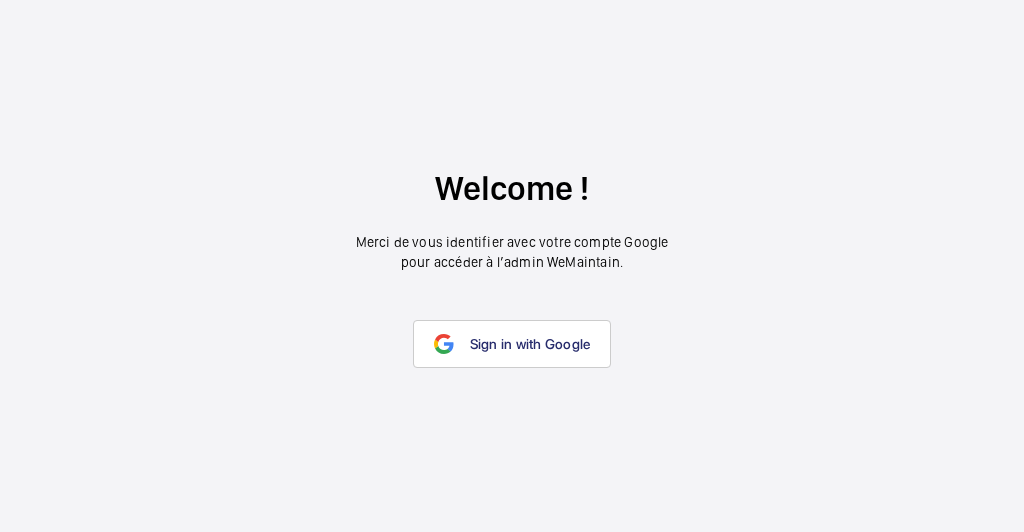 scroll, scrollTop: 0, scrollLeft: 0, axis: both 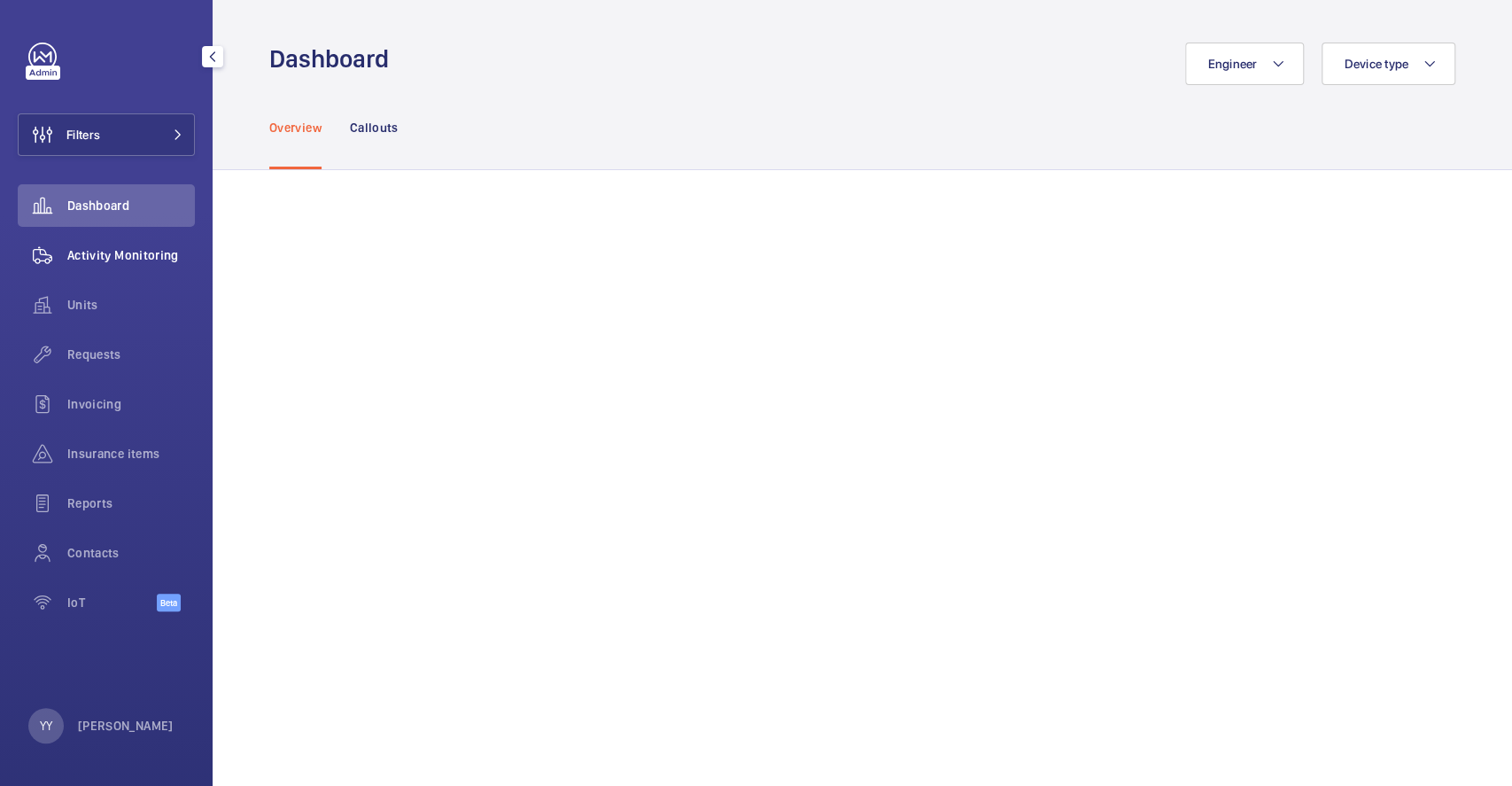 click on "Activity Monitoring" 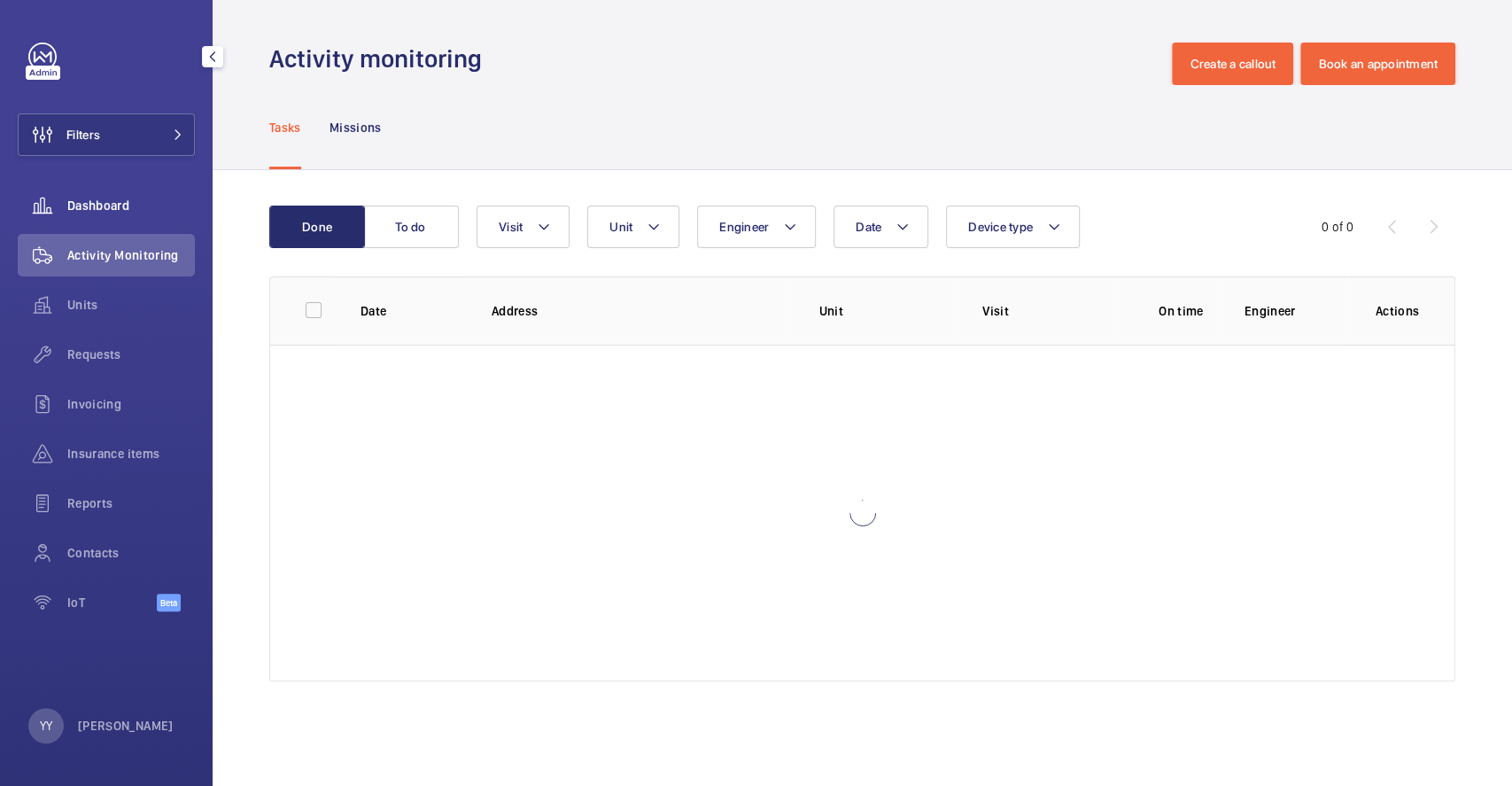 click on "Dashboard" 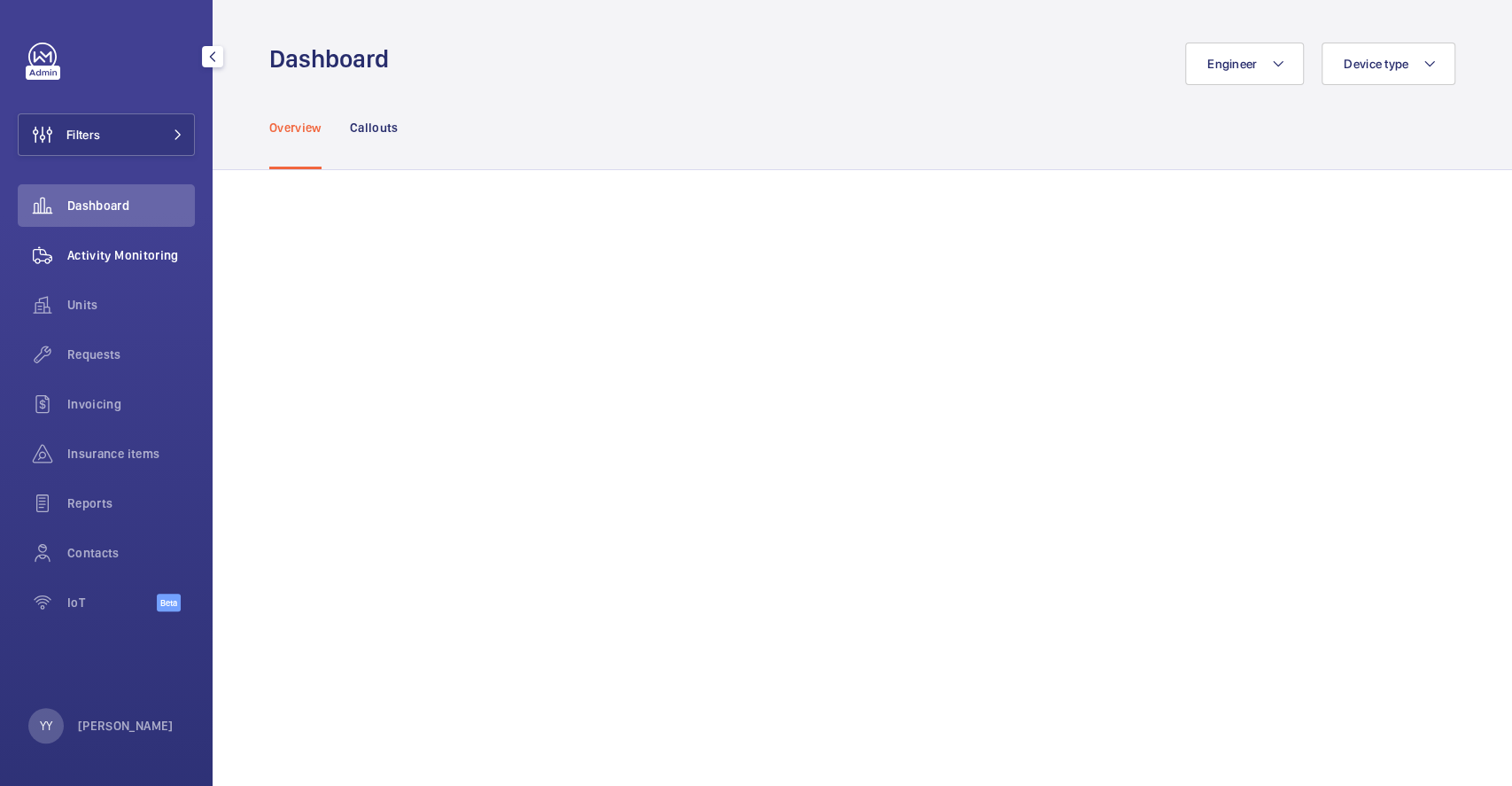 click on "Activity Monitoring" 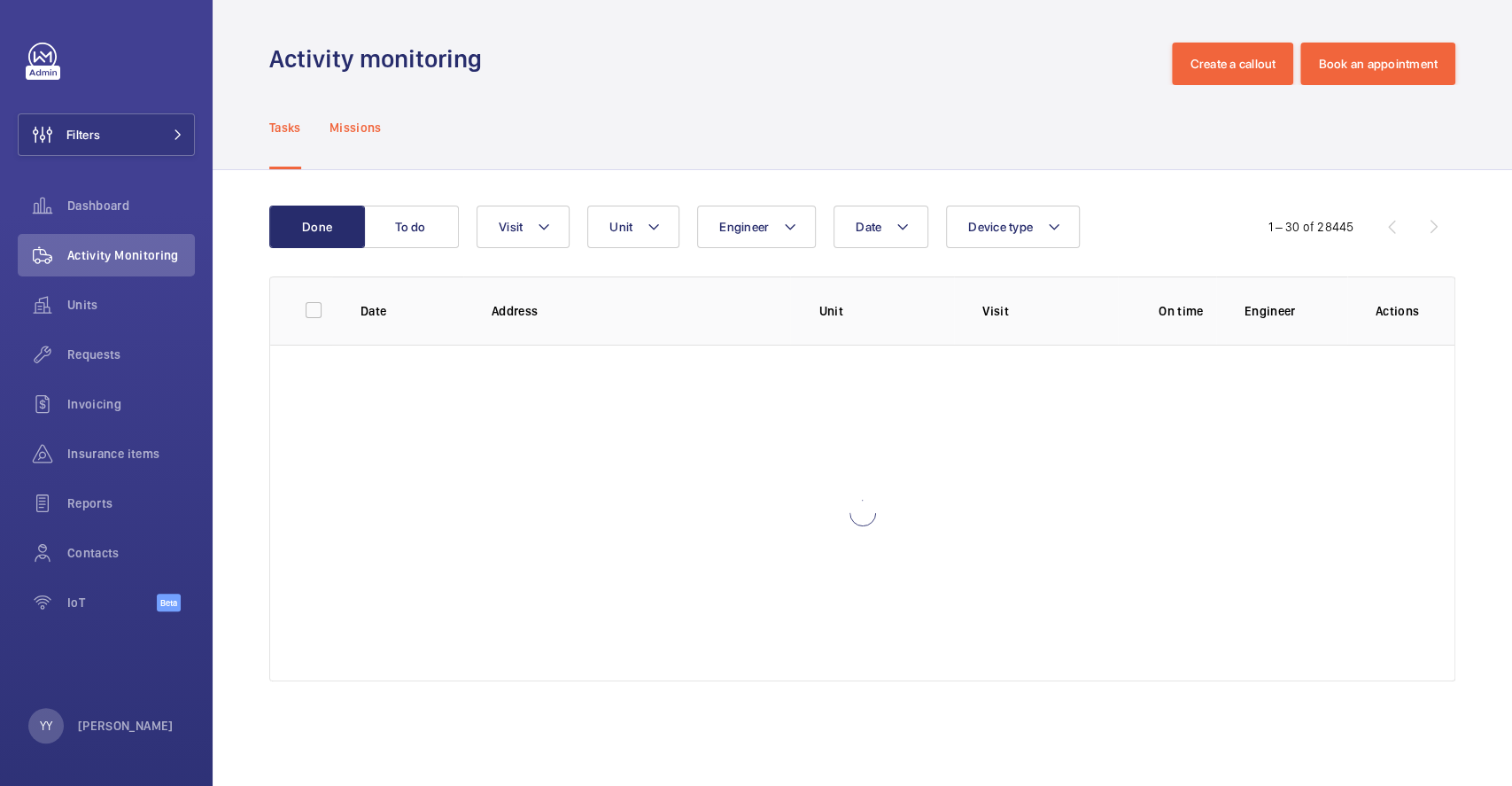 click on "Missions" 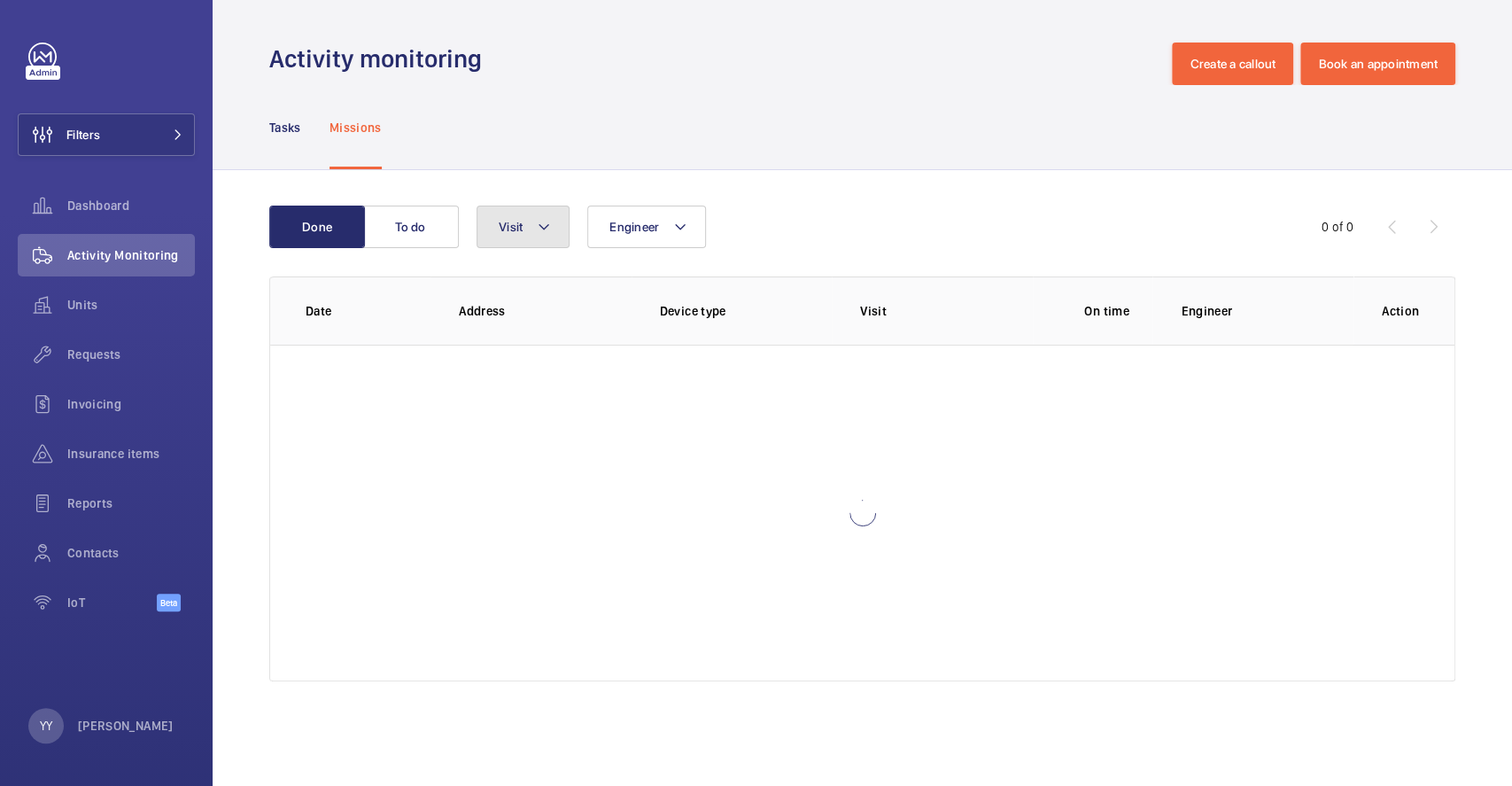 click on "Visit" 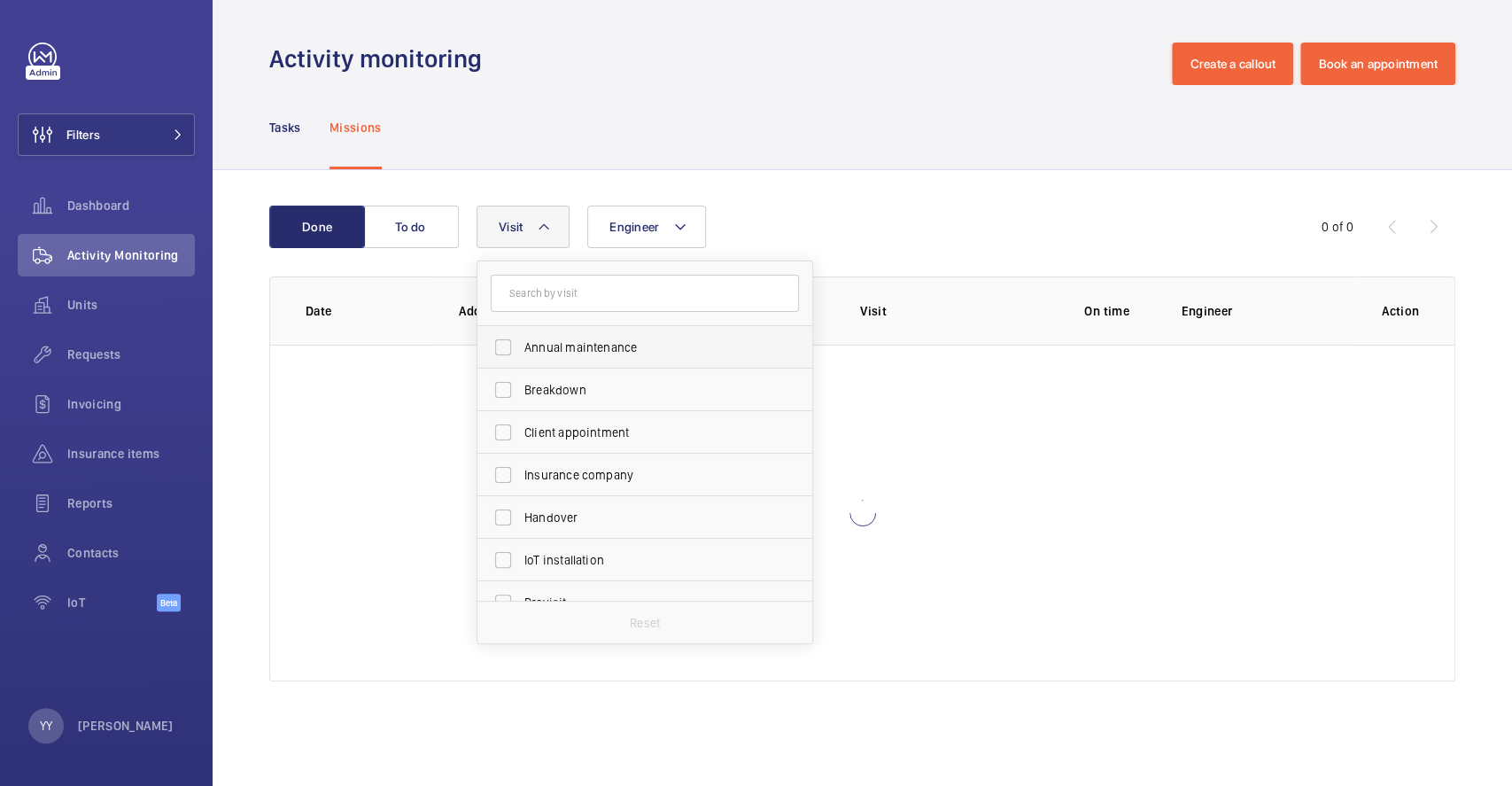 click on "Annual maintenance" at bounding box center [632, 347] 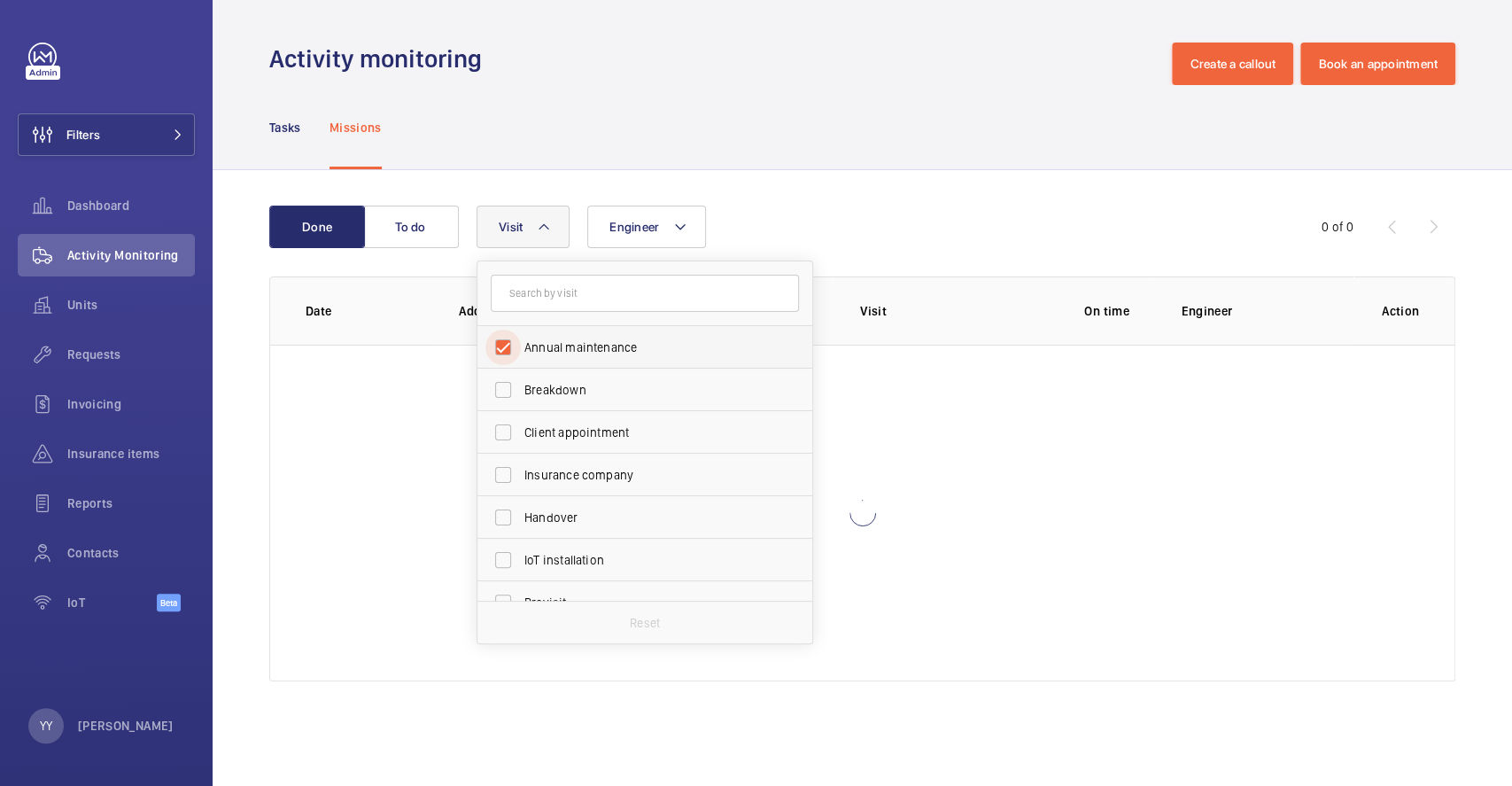 checkbox on "true" 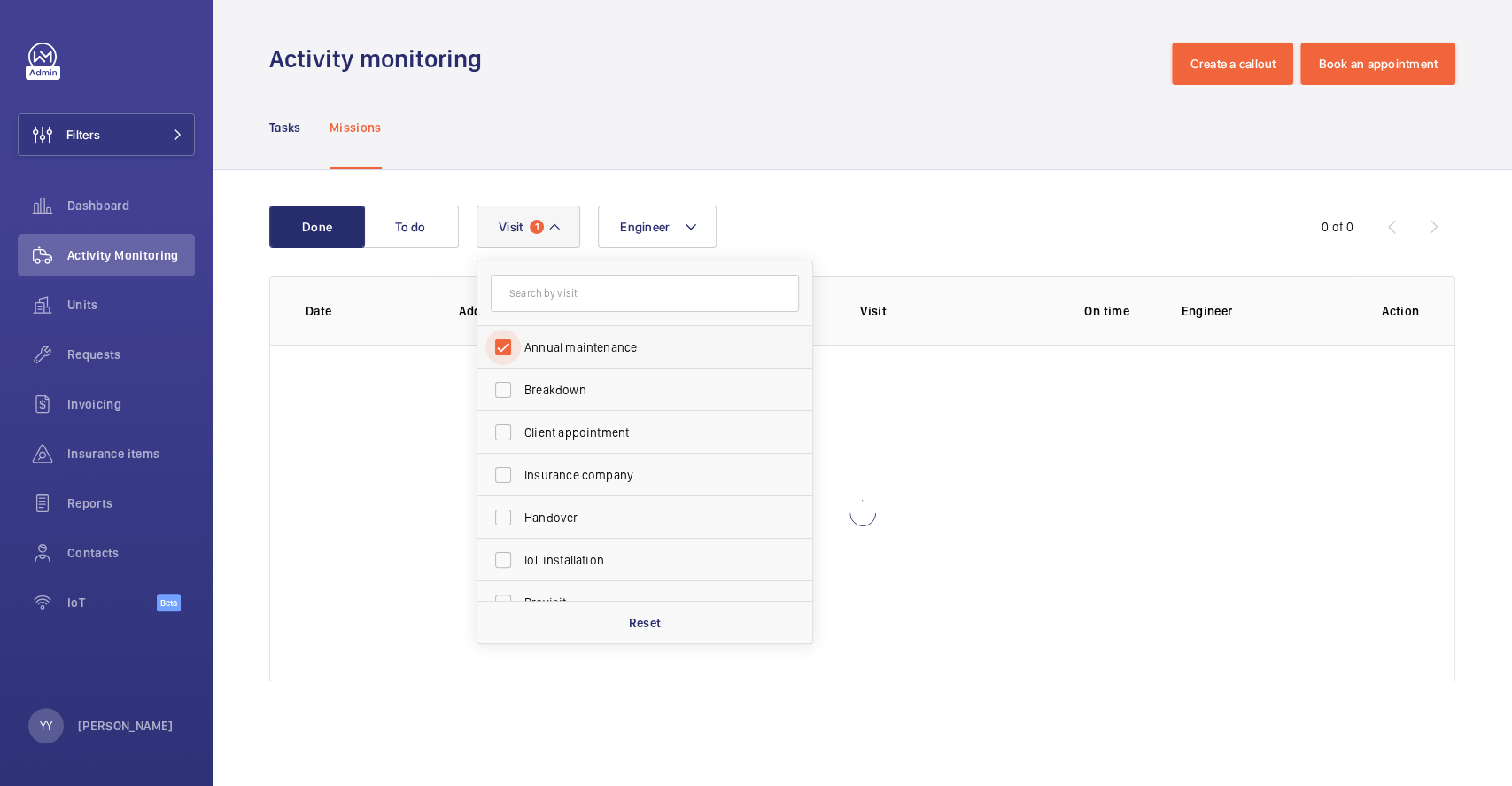 scroll, scrollTop: 277, scrollLeft: 0, axis: vertical 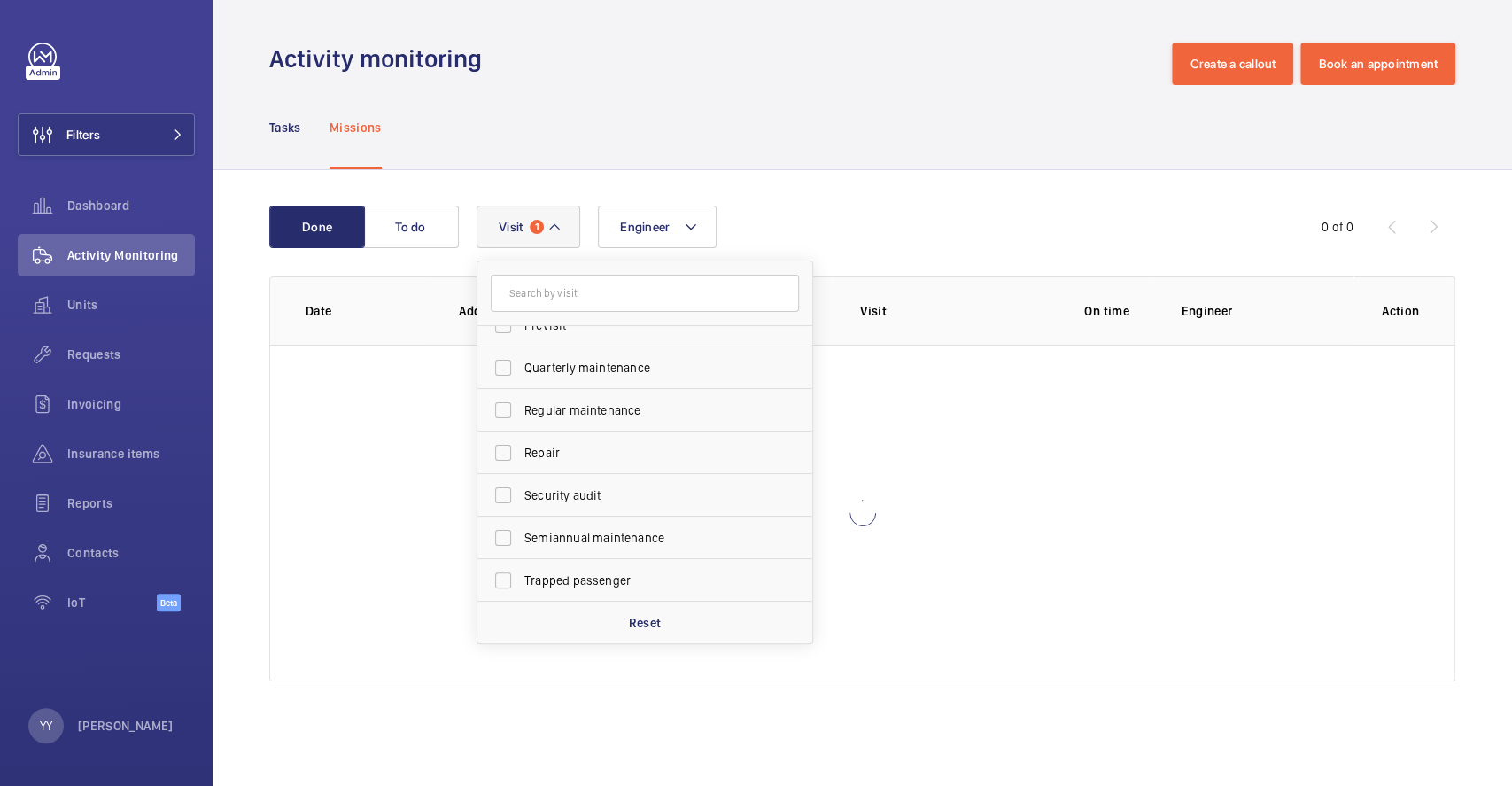 click on "Quarterly maintenance" at bounding box center (646, 368) 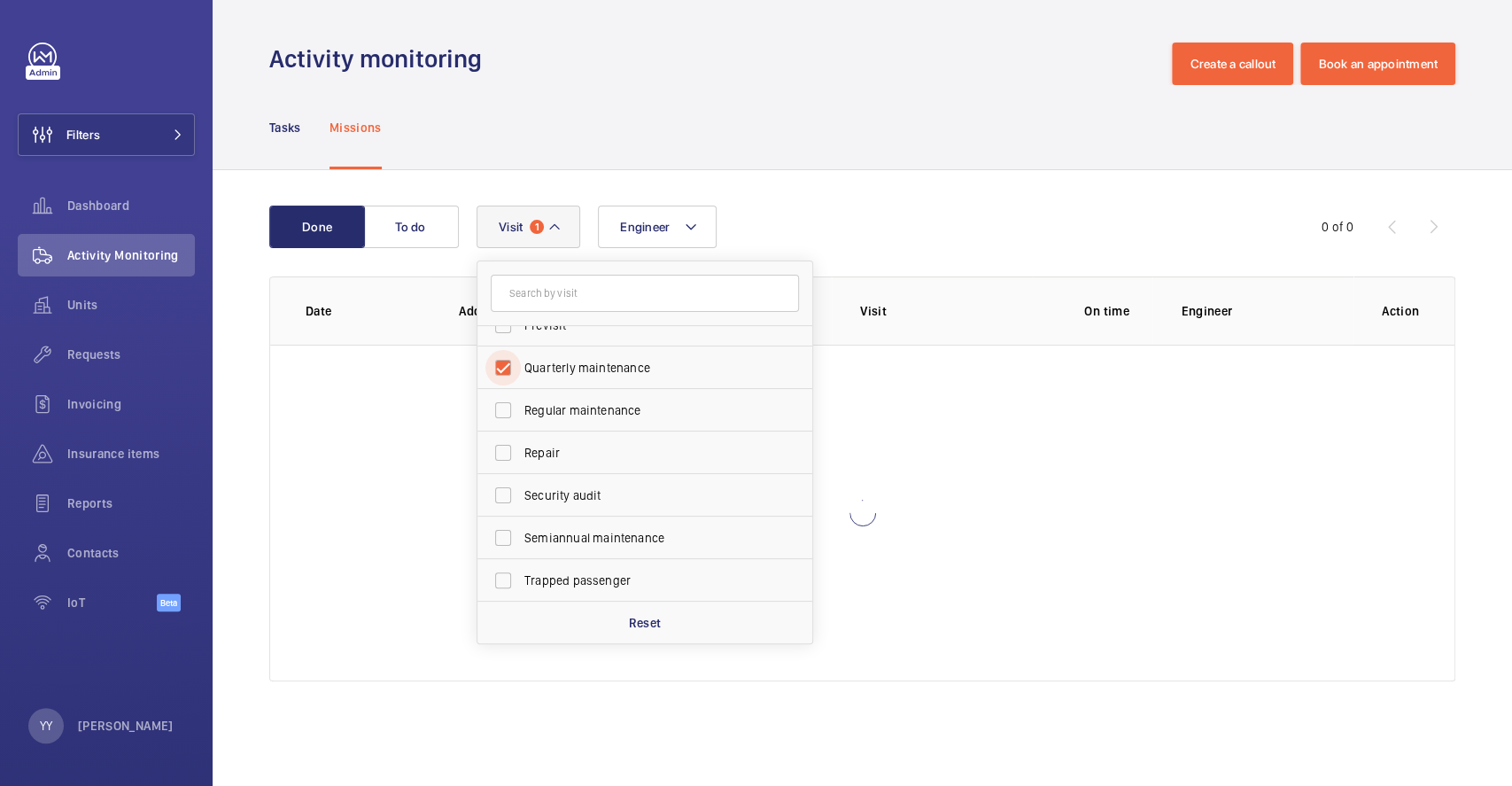 checkbox on "true" 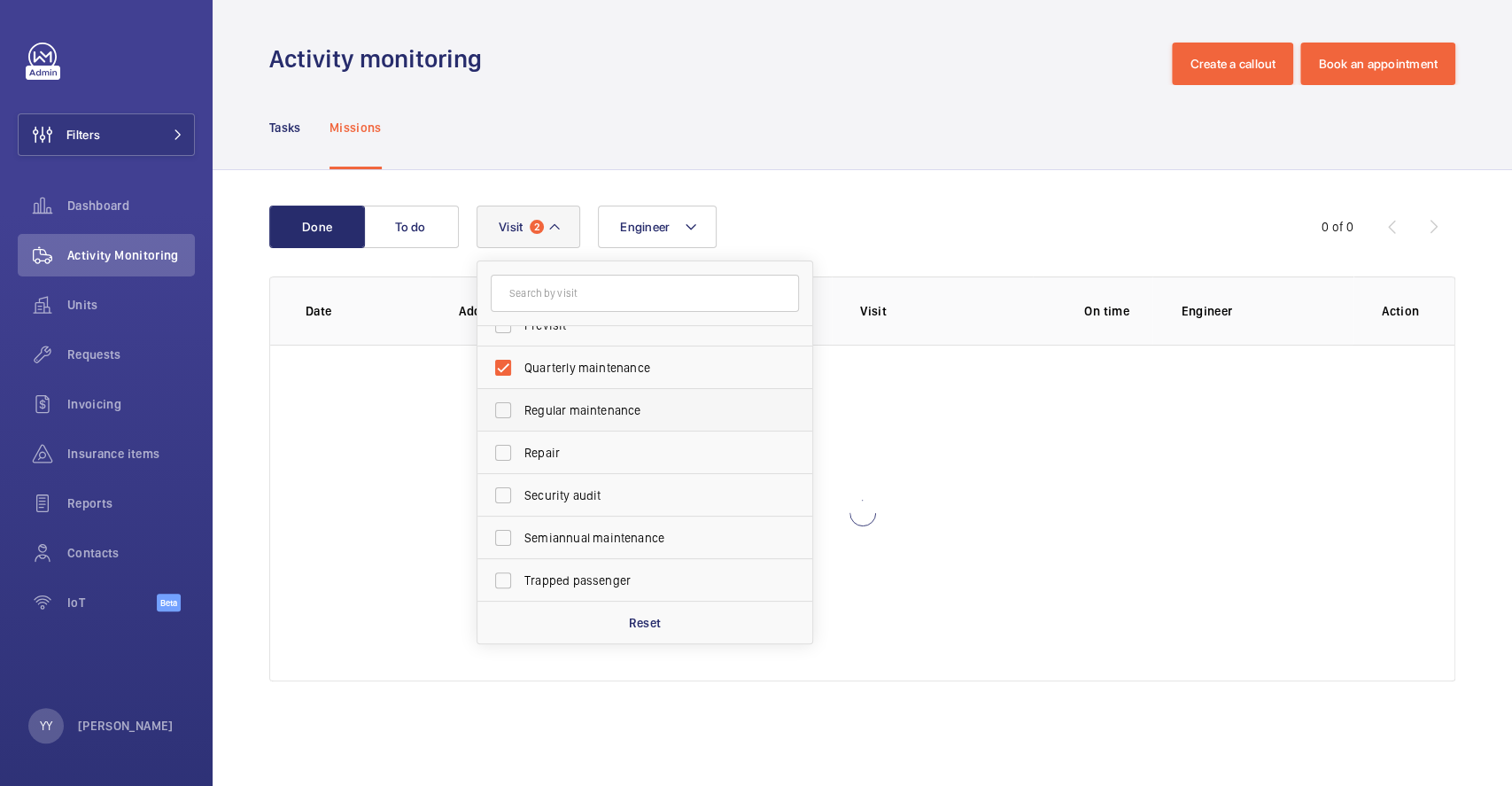 click on "Regular maintenance" at bounding box center [632, 410] 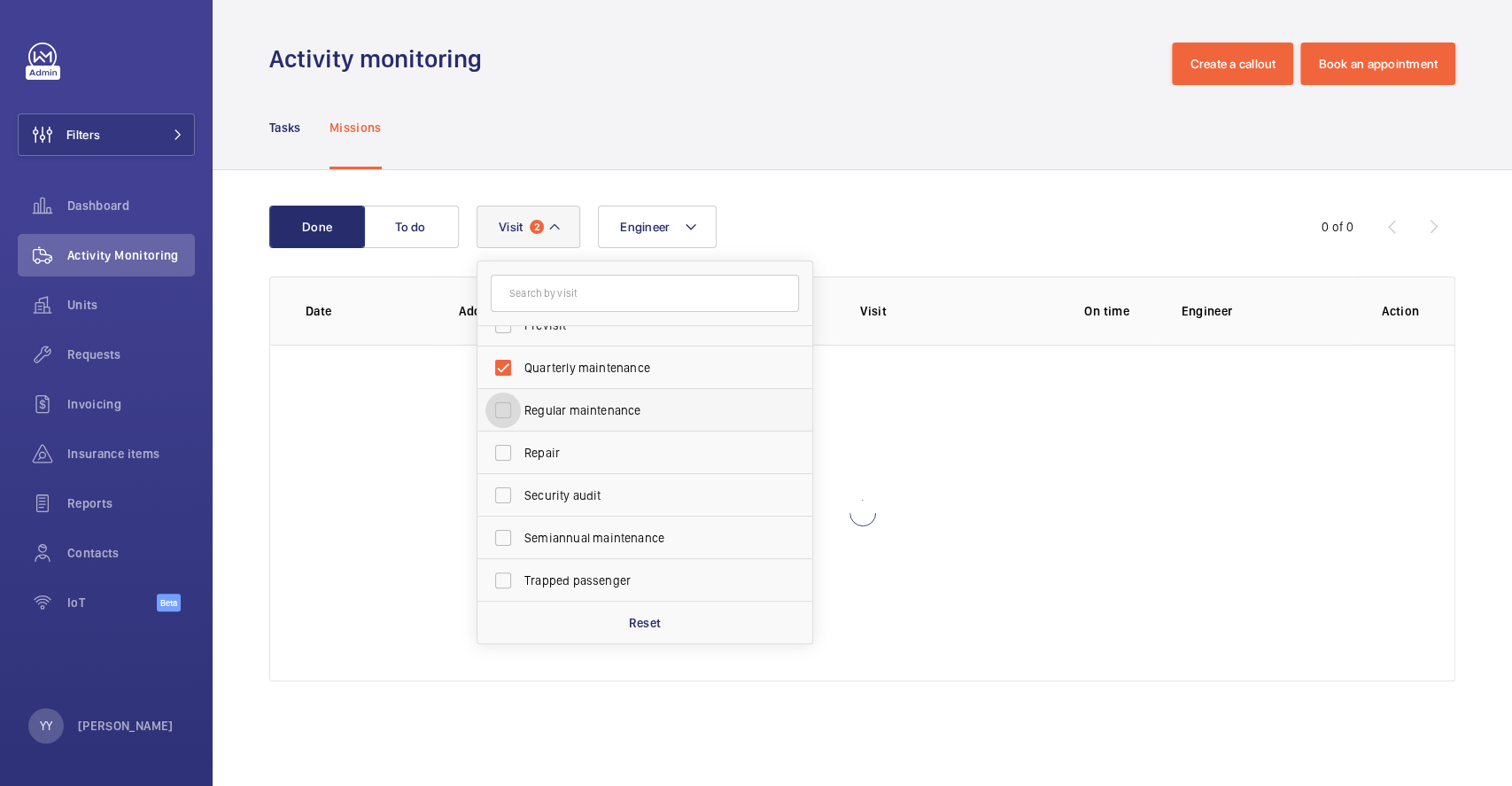 click on "Regular maintenance" at bounding box center [503, 410] 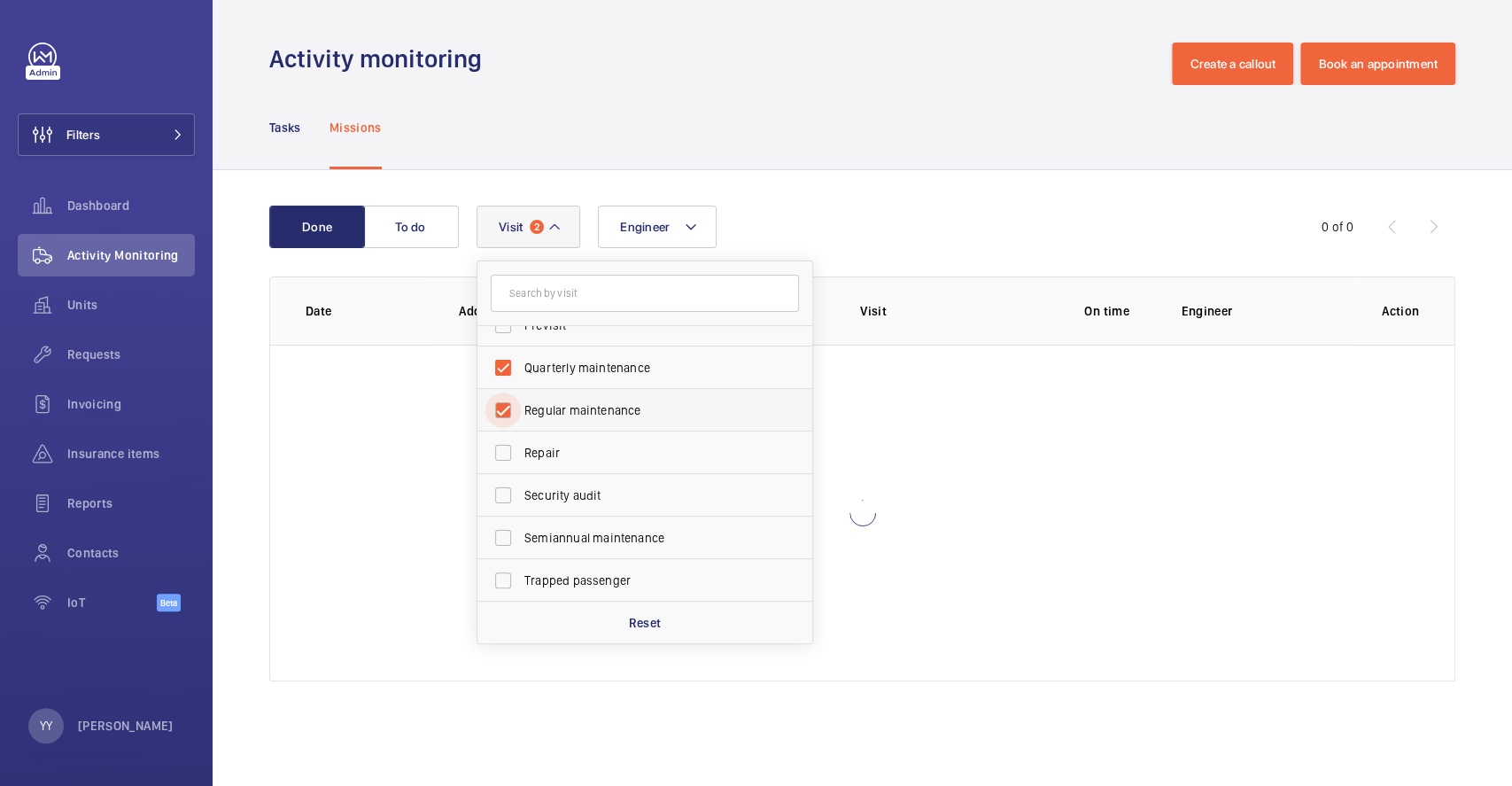 checkbox on "true" 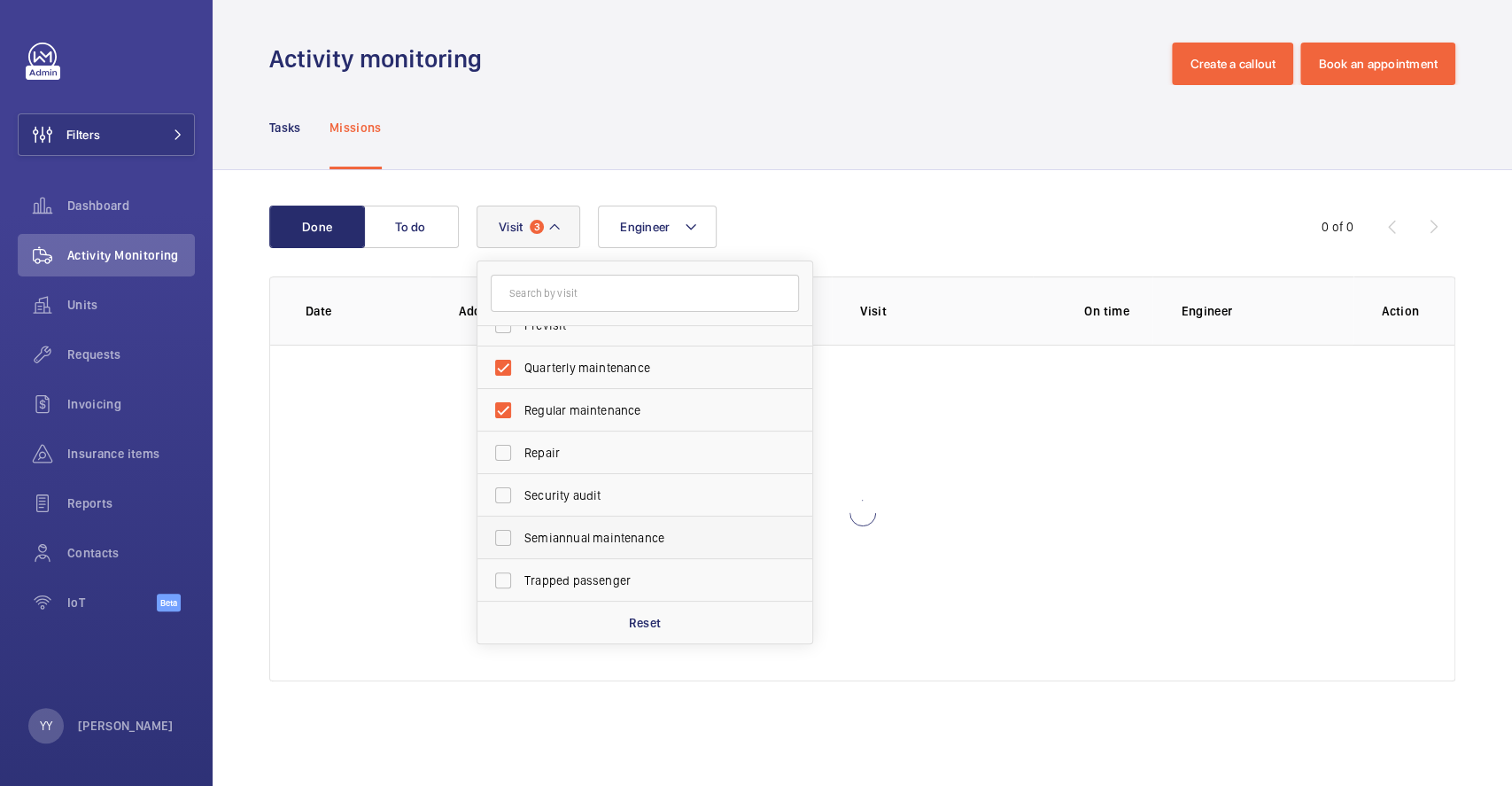 click on "Semiannual maintenance" at bounding box center [646, 538] 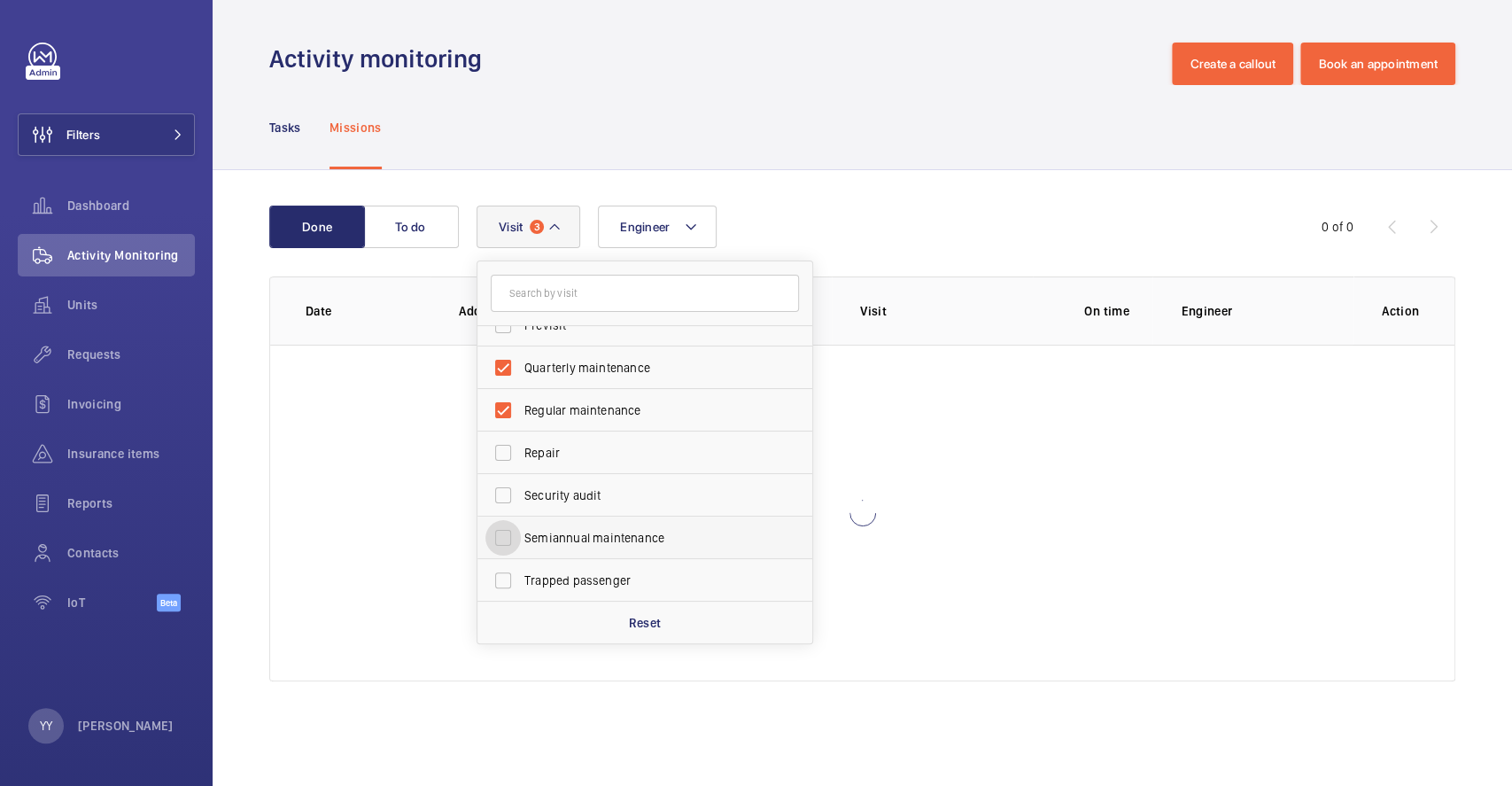 click on "Semiannual maintenance" at bounding box center [503, 538] 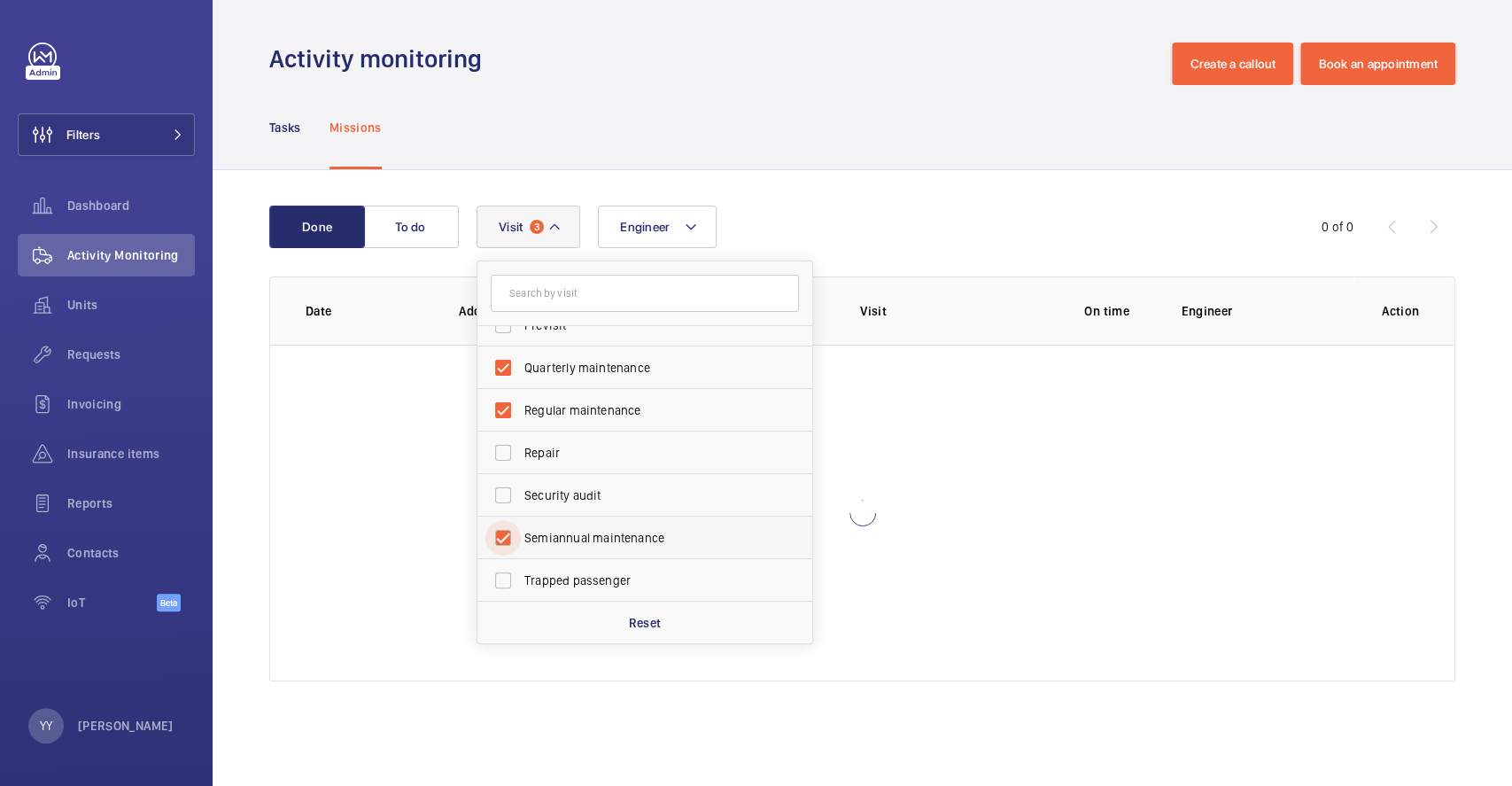 checkbox on "true" 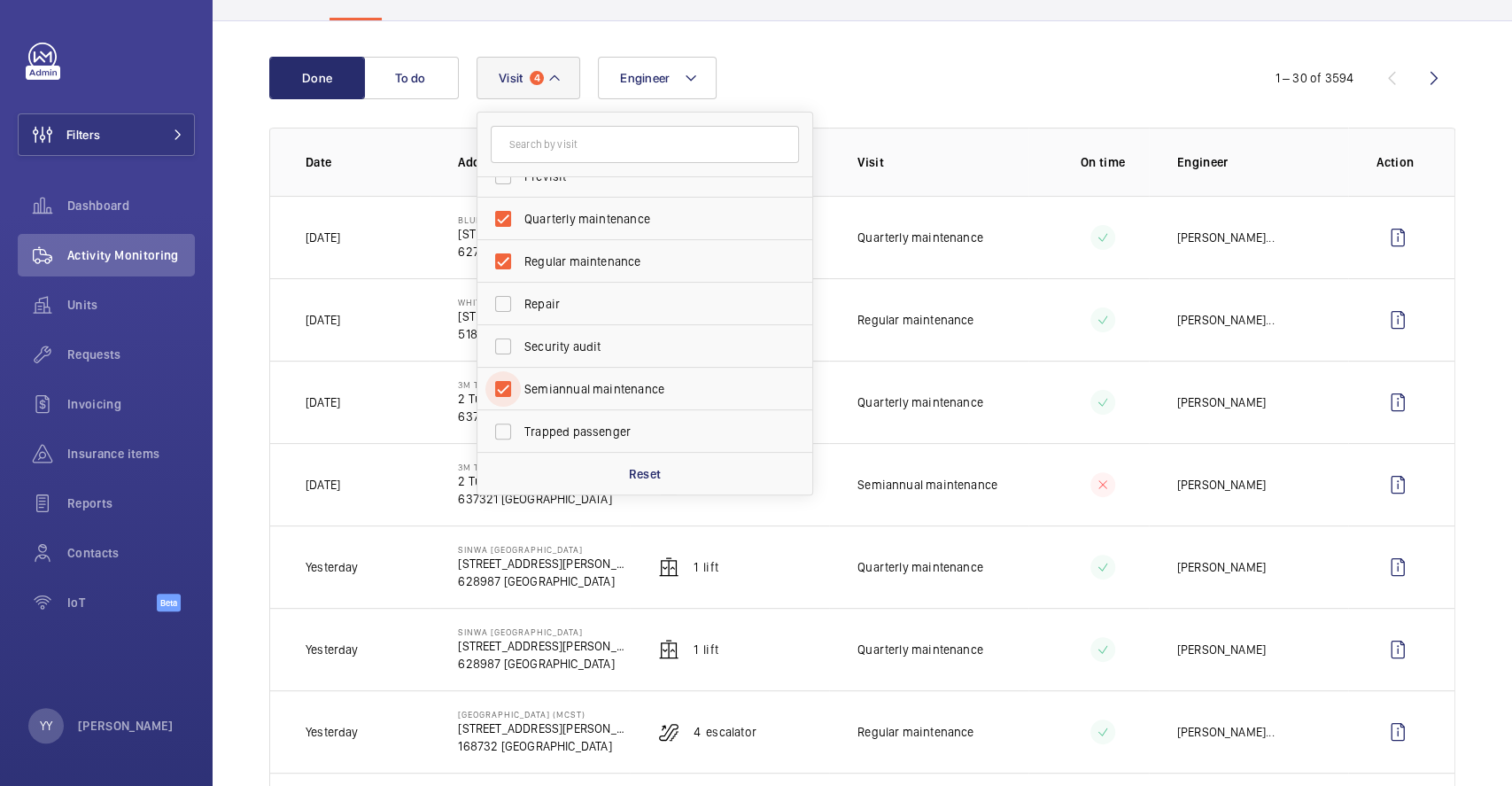 scroll, scrollTop: 236, scrollLeft: 0, axis: vertical 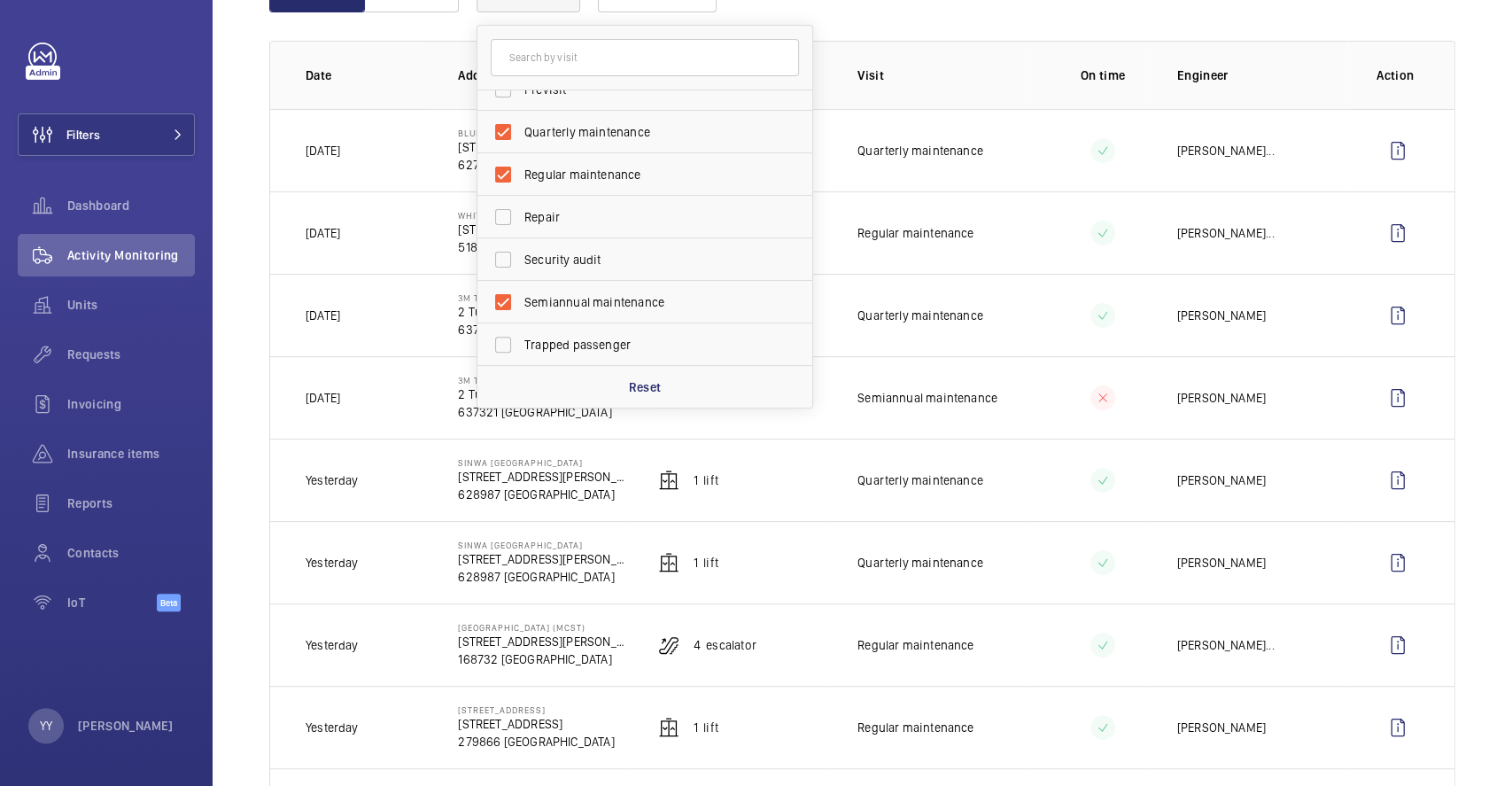 click on "Done To do Engineer Visit 4 Annual maintenance Breakdown Client appointment Insurance company Handover IoT installation Previsit Quarterly maintenance Regular maintenance Repair Security audit Semiannual maintenance Trapped passenger Reset  1 – 30 of 3594  Date Address Device type Visit On time Engineer Action [DATE]  Blue Hub- Kone   [STREET_ADDRESS]  6  Lift  Quarterly maintenance  Li [PERSON_NAME]  ... [DATE]  [GEOGRAPHIC_DATA]   [STREET_ADDRESS]  Escalator  Regular maintenance  Faaliq Amran  ... [DATE]  3M Tuas Plant   2 Tuas Link 4   637321 [GEOGRAPHIC_DATA]  2  Lift  Quarterly maintenance  [PERSON_NAME]  [DATE]  3M Tuas Plant   2 Tuas Link 4   637321 [GEOGRAPHIC_DATA]  1  Lift Semiannual maintenance  [PERSON_NAME]  [DATE]  Sinwa [GEOGRAPHIC_DATA]   [STREET_ADDRESS][PERSON_NAME]  1  Lift  Quarterly maintenance  Li [PERSON_NAME]  [DATE]  Sinwa [GEOGRAPHIC_DATA]   [STREET_ADDRESS][PERSON_NAME]  1  Lift  Quarterly maintenance  Li [PERSON_NAME]  [DATE]  [GEOGRAPHIC_DATA] (MCST)  ... ... ..." 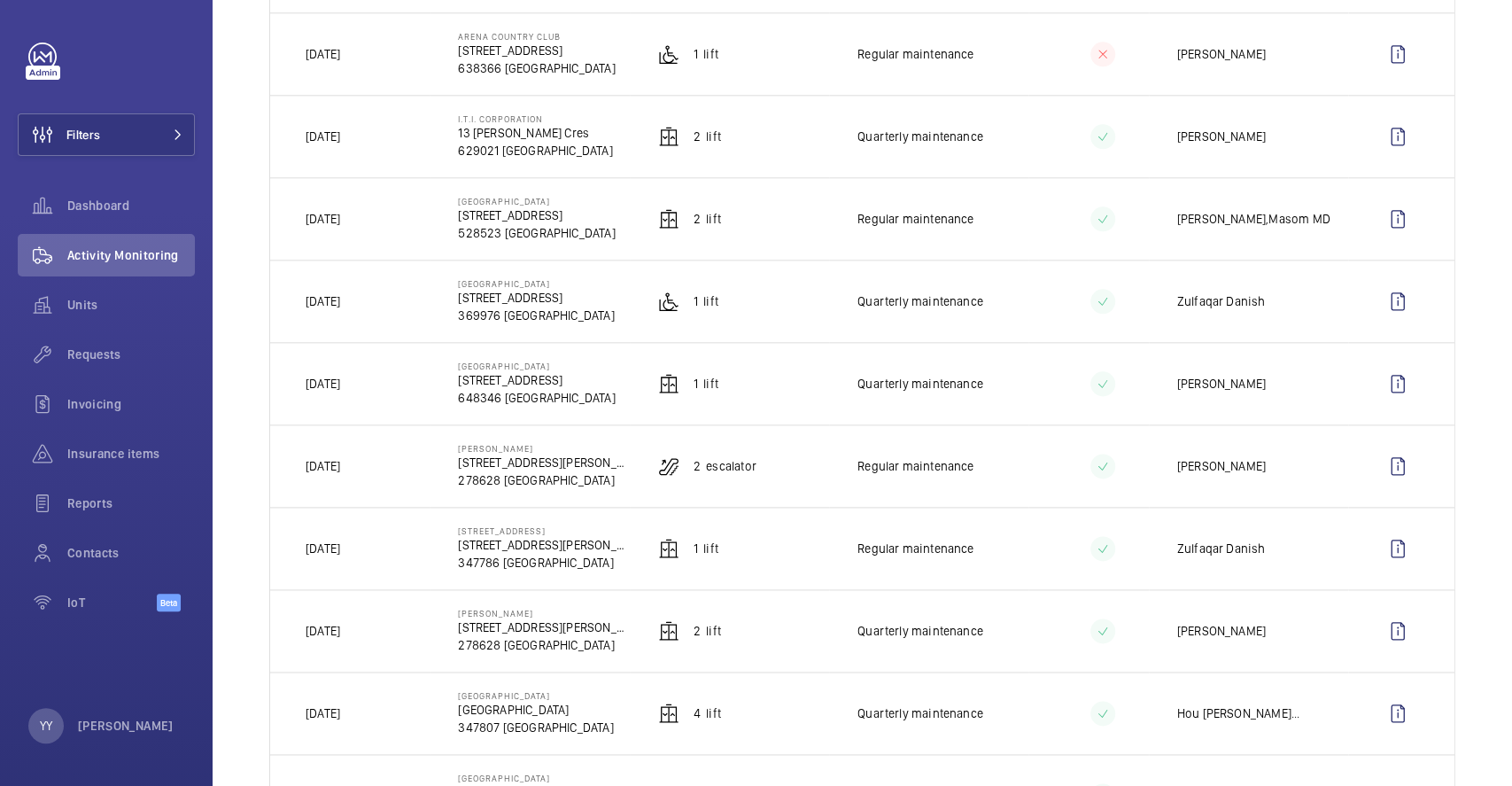 scroll, scrollTop: 1299, scrollLeft: 0, axis: vertical 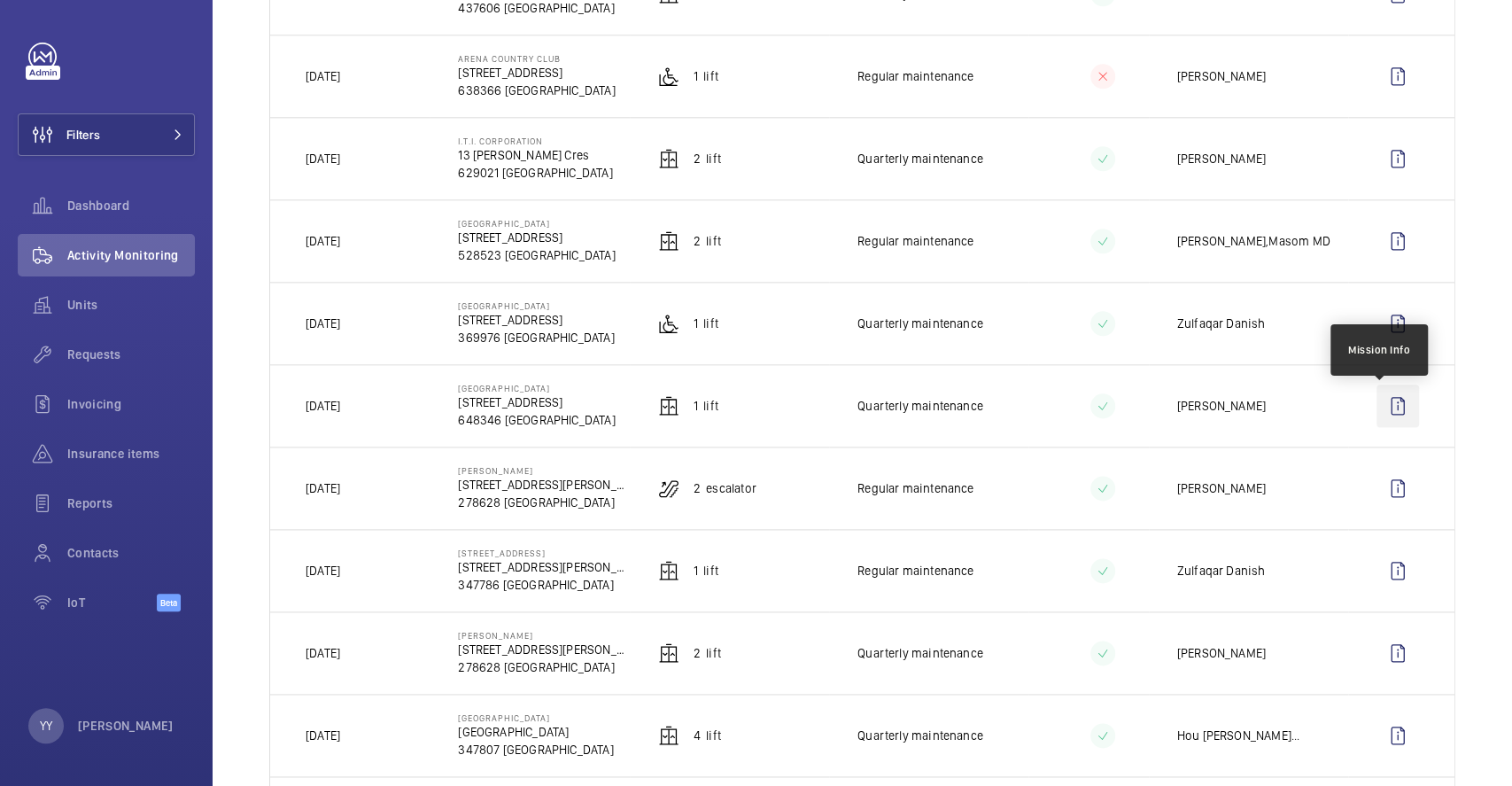 click 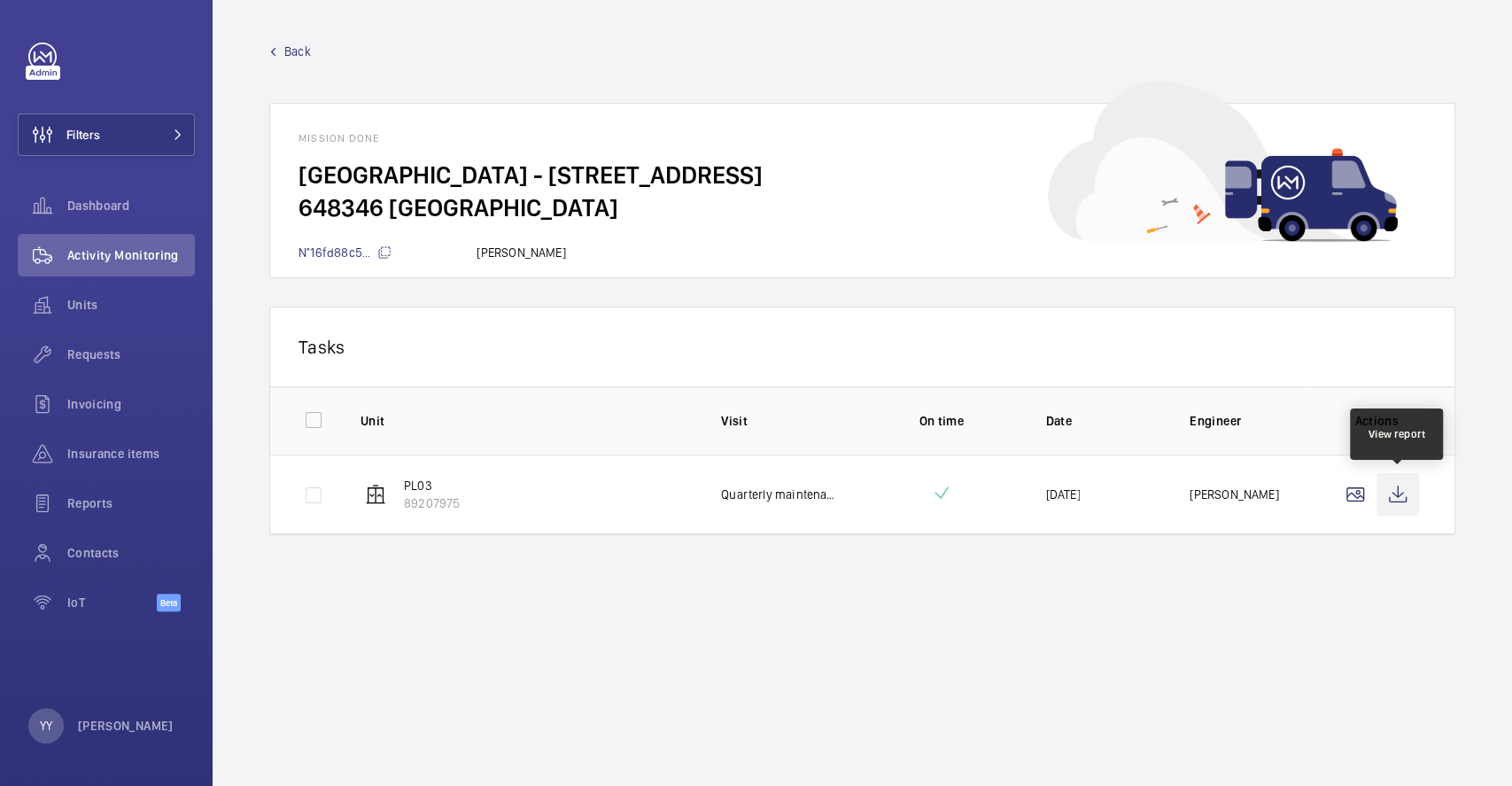 click 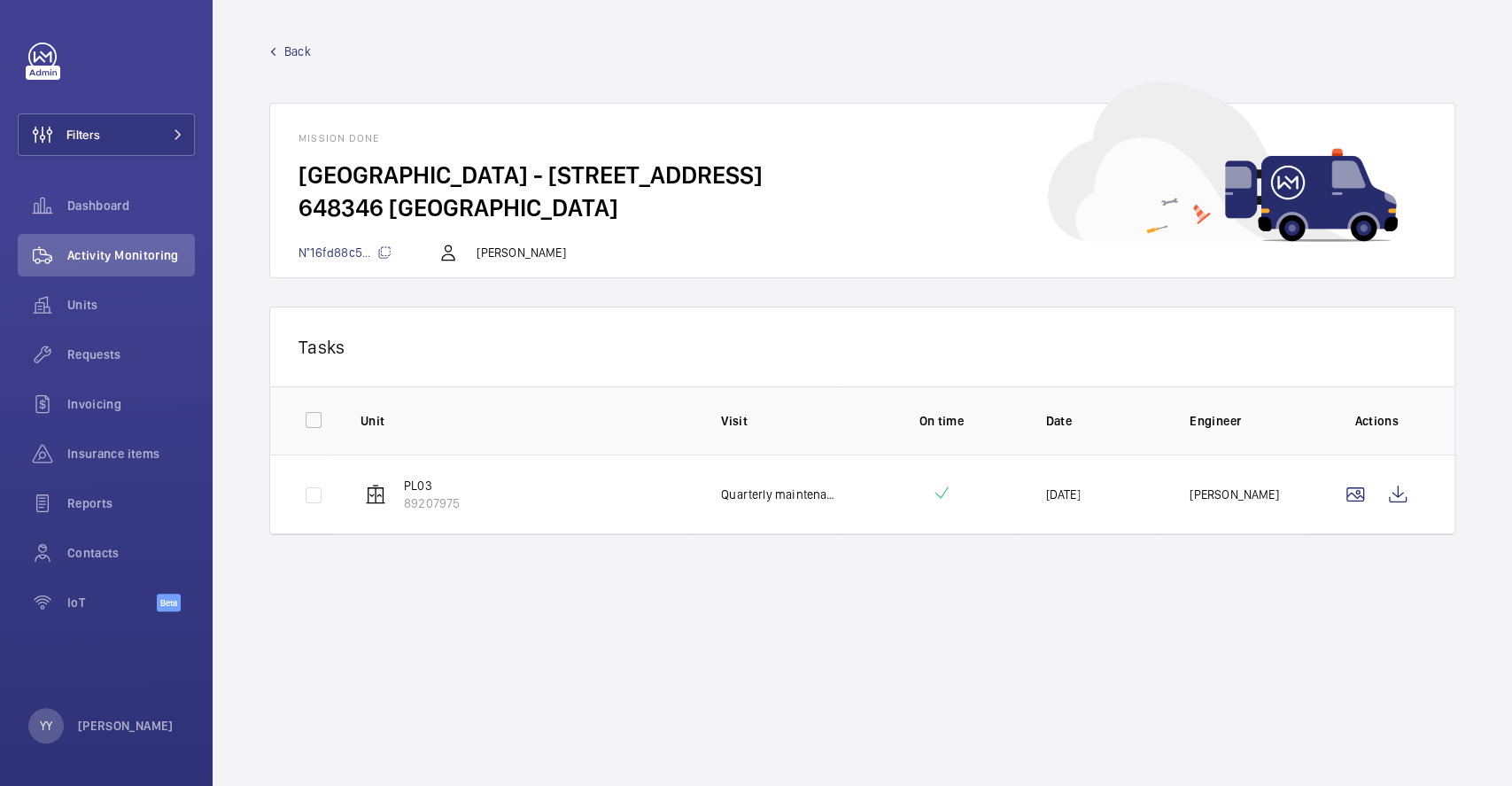 click on "Back  Mission done  [GEOGRAPHIC_DATA] - [STREET_ADDRESS]   N°16fd88c5...   [PERSON_NAME]" 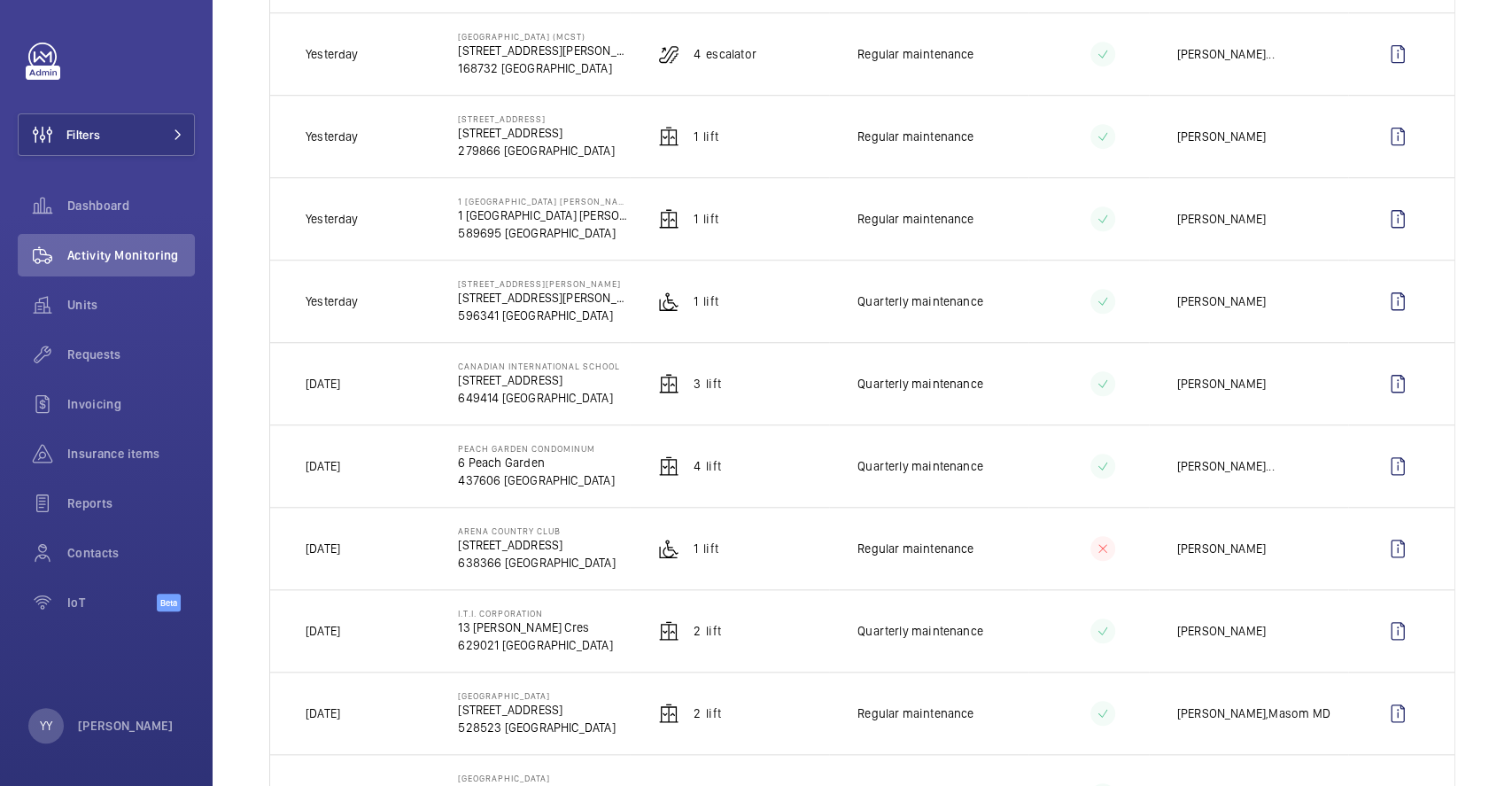 scroll, scrollTop: 1181, scrollLeft: 0, axis: vertical 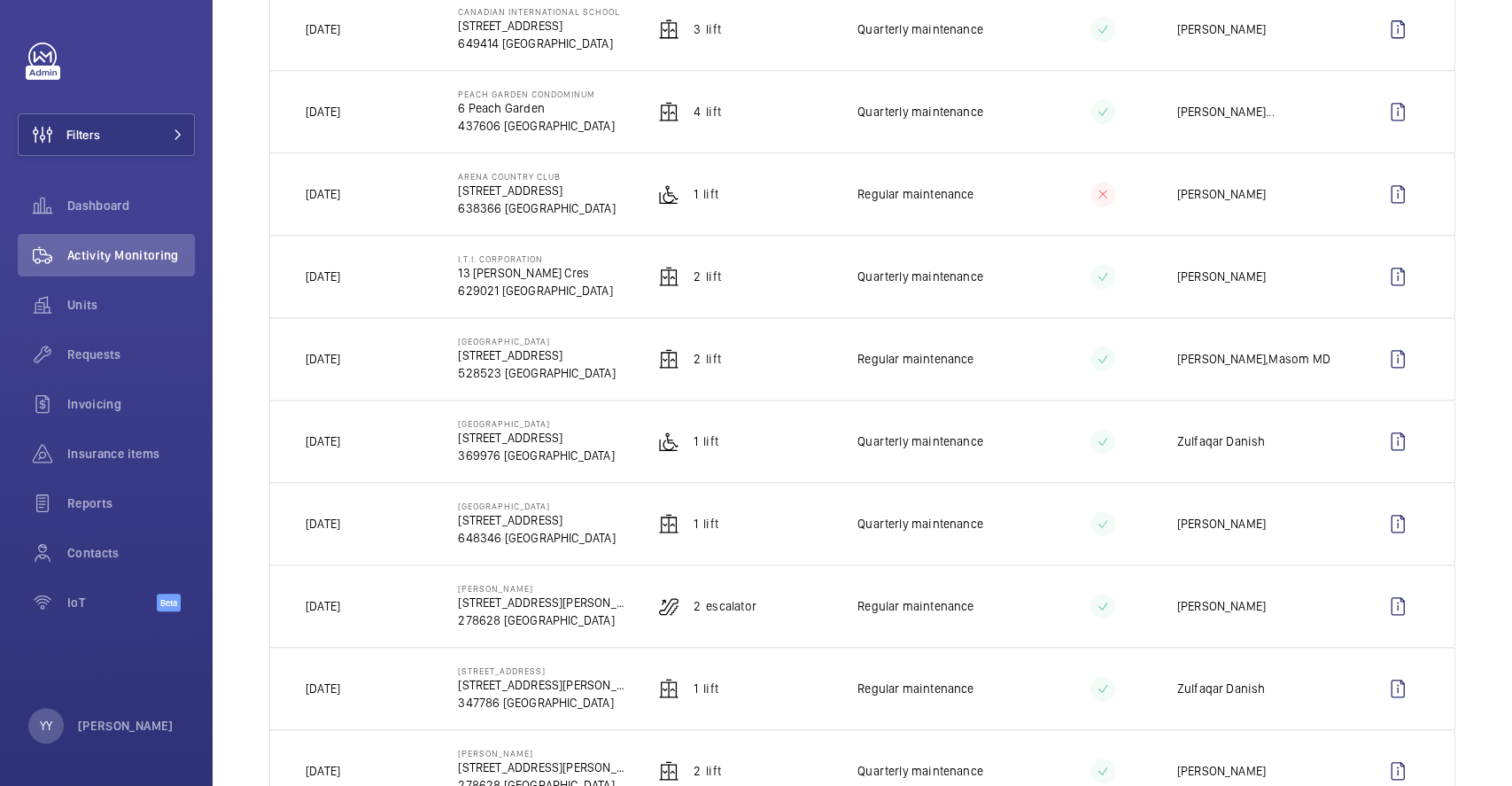 drag, startPoint x: 457, startPoint y: 429, endPoint x: 551, endPoint y: 432, distance: 94.04786 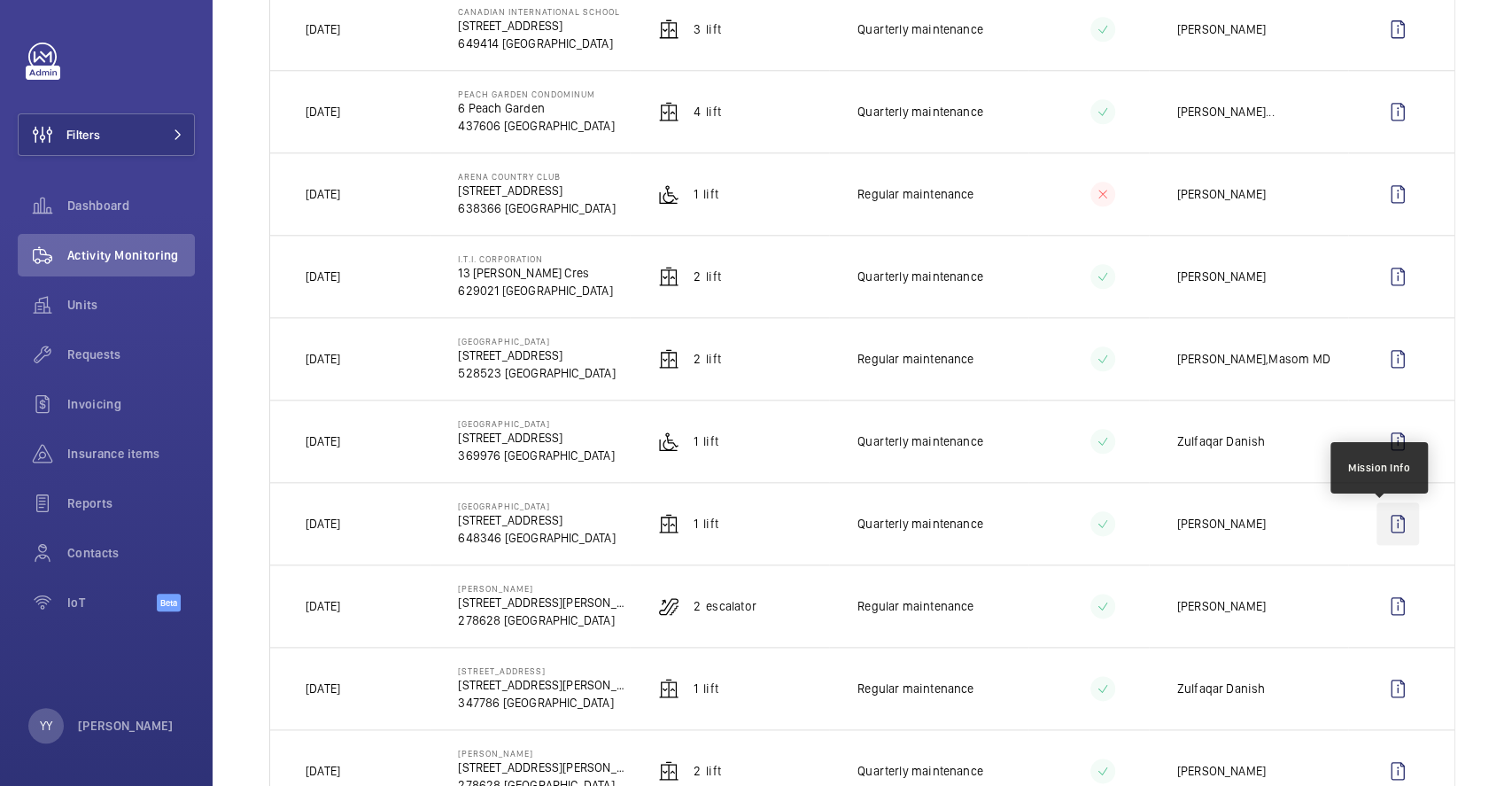 click 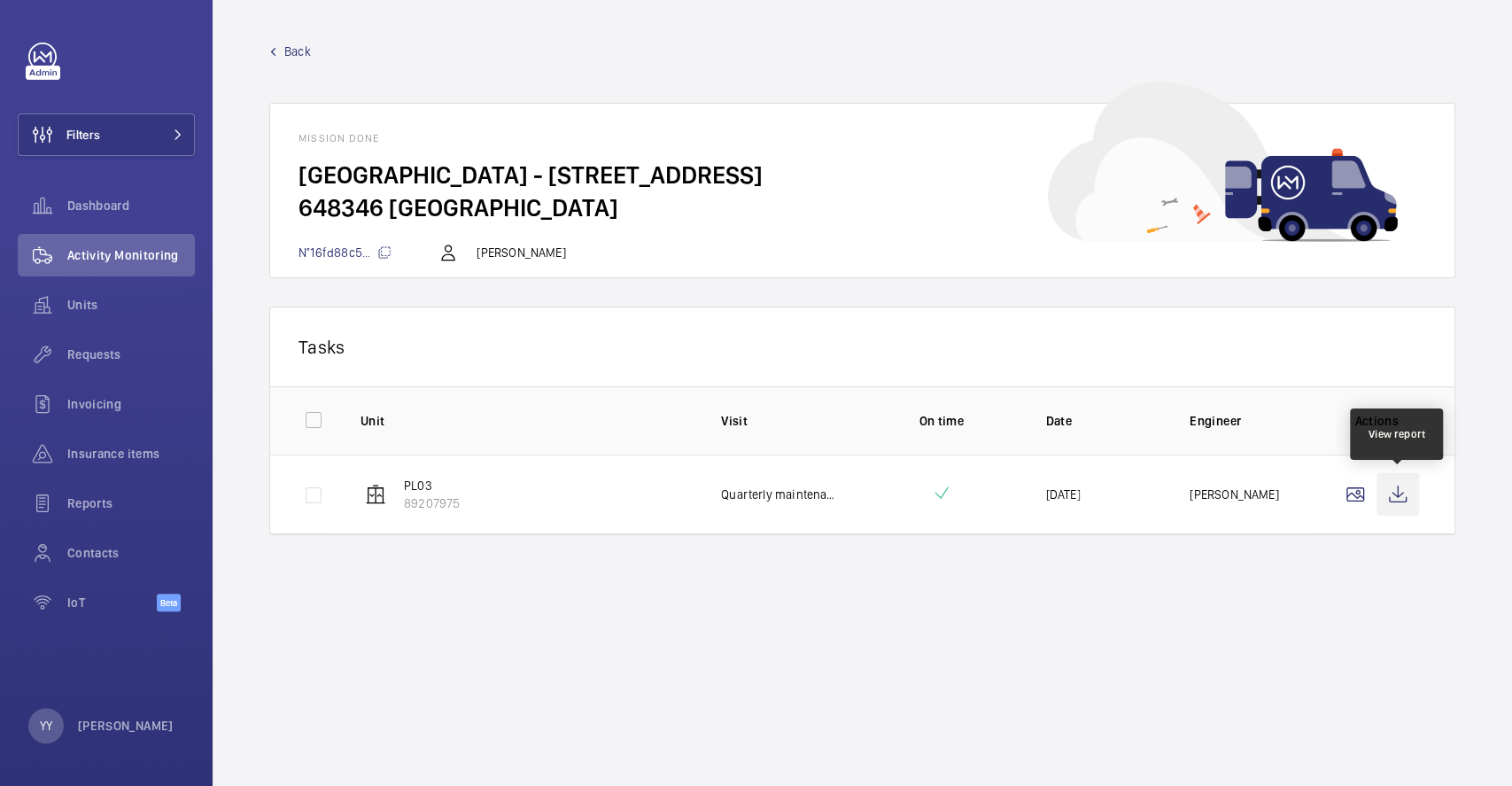 click 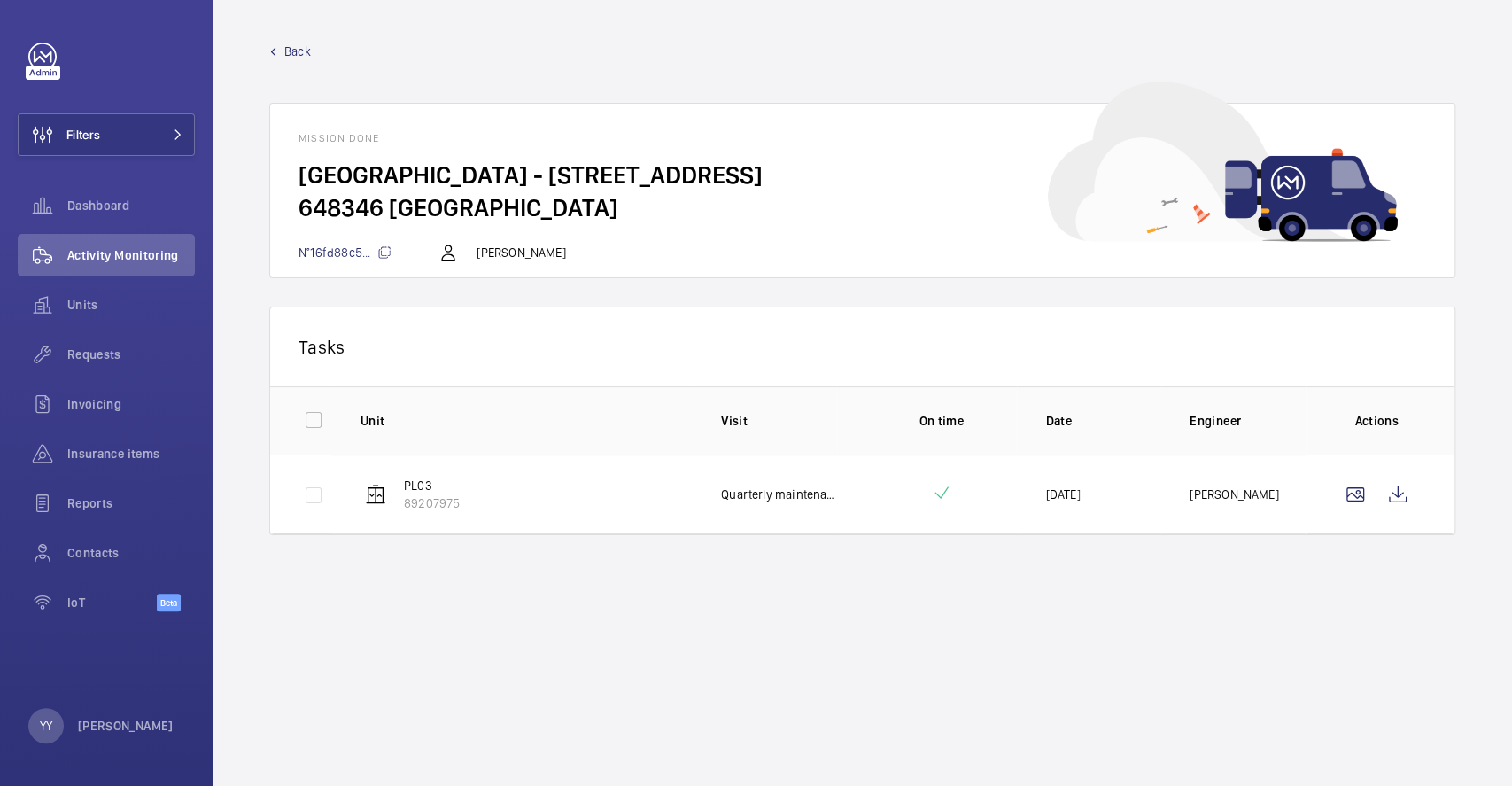 click on "Back" 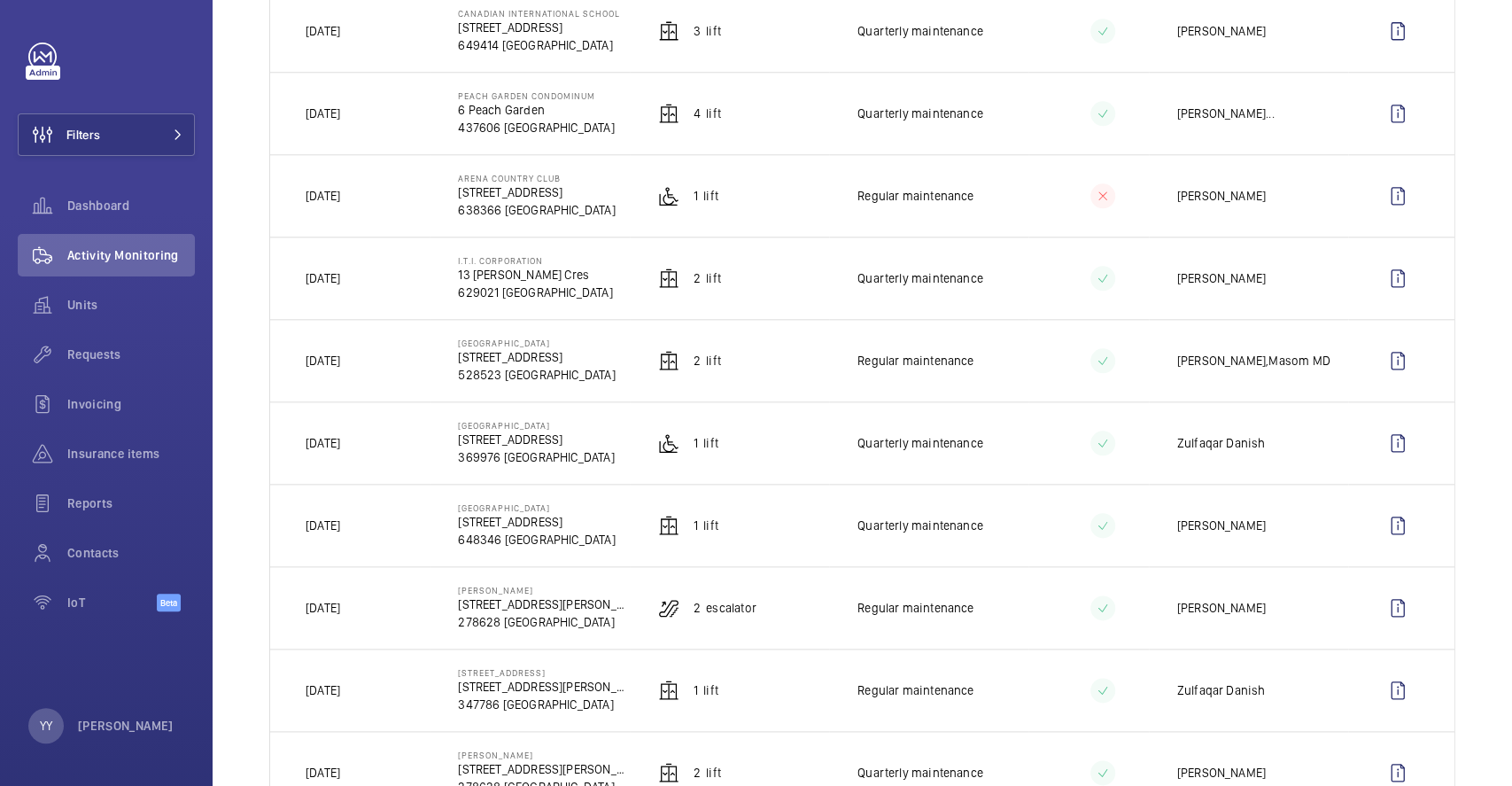 scroll, scrollTop: 1181, scrollLeft: 0, axis: vertical 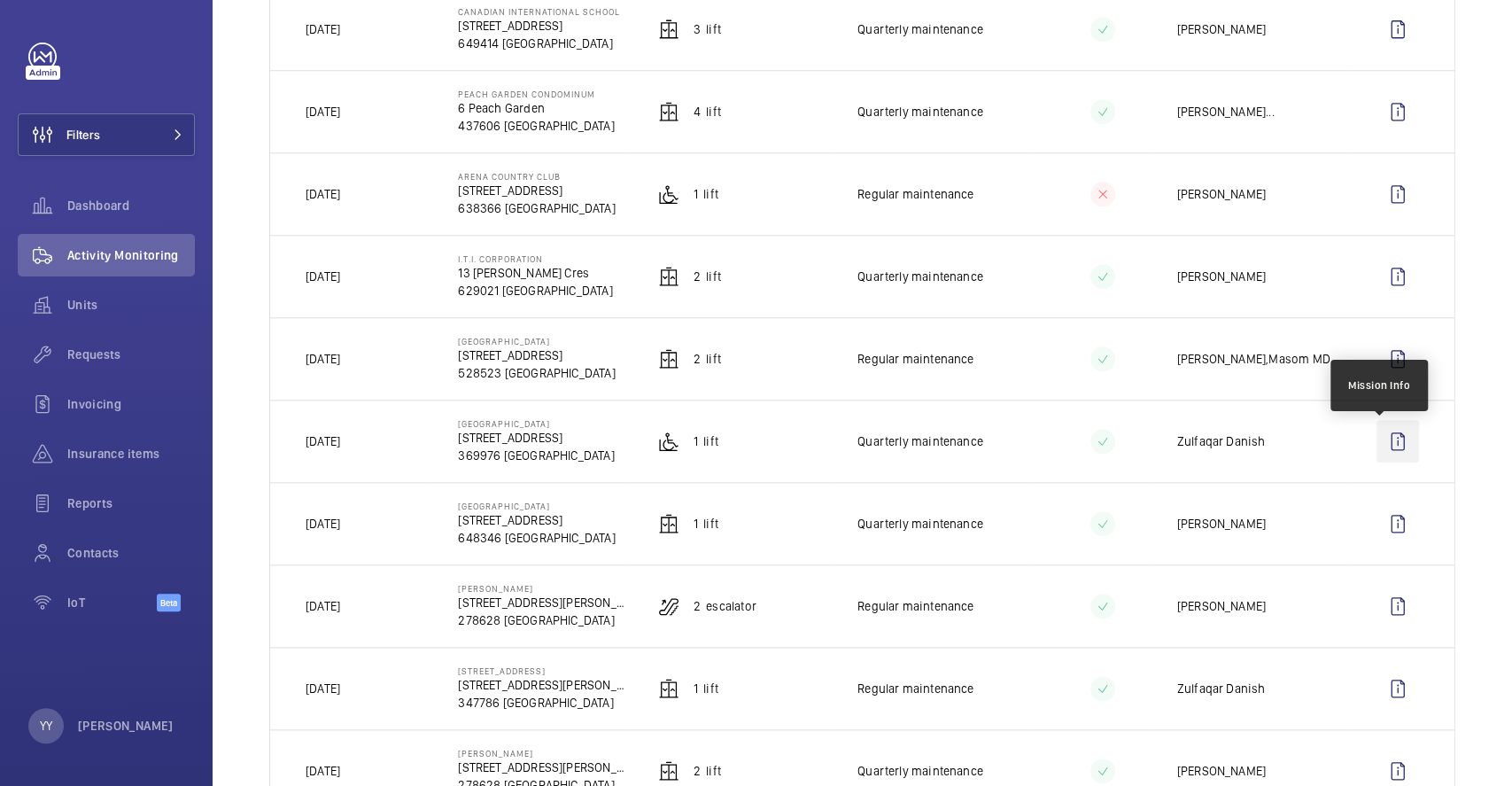 click 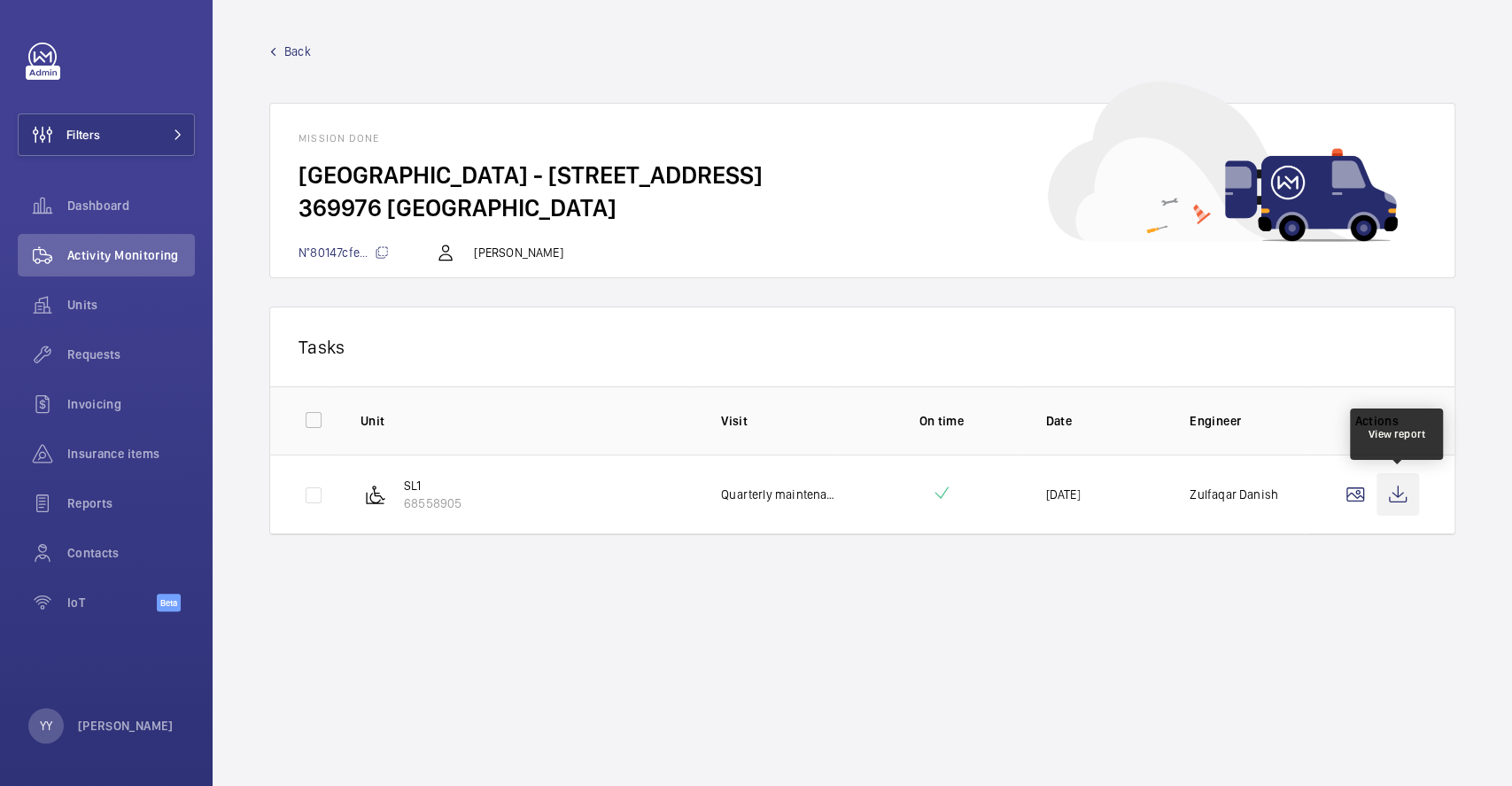click 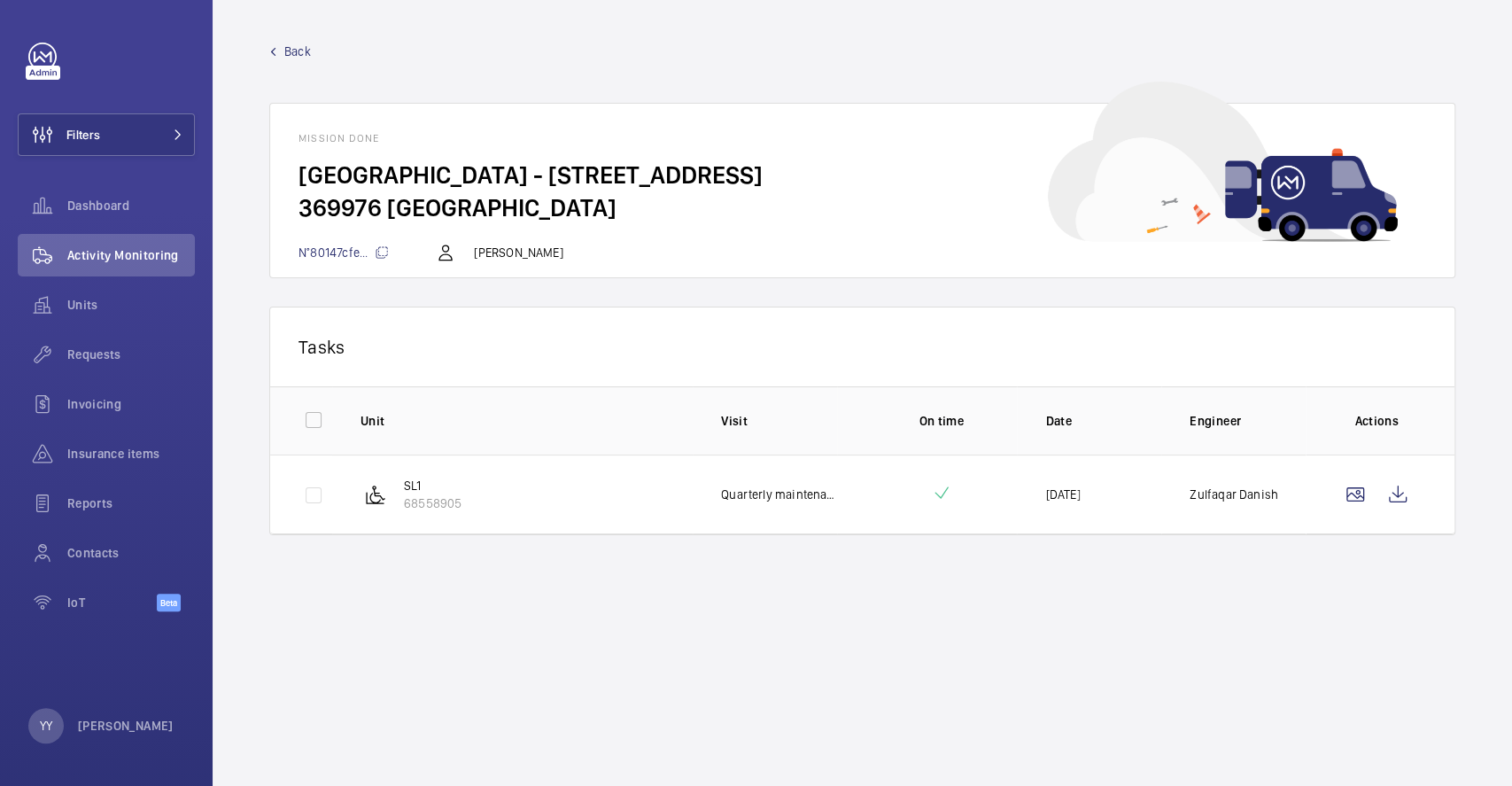 click on "Back" 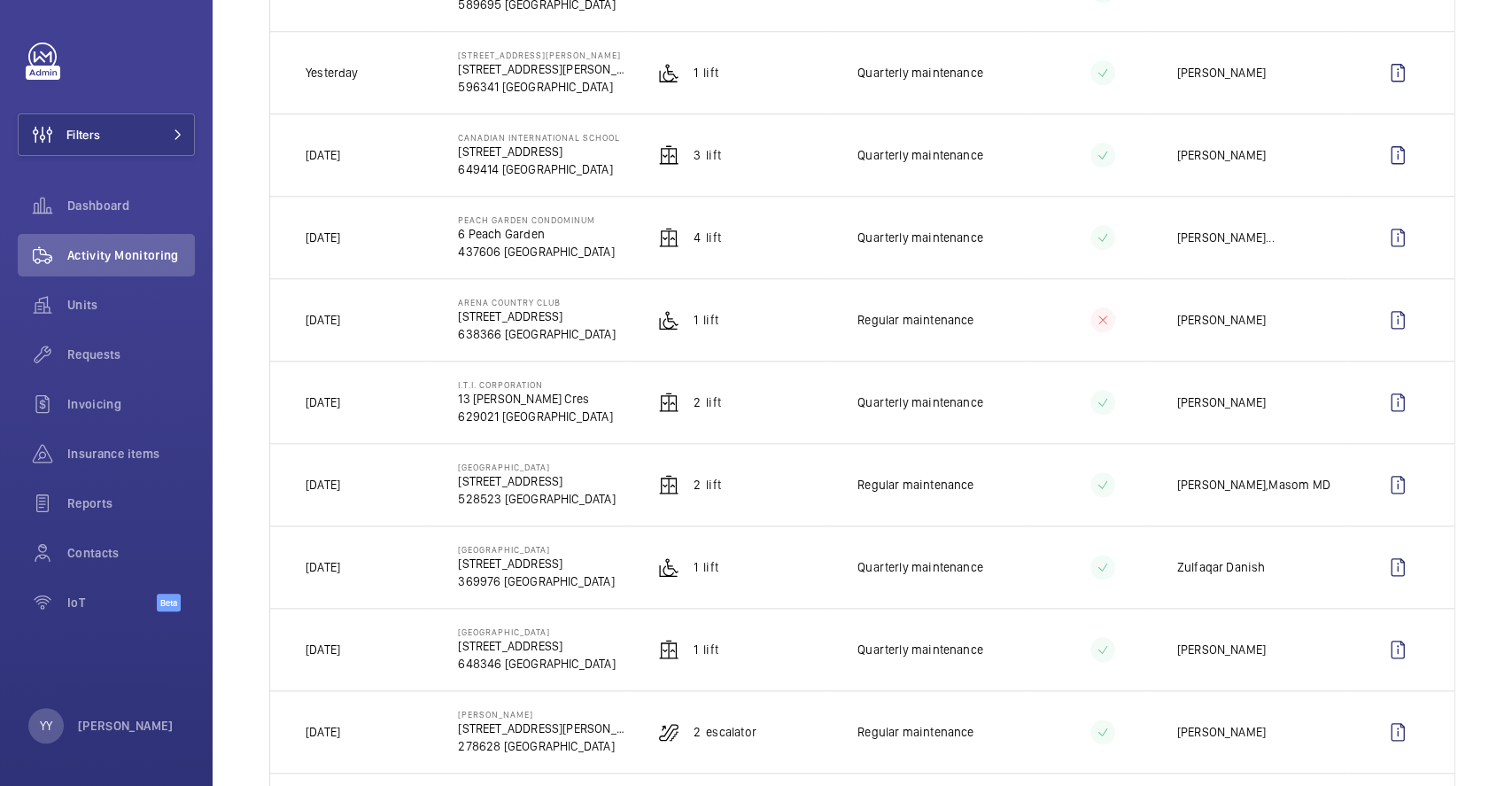 scroll, scrollTop: 1063, scrollLeft: 0, axis: vertical 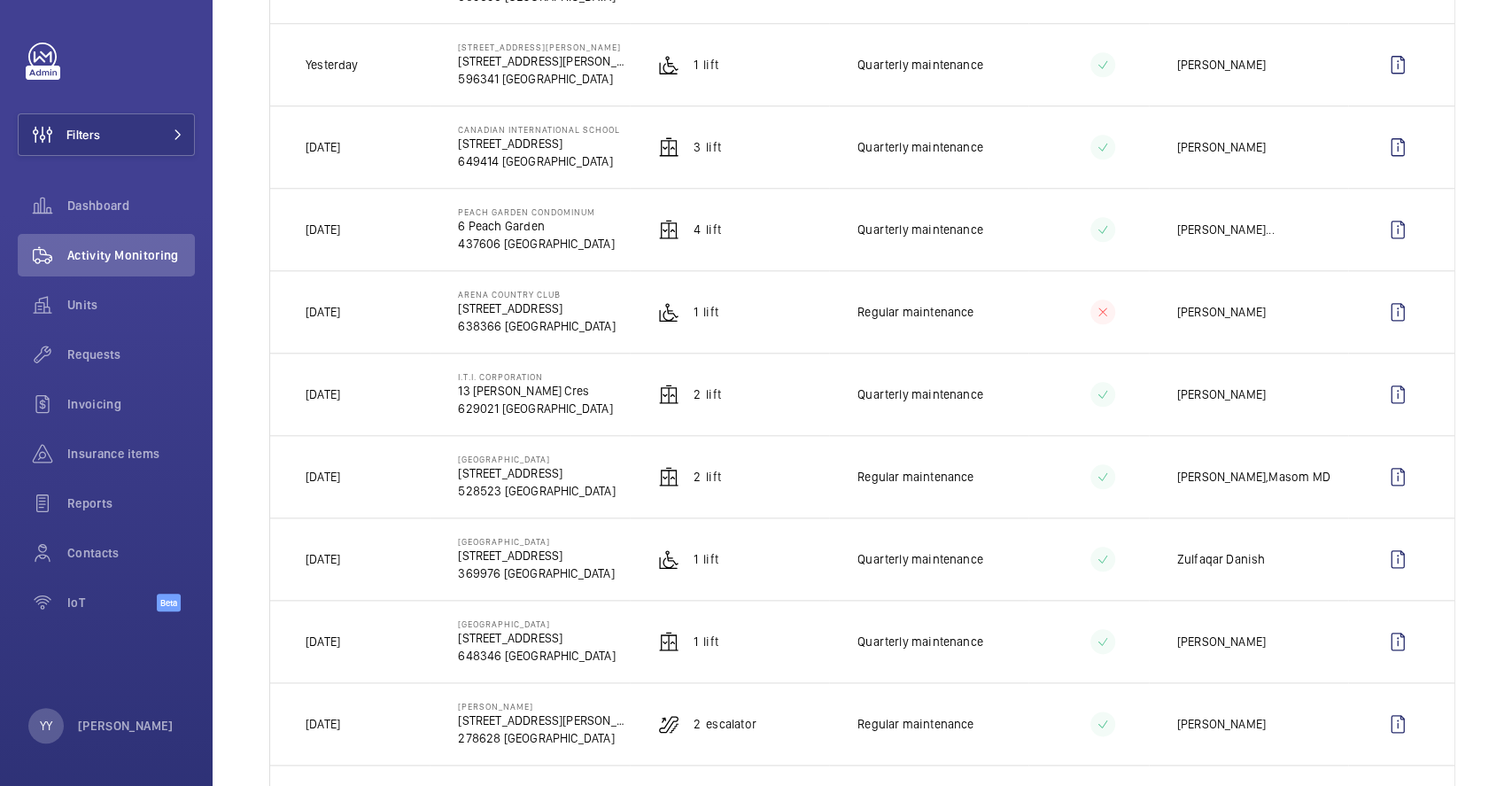drag, startPoint x: 460, startPoint y: 464, endPoint x: 615, endPoint y: 464, distance: 155 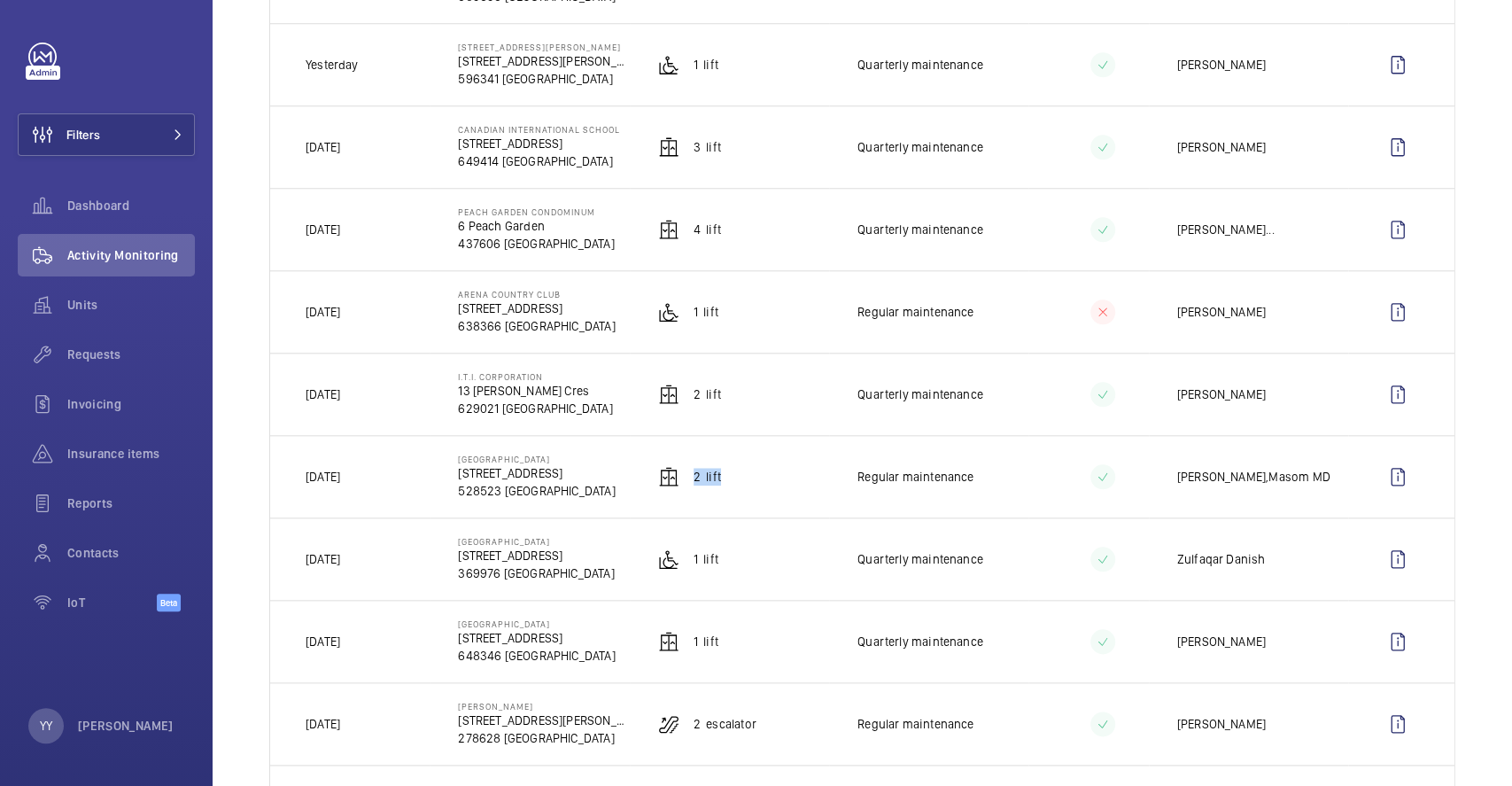 drag, startPoint x: 688, startPoint y: 474, endPoint x: 723, endPoint y: 476, distance: 35.057096 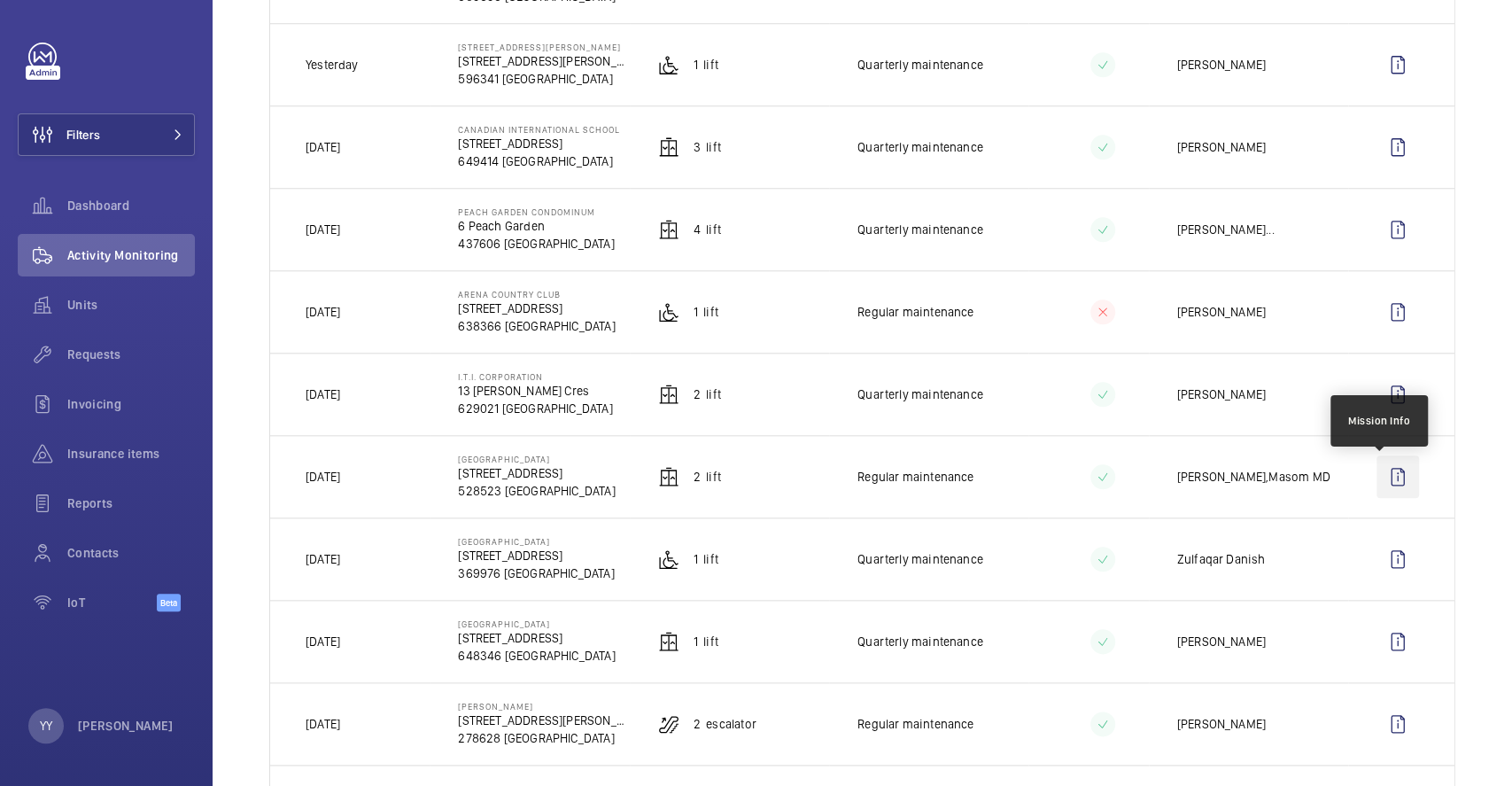 click 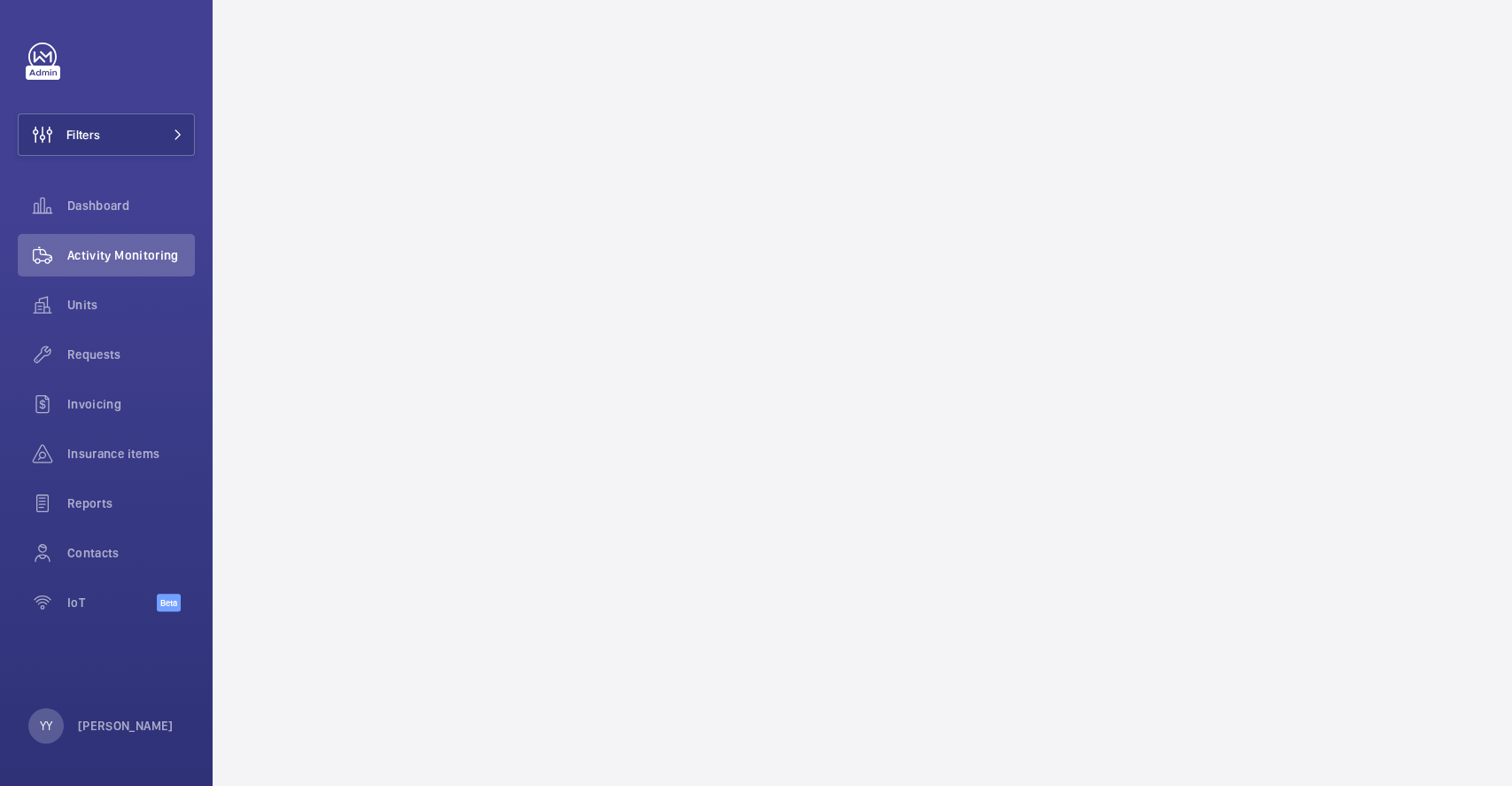 scroll, scrollTop: 0, scrollLeft: 0, axis: both 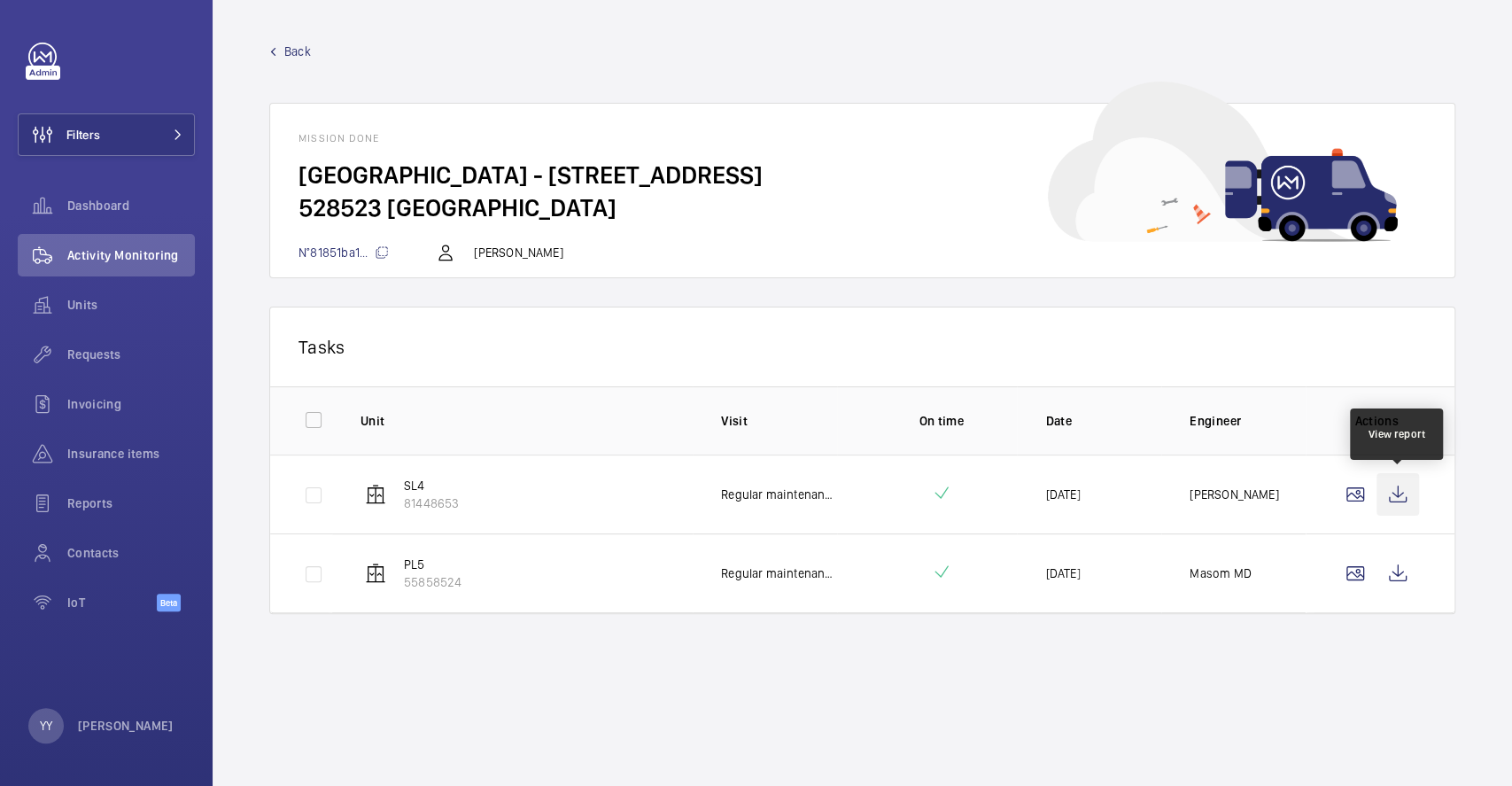 click 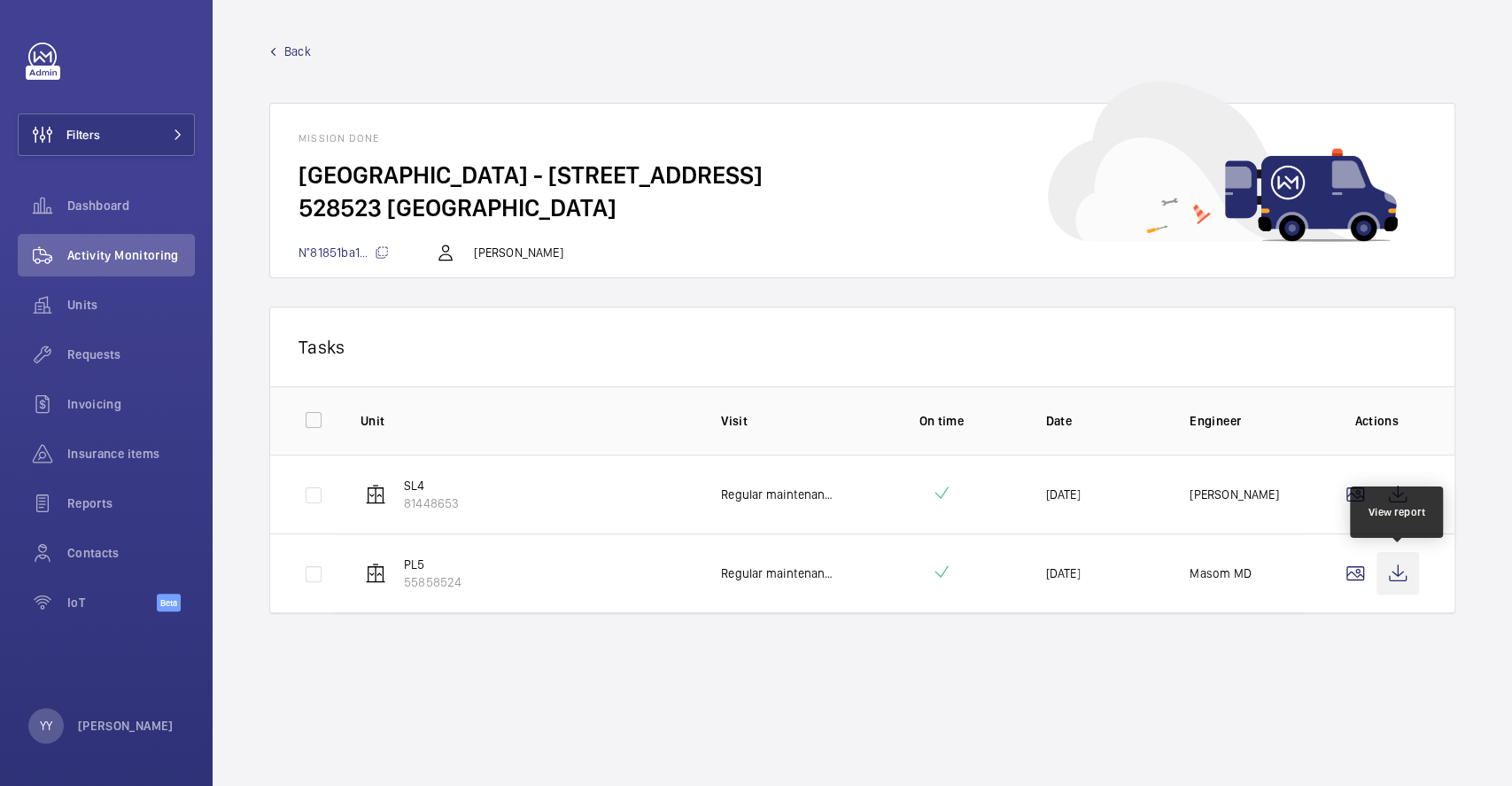 click 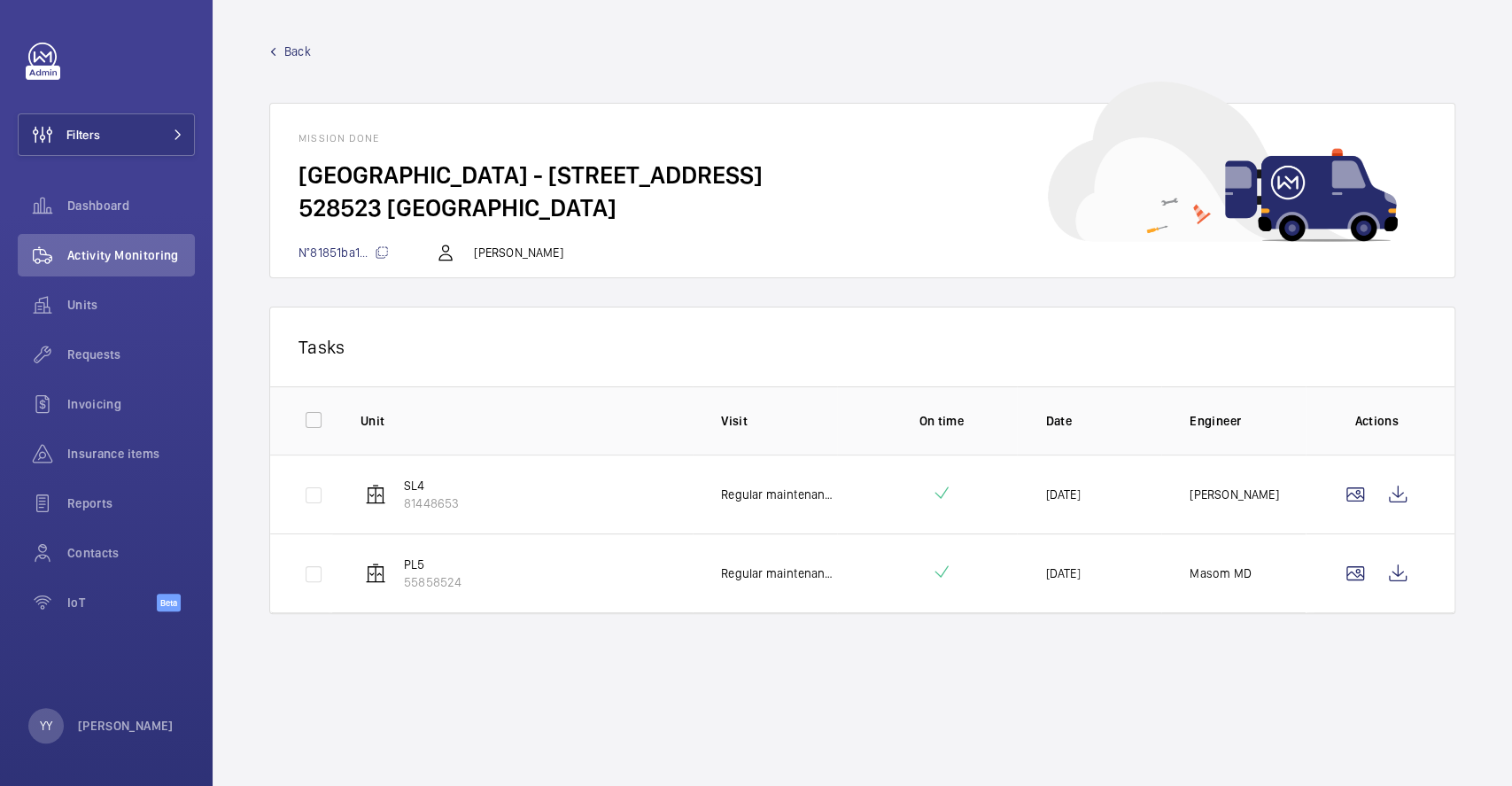 click on "Back" 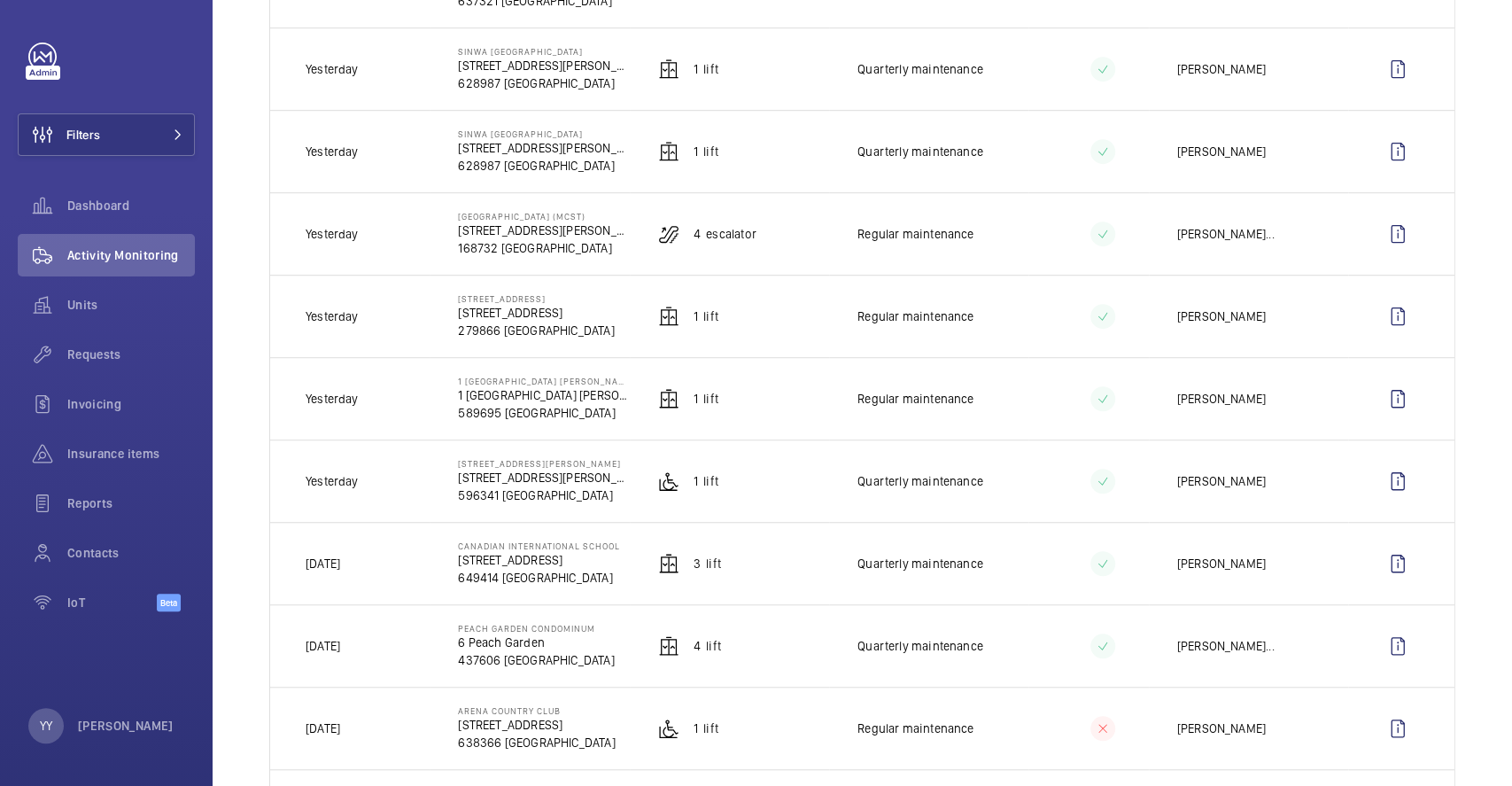 scroll, scrollTop: 945, scrollLeft: 0, axis: vertical 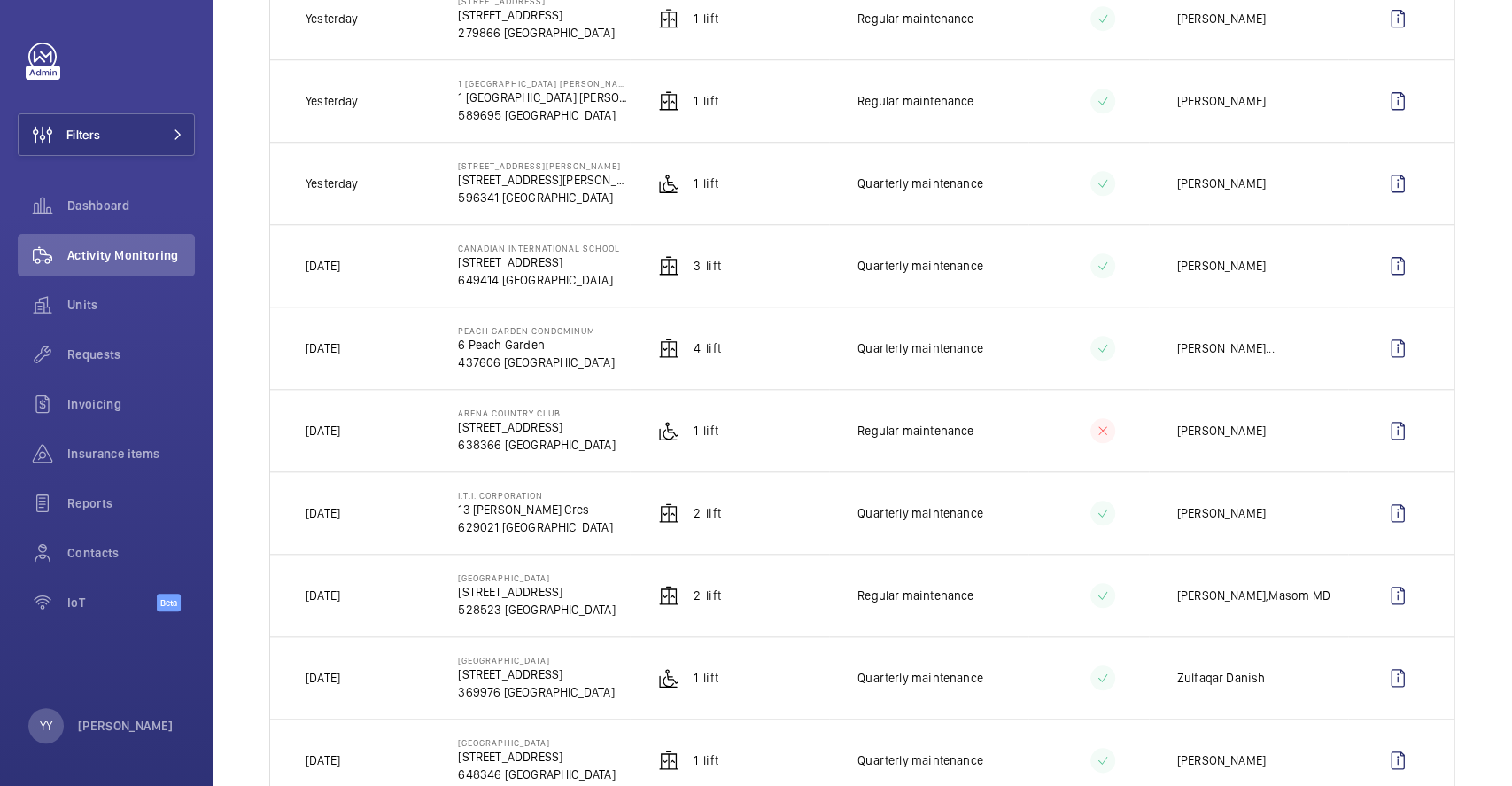 drag, startPoint x: 451, startPoint y: 499, endPoint x: 552, endPoint y: 496, distance: 101.04454 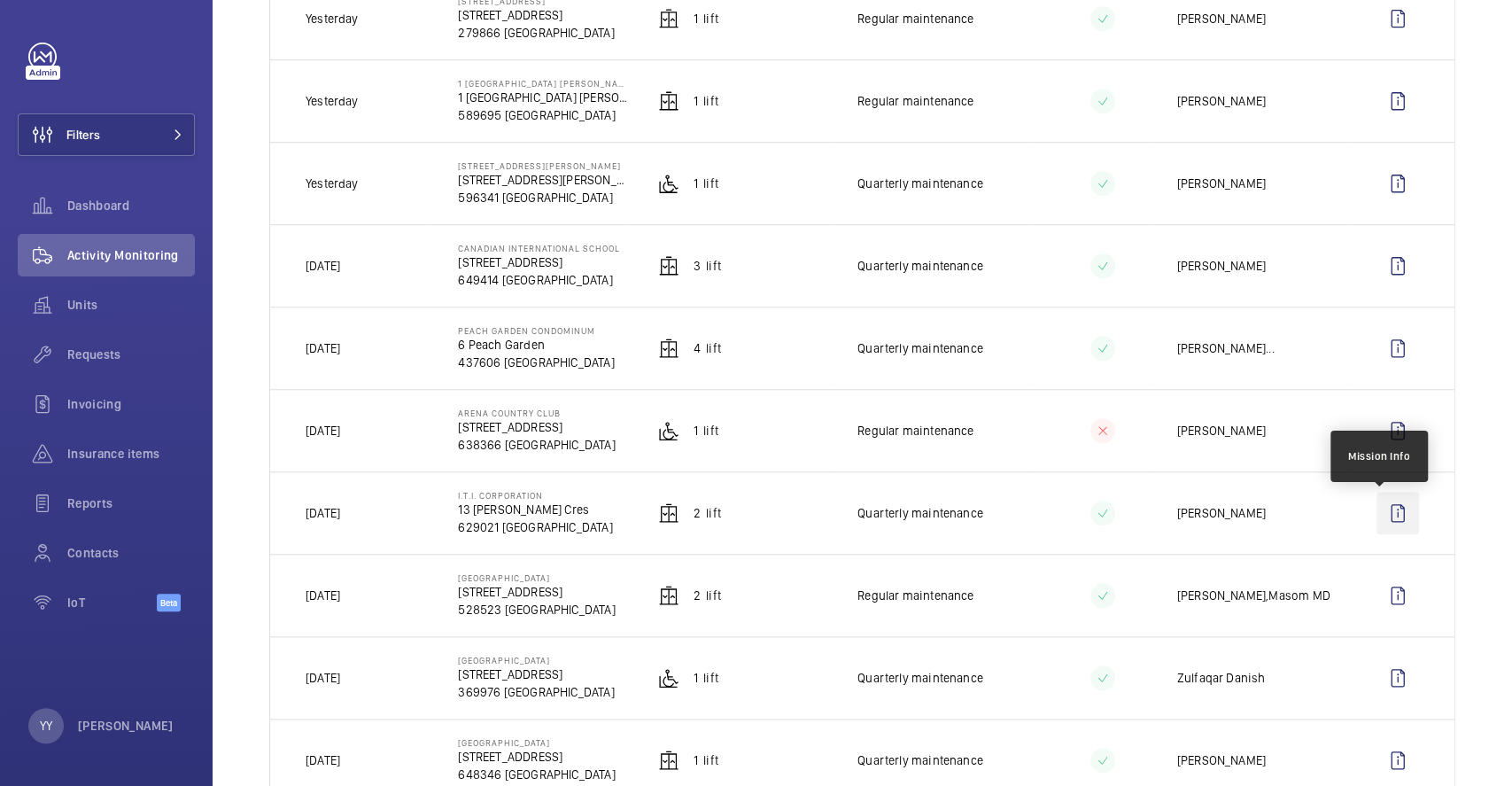 click 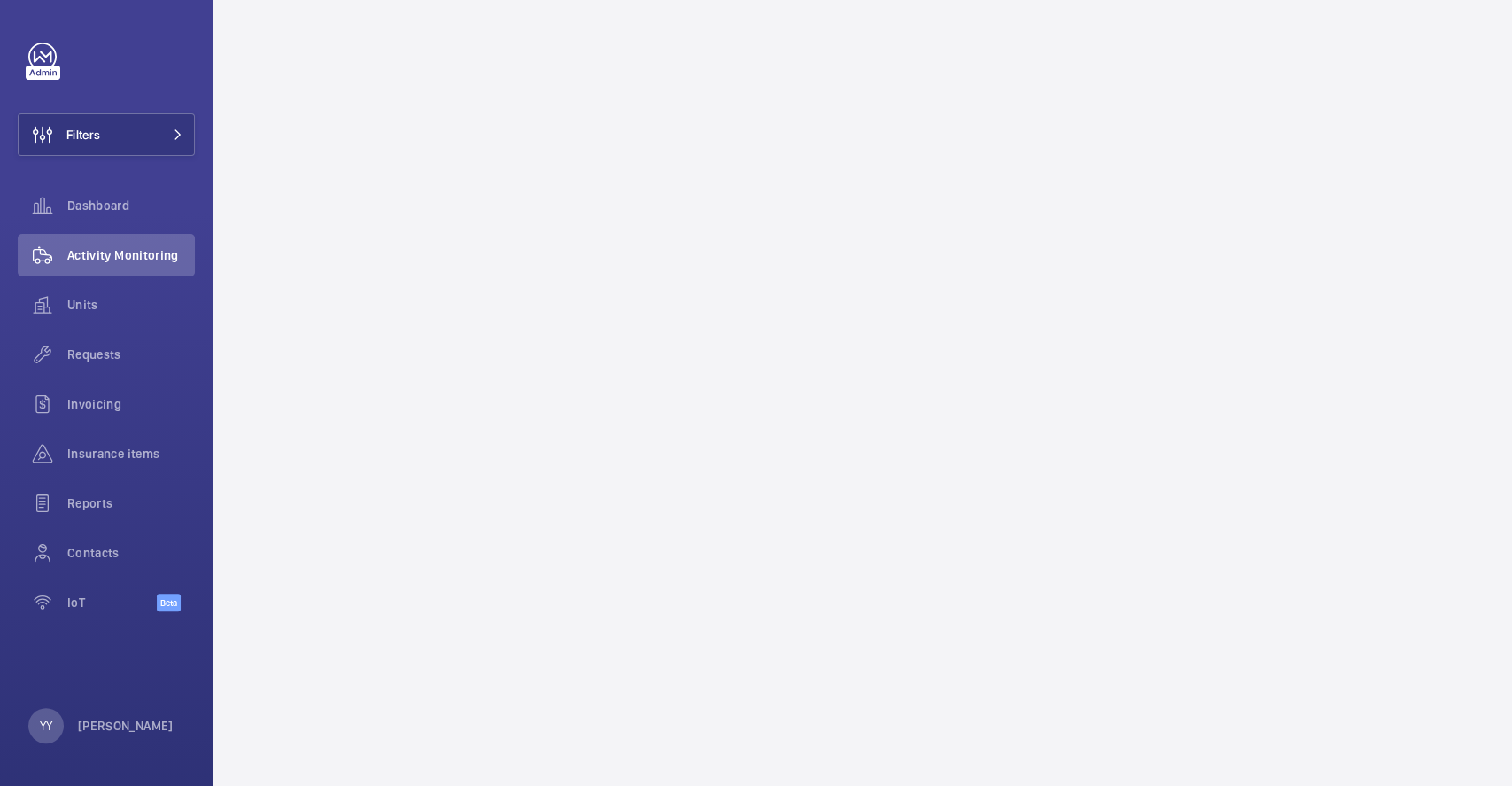 scroll, scrollTop: 0, scrollLeft: 0, axis: both 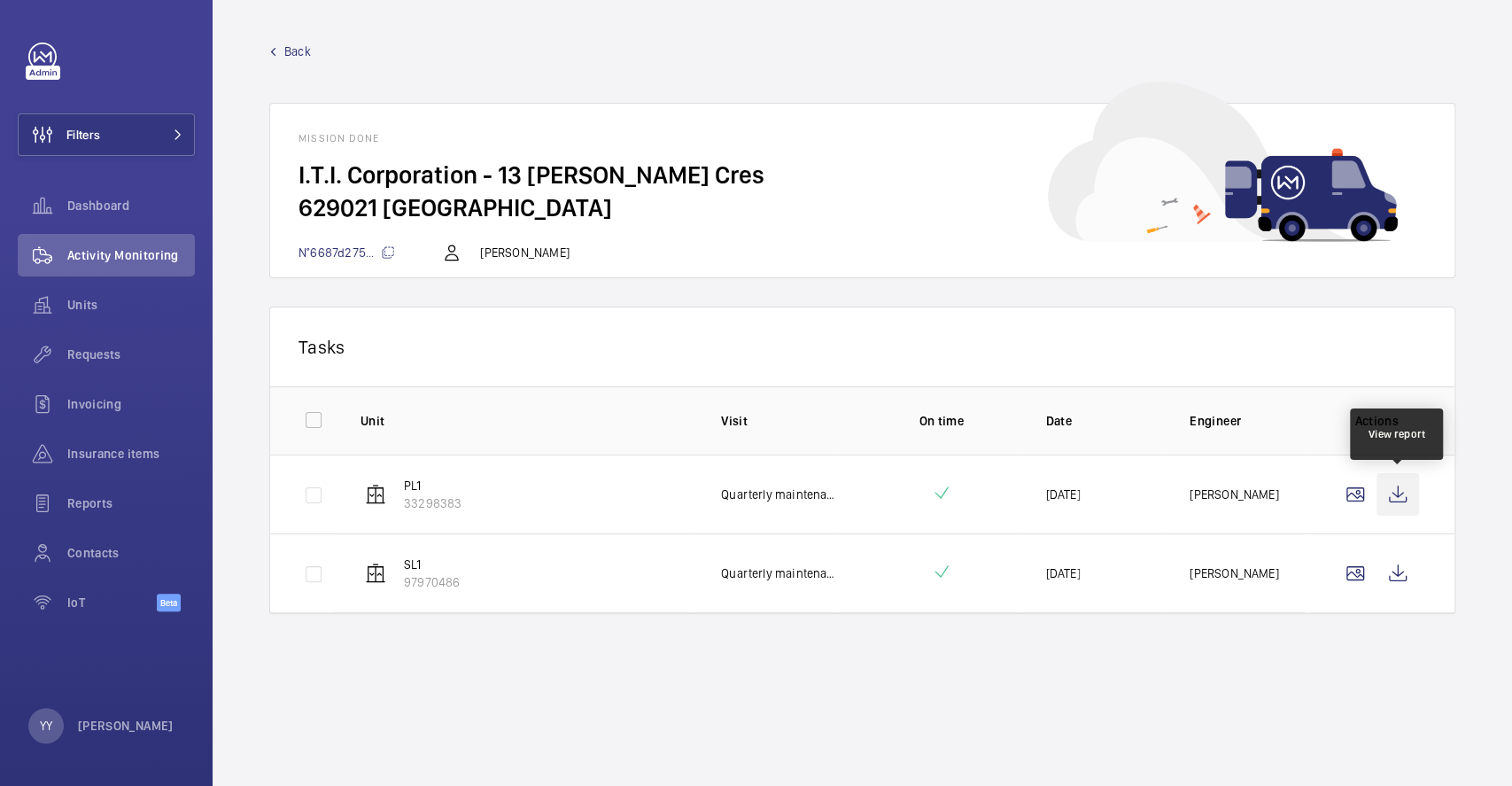 click 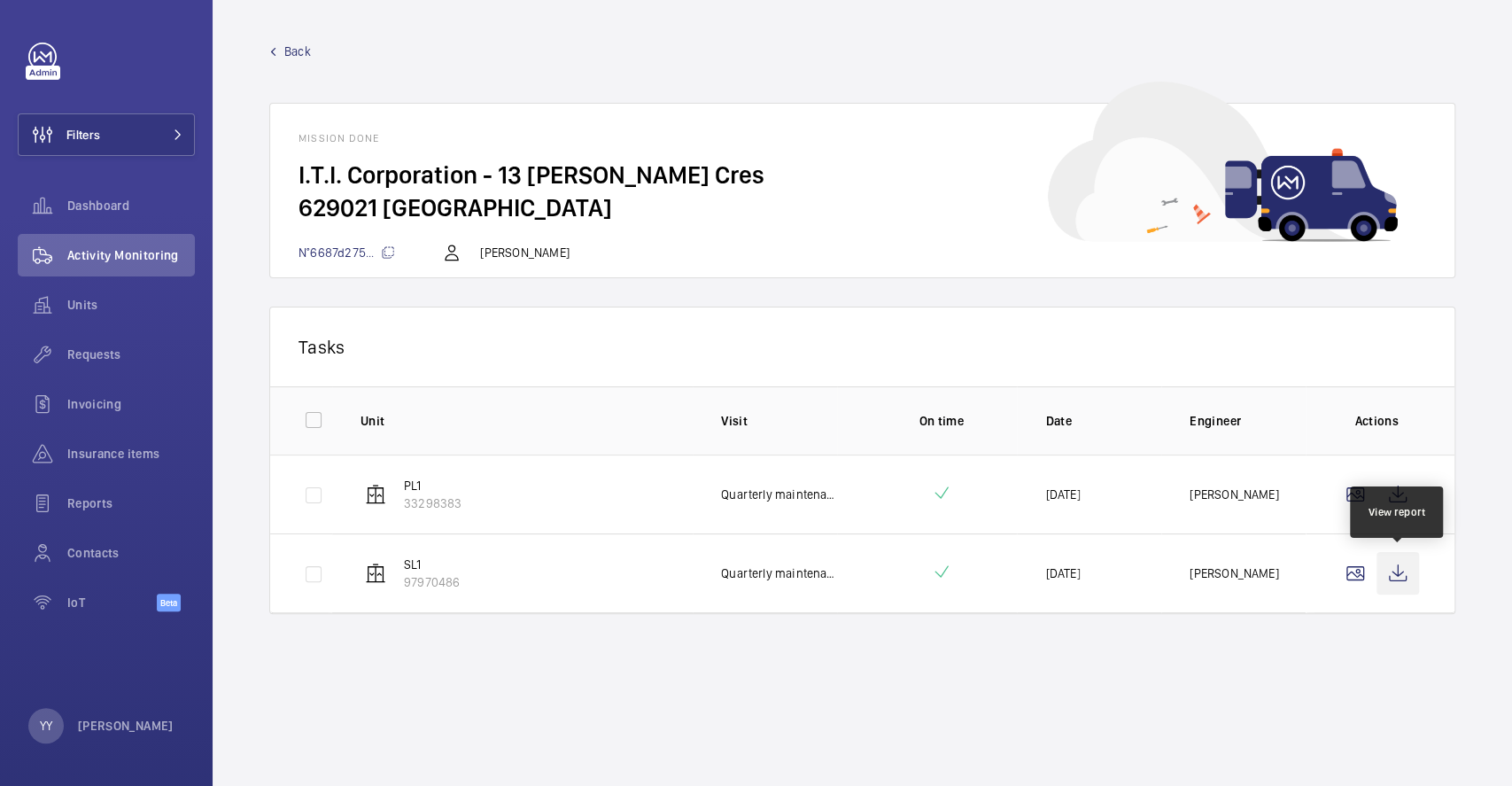click 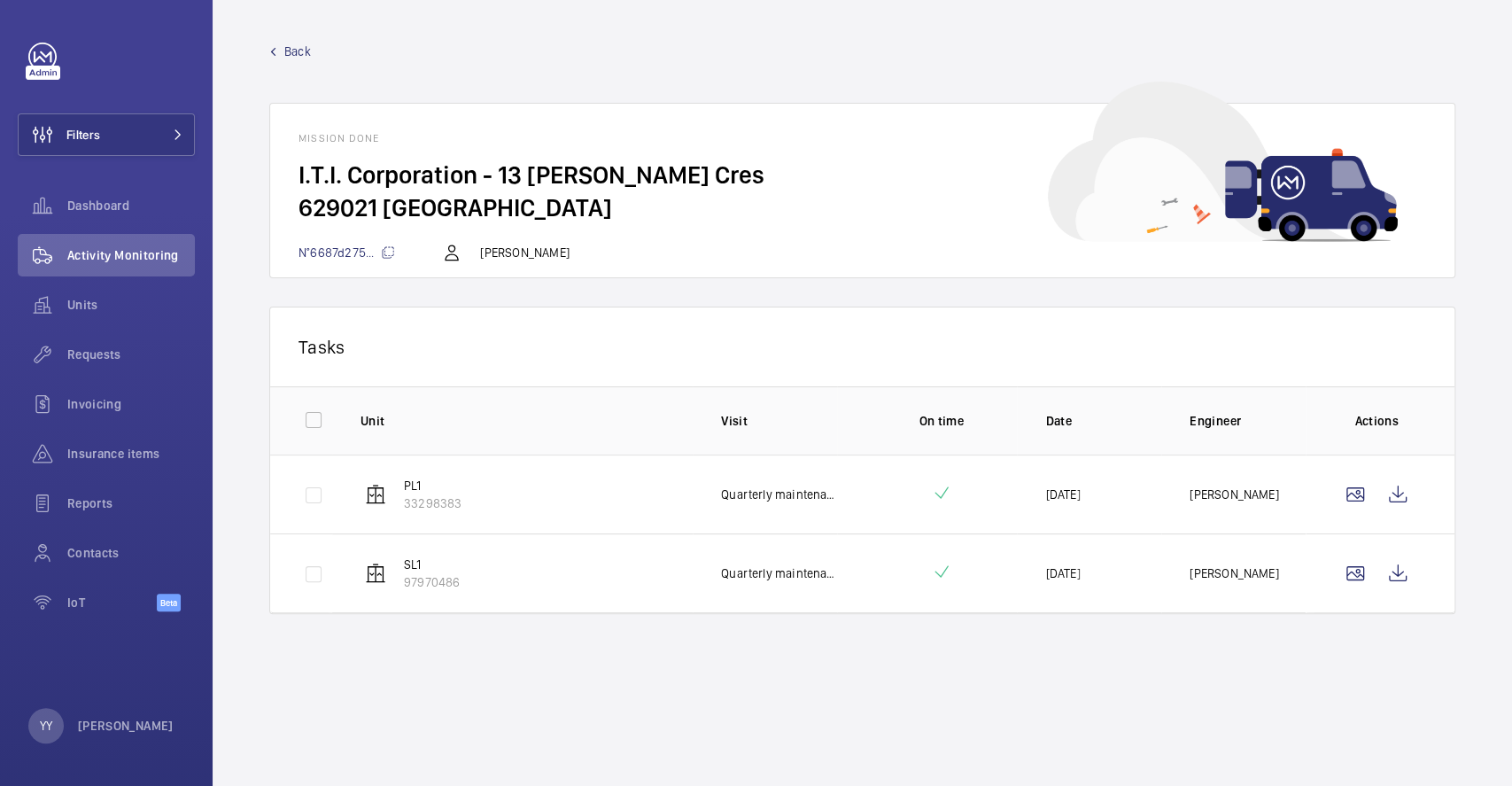 click on "Back" 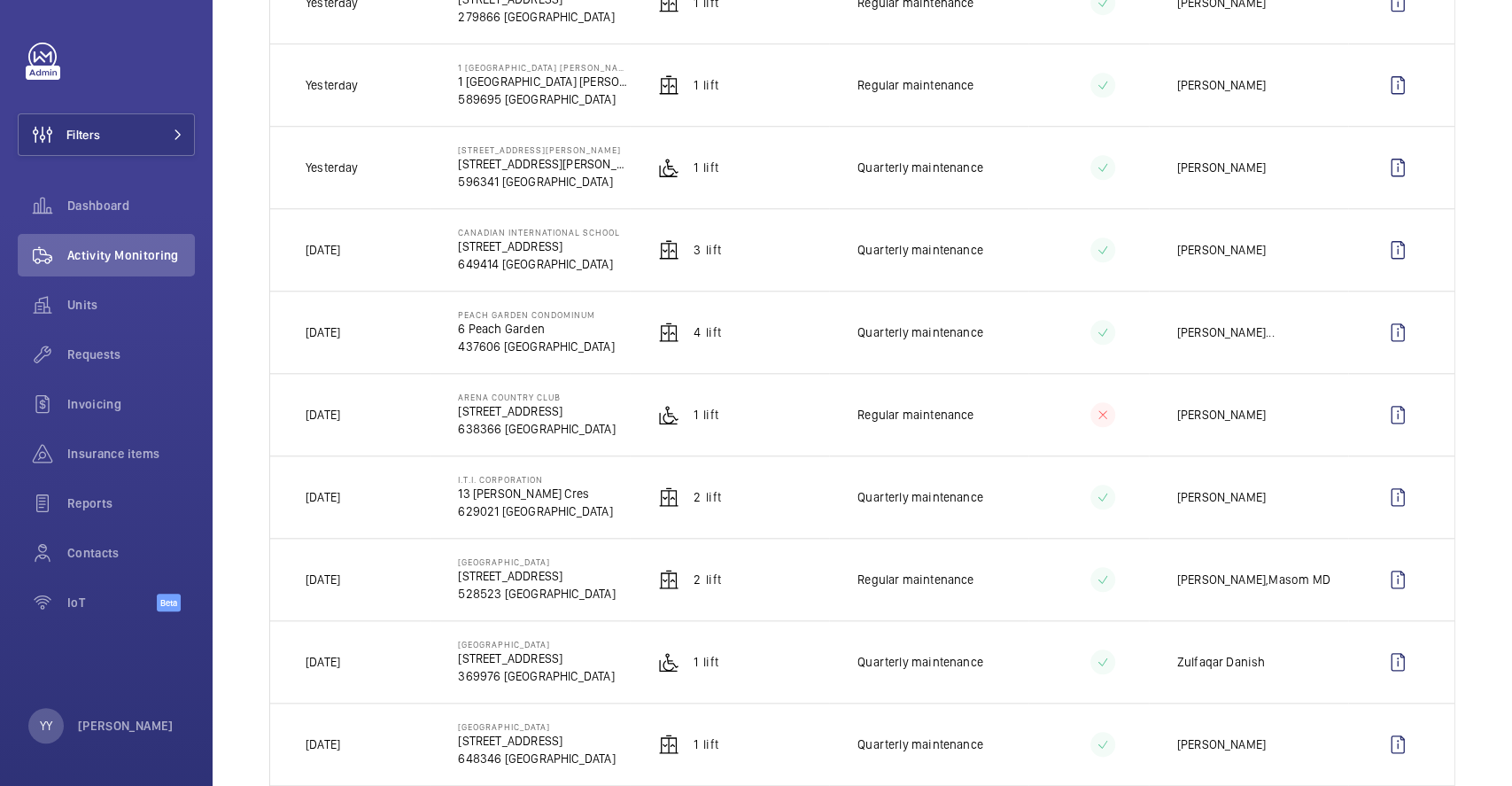 scroll, scrollTop: 945, scrollLeft: 0, axis: vertical 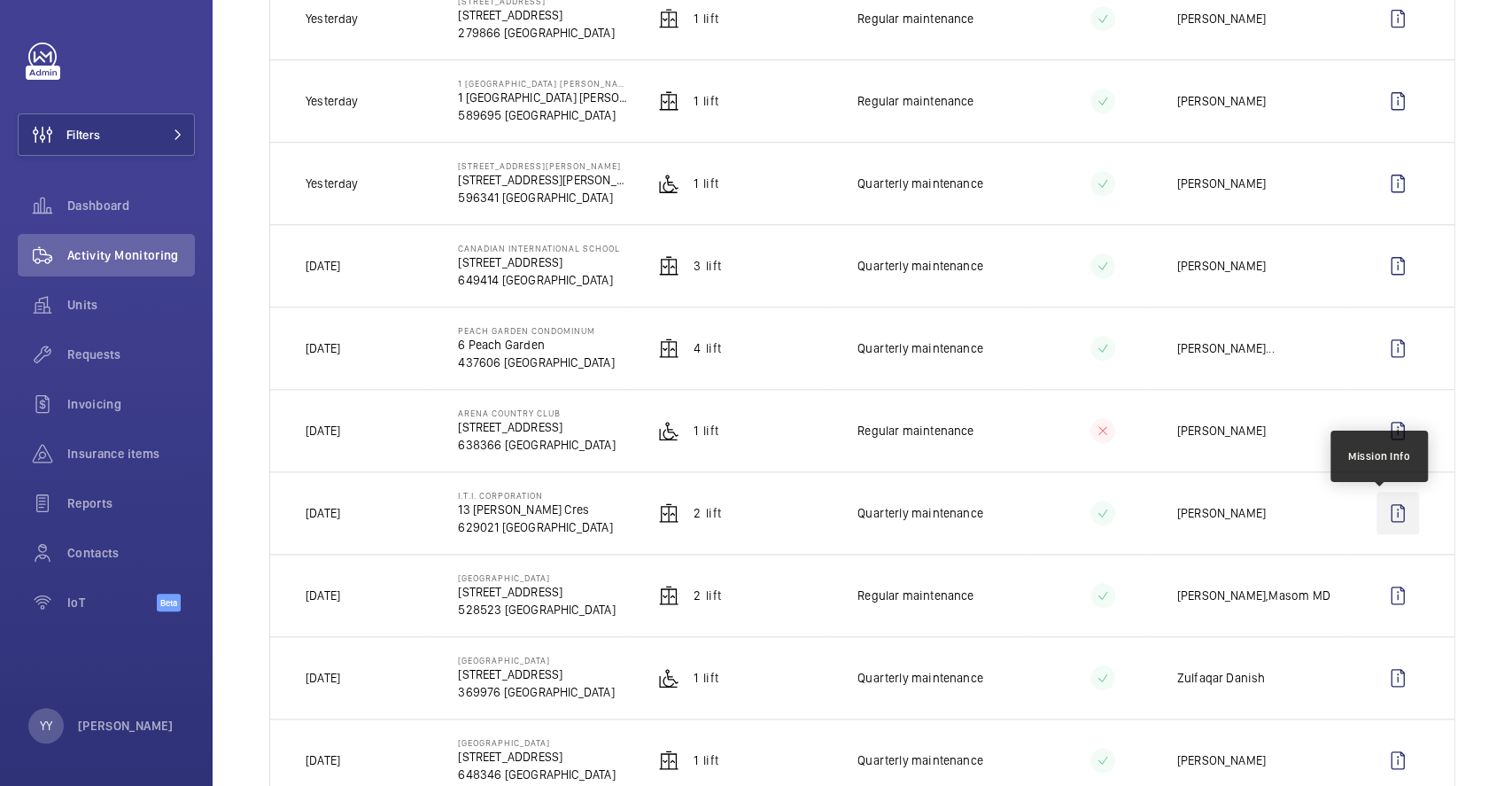 click 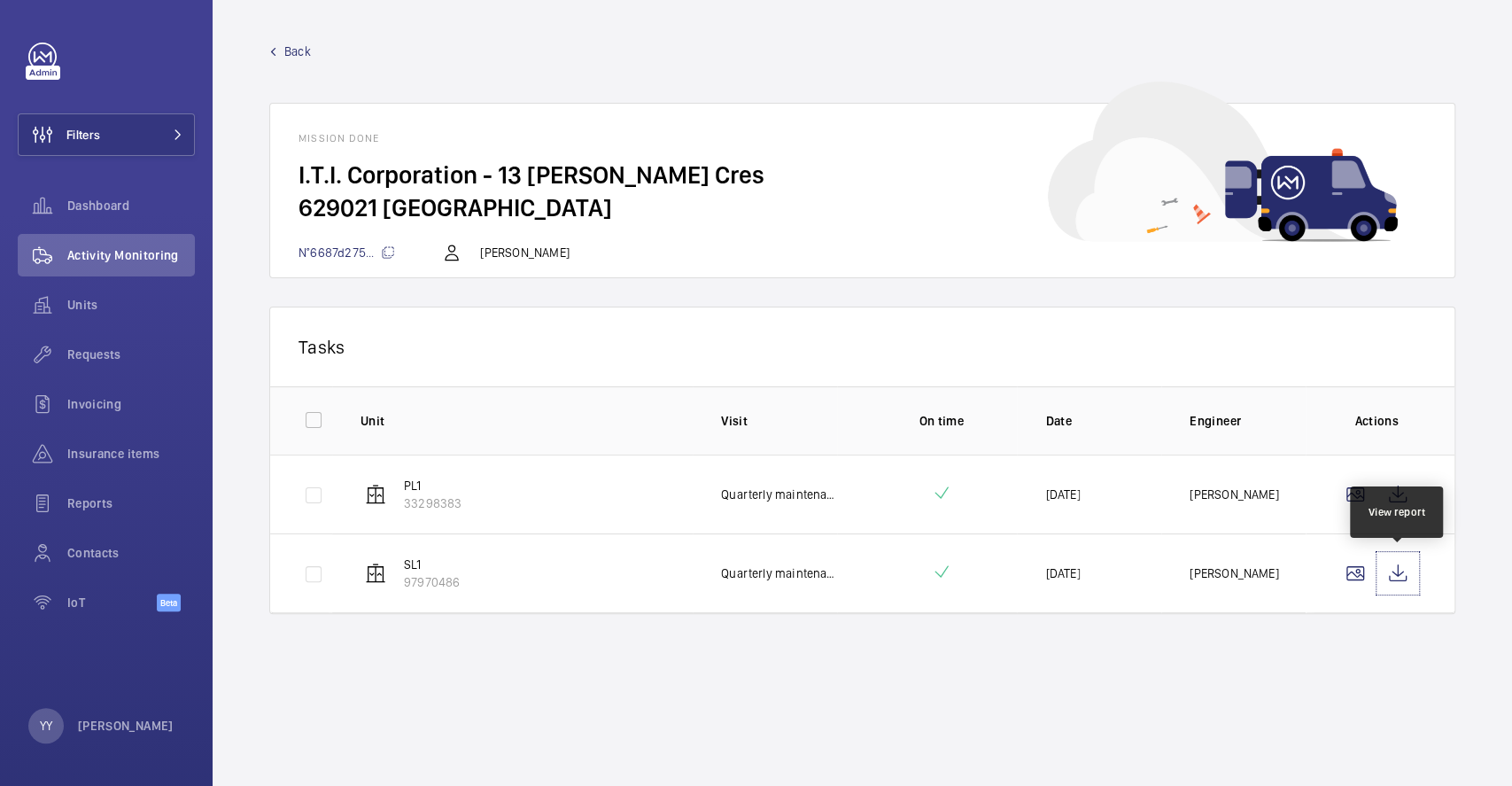 click 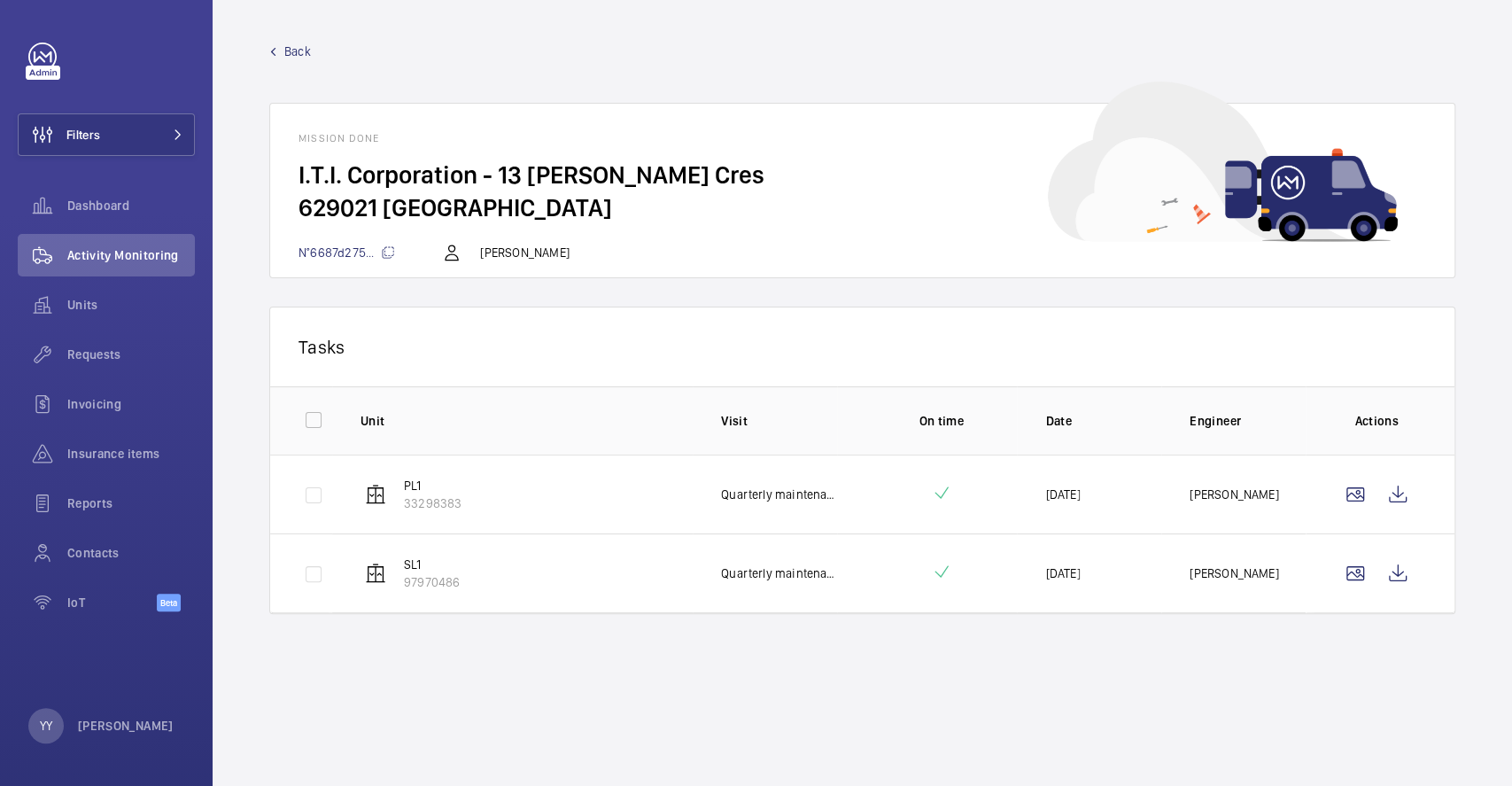 click on "Back" 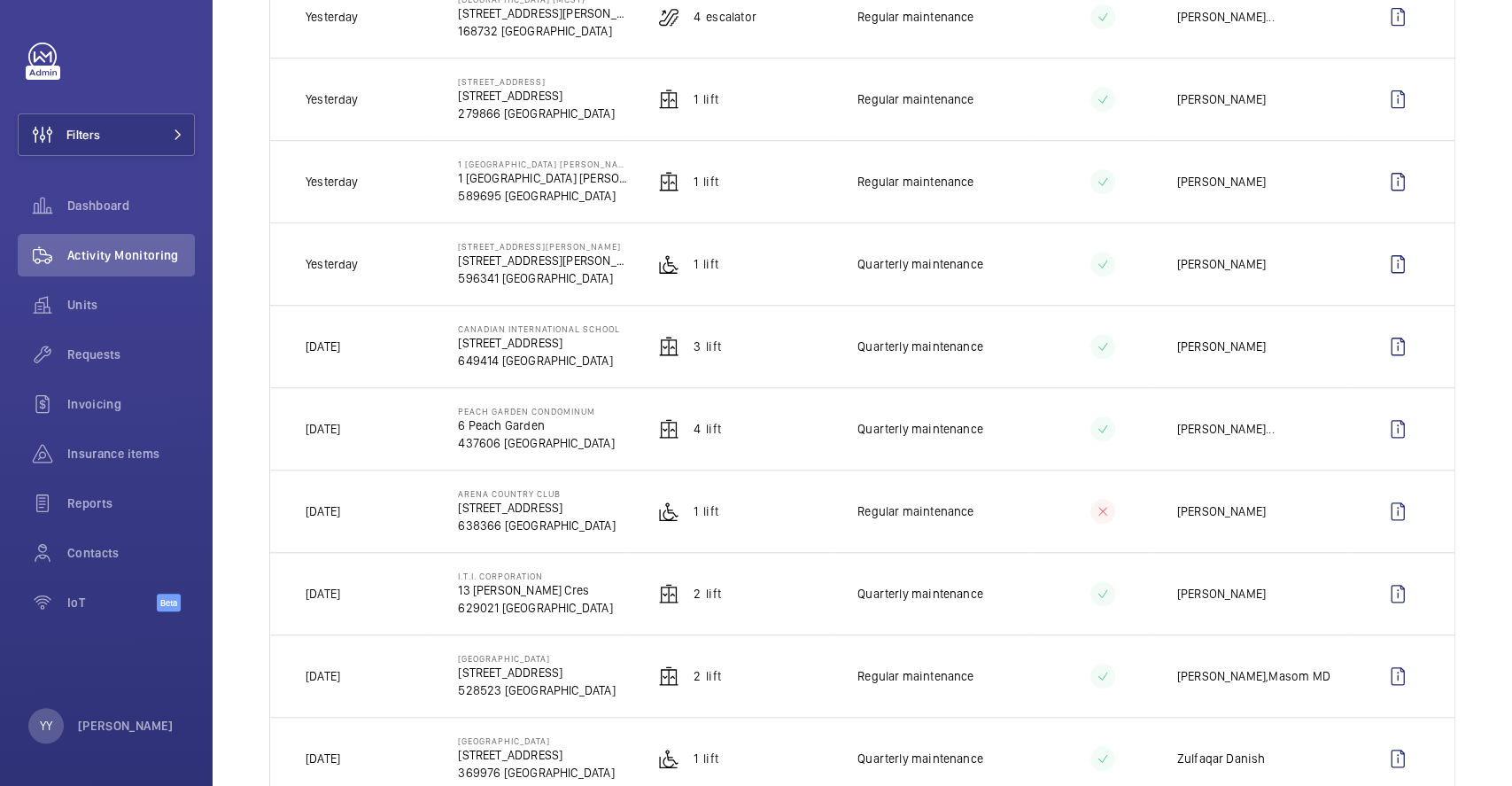 scroll, scrollTop: 827, scrollLeft: 0, axis: vertical 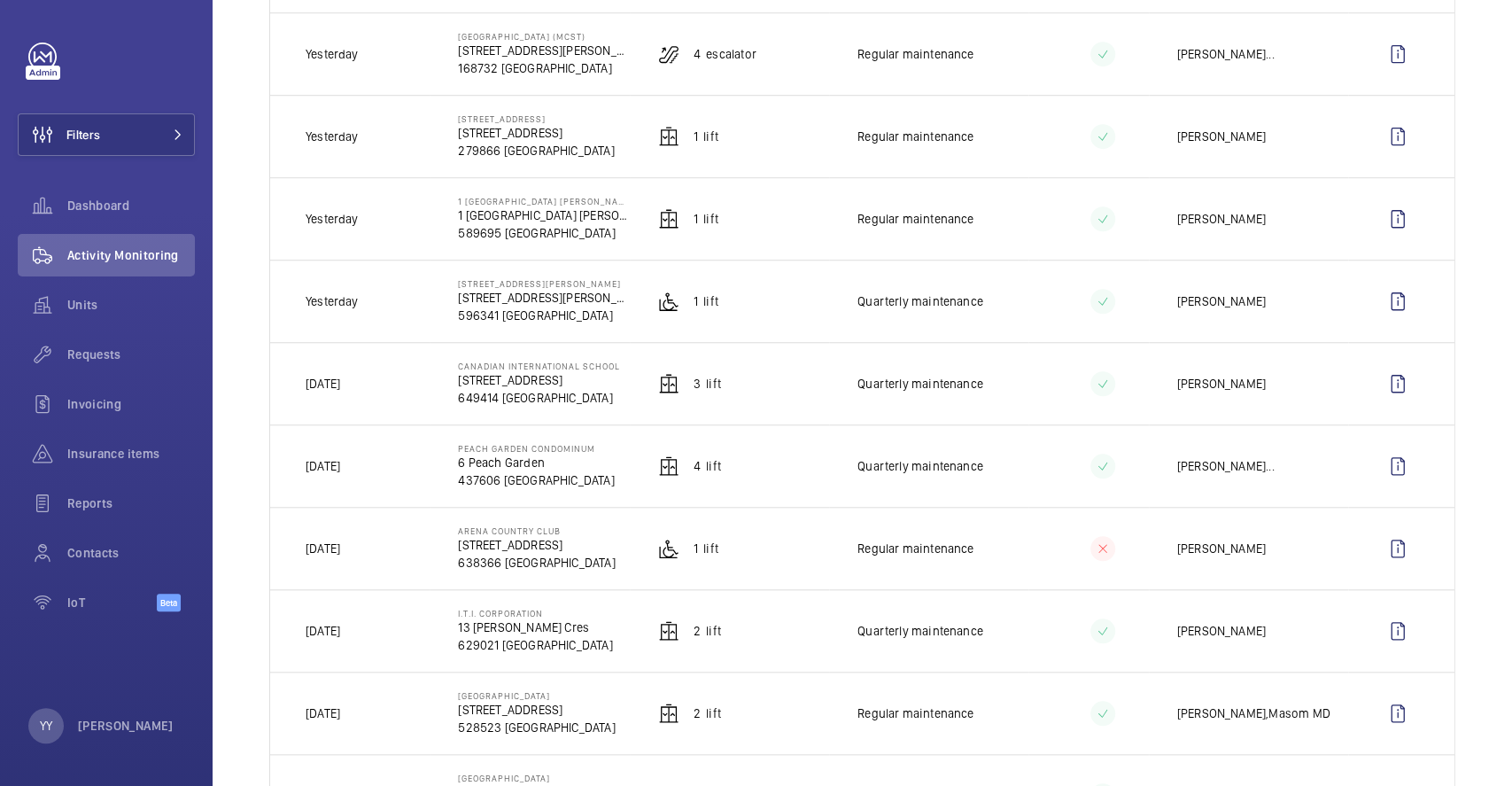 drag, startPoint x: 449, startPoint y: 531, endPoint x: 562, endPoint y: 525, distance: 113.15918 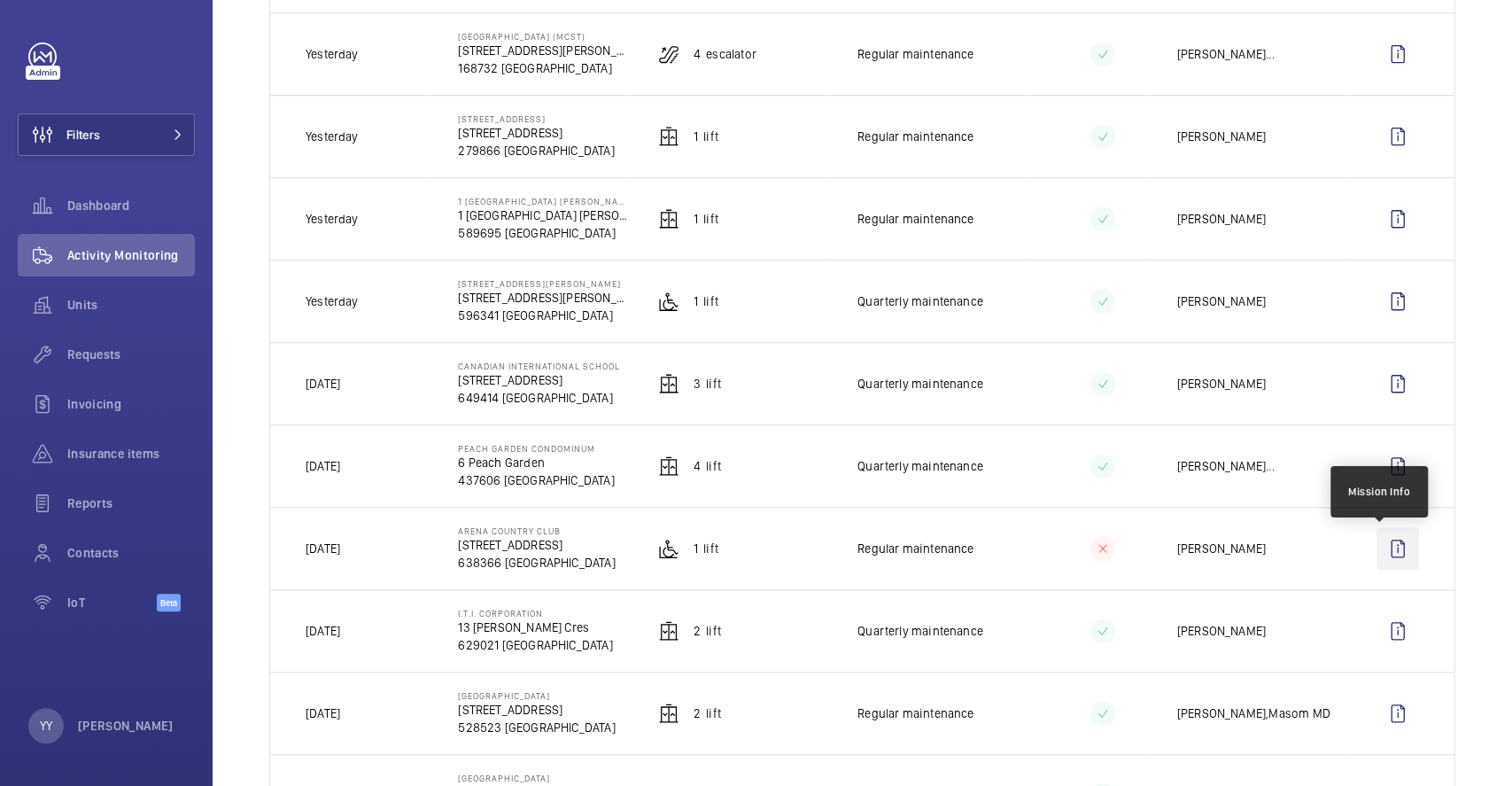 click 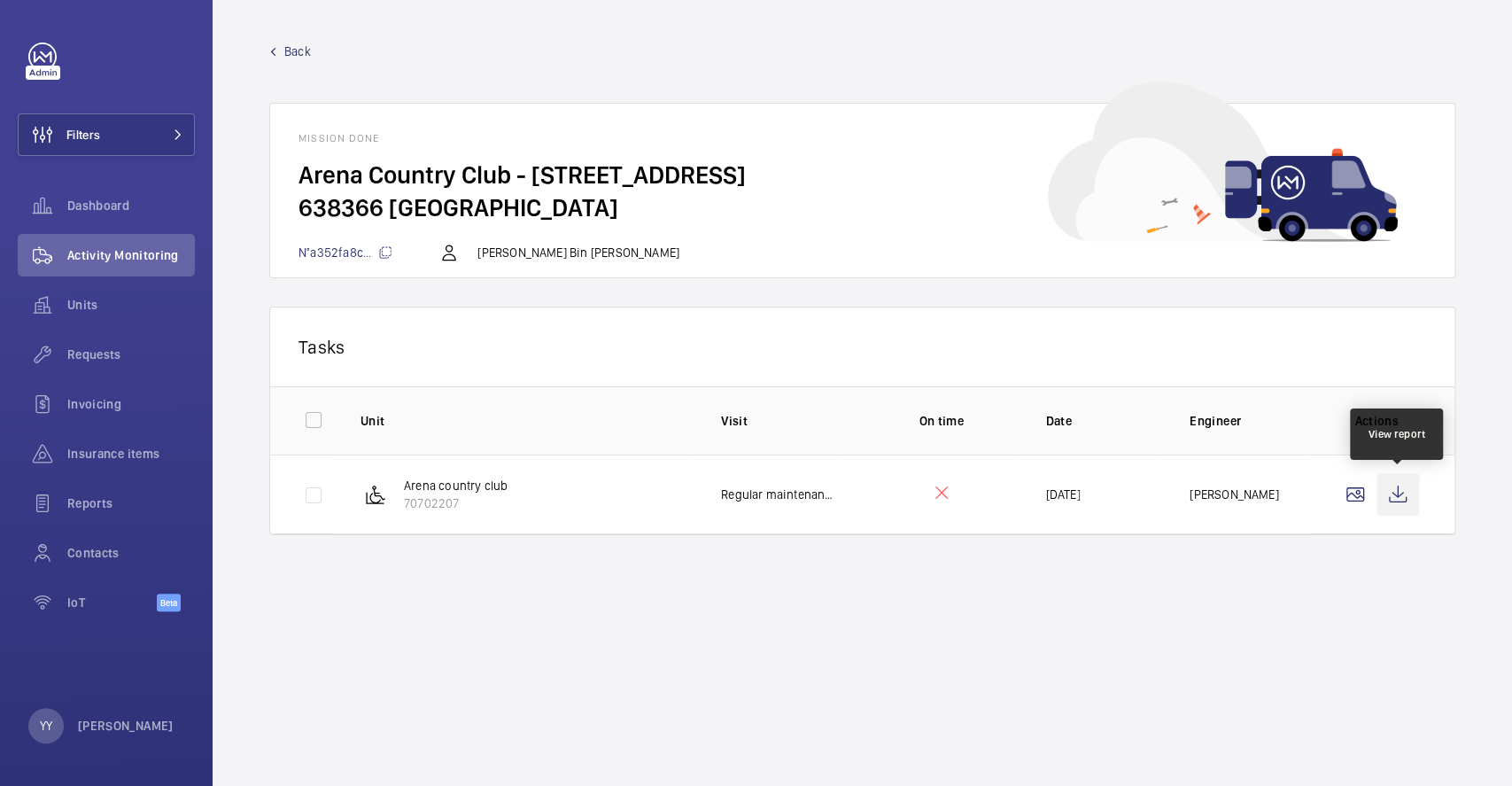 click 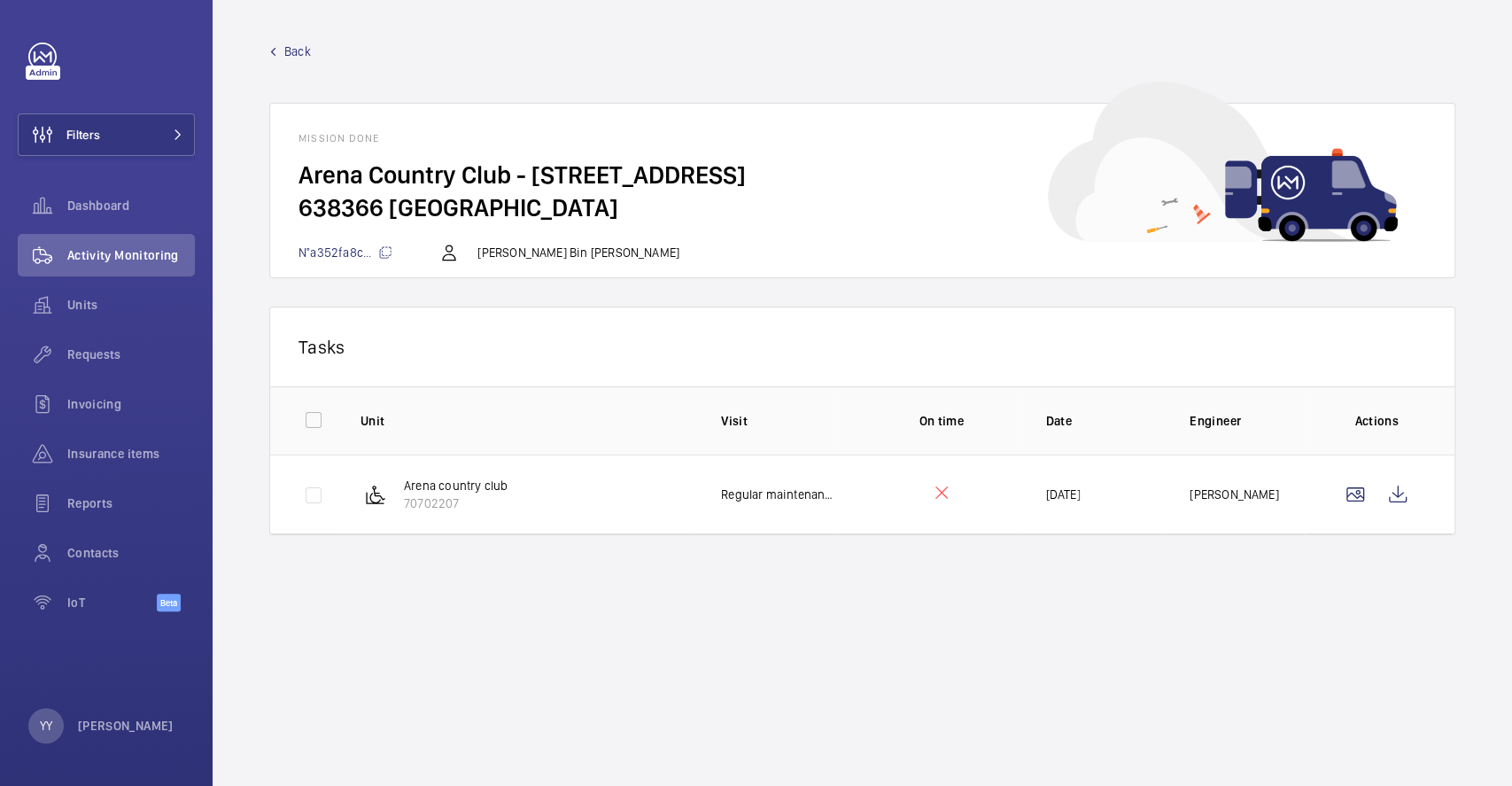 click on "Back" 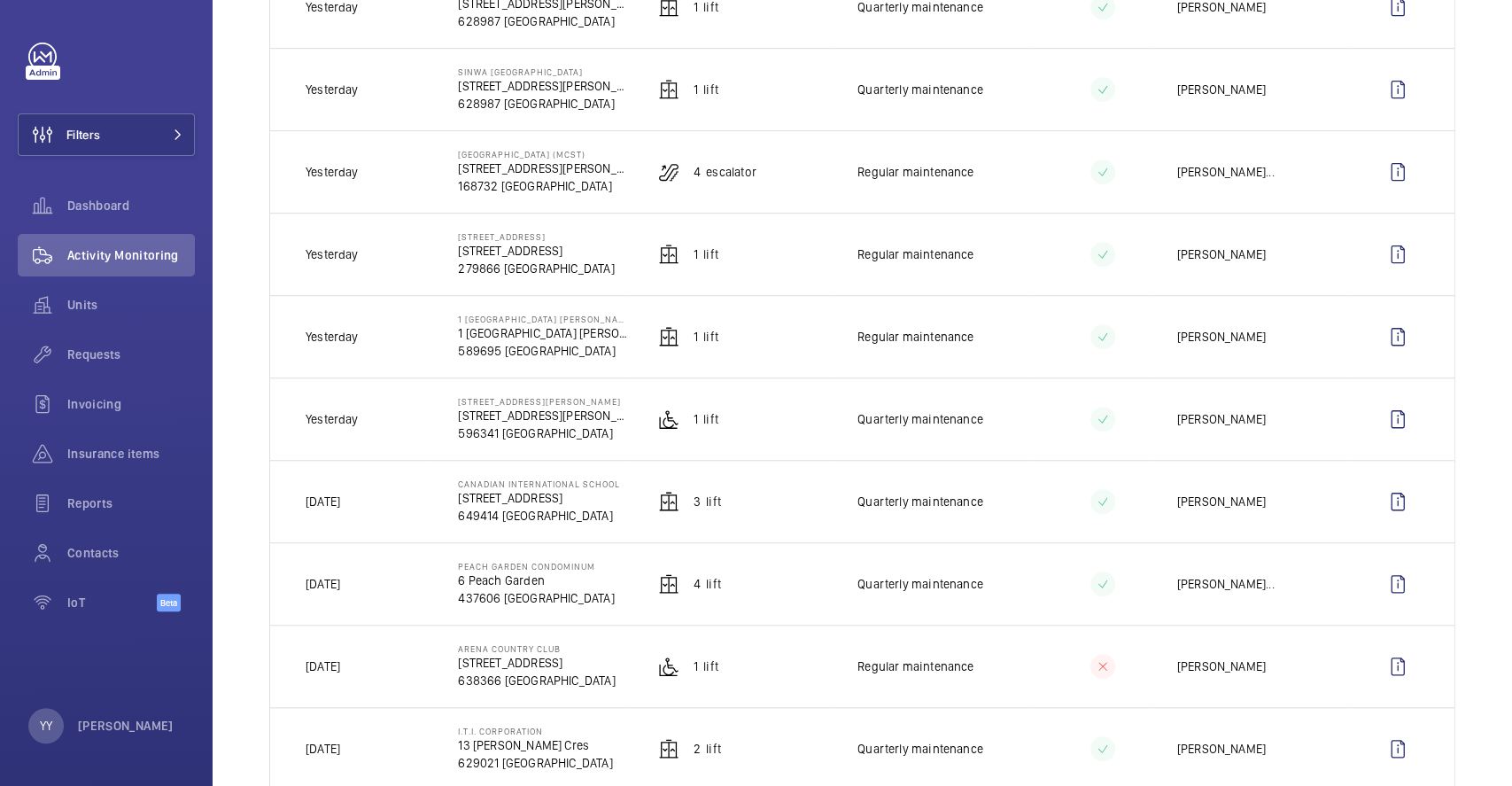 scroll, scrollTop: 945, scrollLeft: 0, axis: vertical 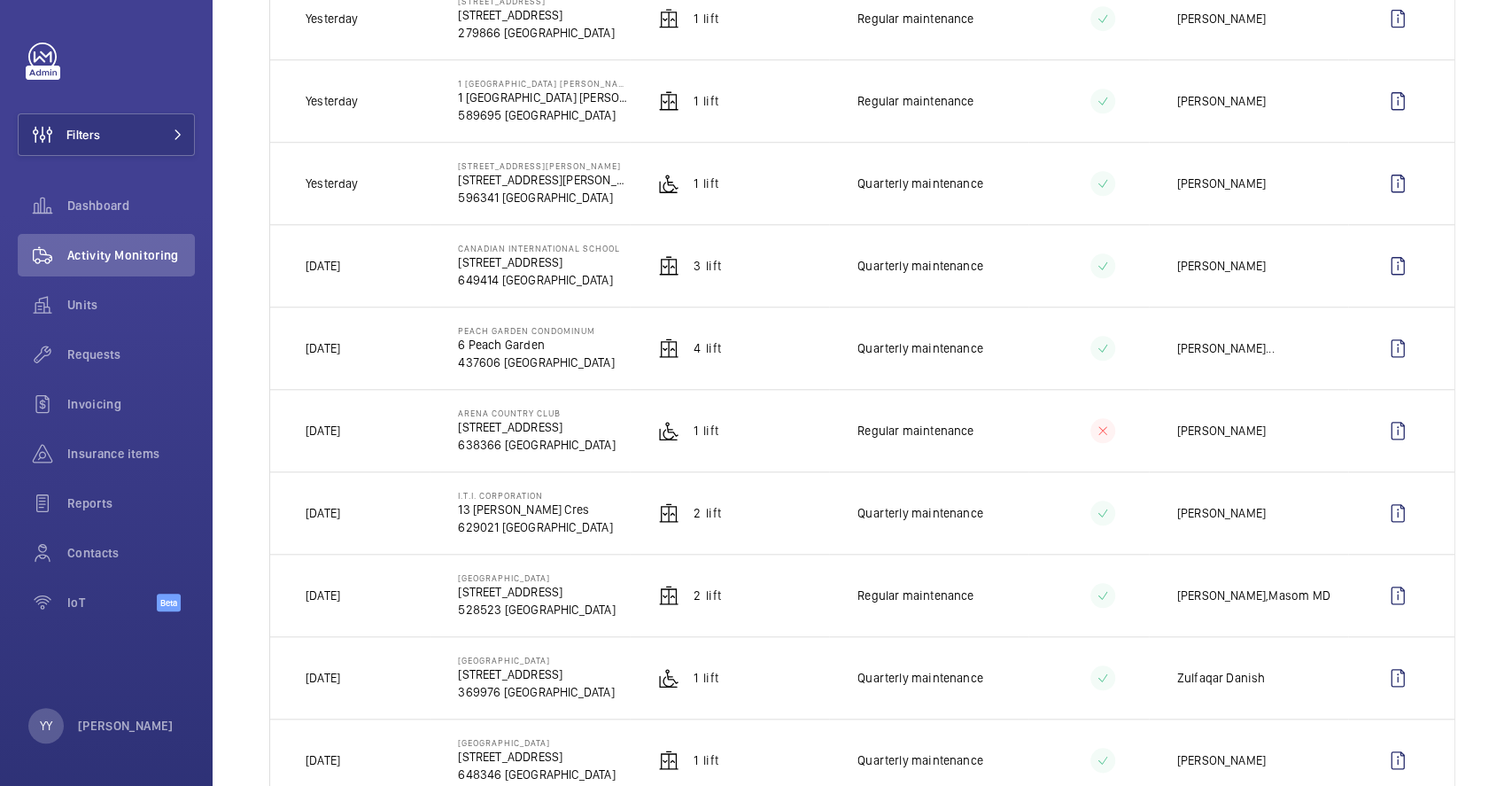 drag, startPoint x: 453, startPoint y: 331, endPoint x: 595, endPoint y: 329, distance: 142.01408 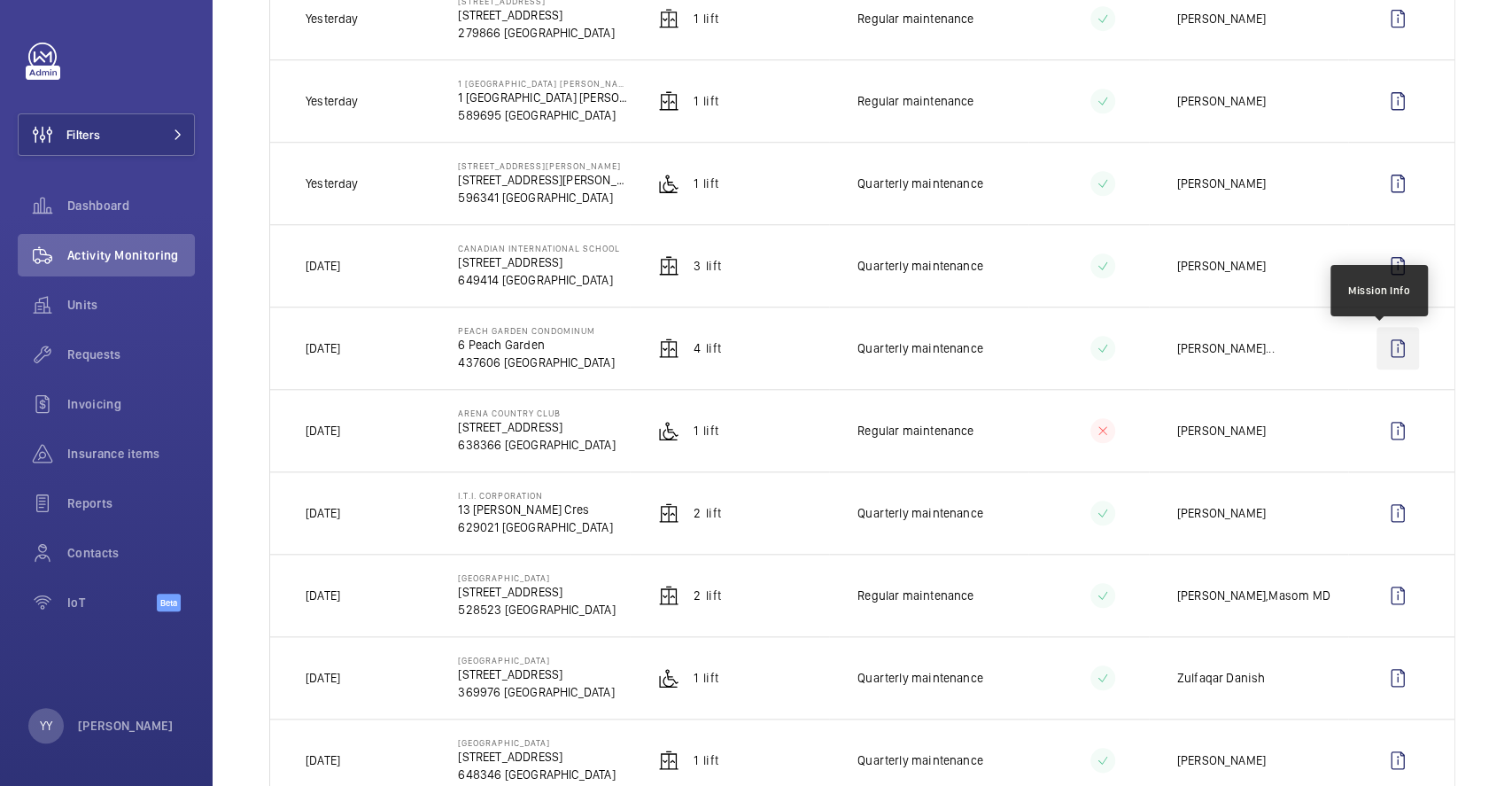 click 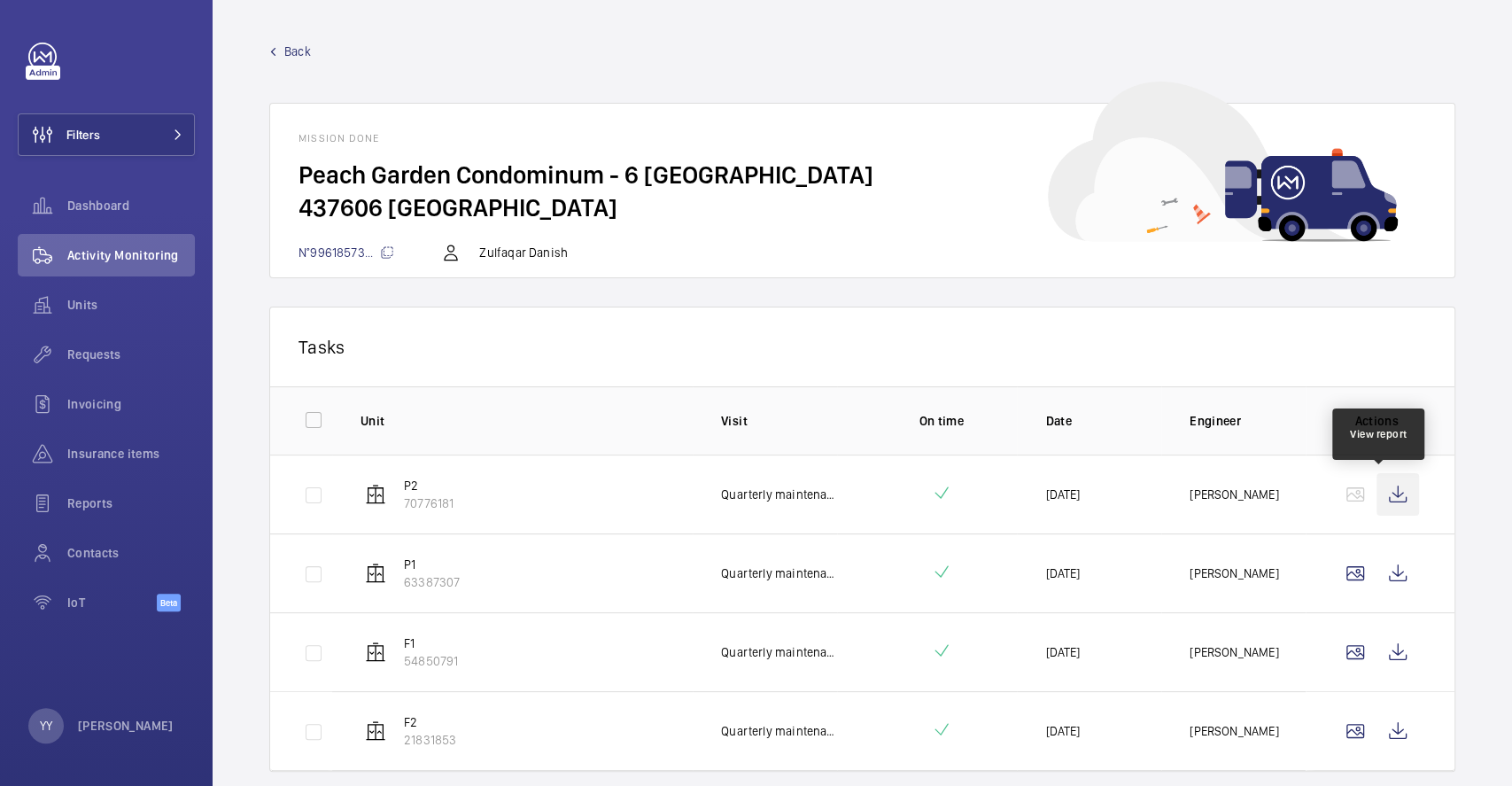 scroll, scrollTop: 56, scrollLeft: 0, axis: vertical 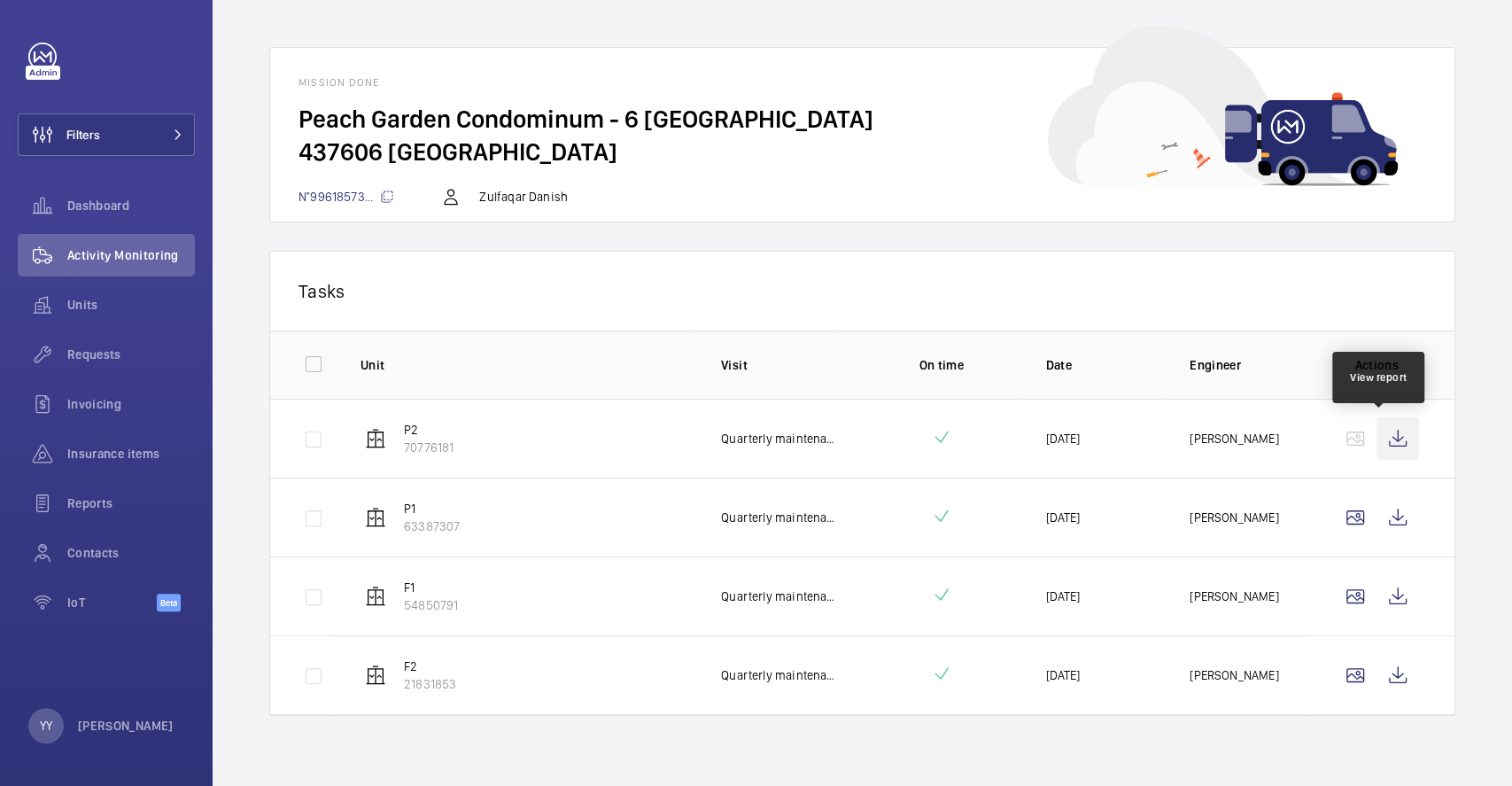 click 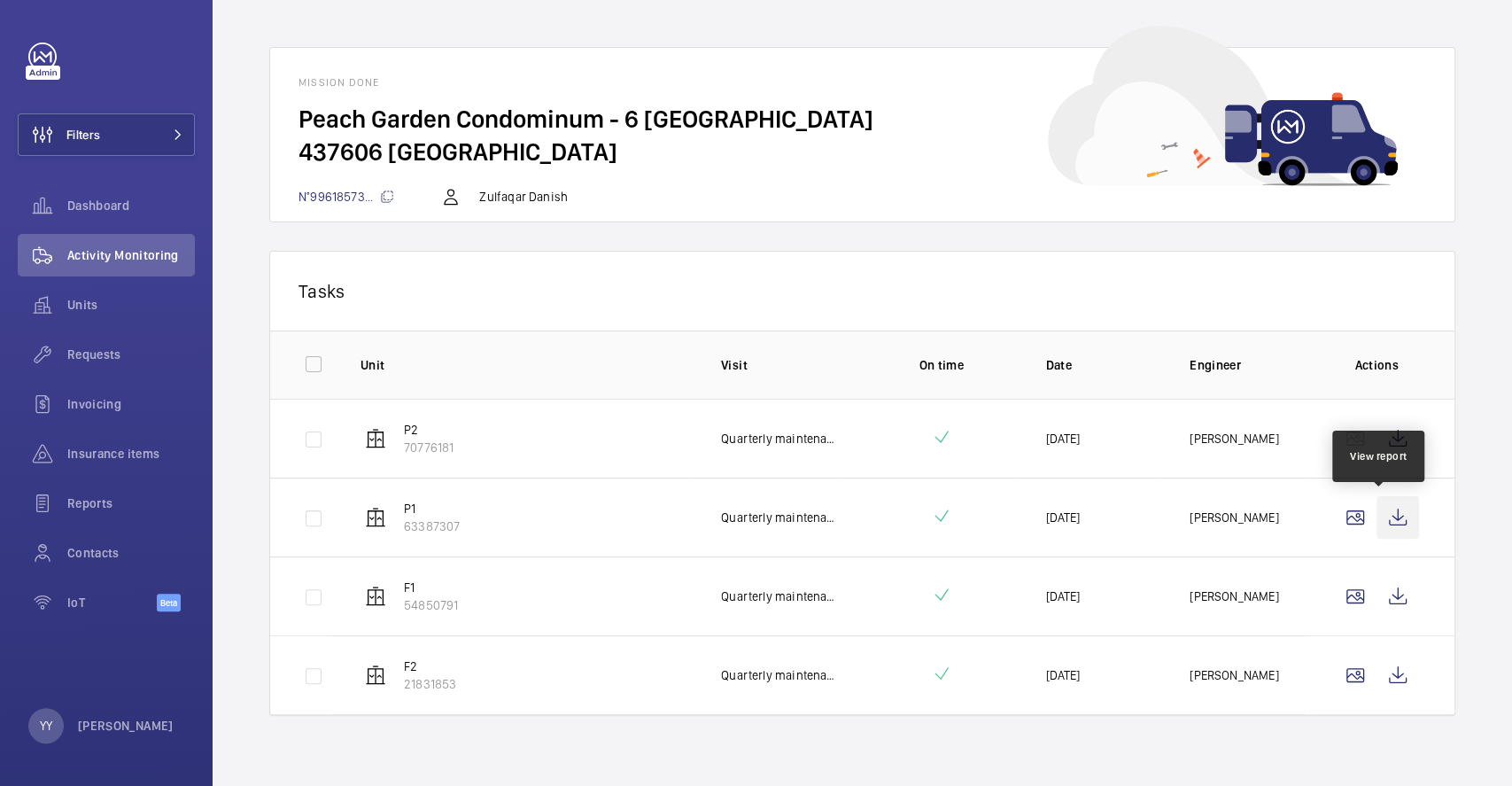 click 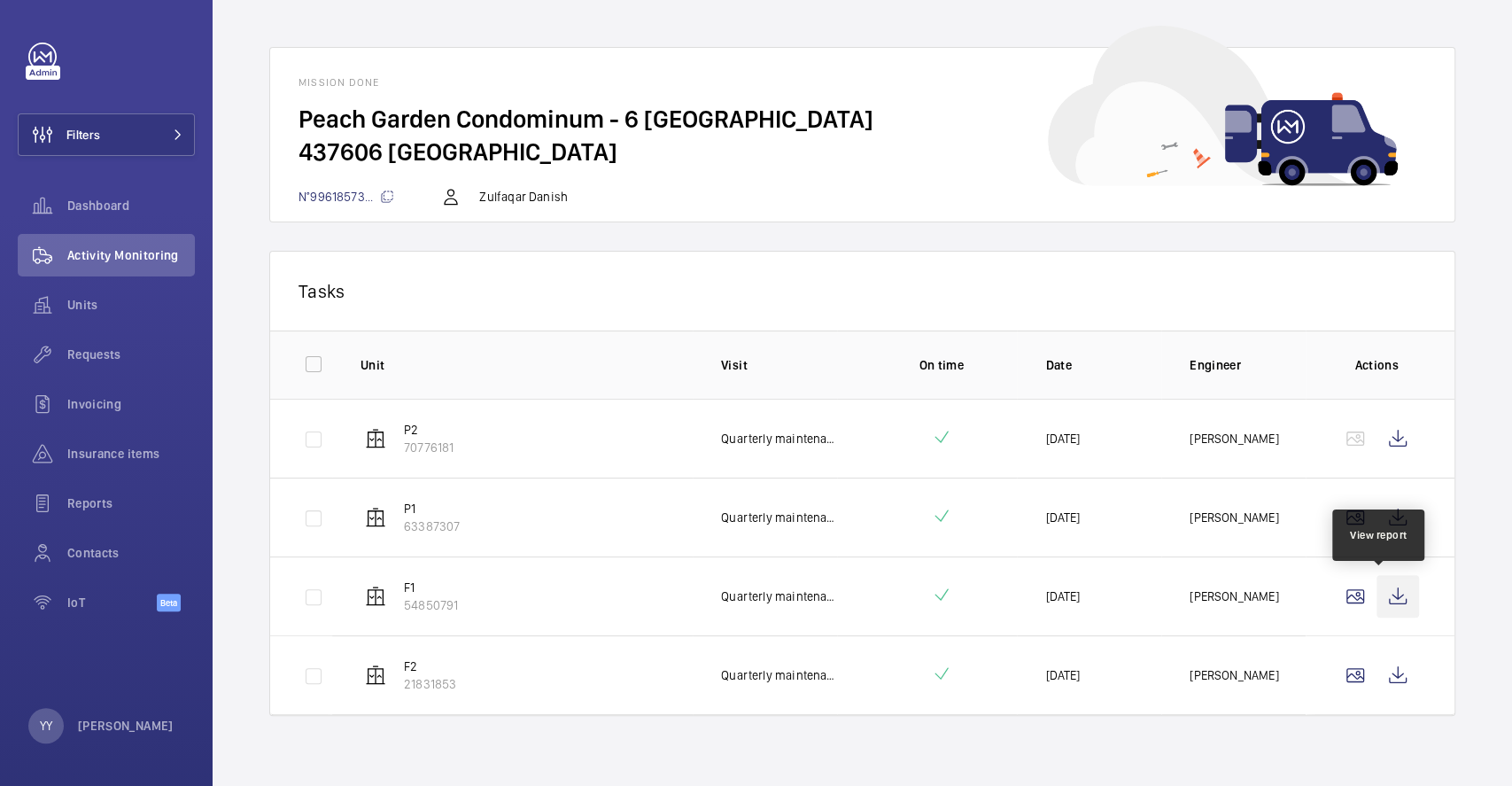 click 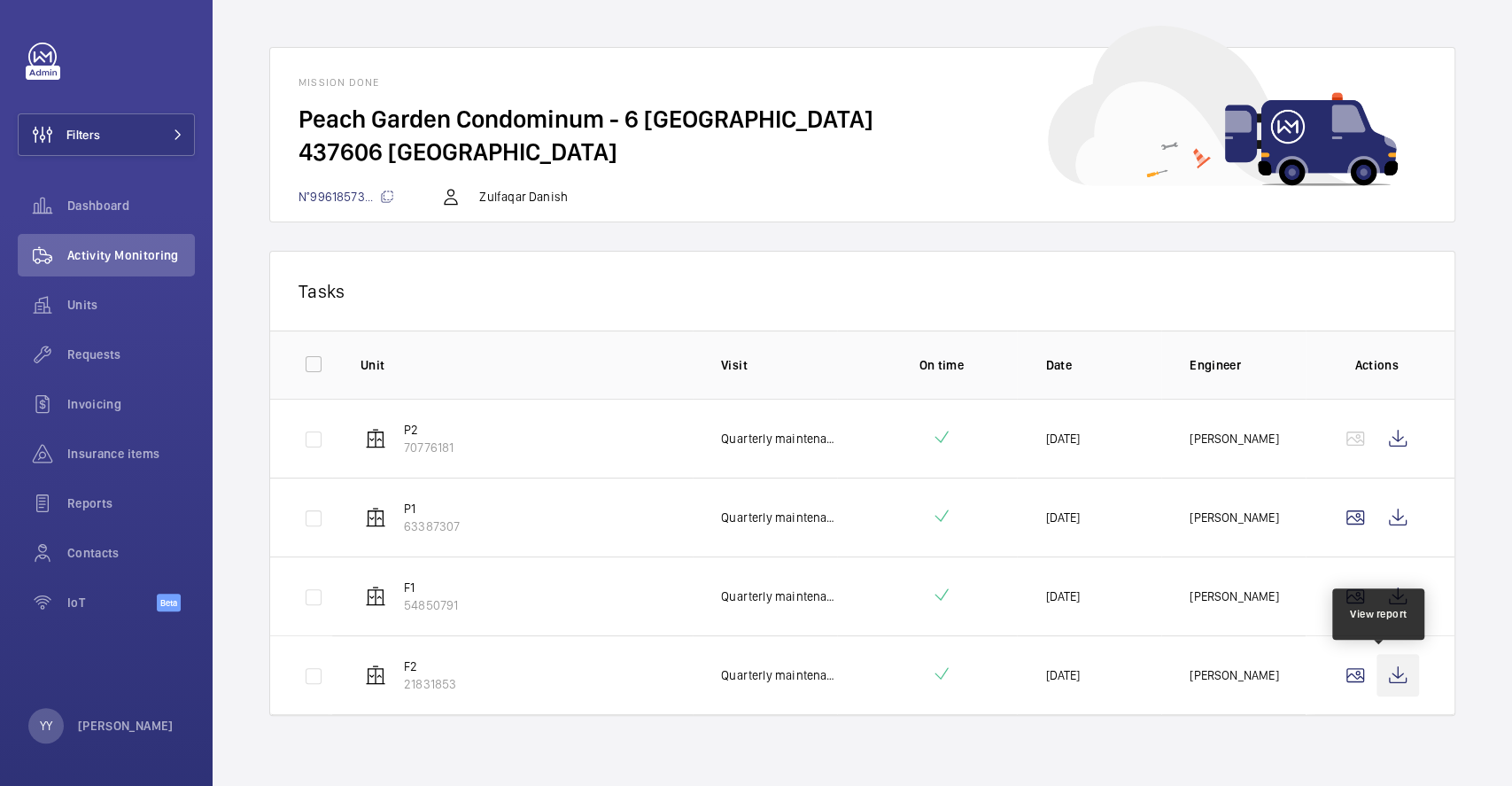click 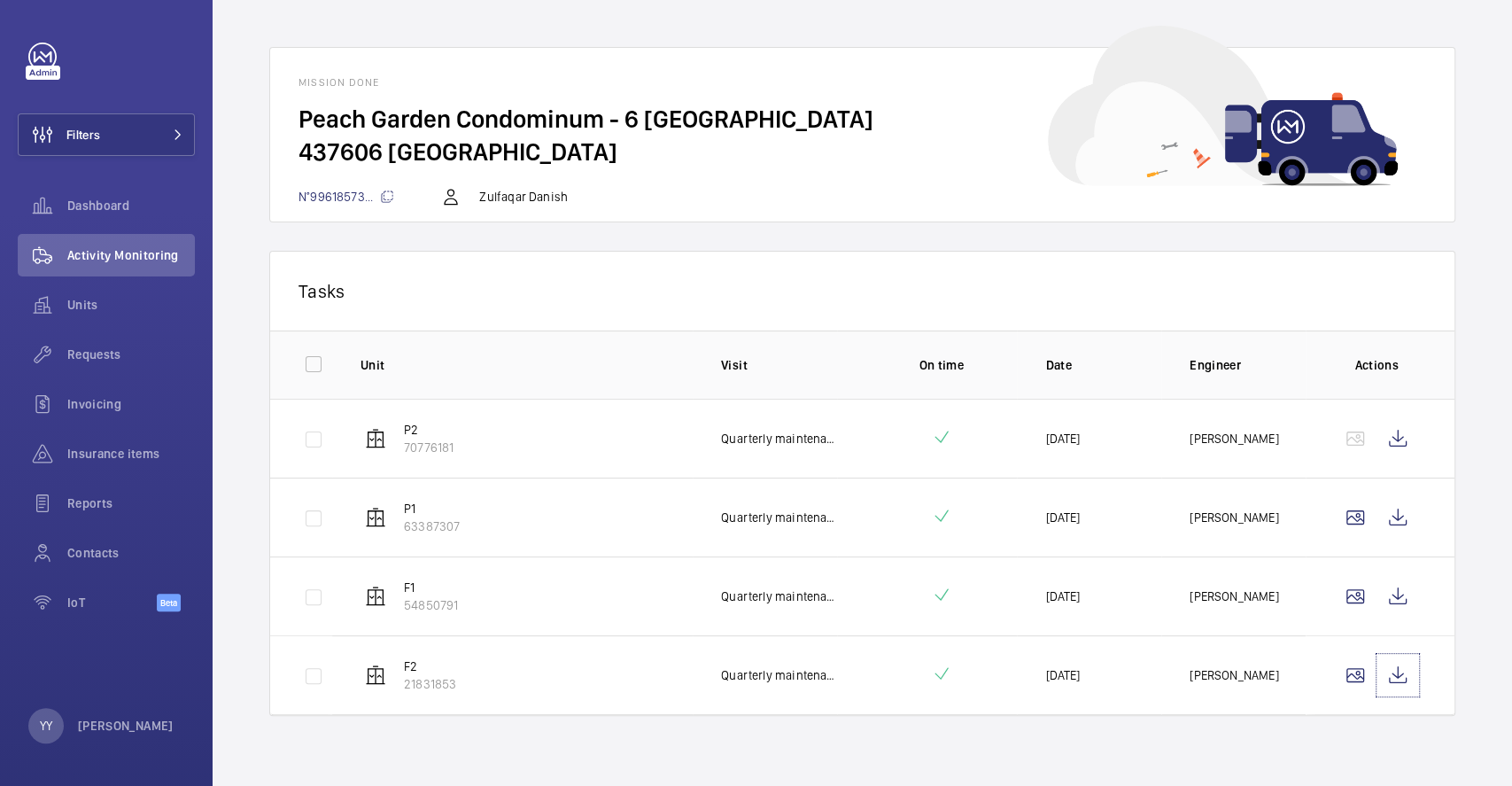 scroll, scrollTop: 0, scrollLeft: 0, axis: both 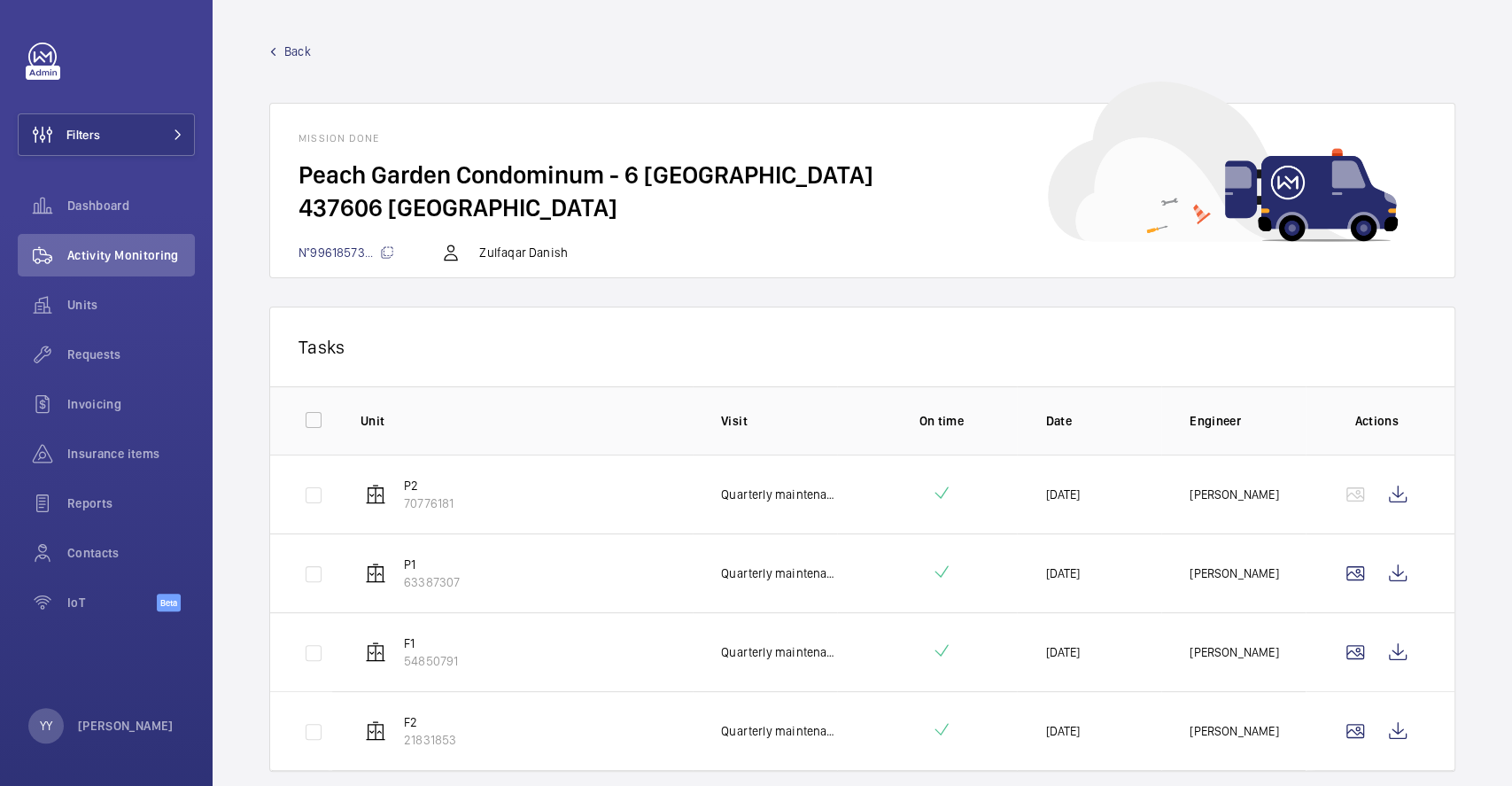 click on "Back" 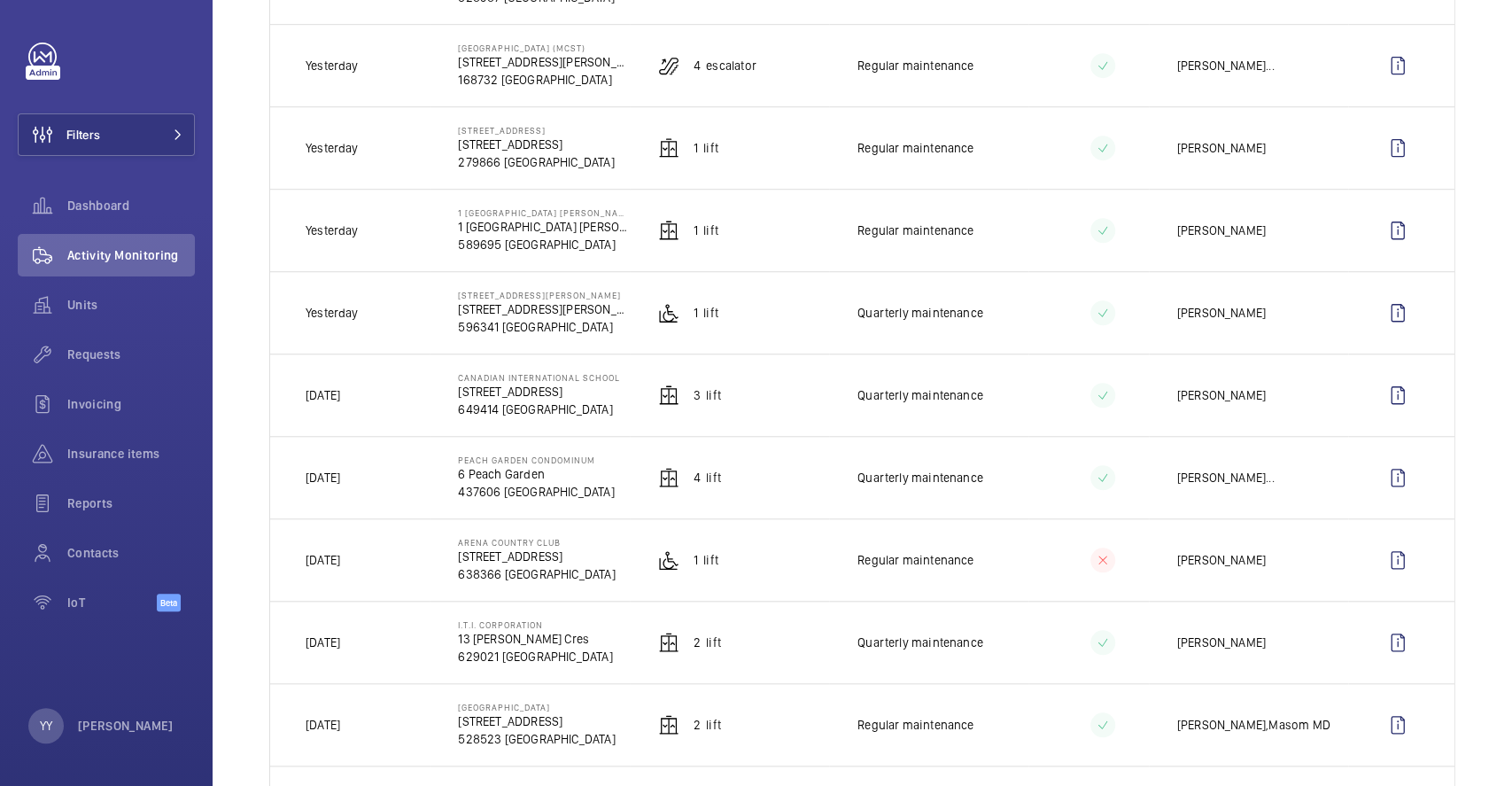 scroll, scrollTop: 1063, scrollLeft: 0, axis: vertical 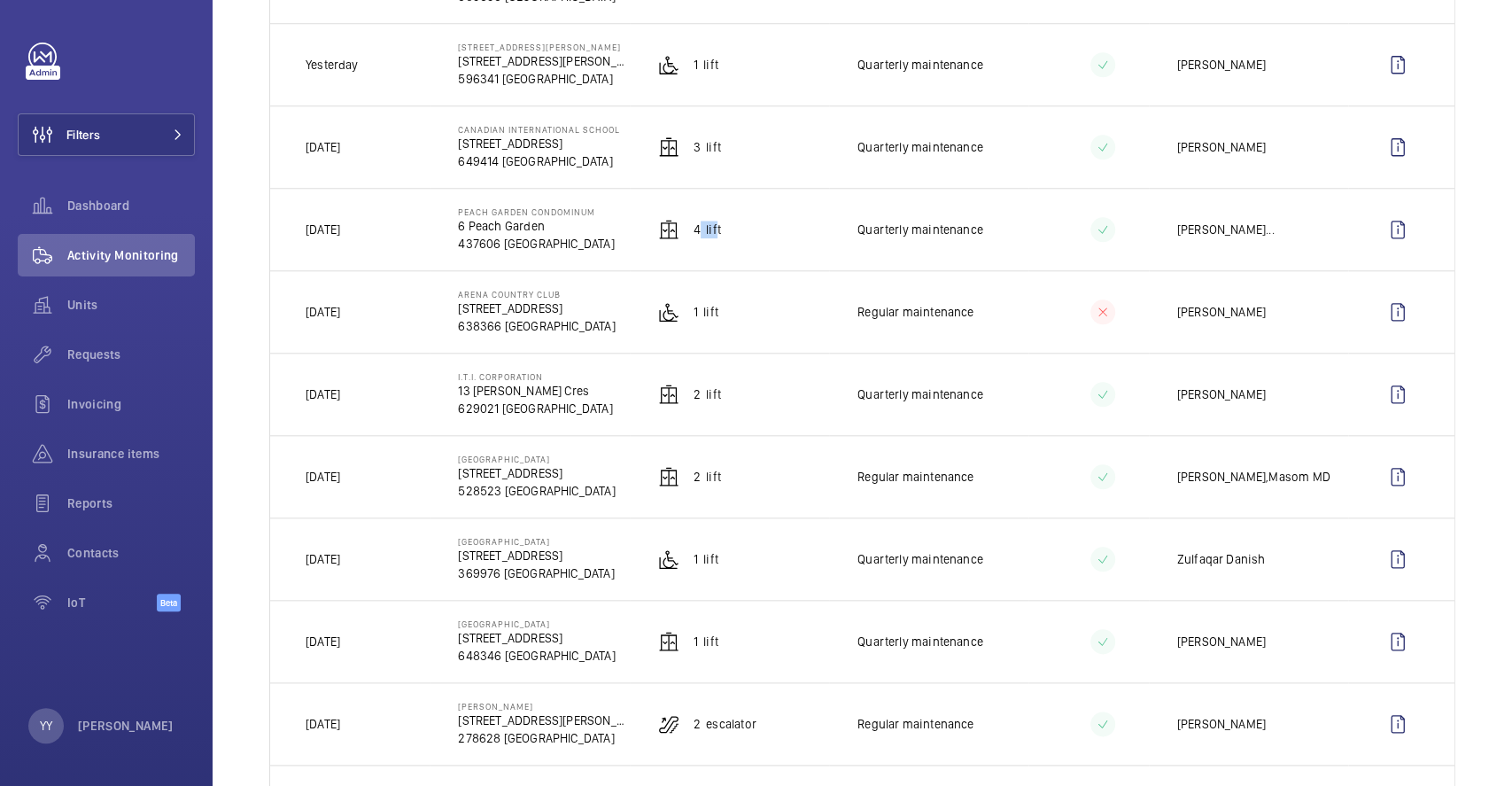 drag, startPoint x: 692, startPoint y: 233, endPoint x: 711, endPoint y: 232, distance: 19.026298 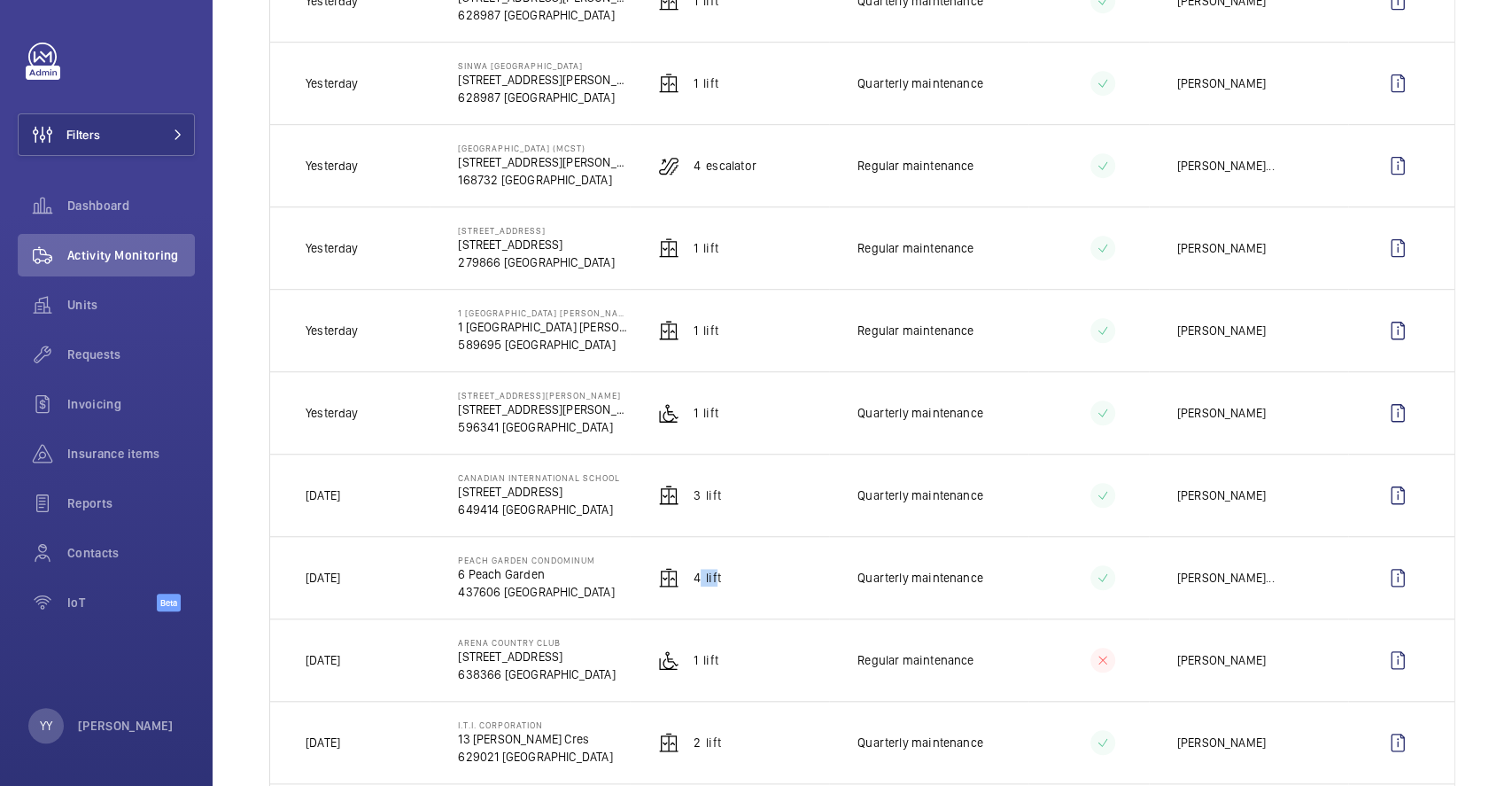 scroll, scrollTop: 709, scrollLeft: 0, axis: vertical 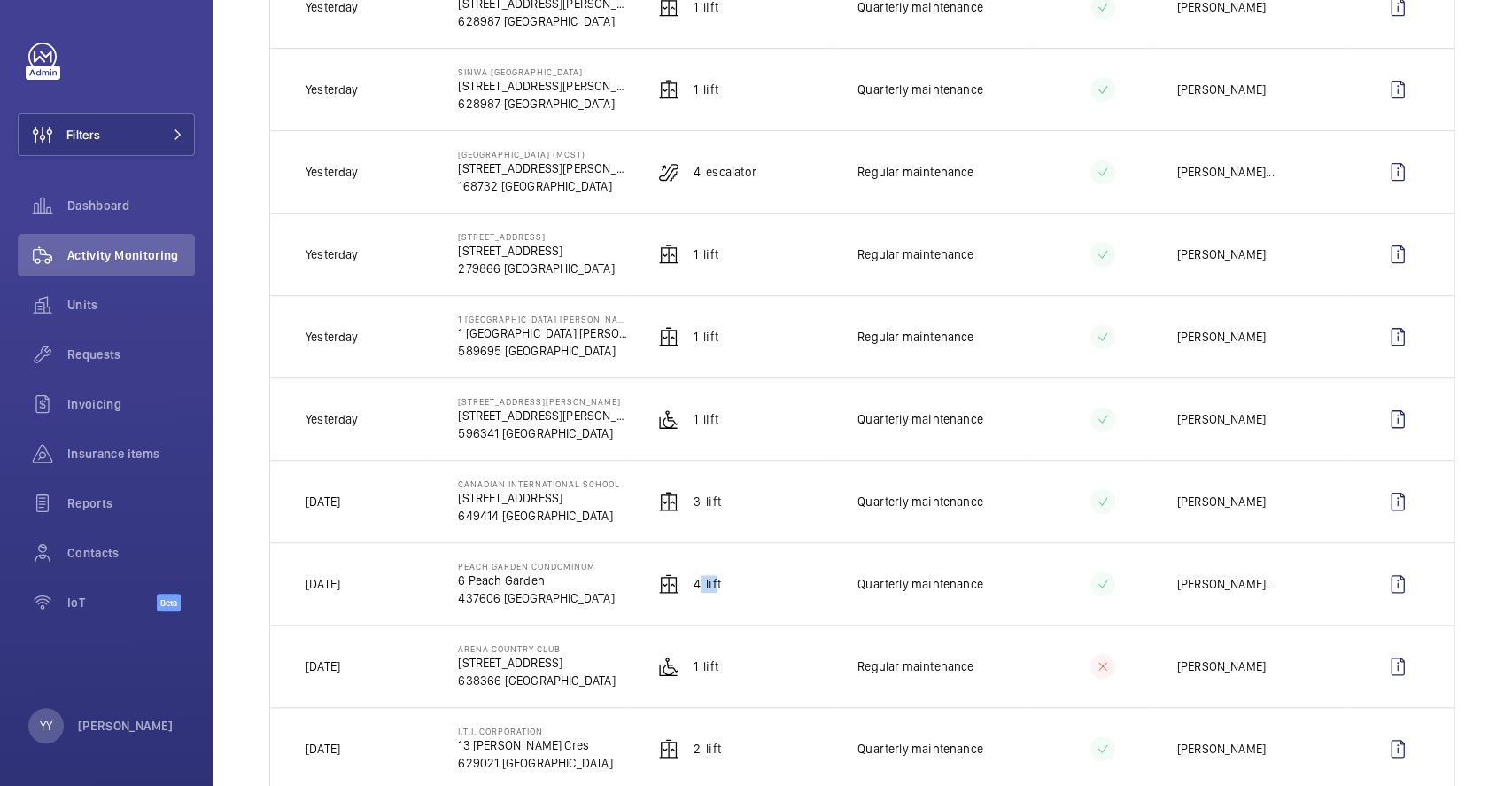 drag, startPoint x: 456, startPoint y: 485, endPoint x: 616, endPoint y: 484, distance: 160.00312 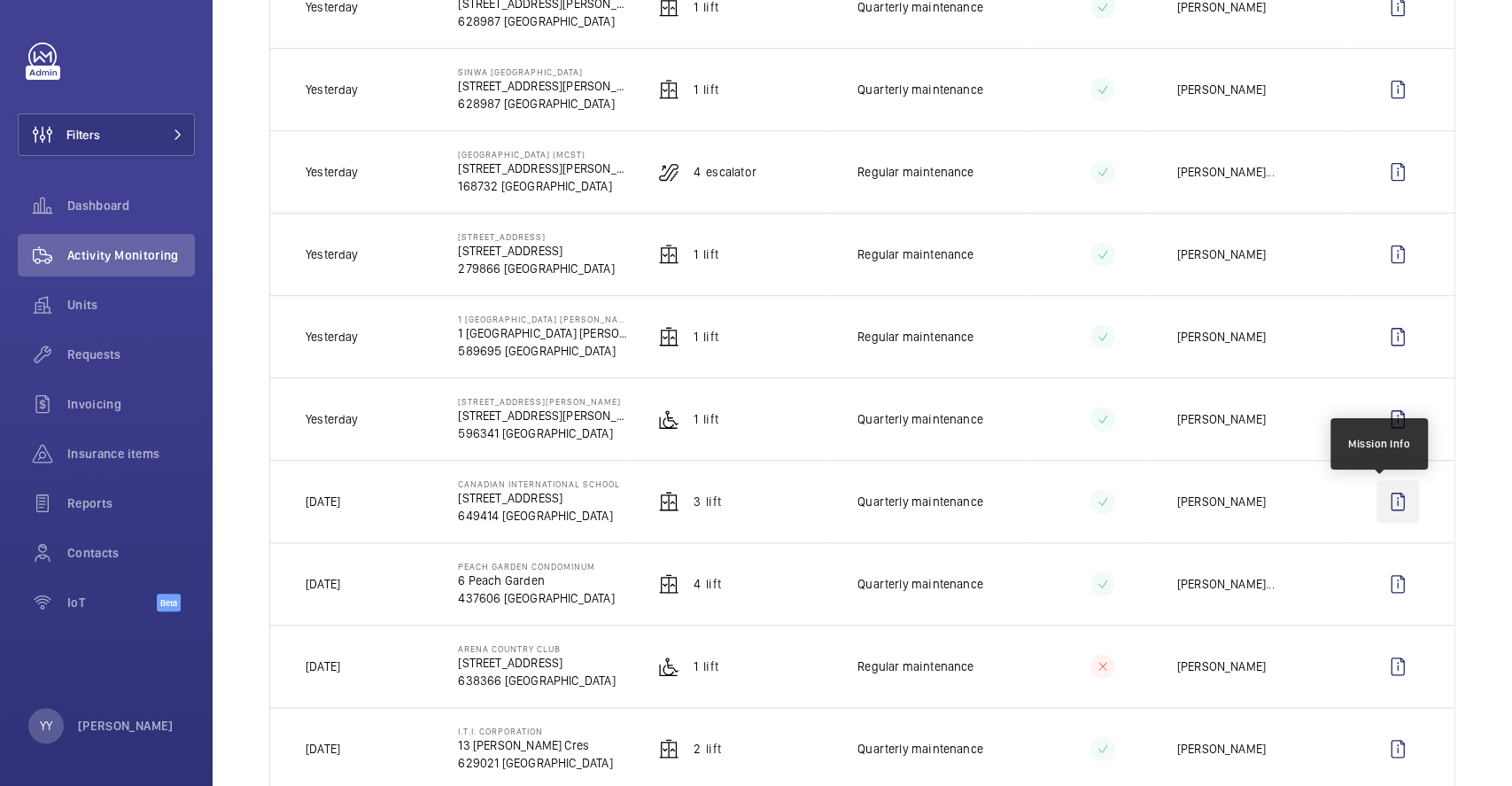 click 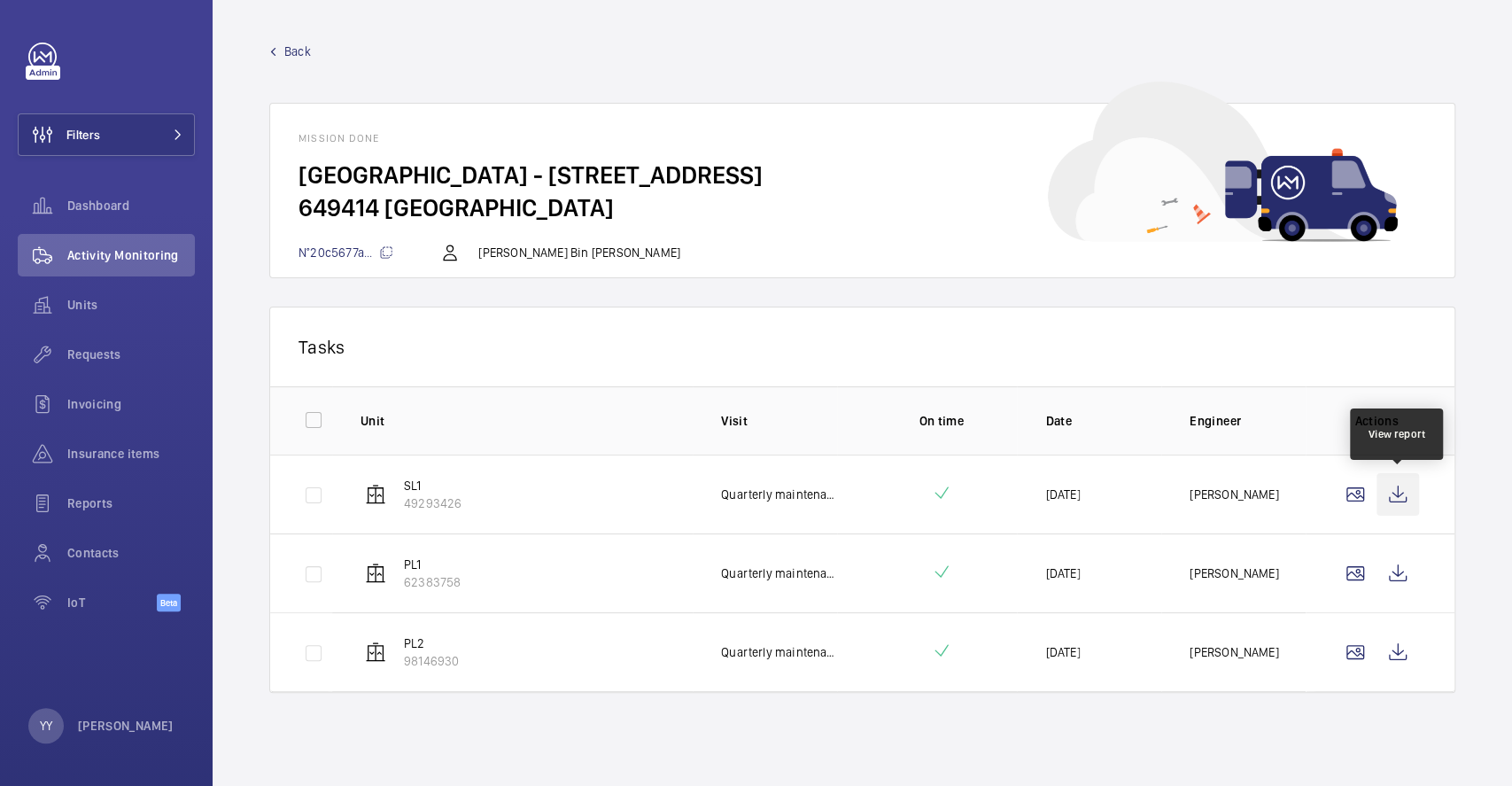 click 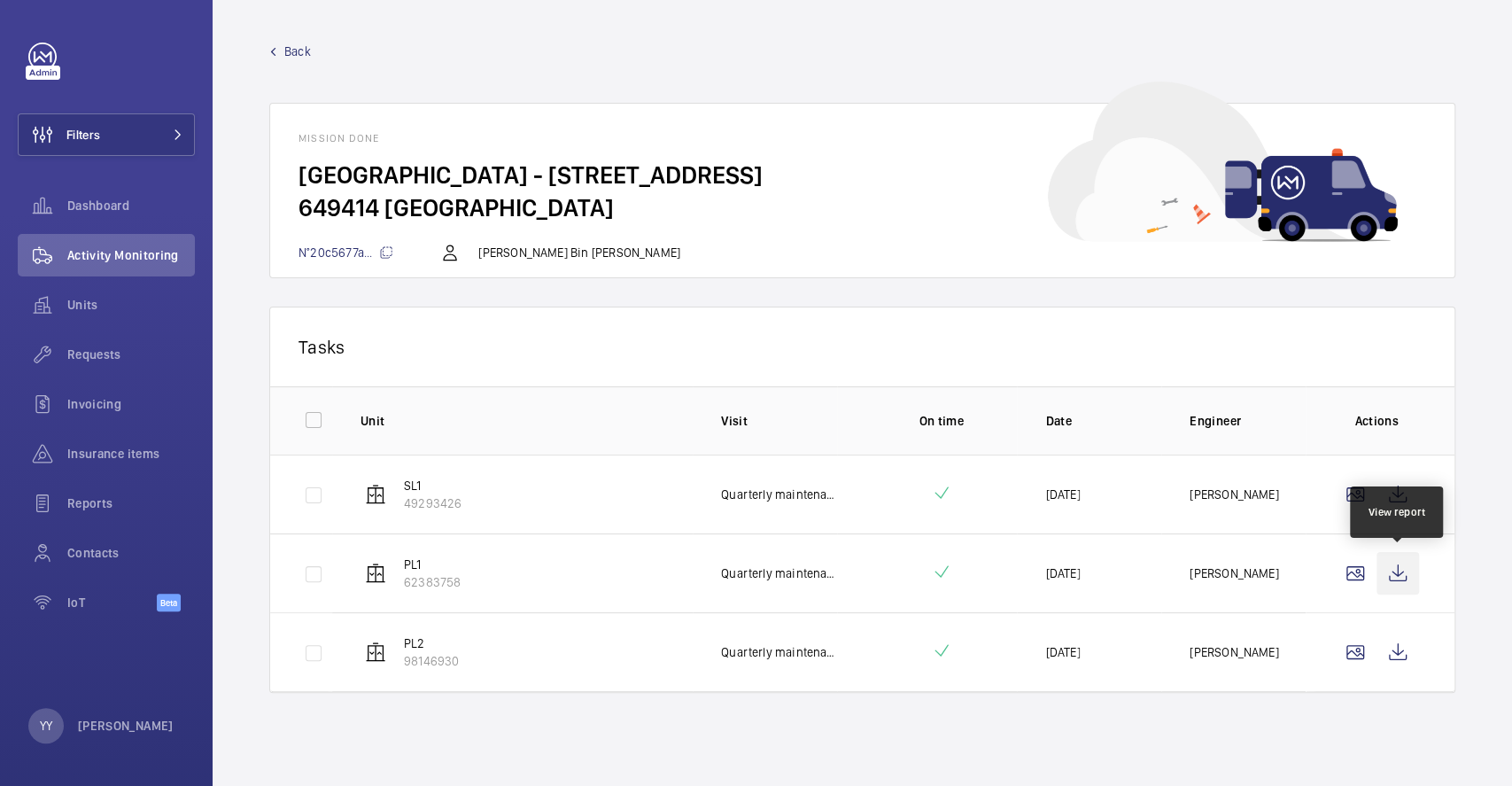 click 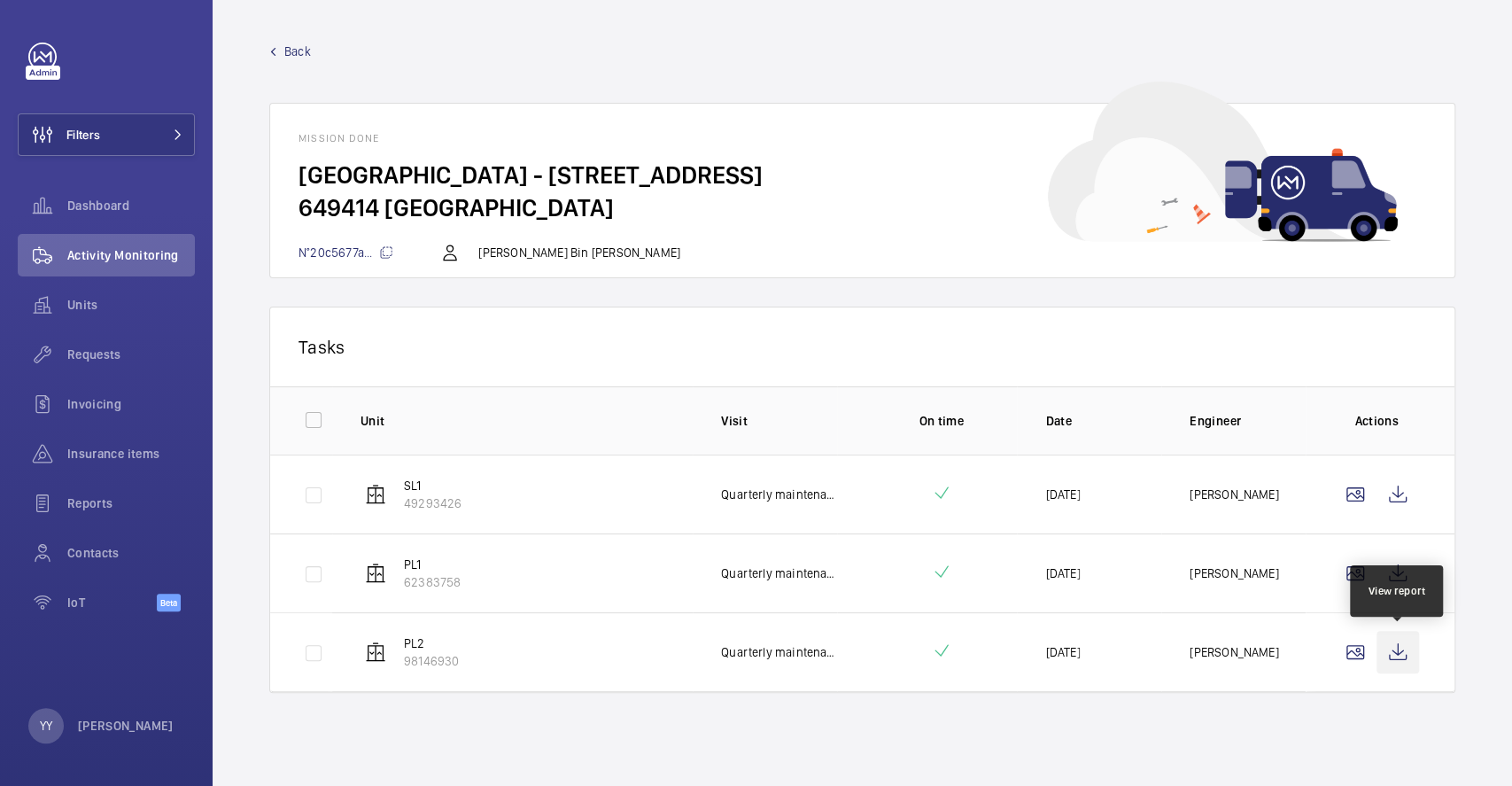 click 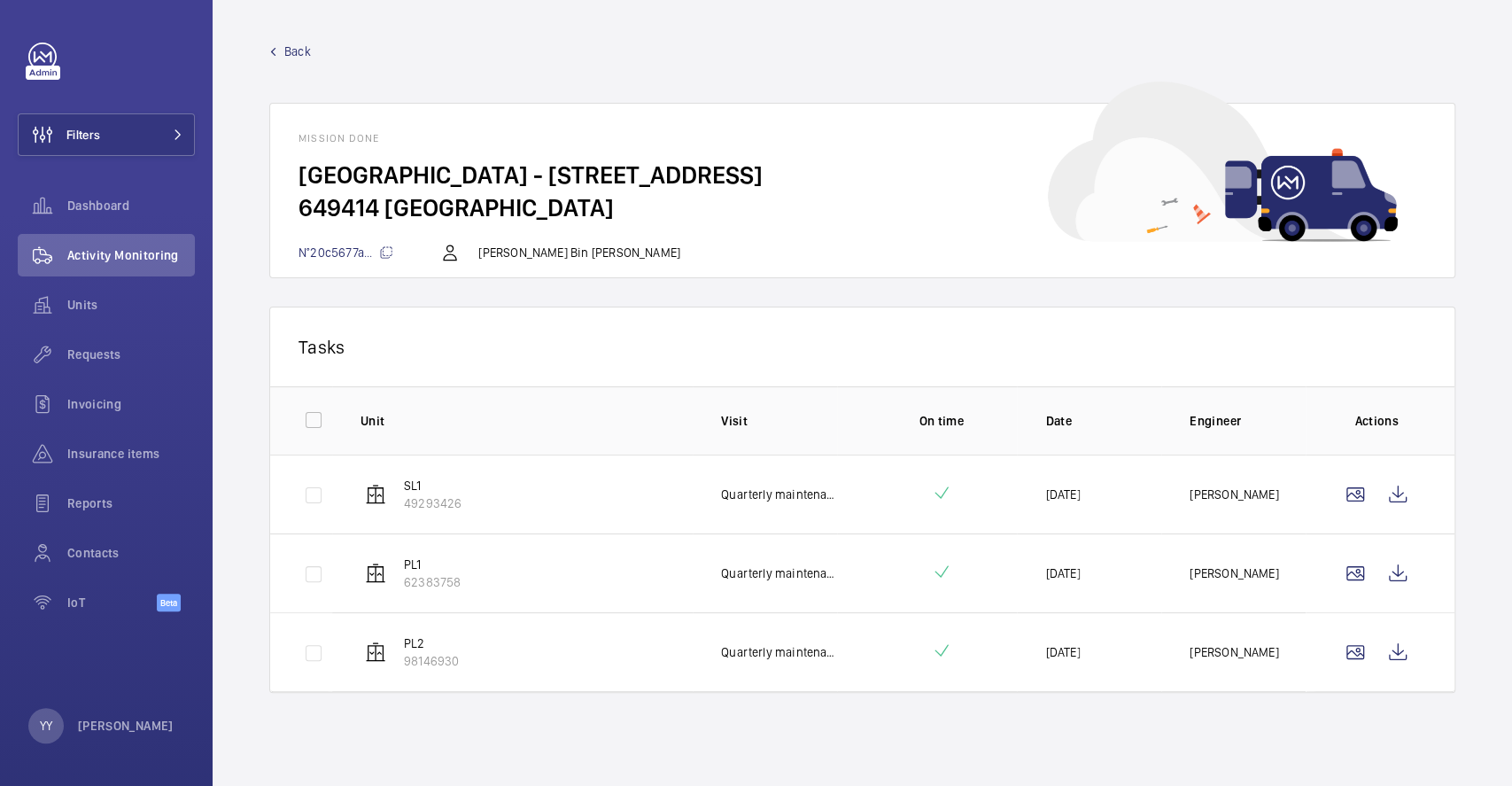click on "Back" 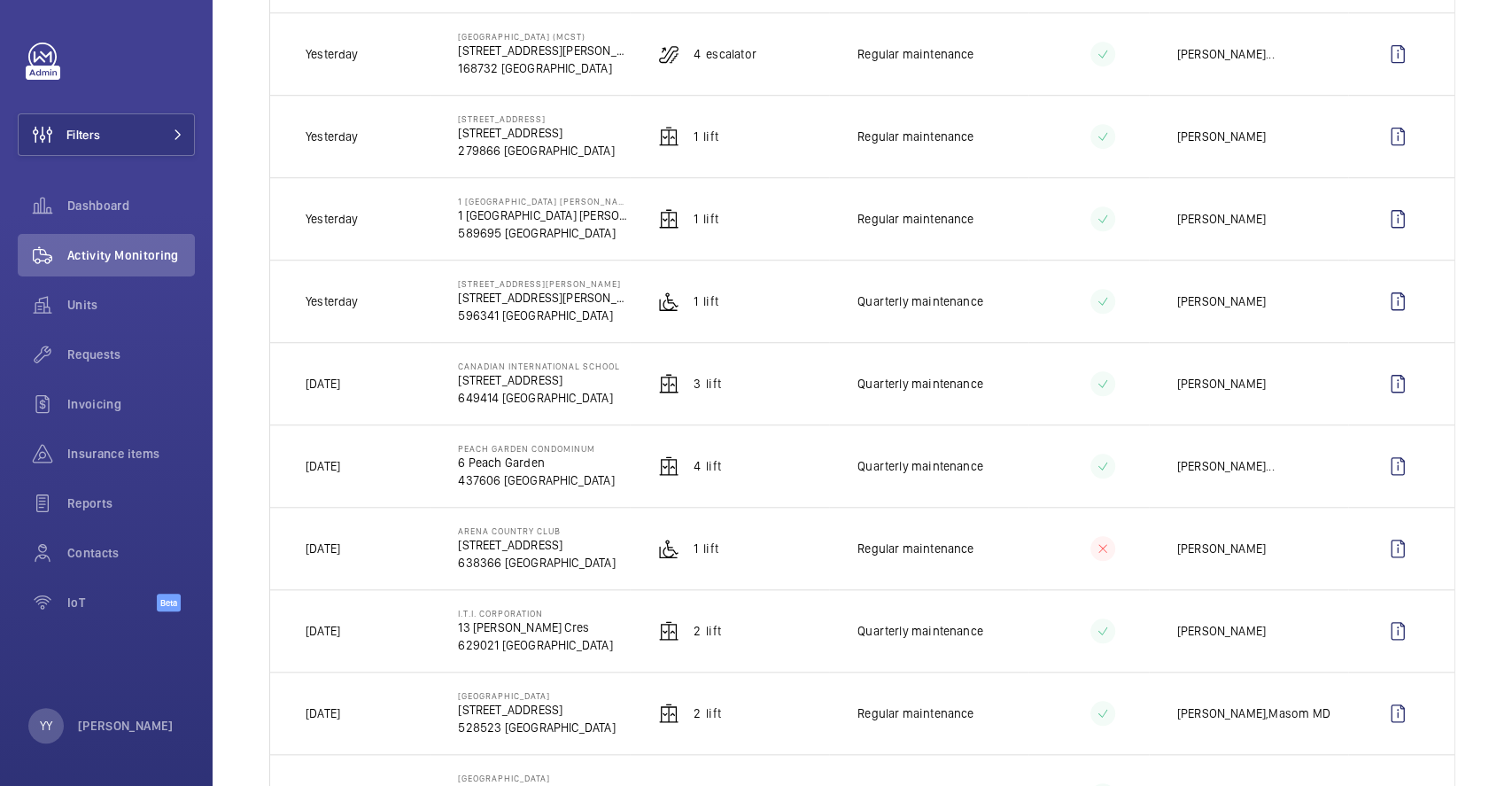 scroll, scrollTop: 1299, scrollLeft: 0, axis: vertical 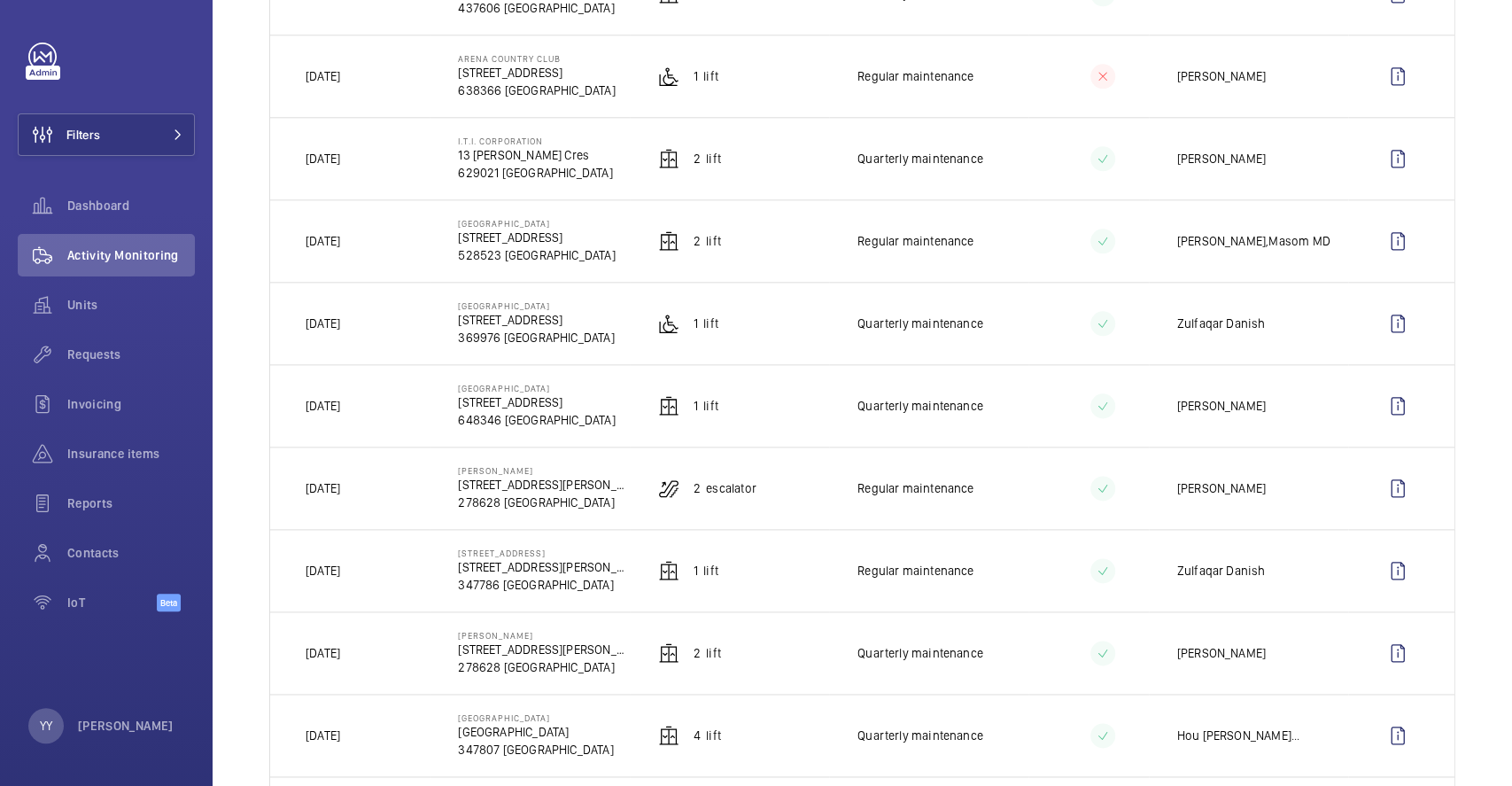 drag, startPoint x: 329, startPoint y: 247, endPoint x: 368, endPoint y: 245, distance: 39.05125 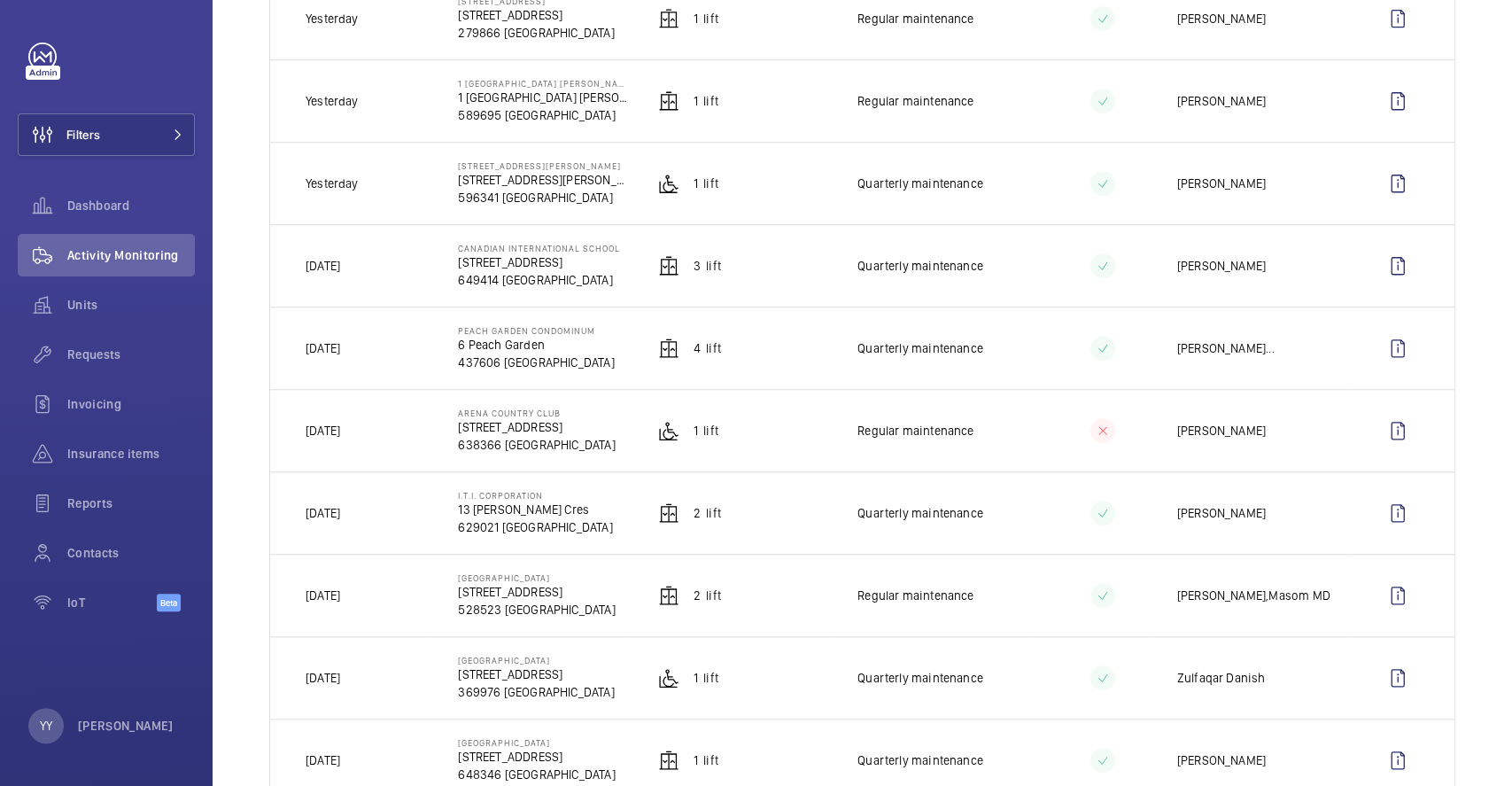 drag, startPoint x: 330, startPoint y: 344, endPoint x: 368, endPoint y: 345, distance: 38.013156 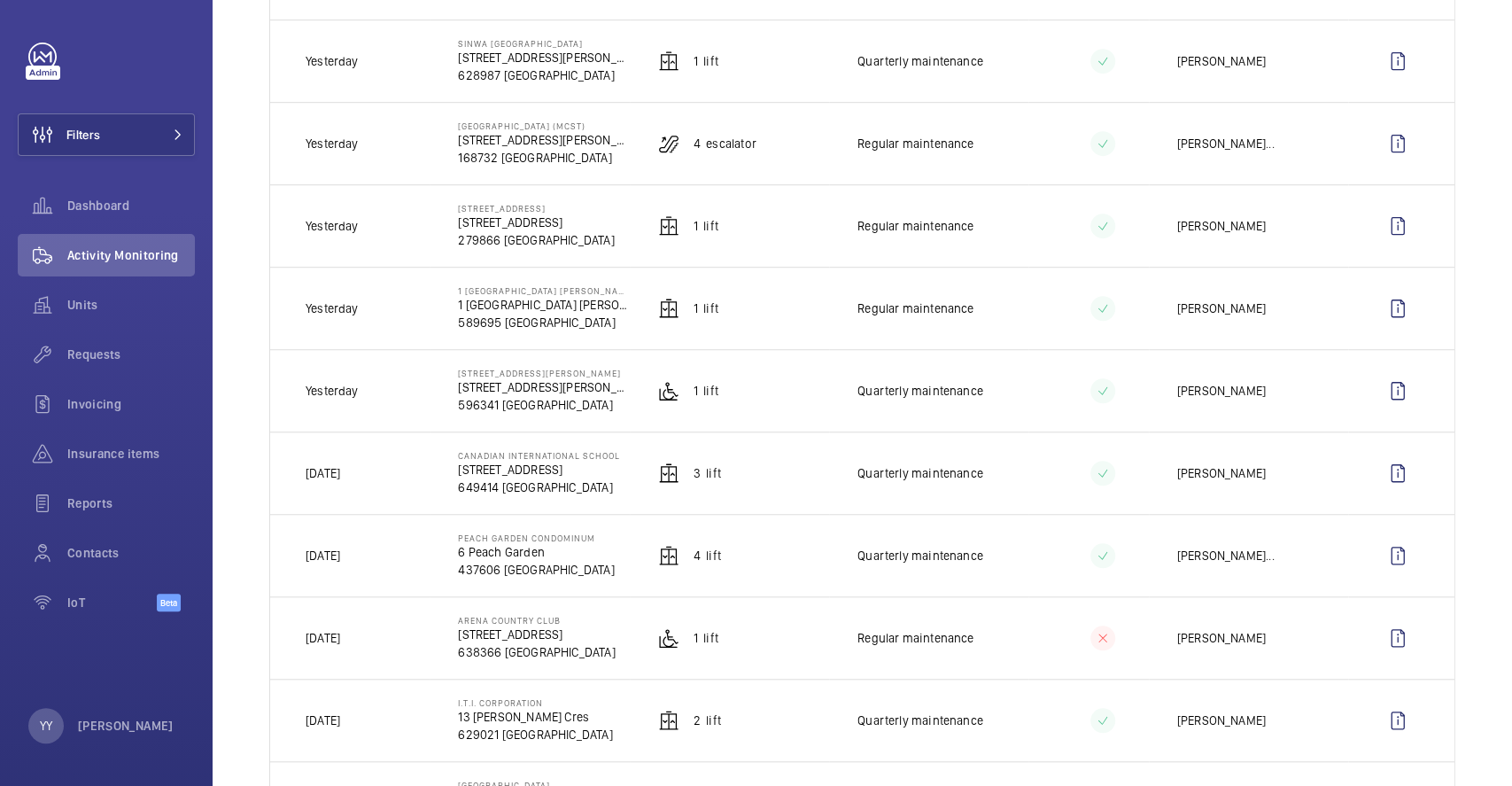 scroll, scrollTop: 709, scrollLeft: 0, axis: vertical 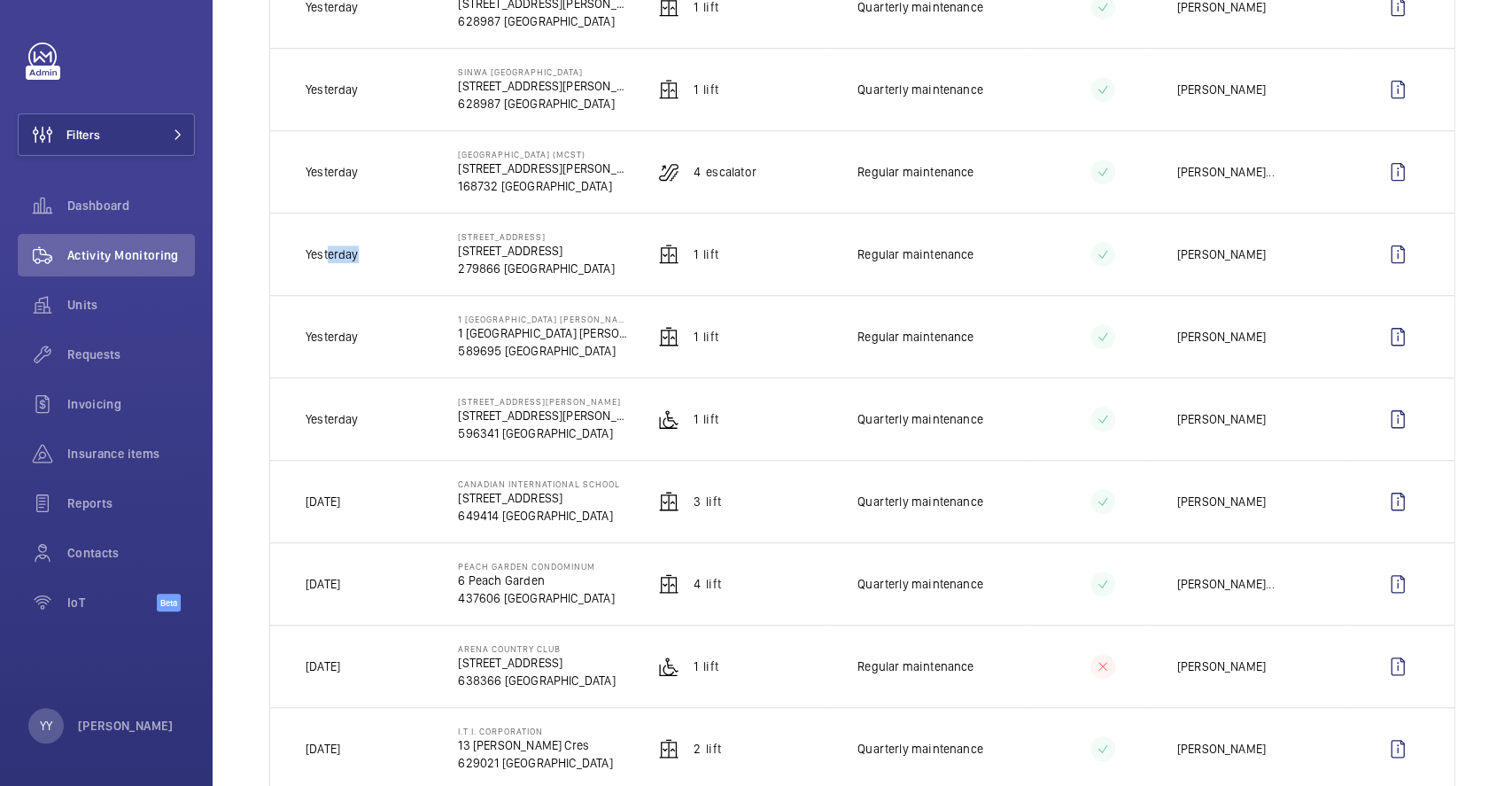 drag, startPoint x: 326, startPoint y: 250, endPoint x: 361, endPoint y: 247, distance: 35.128336 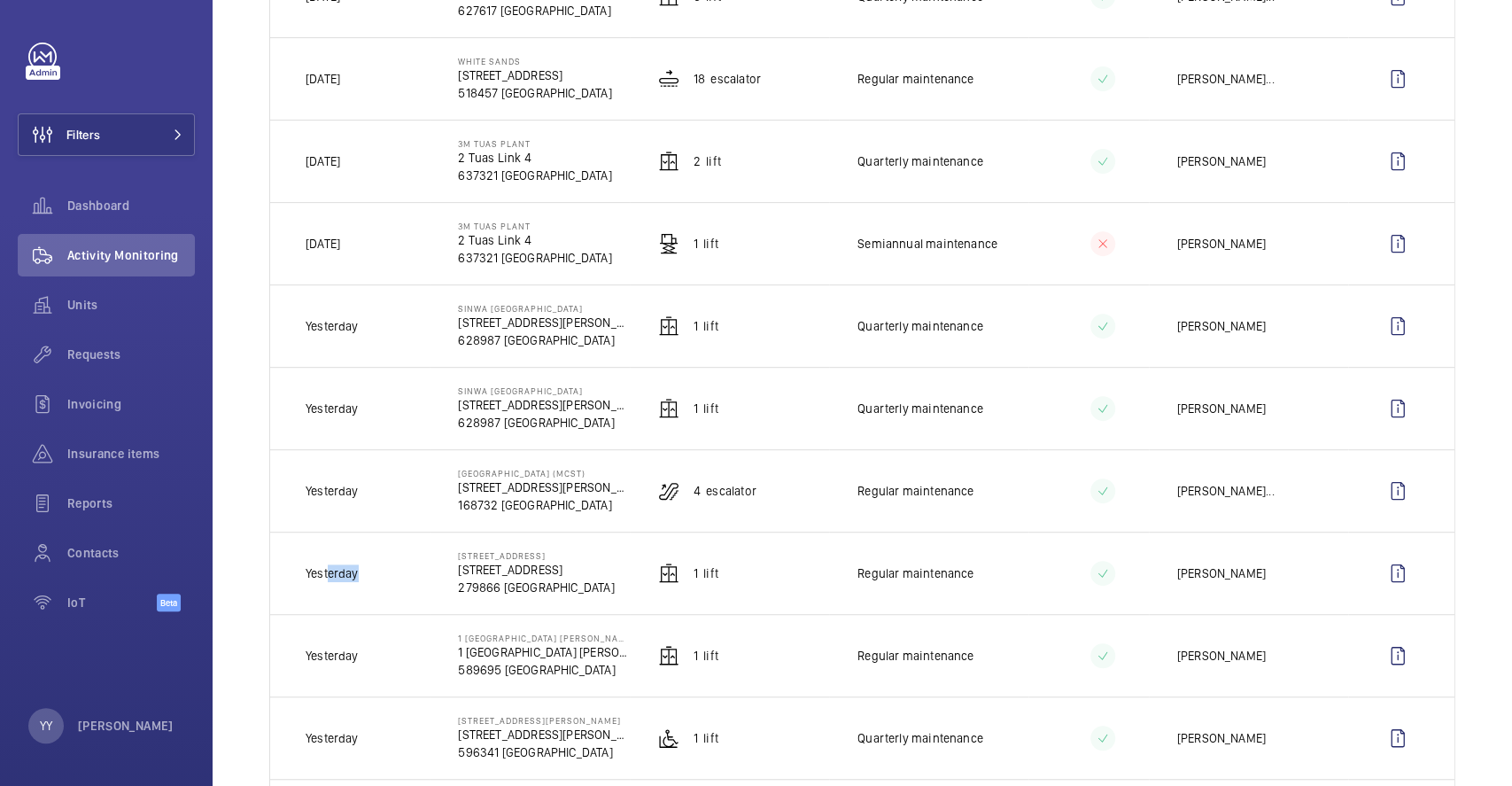 scroll, scrollTop: 354, scrollLeft: 0, axis: vertical 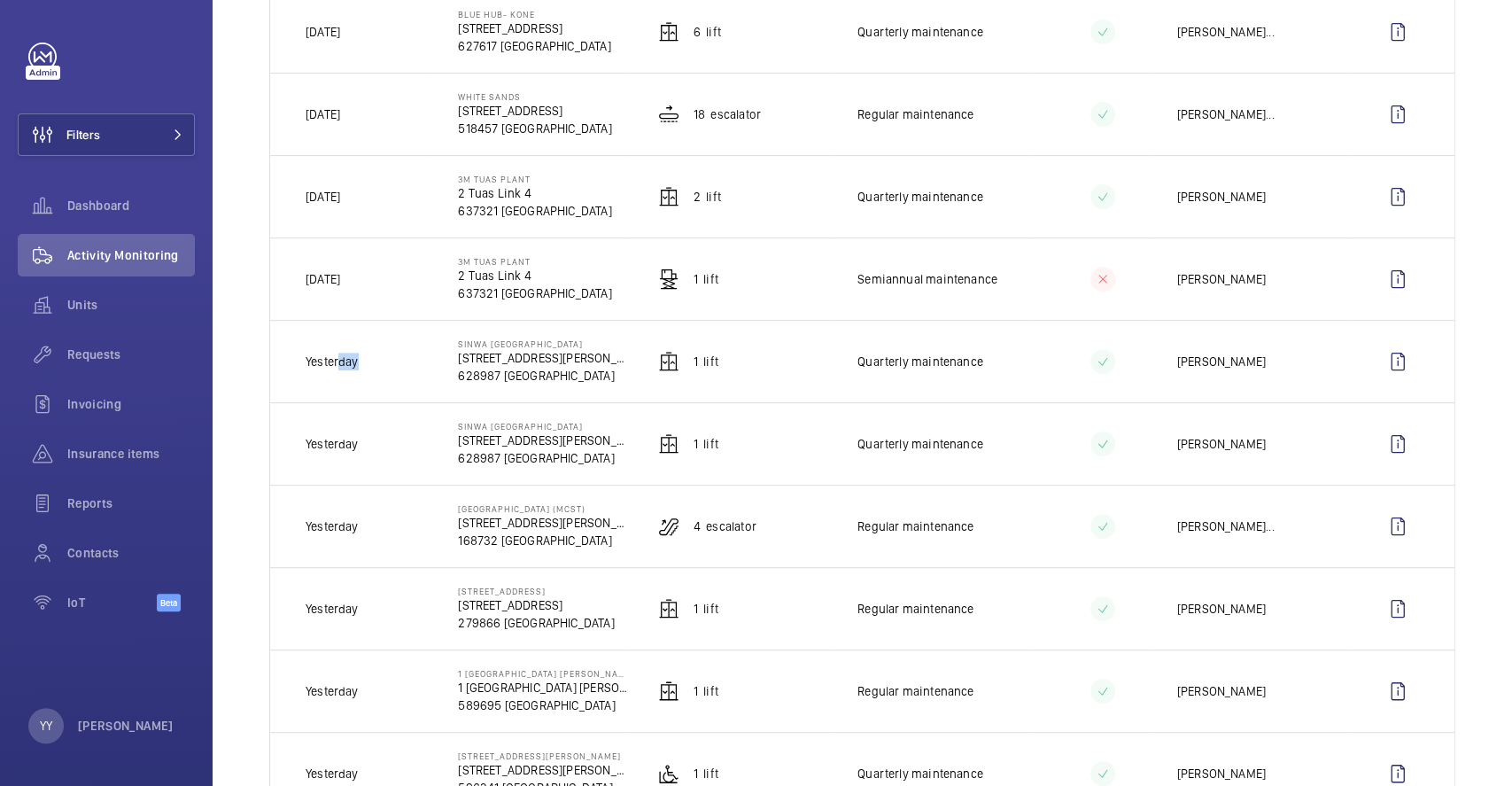 drag, startPoint x: 337, startPoint y: 363, endPoint x: 356, endPoint y: 362, distance: 19.026298 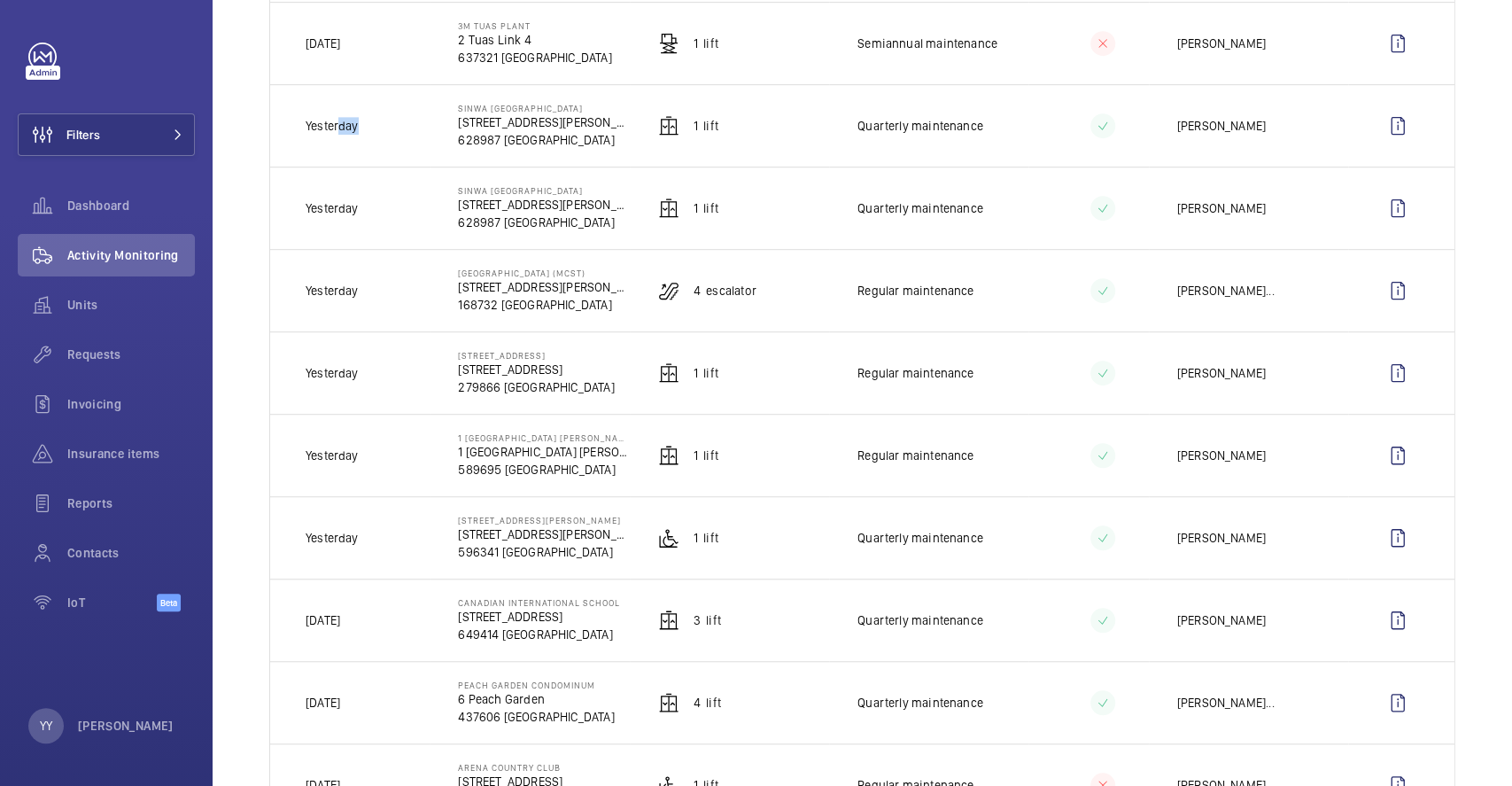 scroll, scrollTop: 709, scrollLeft: 0, axis: vertical 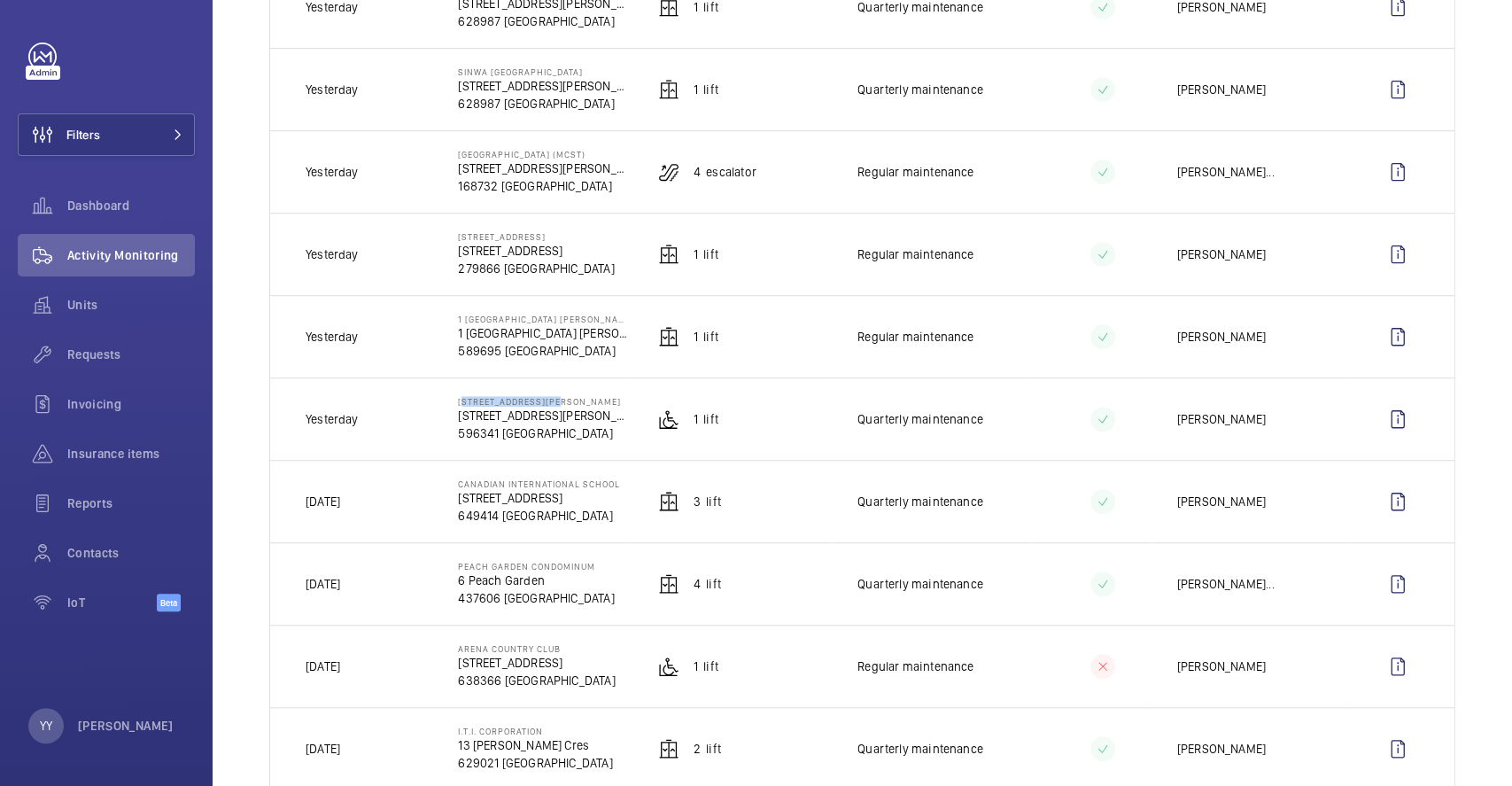 drag, startPoint x: 456, startPoint y: 401, endPoint x: 562, endPoint y: 400, distance: 106.004717 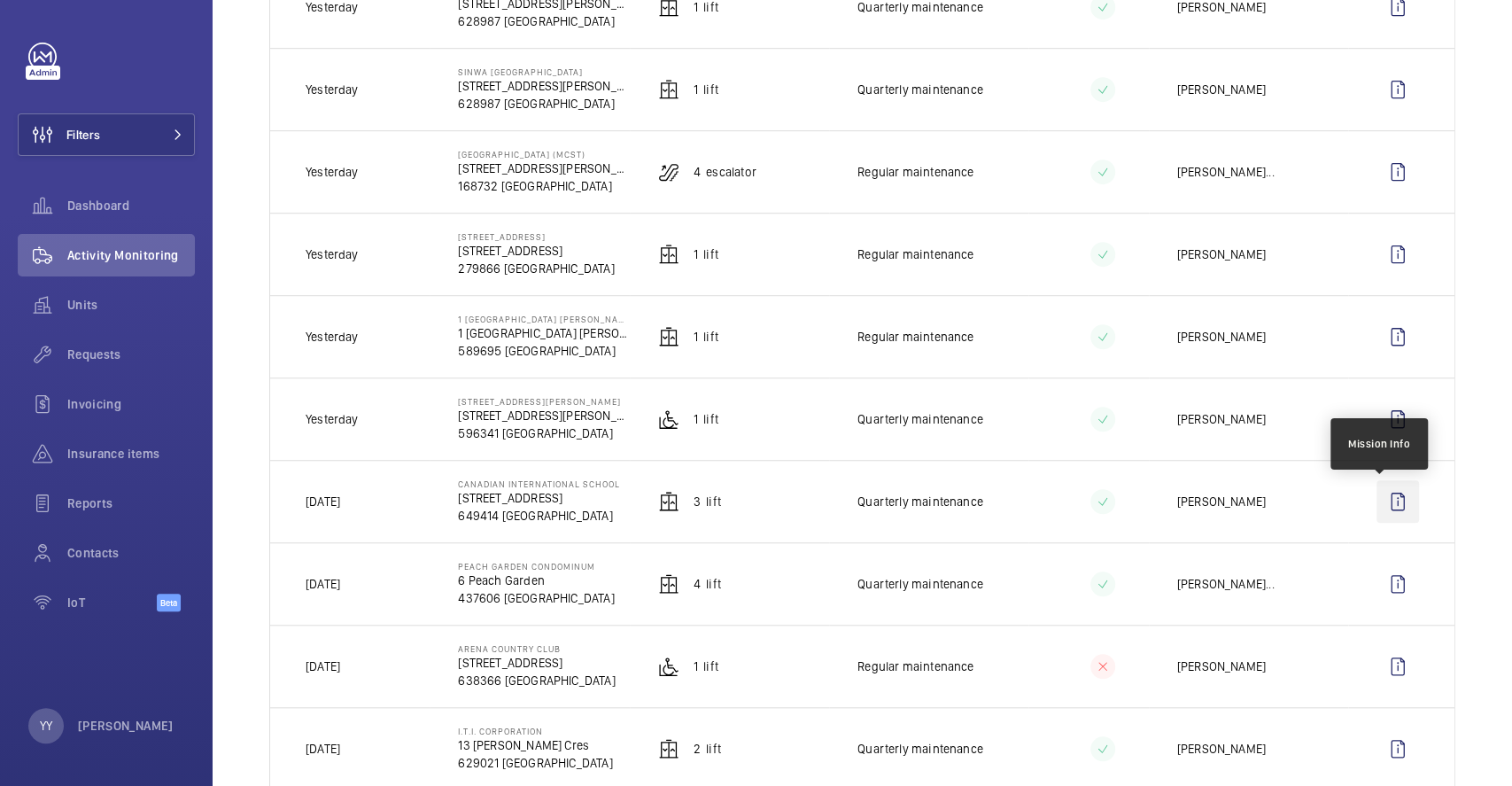 click 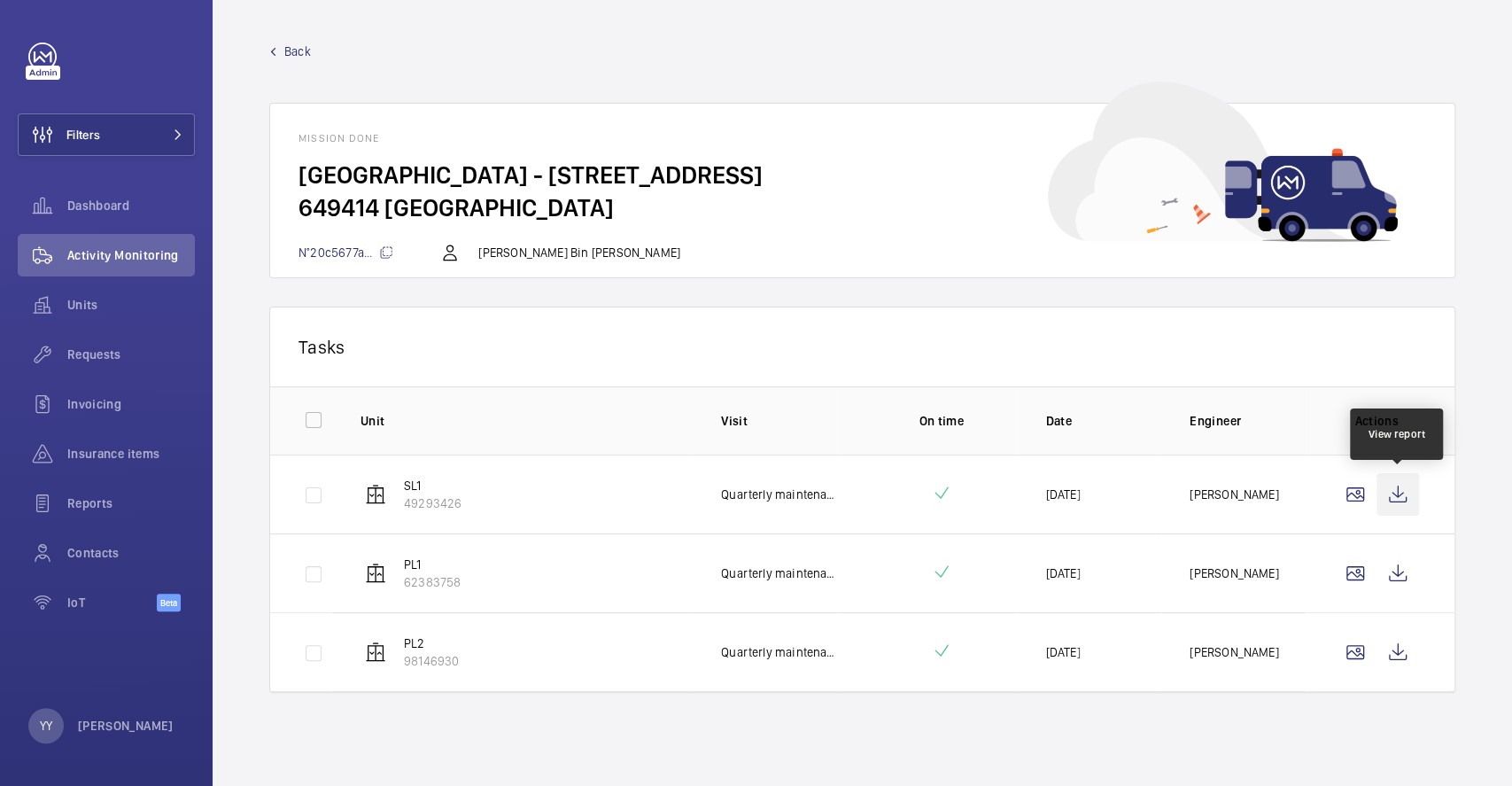 click 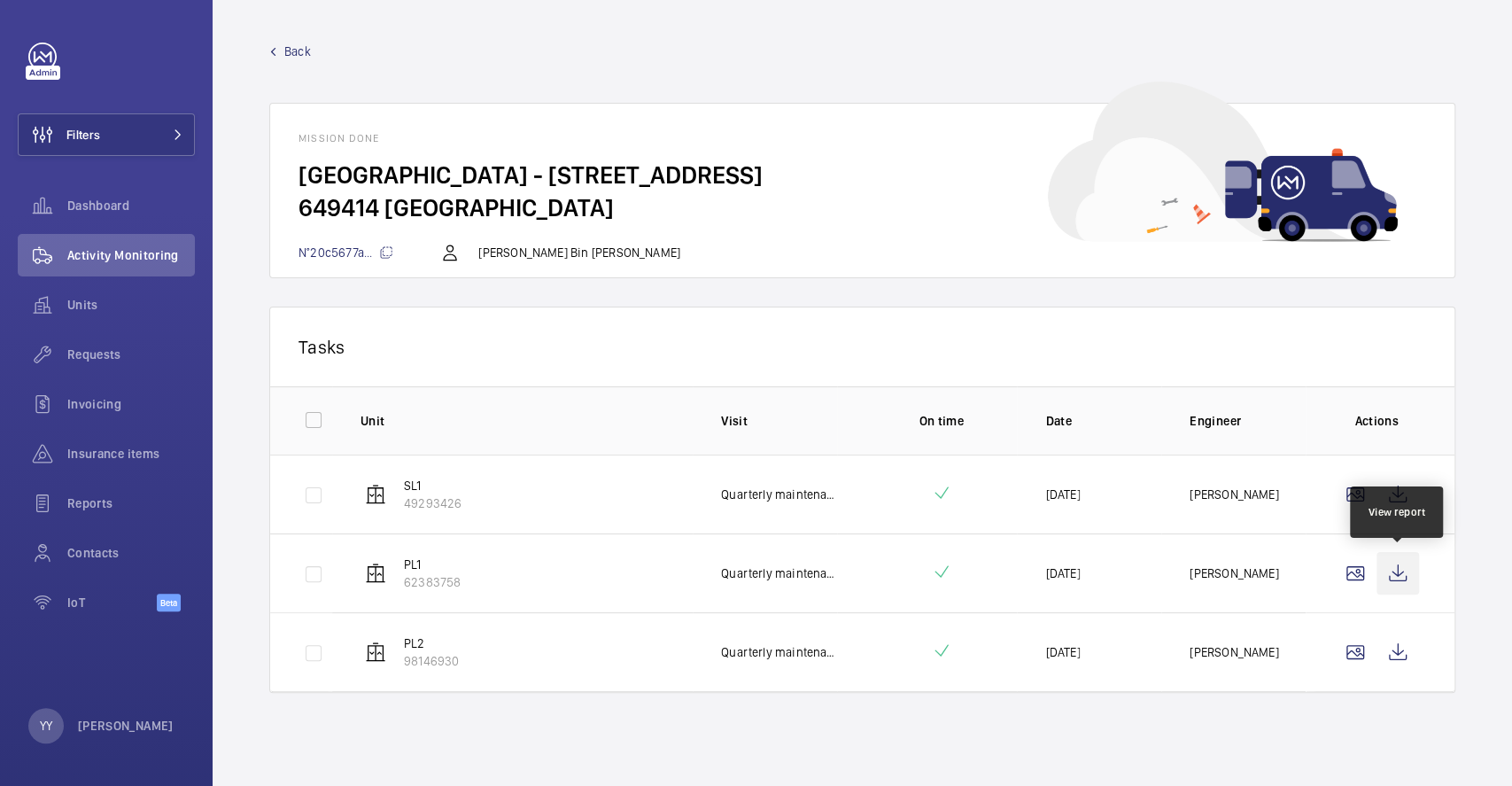 click 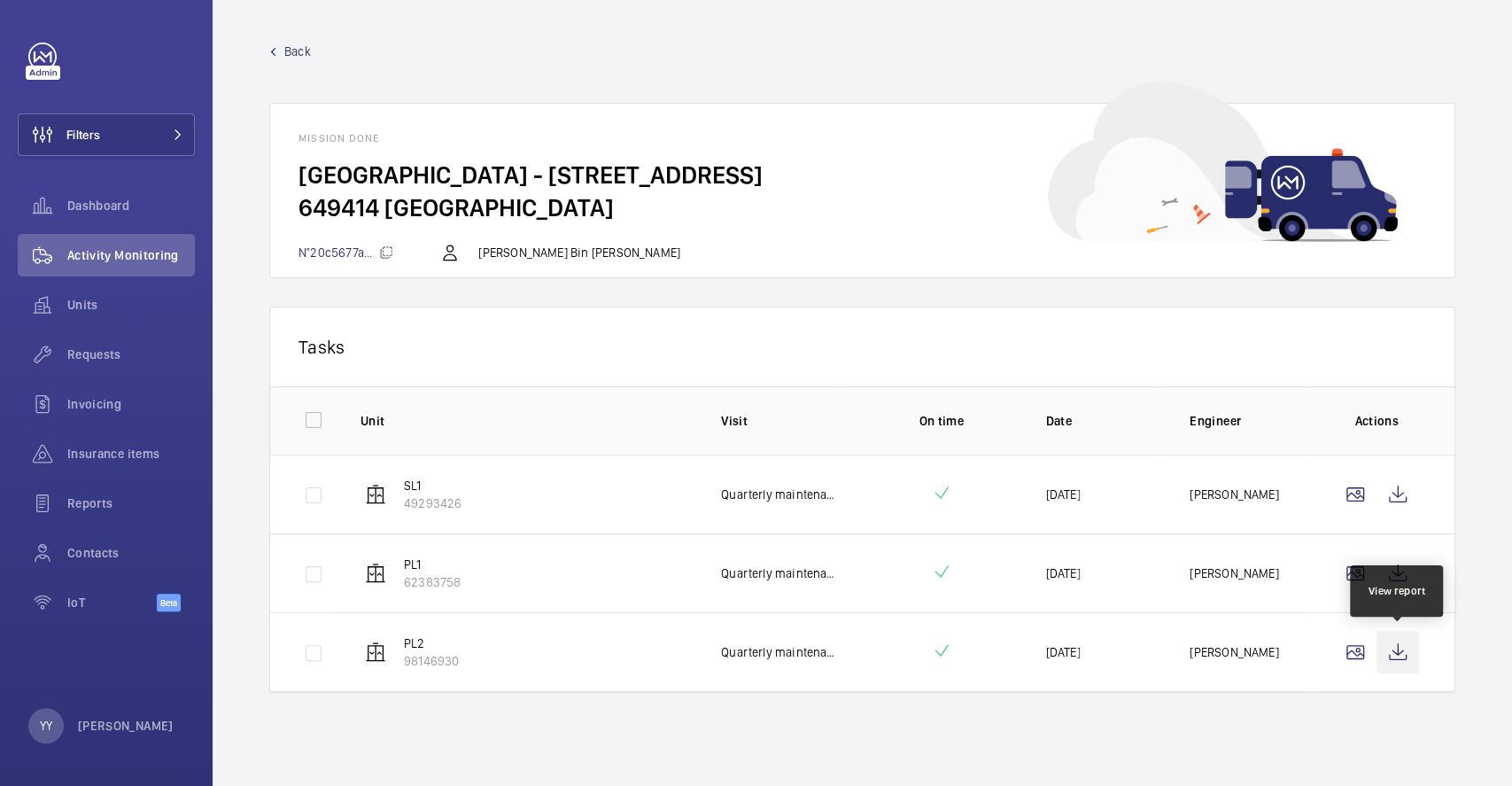 click 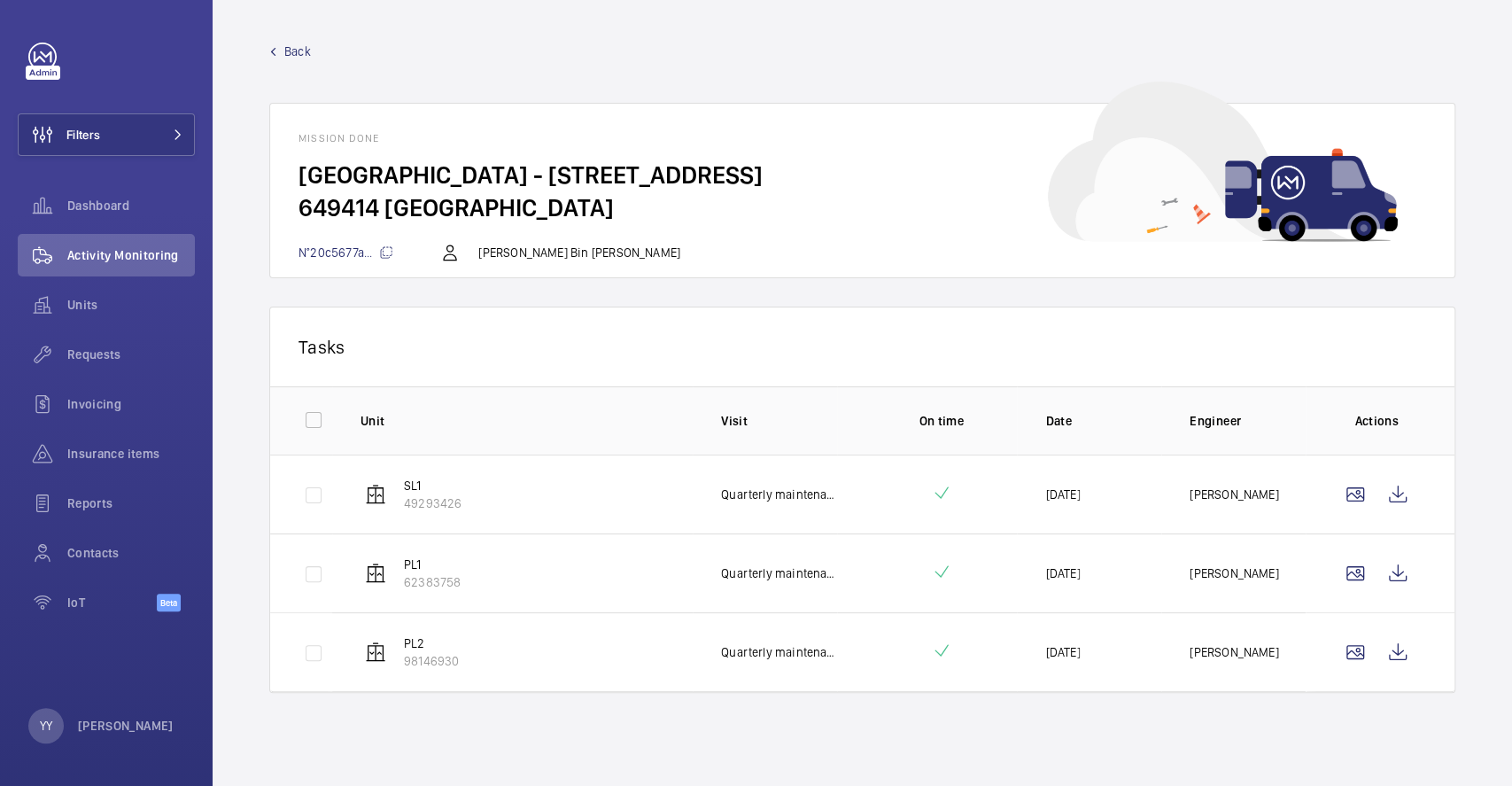 click on "Back" 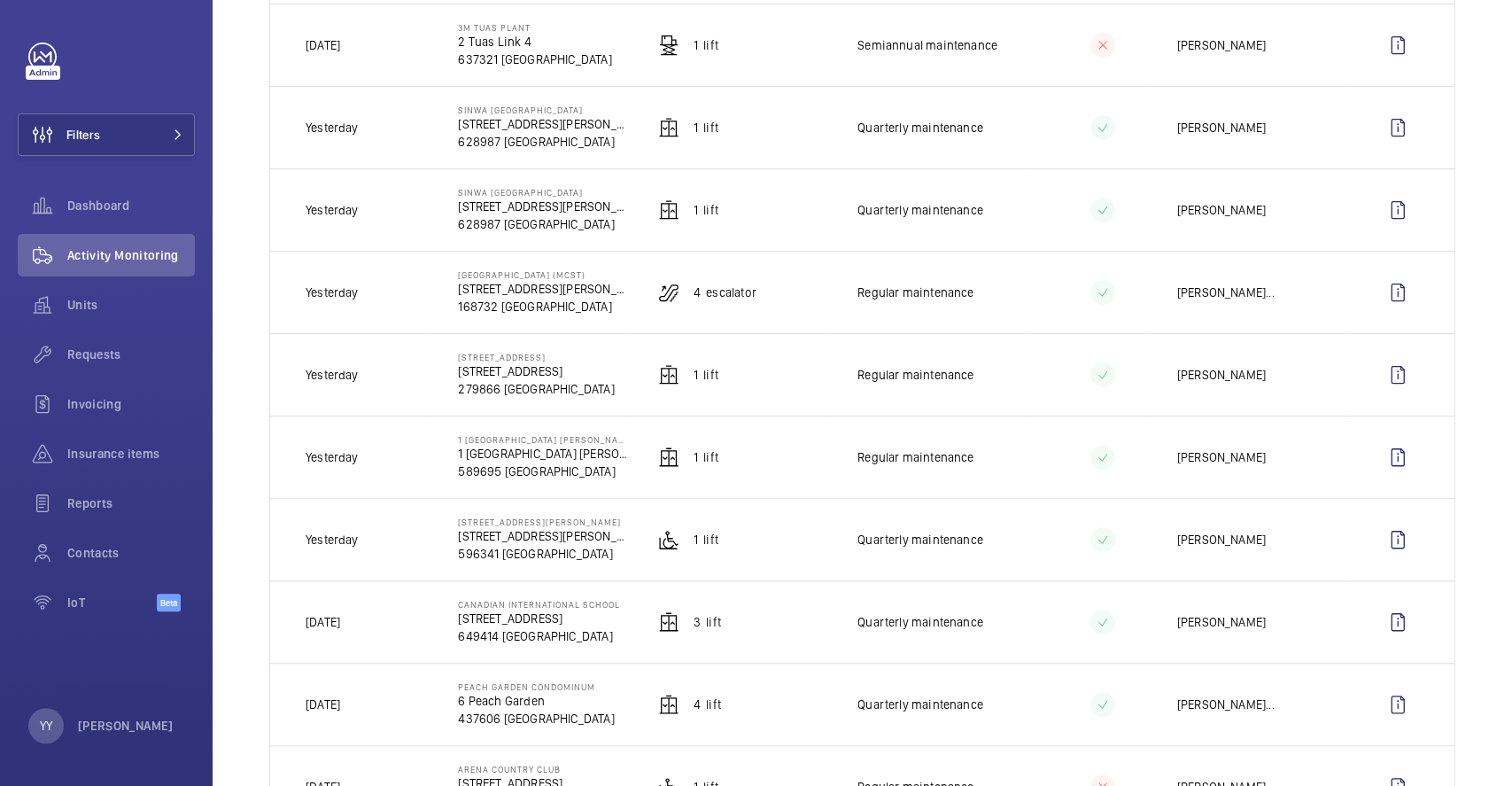scroll, scrollTop: 590, scrollLeft: 0, axis: vertical 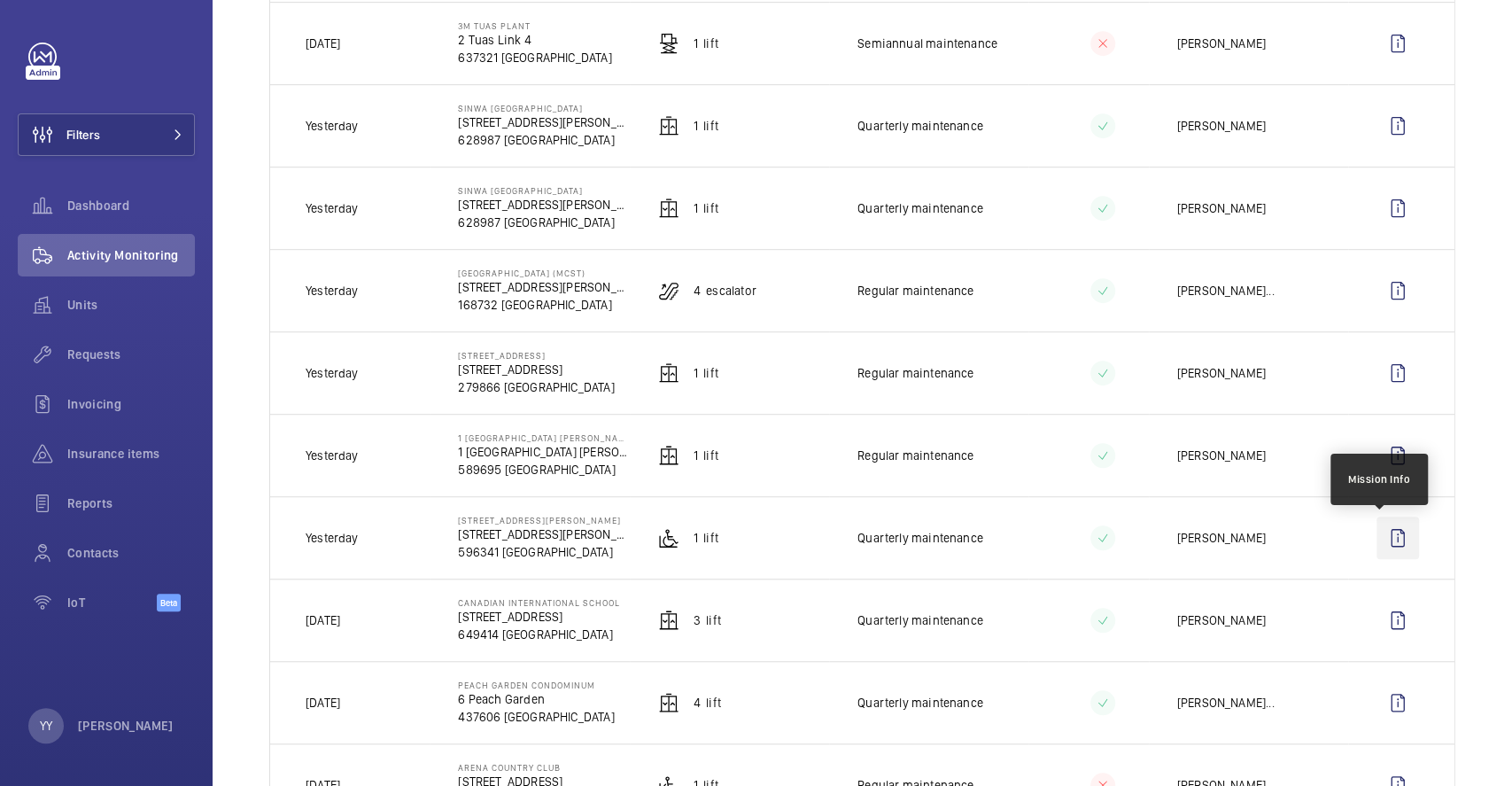 click 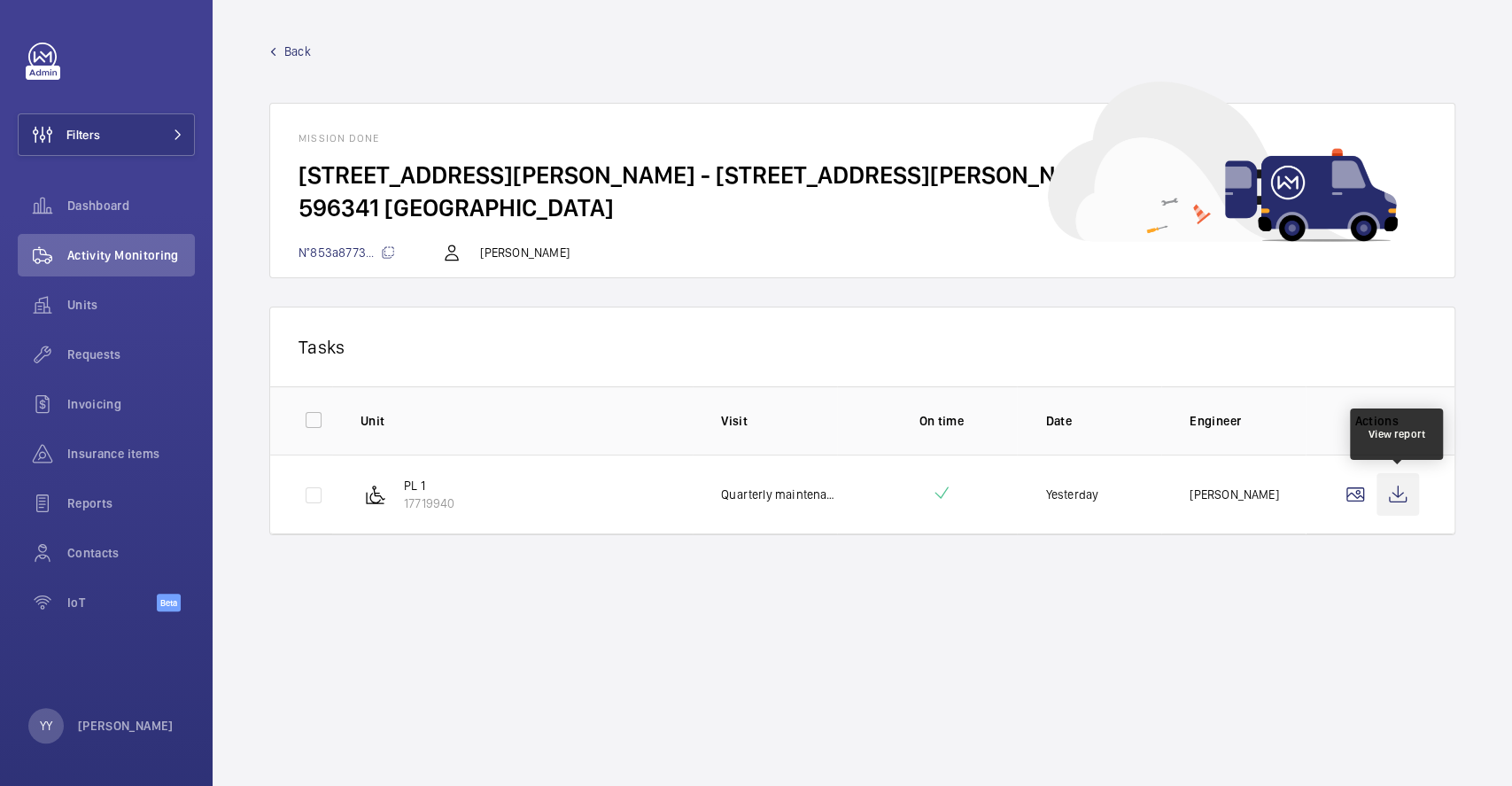 click 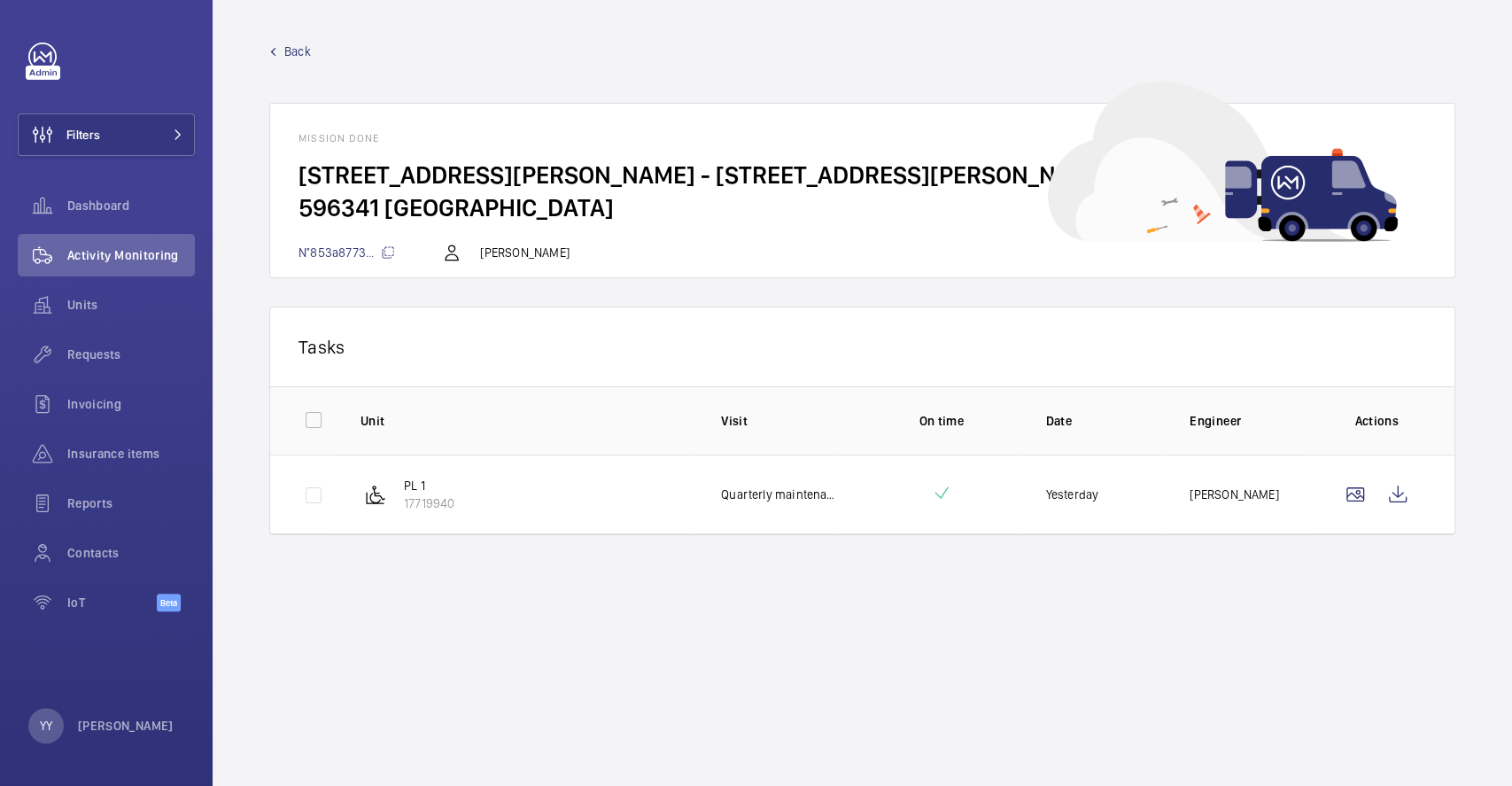 click on "Back" 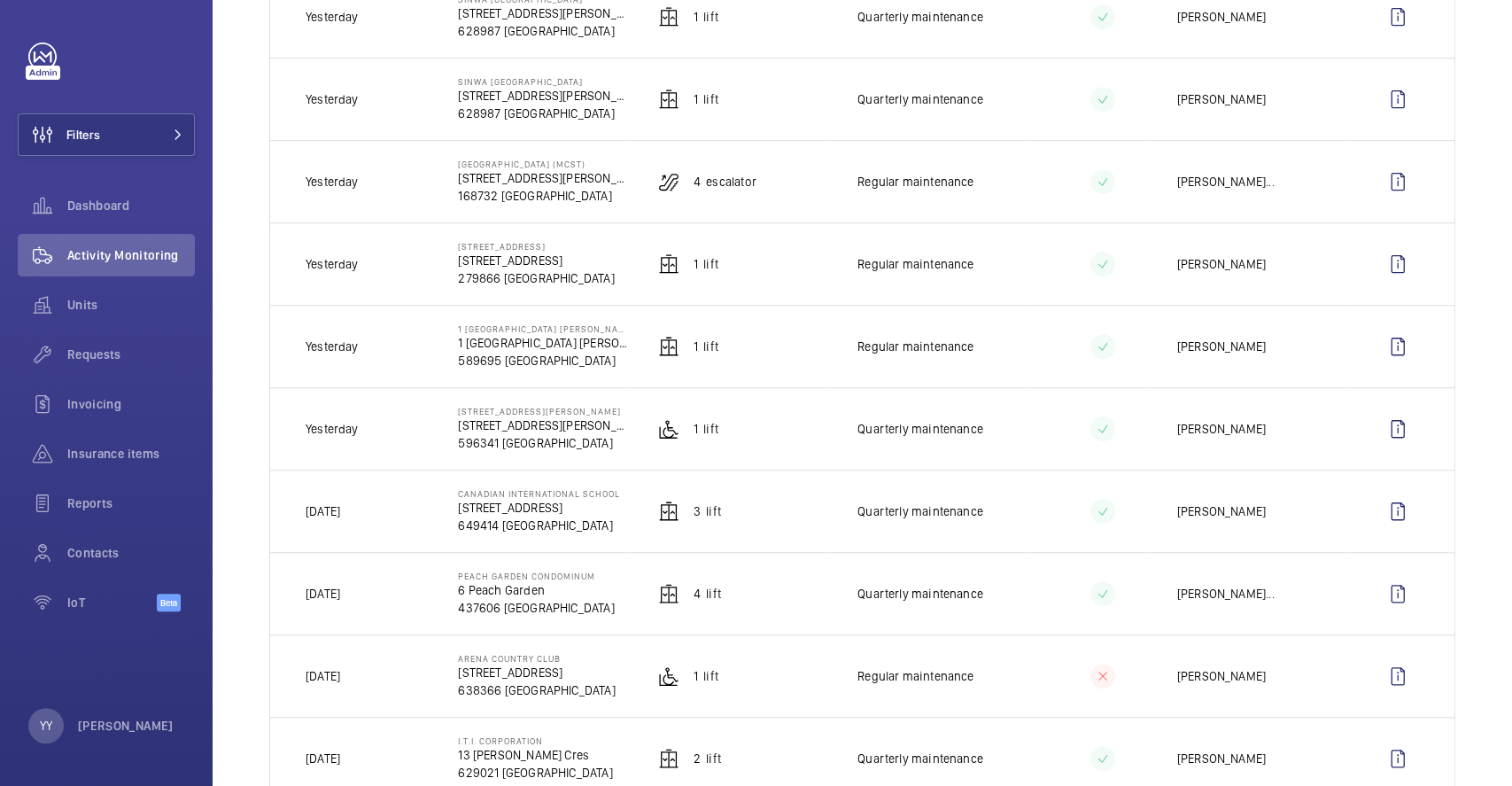 scroll, scrollTop: 590, scrollLeft: 0, axis: vertical 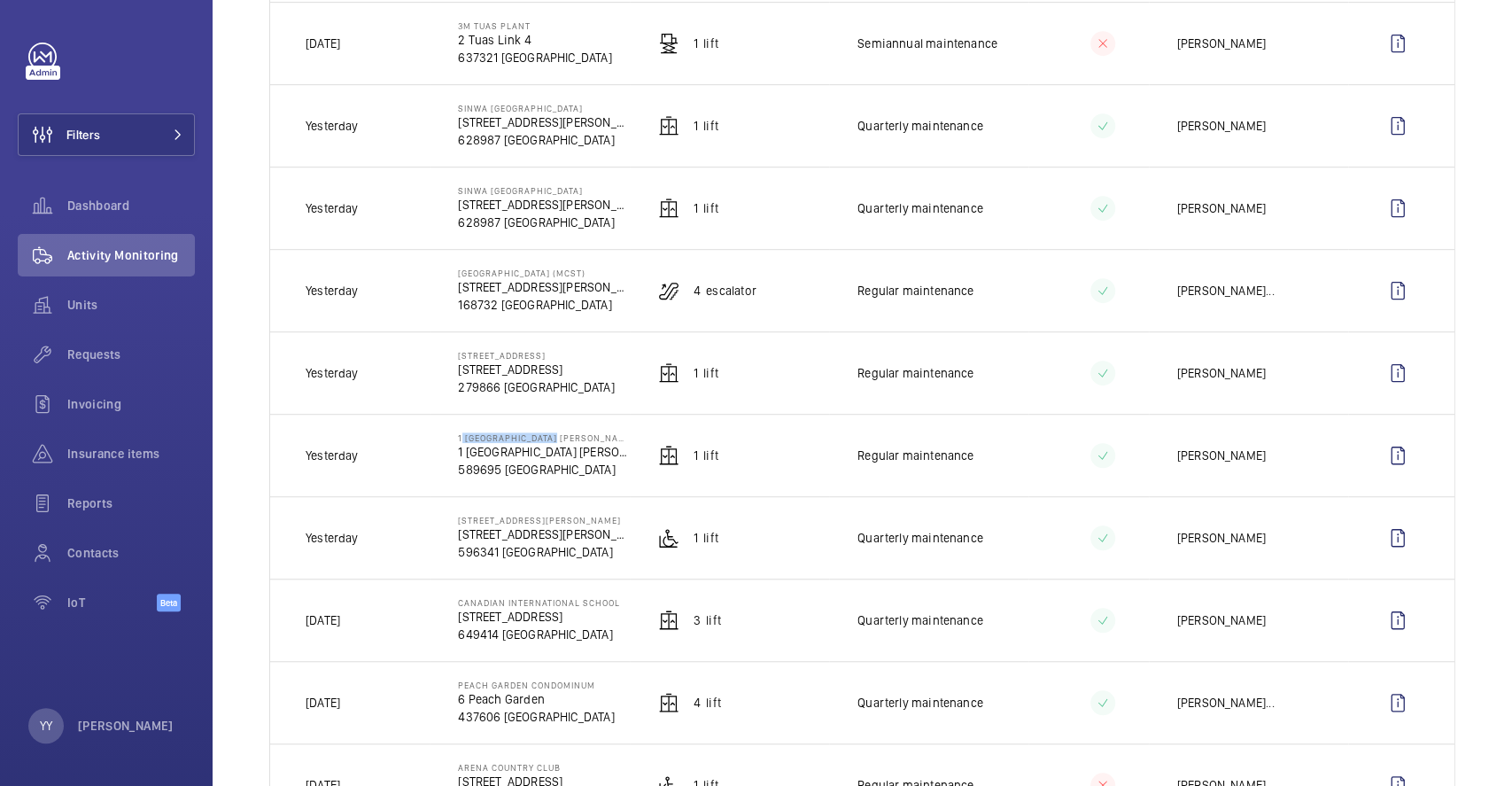 drag, startPoint x: 456, startPoint y: 440, endPoint x: 553, endPoint y: 437, distance: 97.046381 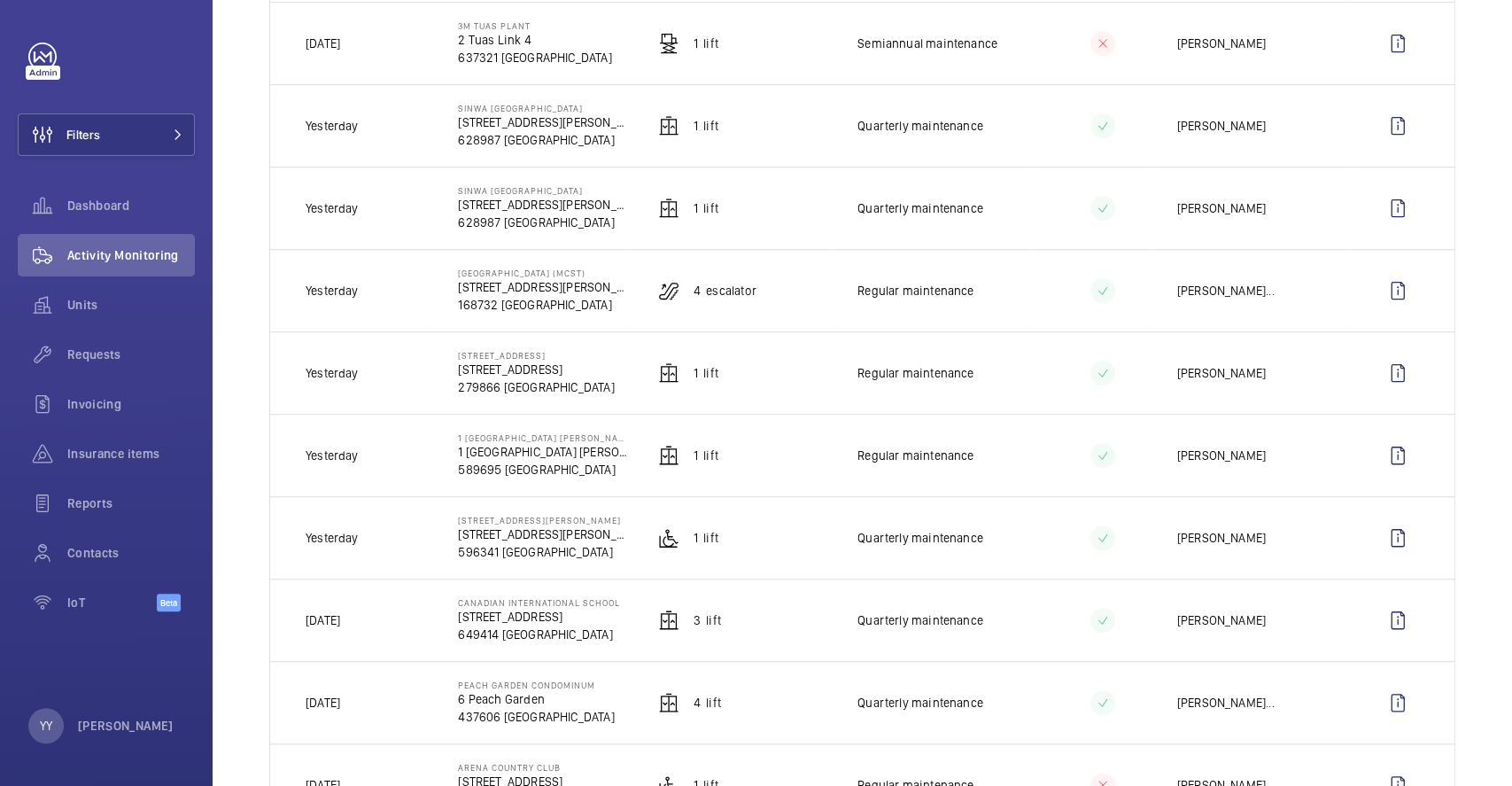 click on "3  Lift" 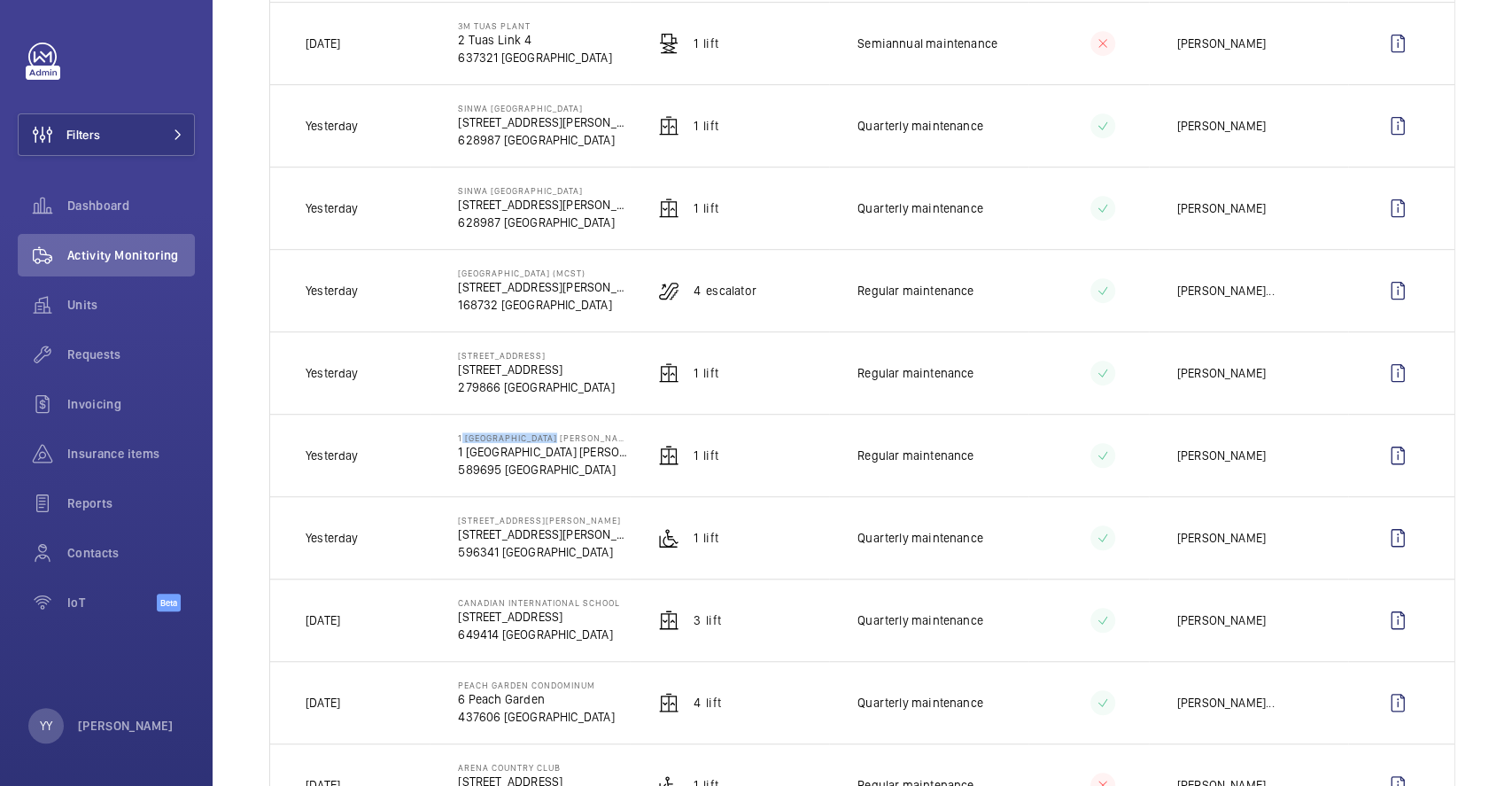 drag, startPoint x: 455, startPoint y: 440, endPoint x: 565, endPoint y: 440, distance: 110 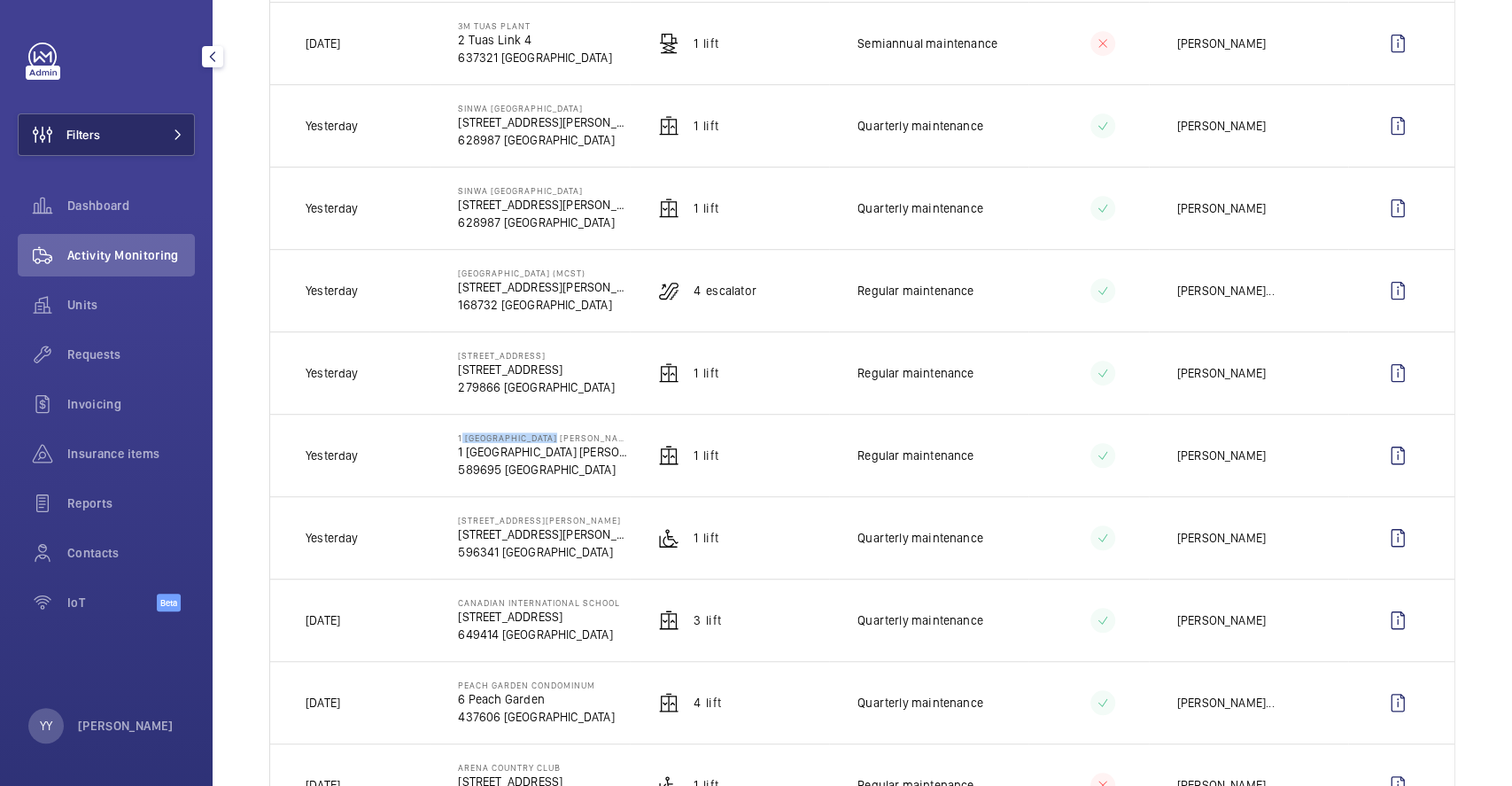 click on "Filters" 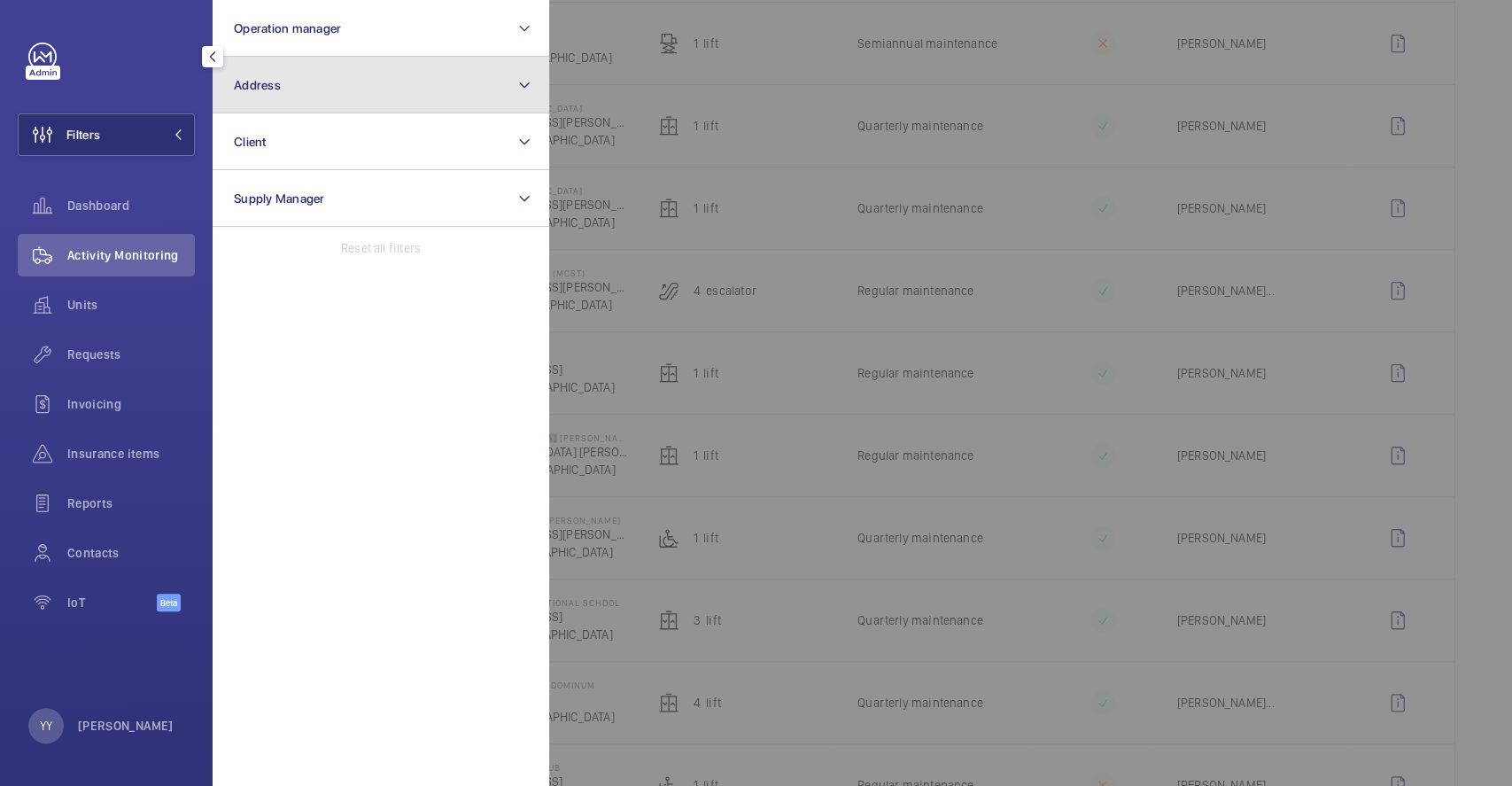 click on "Address" 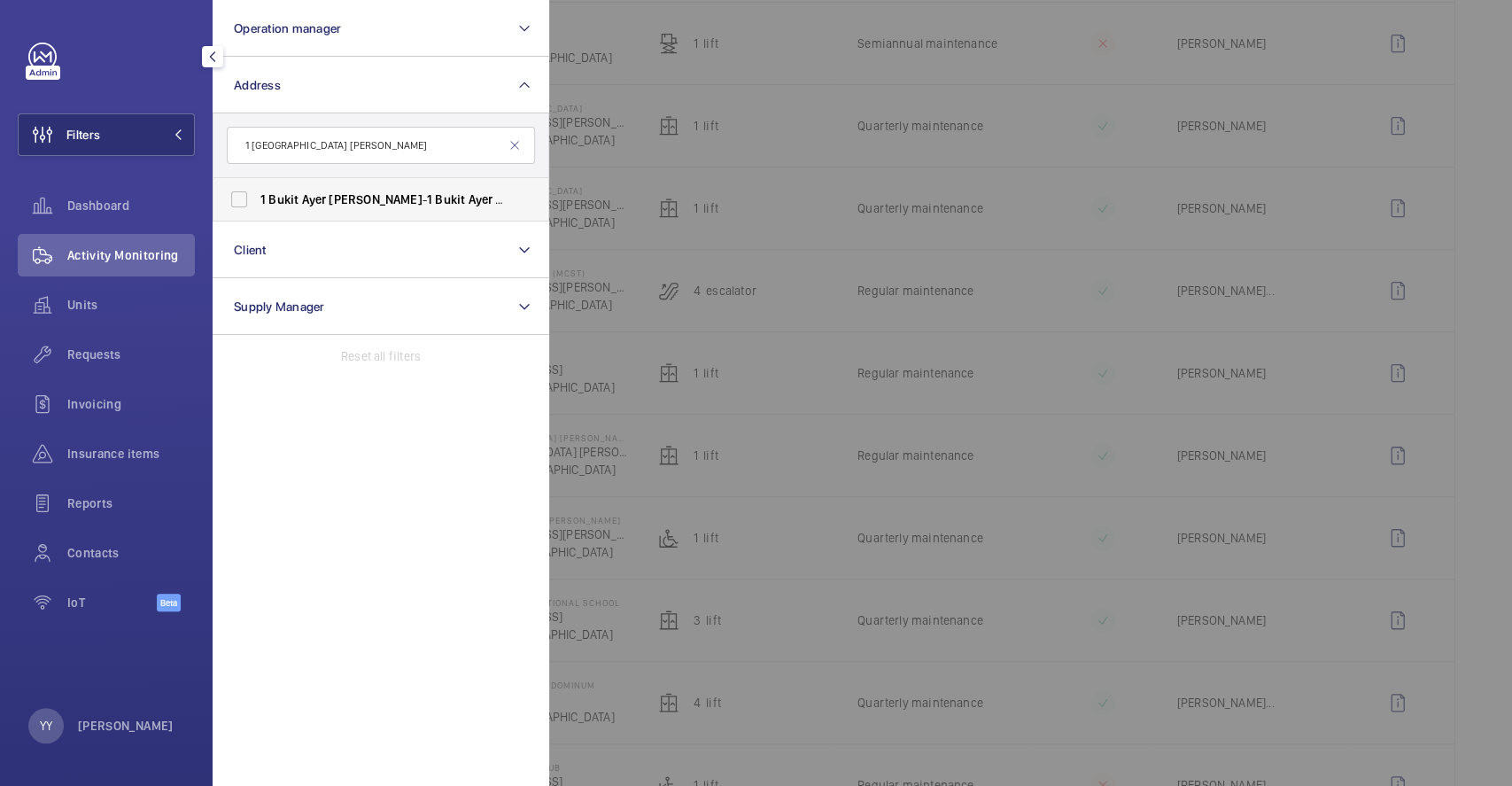 type on "1 [GEOGRAPHIC_DATA] [PERSON_NAME]" 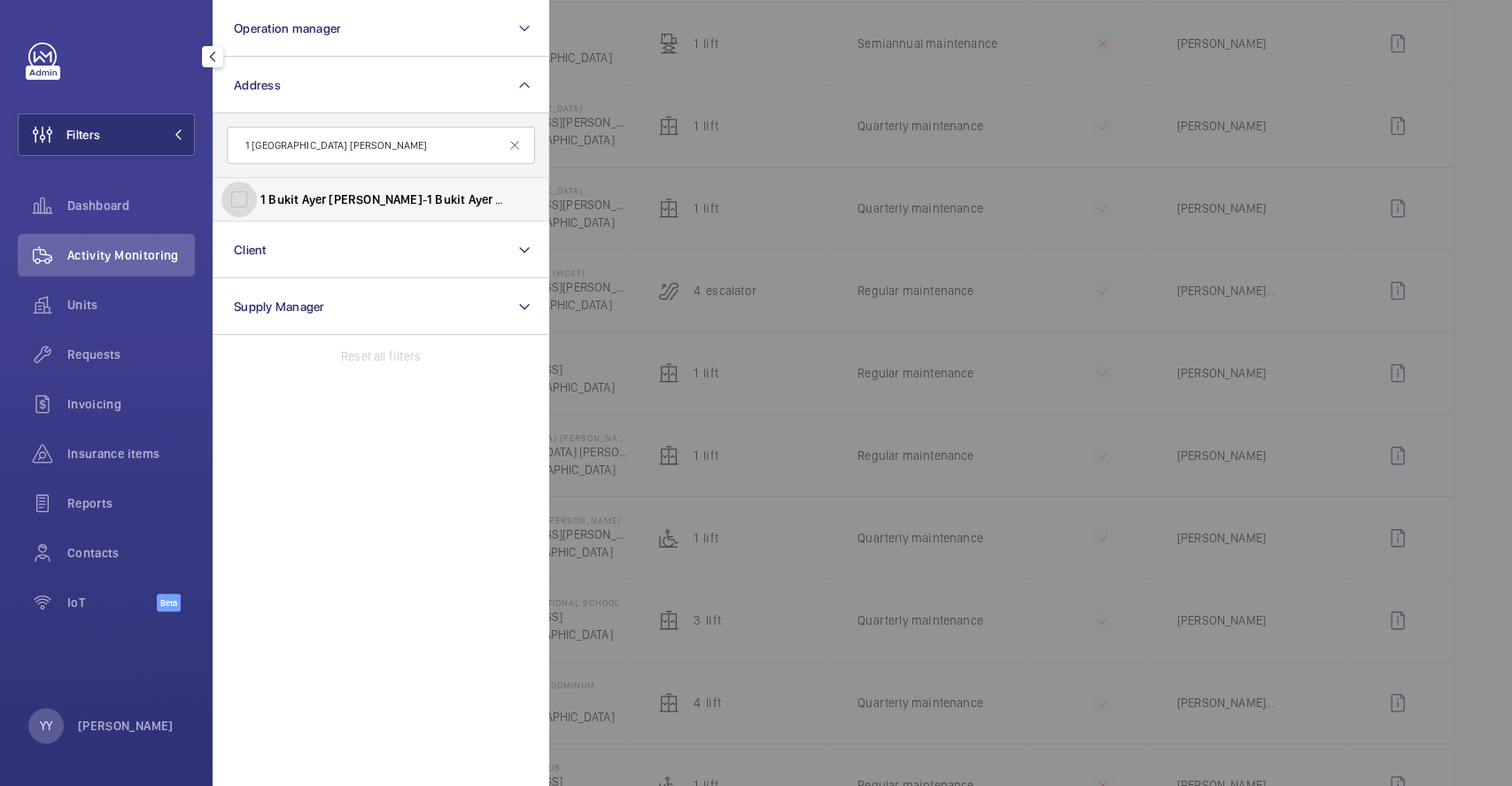 click on "[STREET_ADDRESS][PERSON_NAME][PERSON_NAME]" at bounding box center [239, 199] 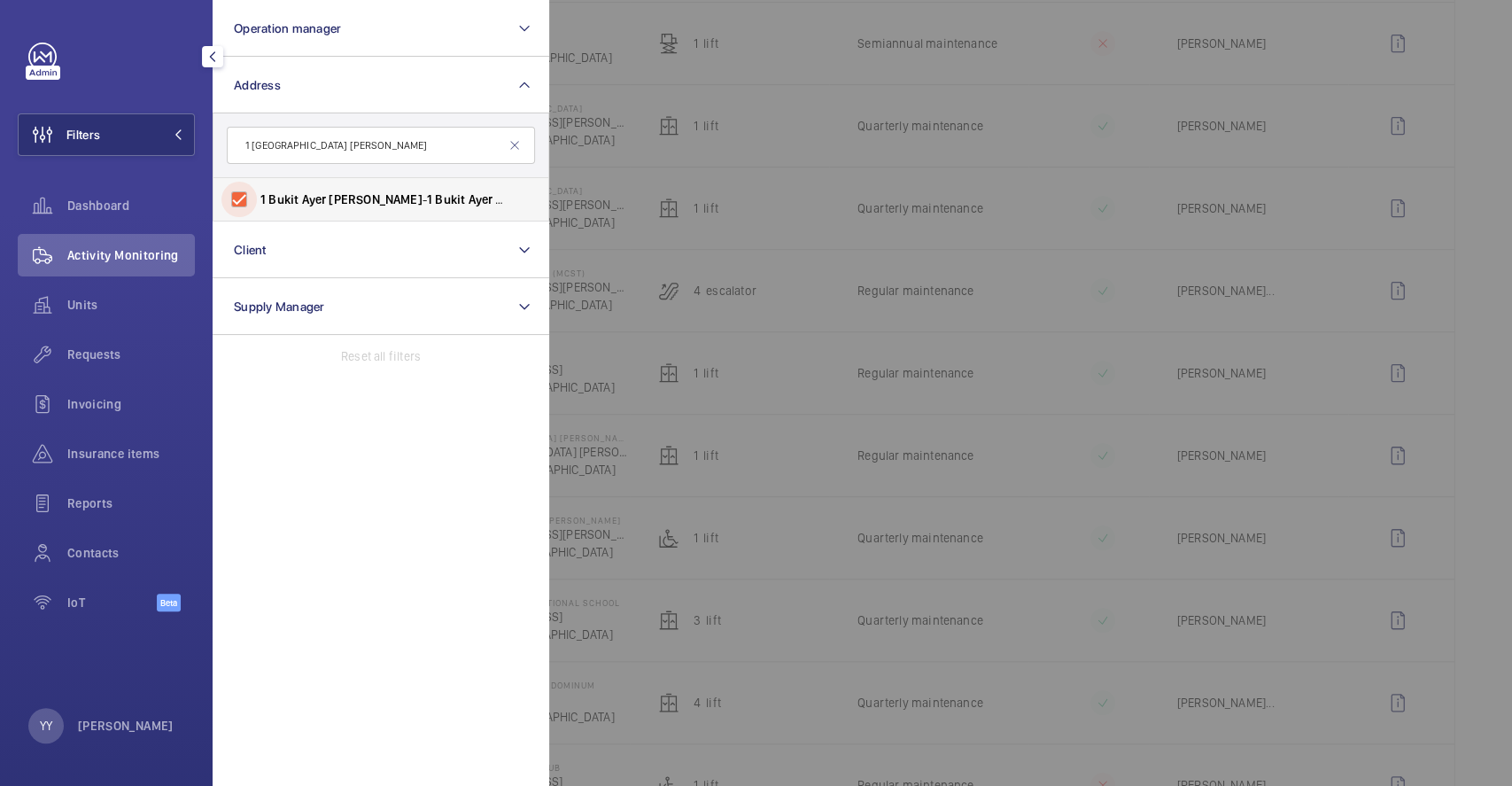 checkbox on "true" 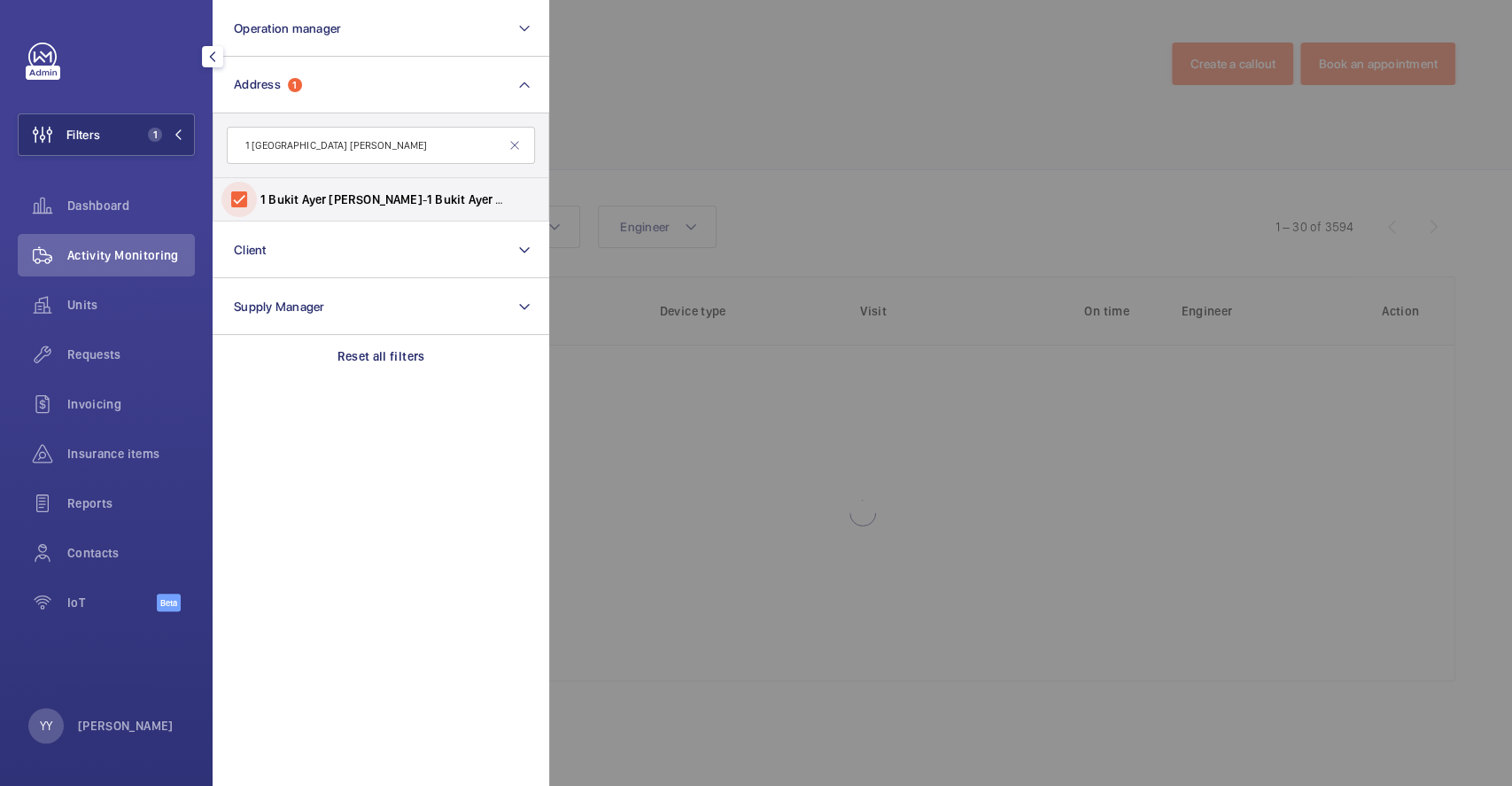scroll, scrollTop: 0, scrollLeft: 0, axis: both 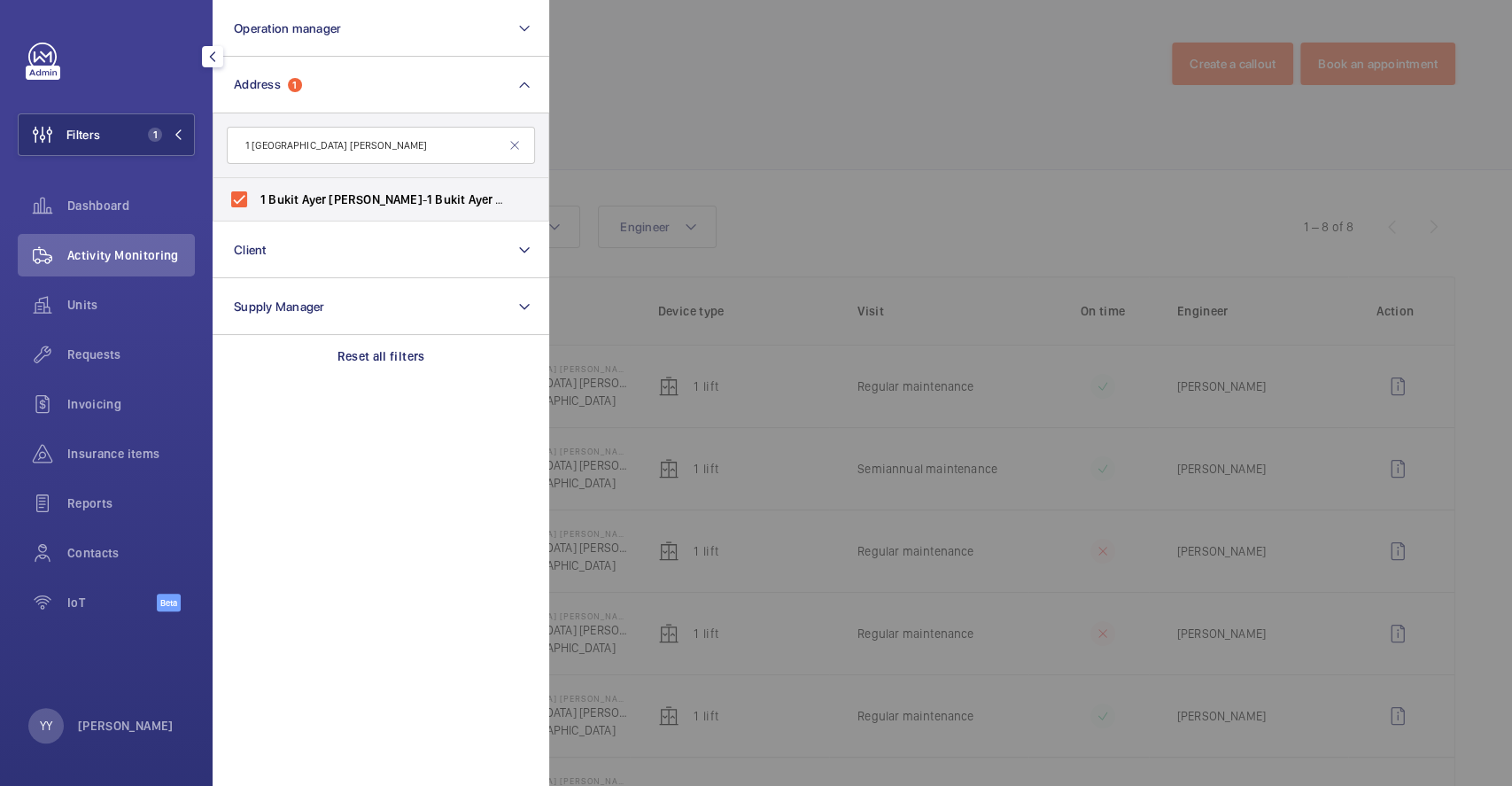 click 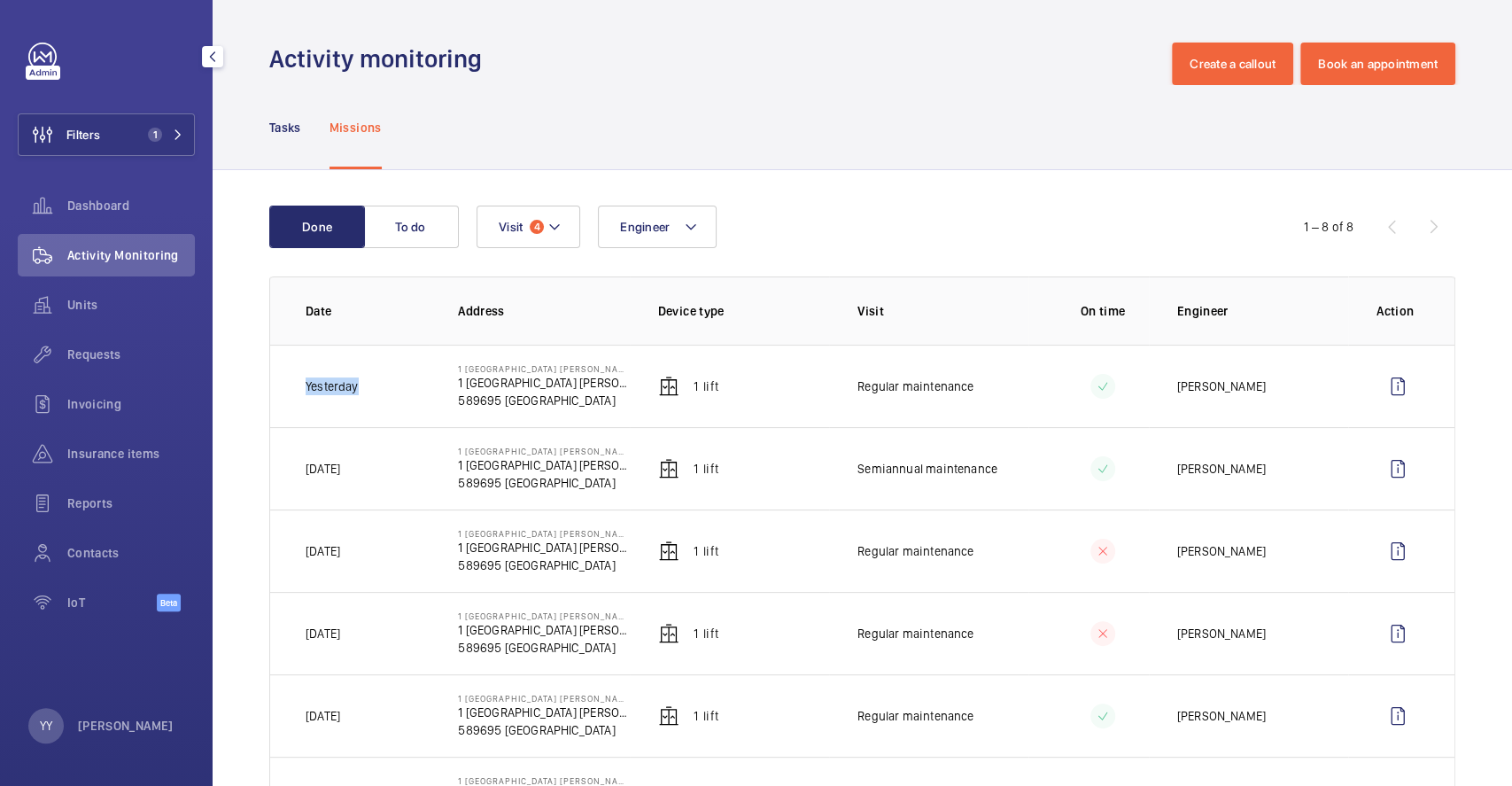 drag, startPoint x: 307, startPoint y: 390, endPoint x: 424, endPoint y: 389, distance: 117.00427 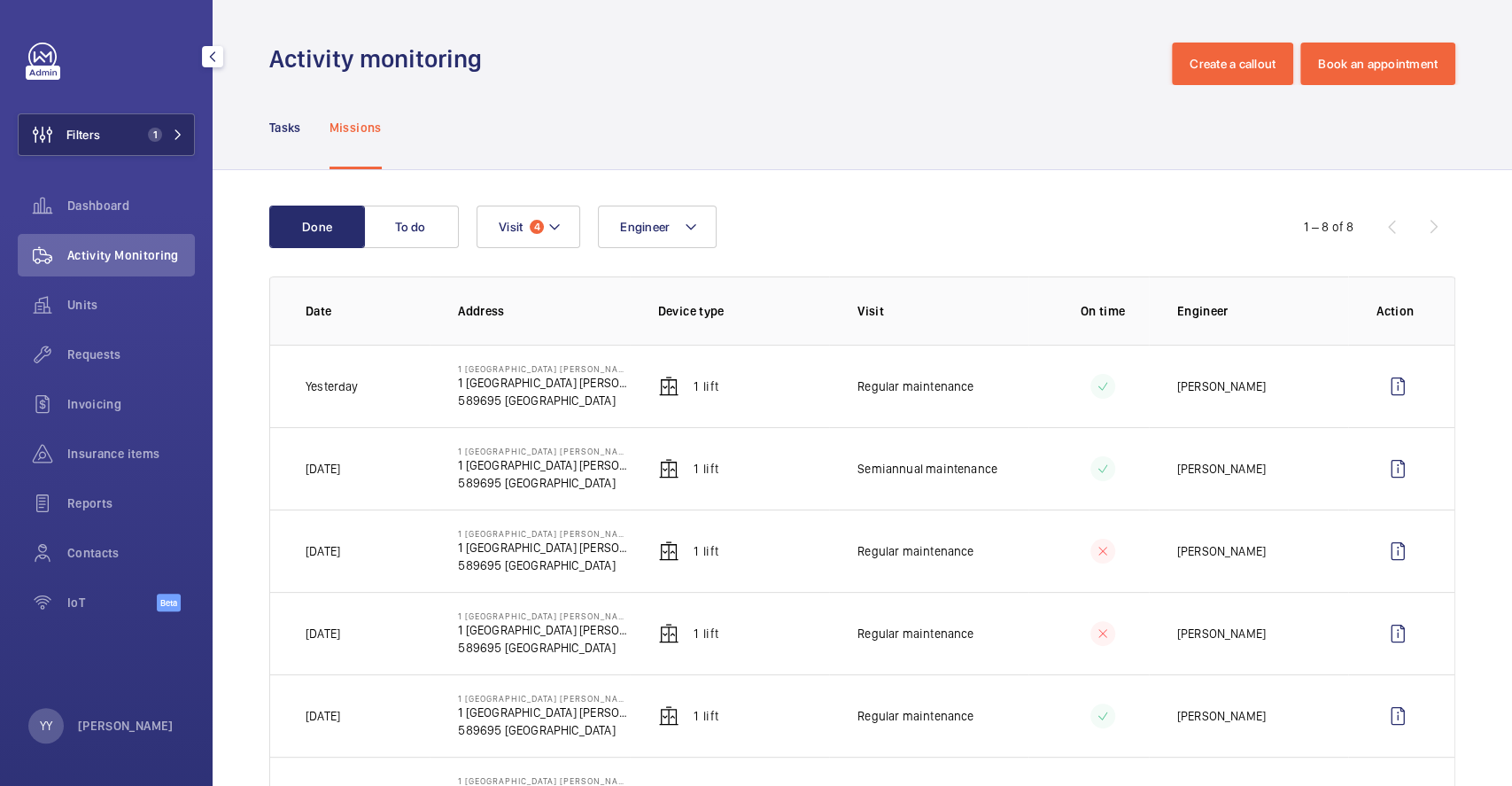 click on "Filters 1" 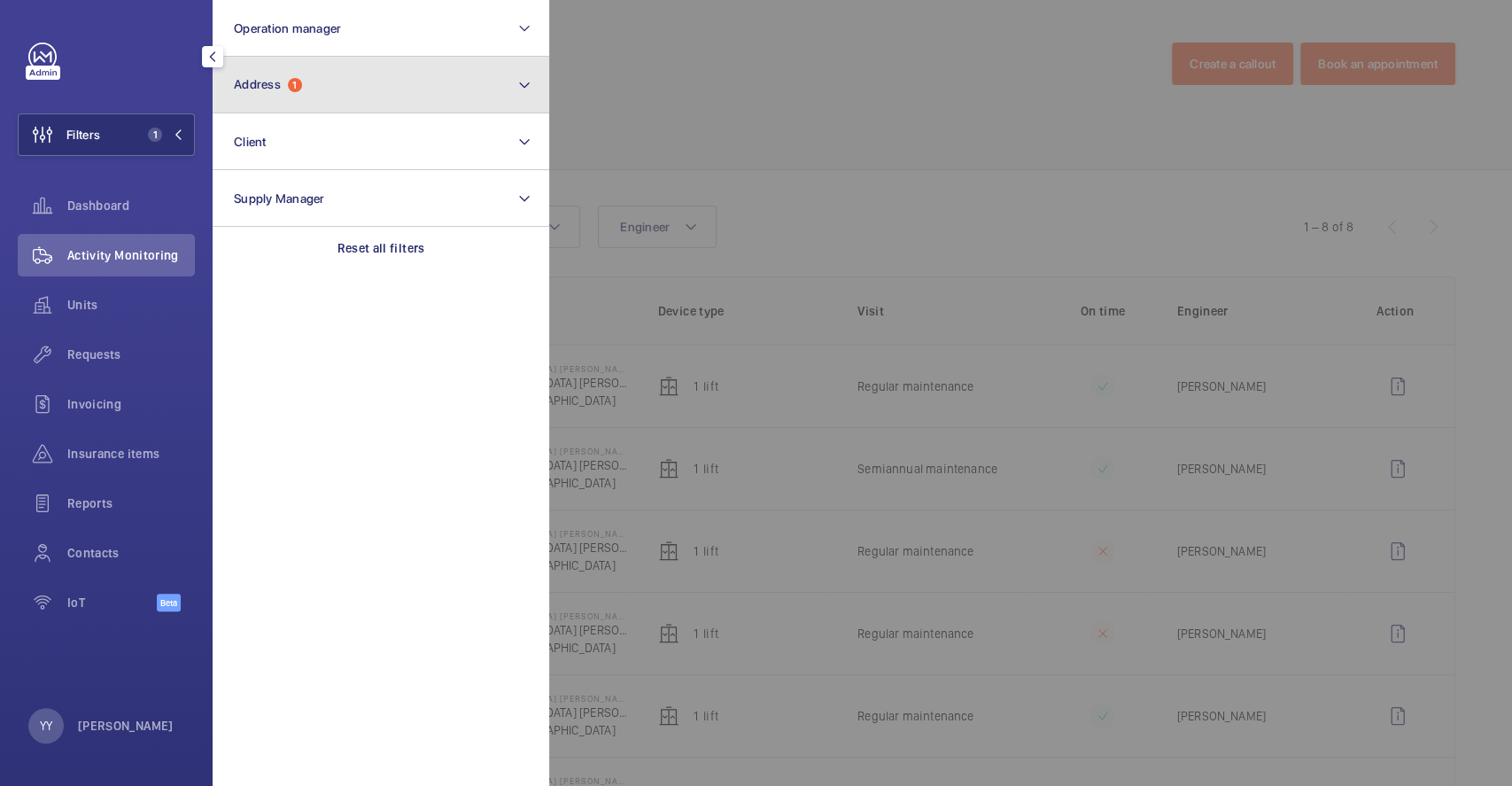 click on "Address  1" 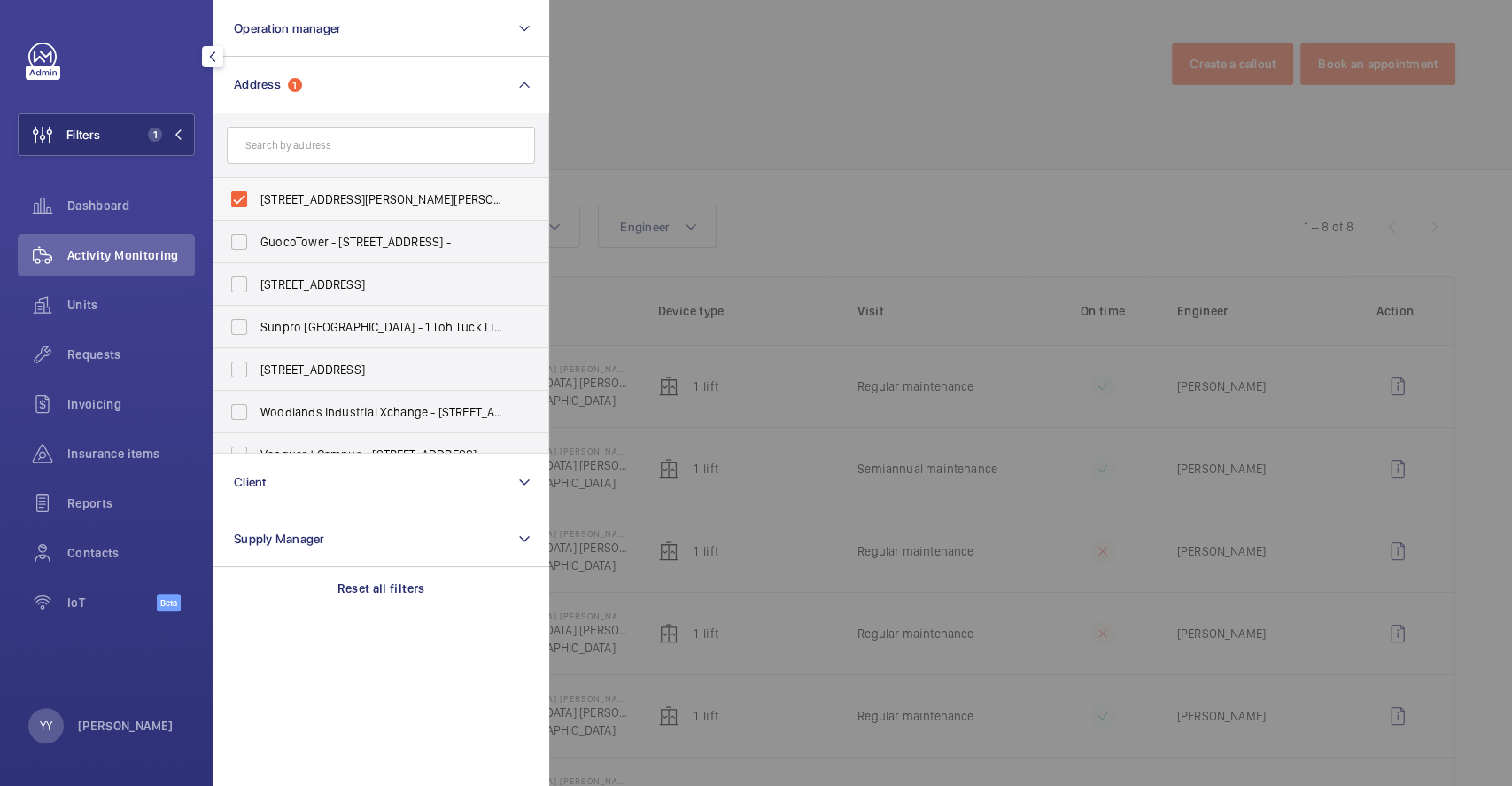 click on "[STREET_ADDRESS][PERSON_NAME][PERSON_NAME]" at bounding box center [382, 199] 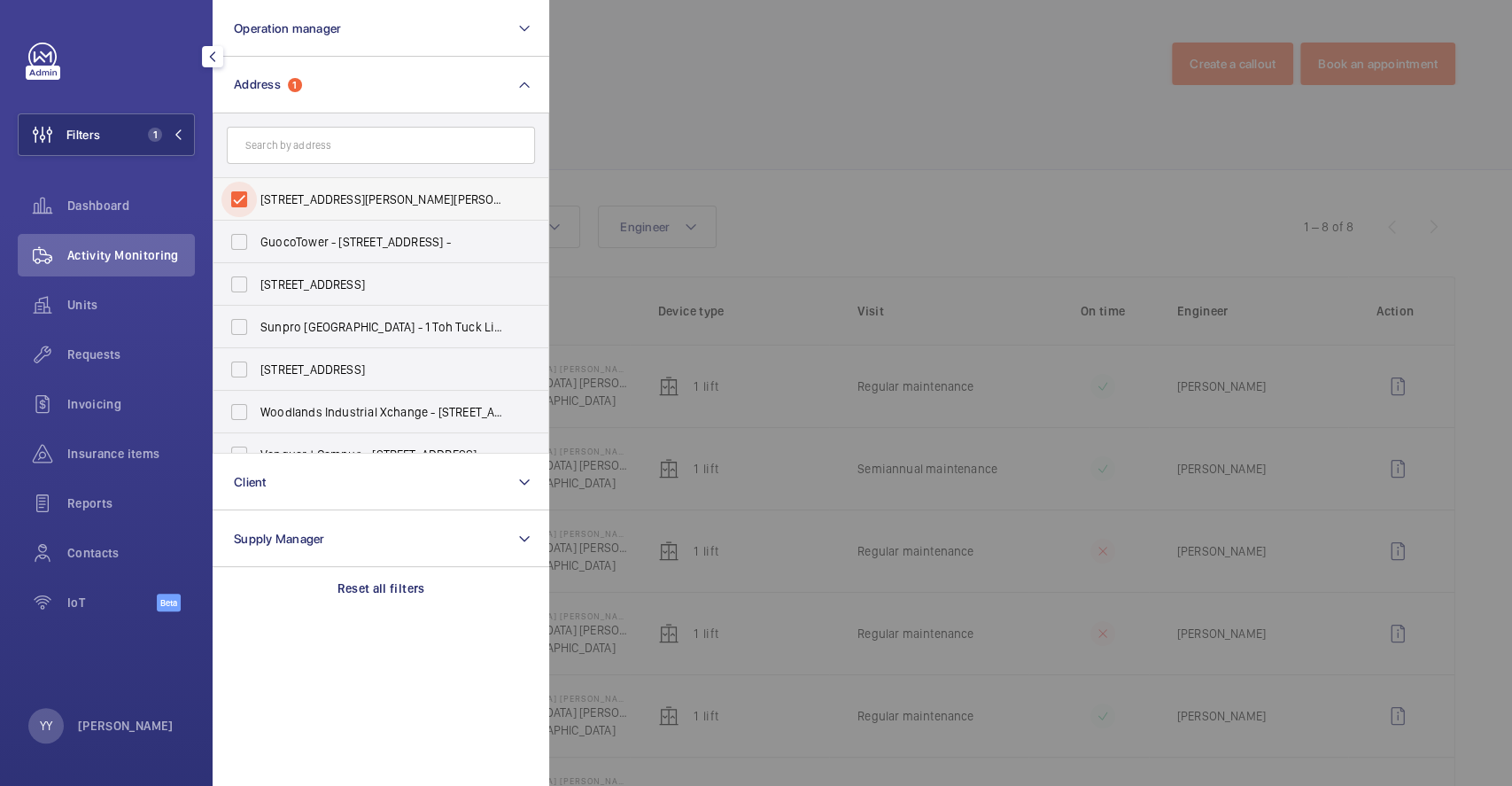 click on "[STREET_ADDRESS][PERSON_NAME][PERSON_NAME]" at bounding box center (239, 199) 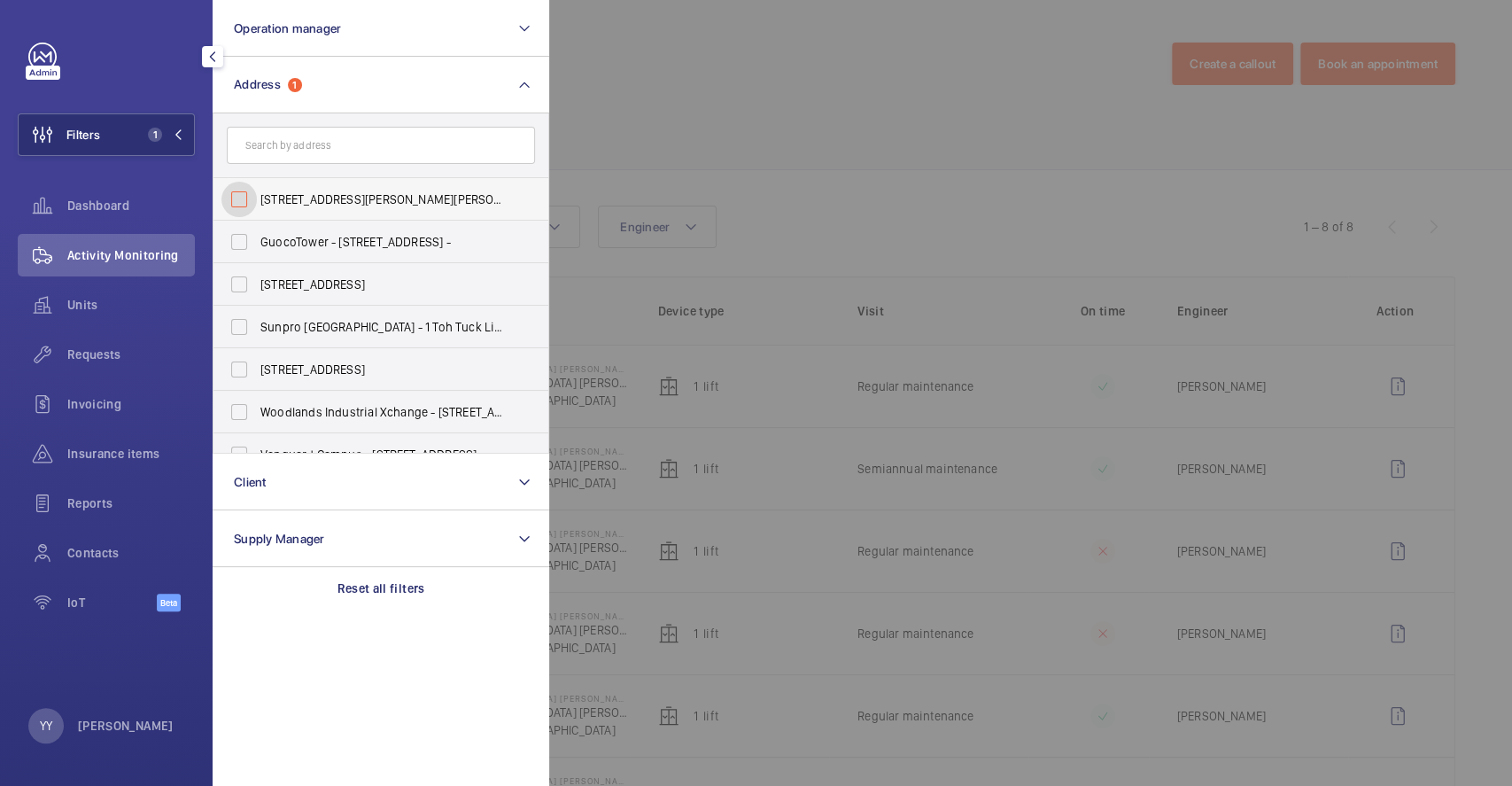 checkbox on "false" 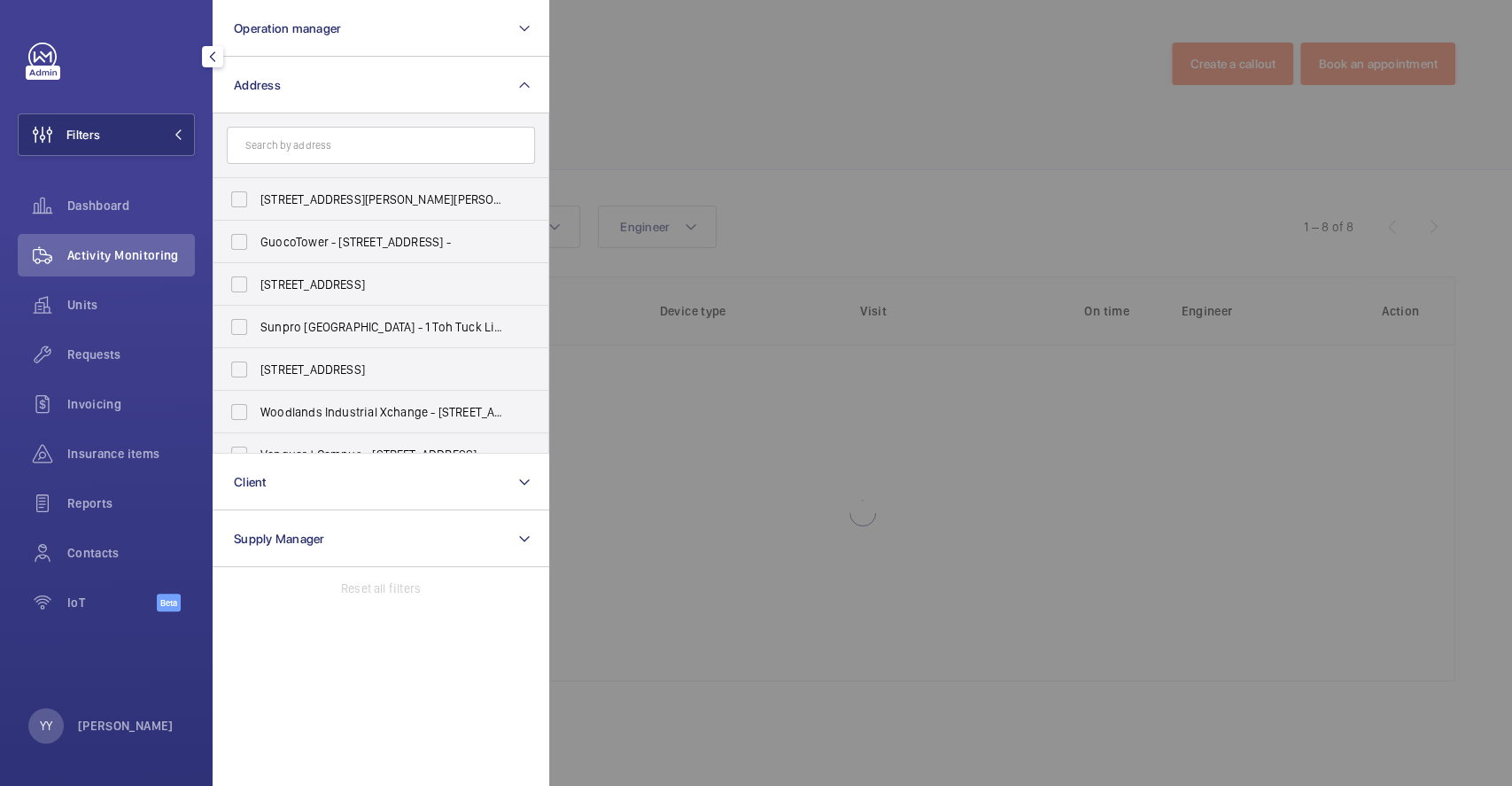 click 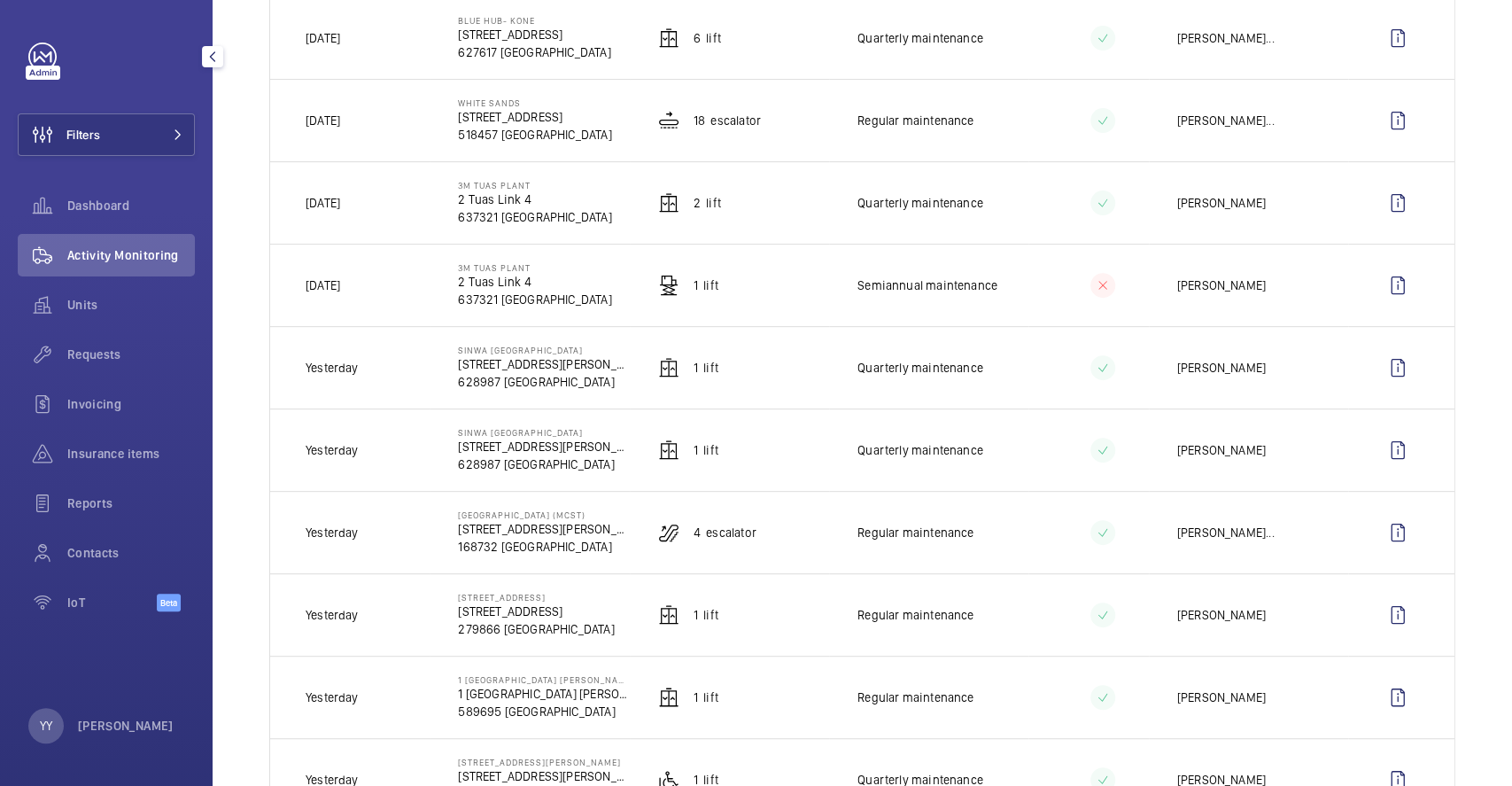 scroll, scrollTop: 709, scrollLeft: 0, axis: vertical 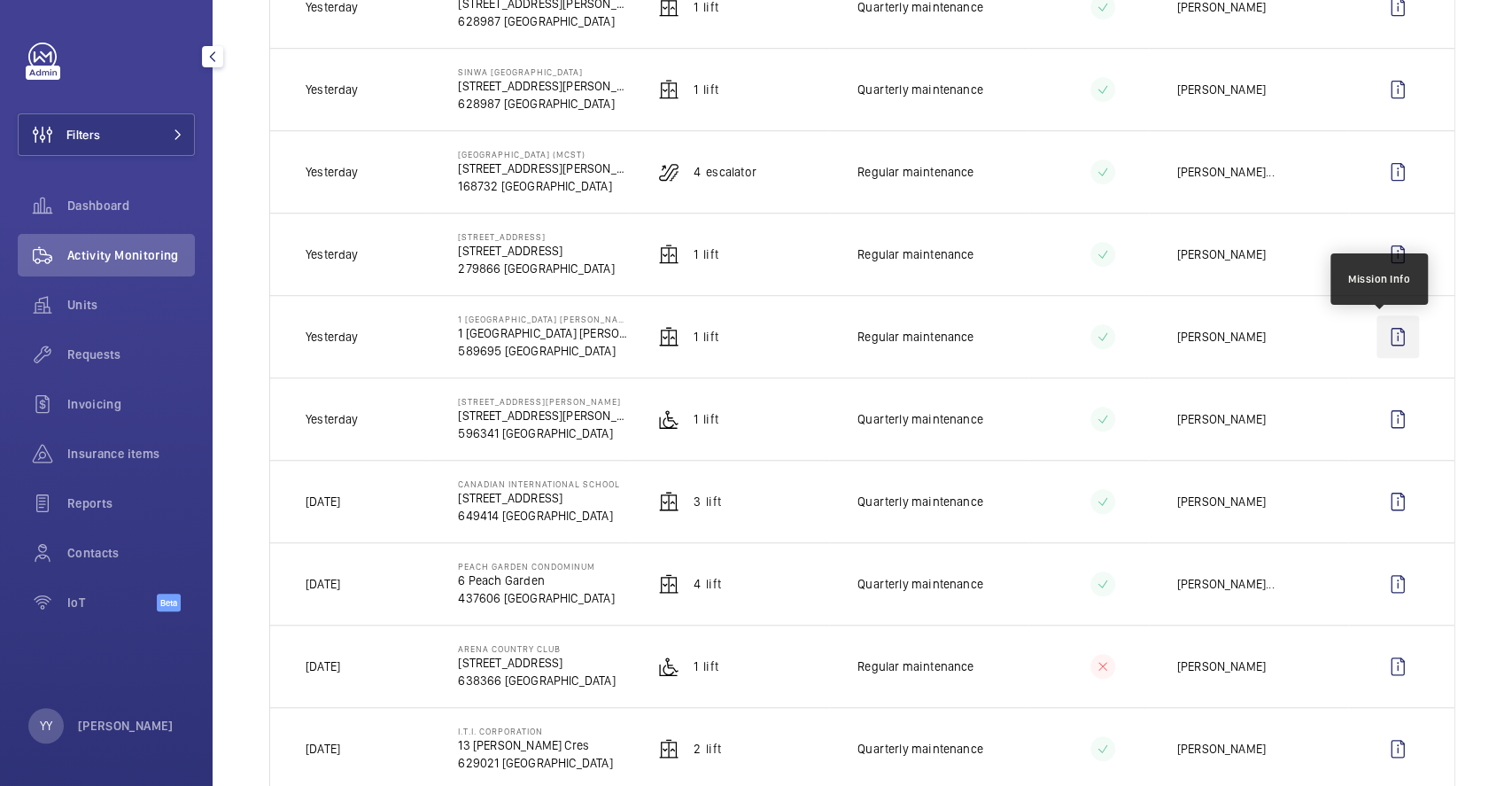 click 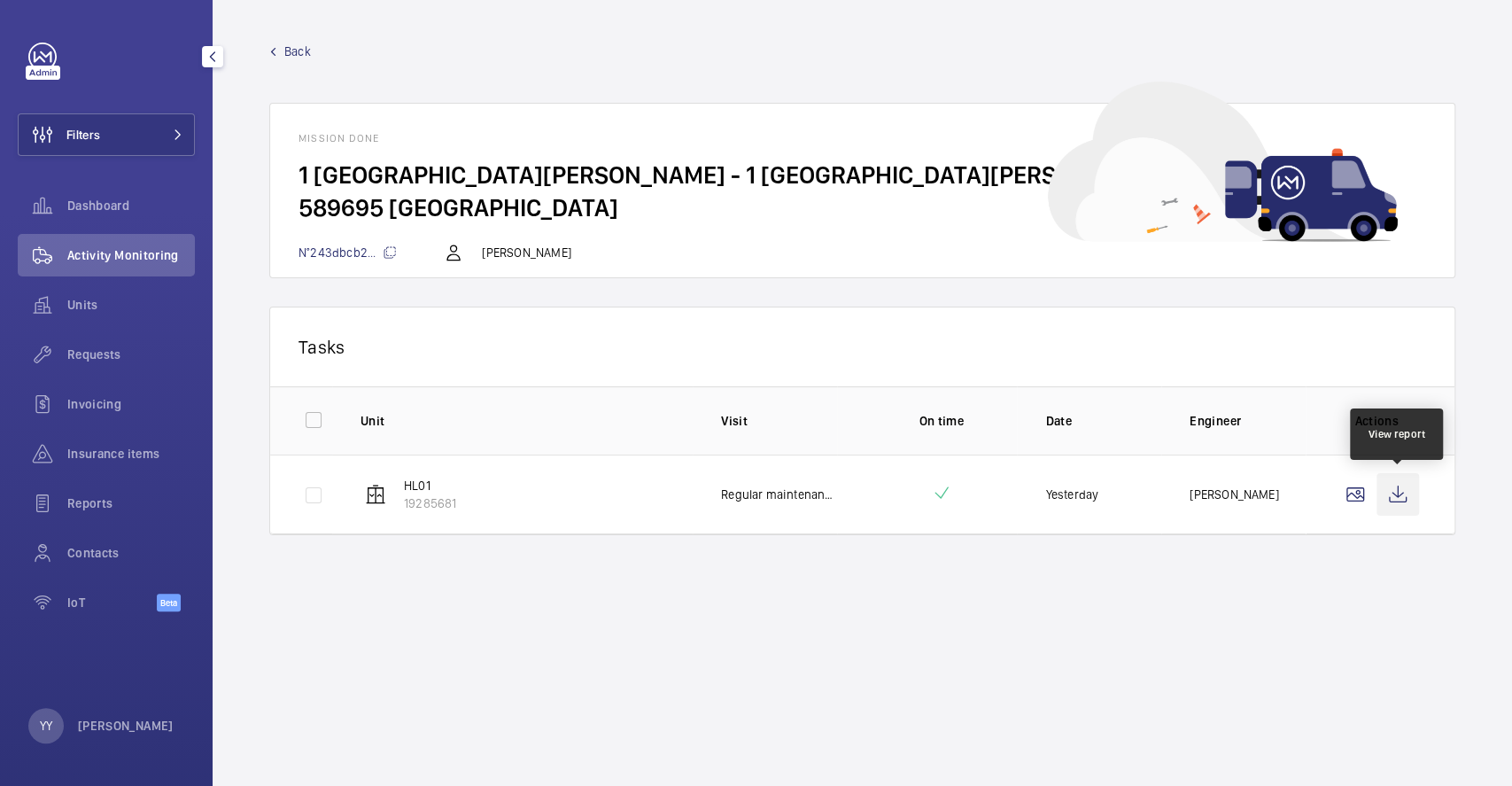 click 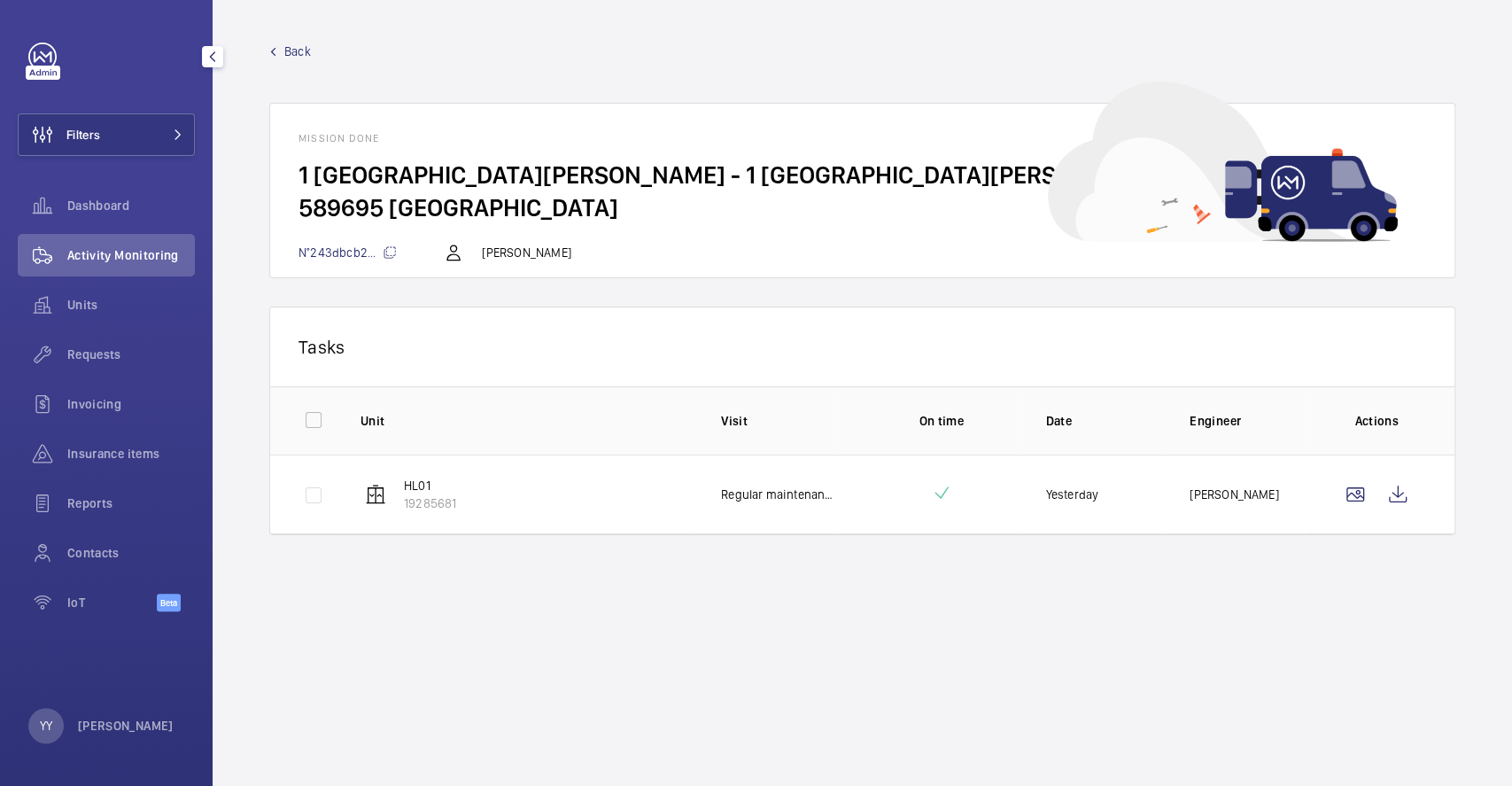 click on "Back" 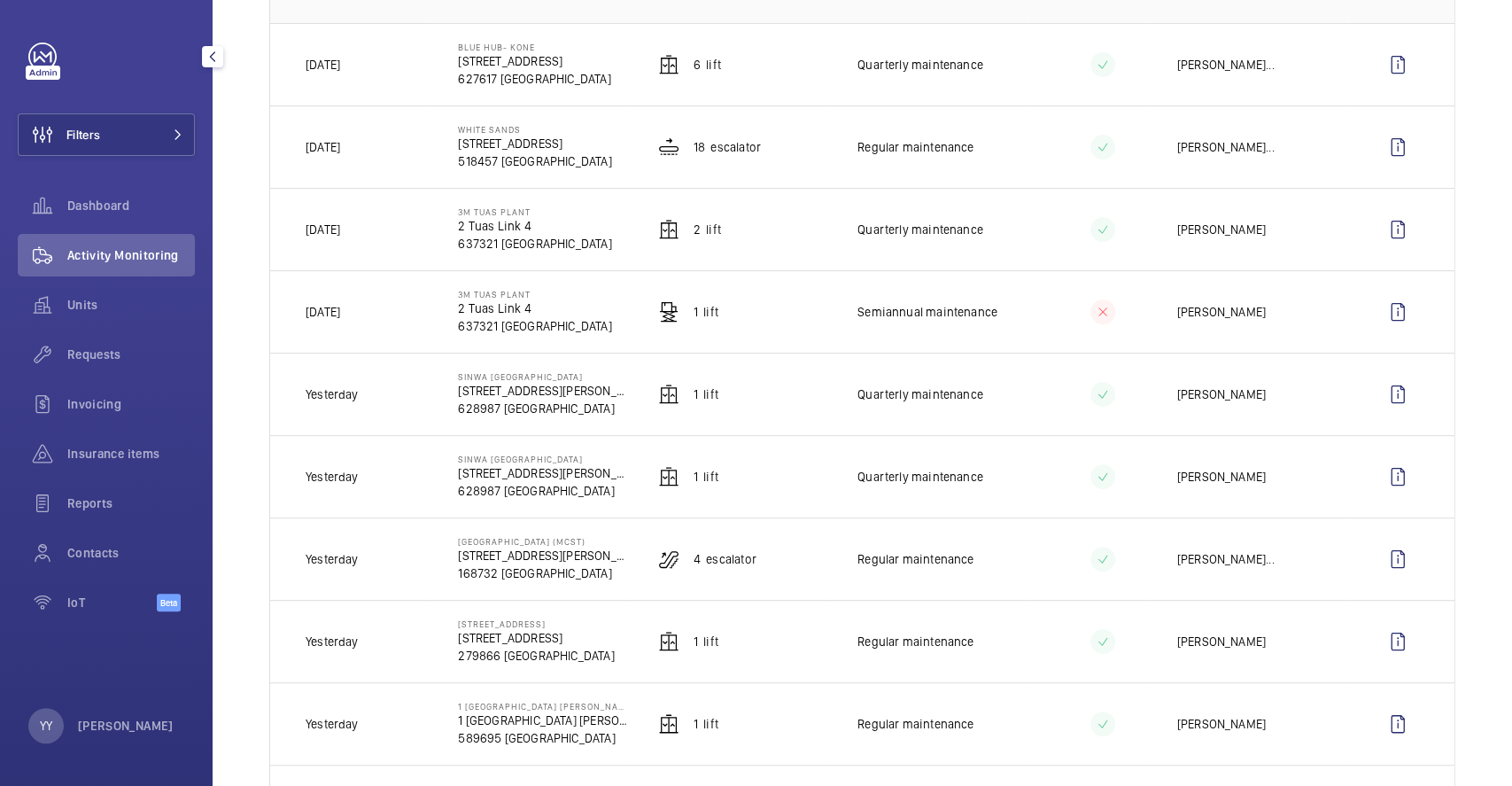 scroll, scrollTop: 590, scrollLeft: 0, axis: vertical 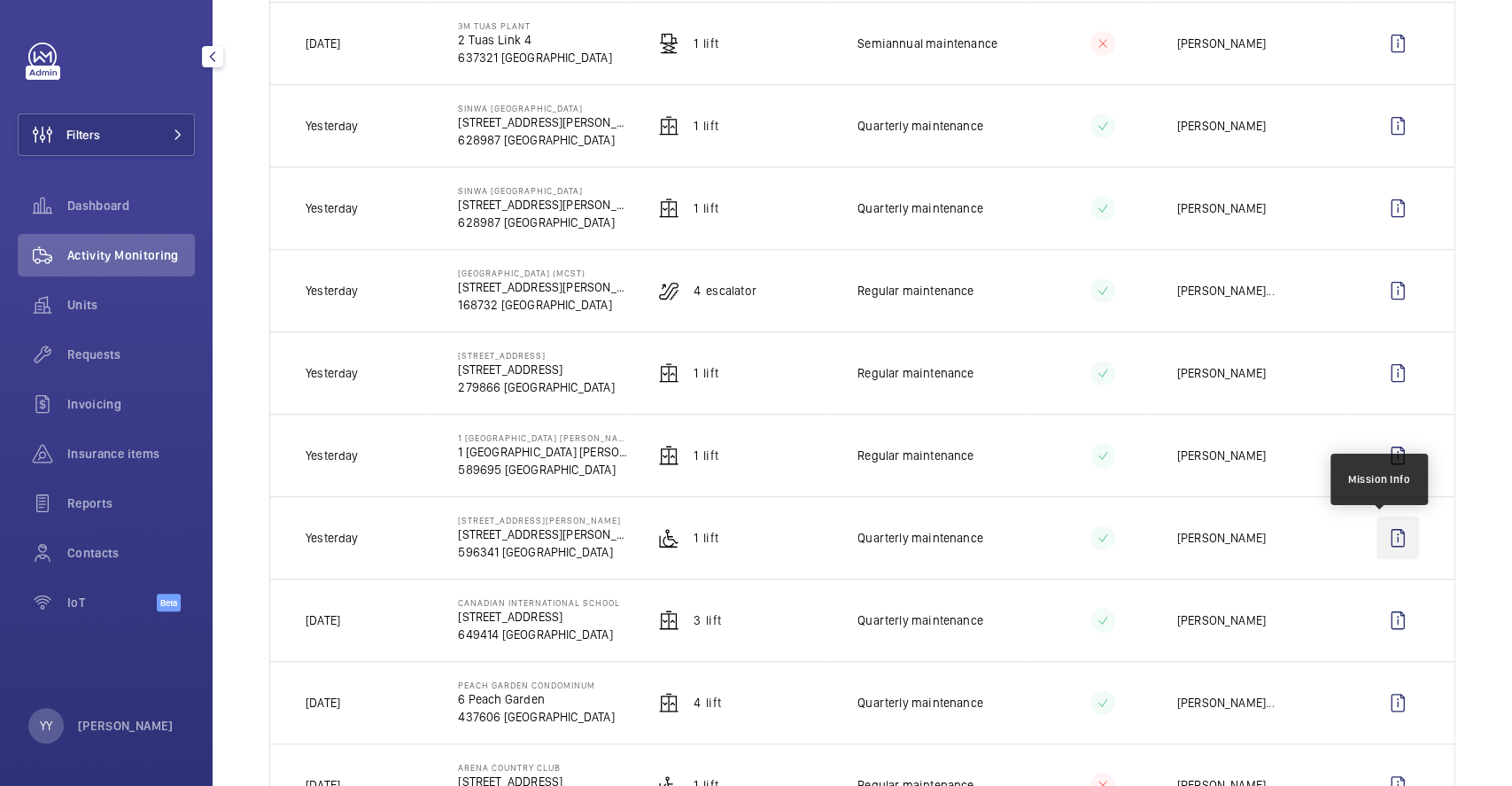click 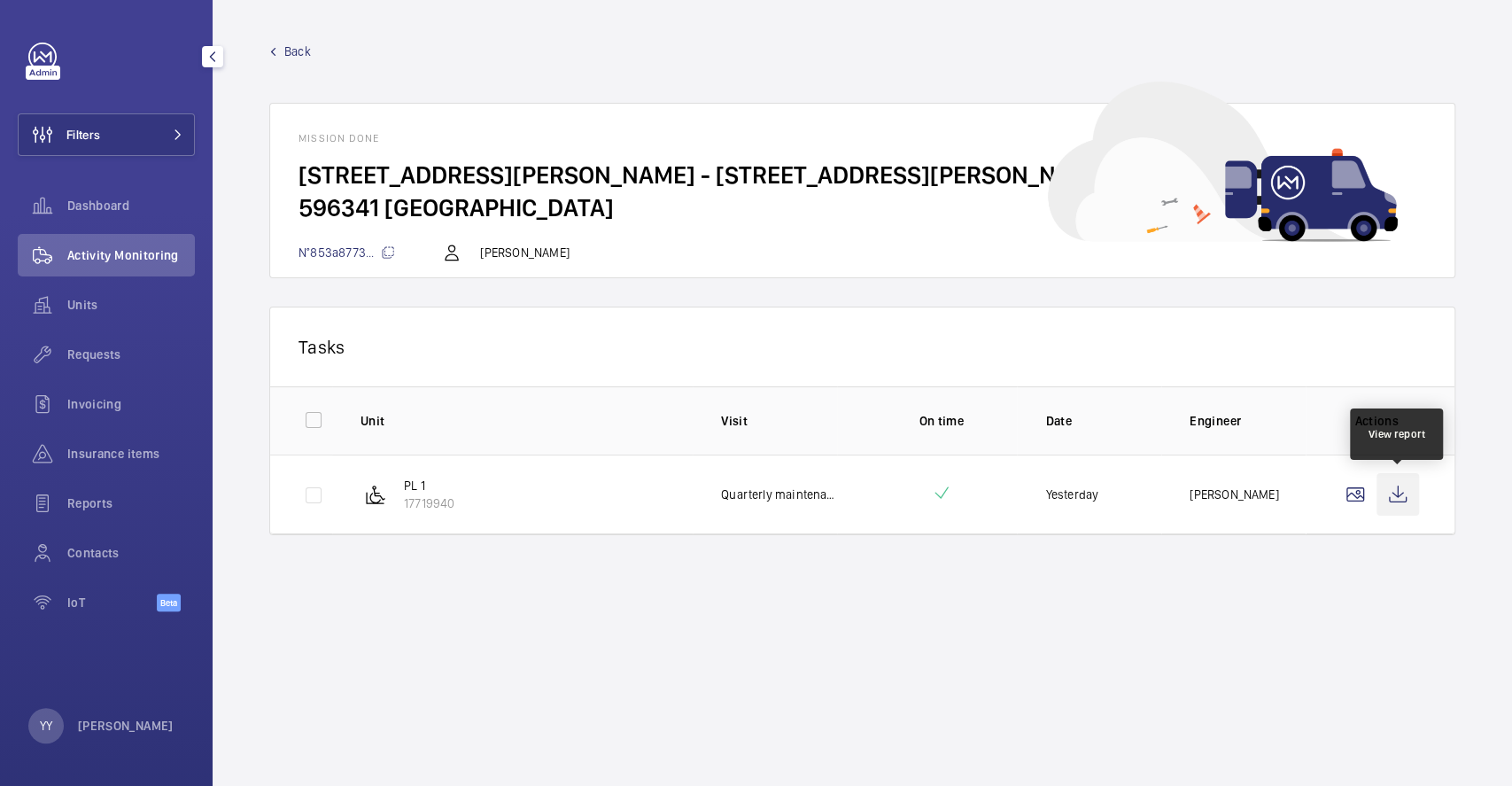 click 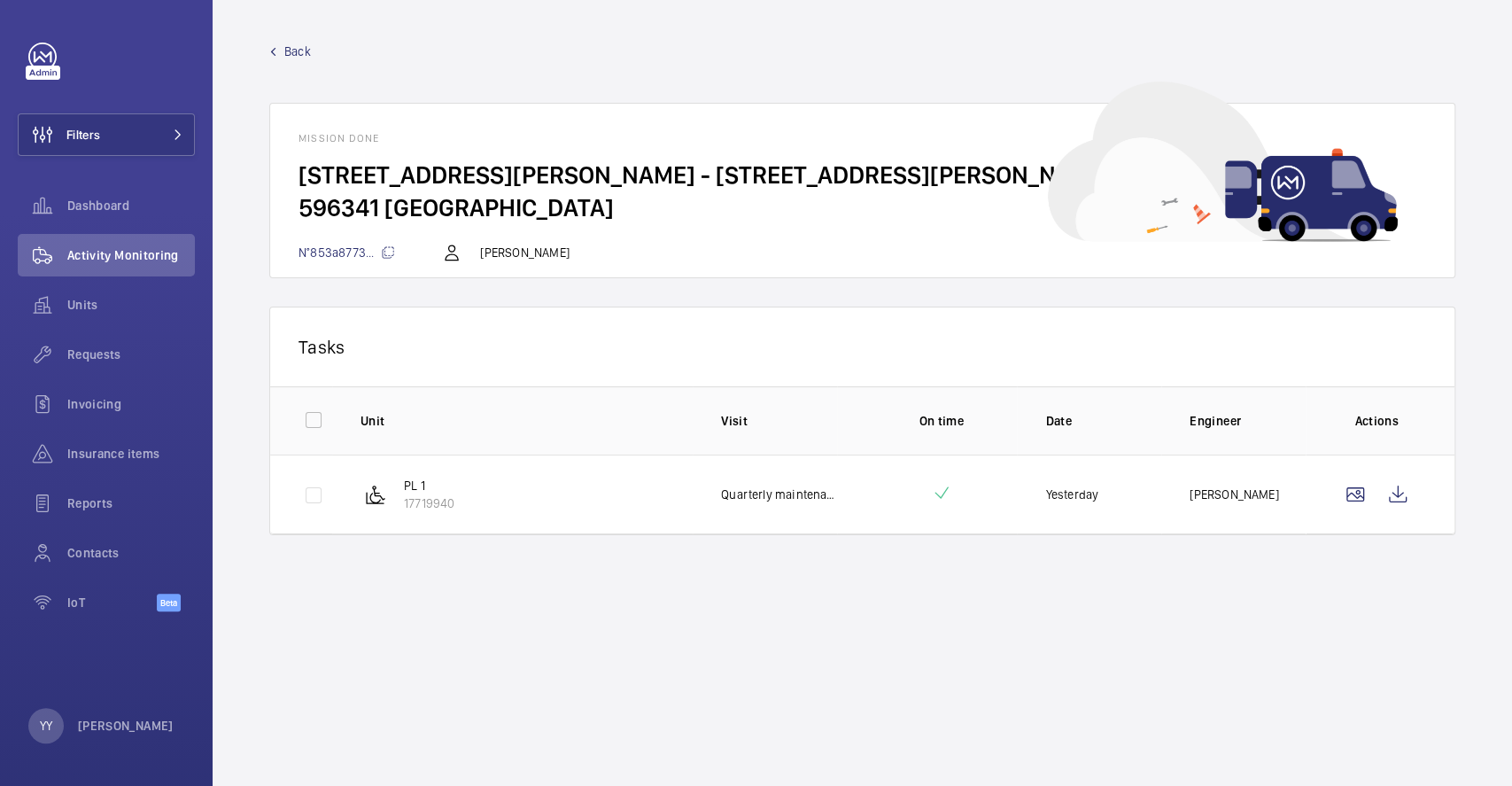 click on "Back" 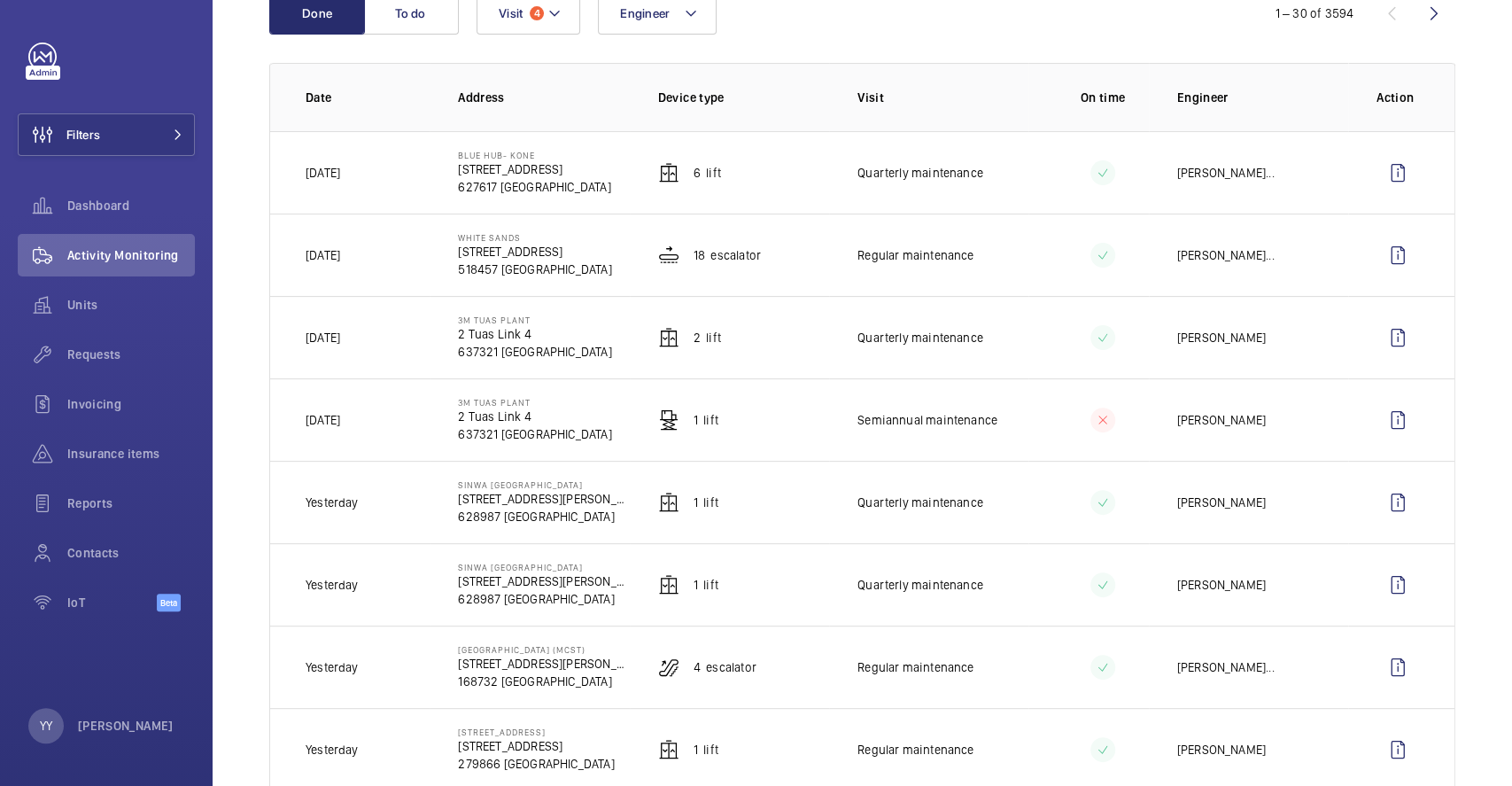 scroll, scrollTop: 590, scrollLeft: 0, axis: vertical 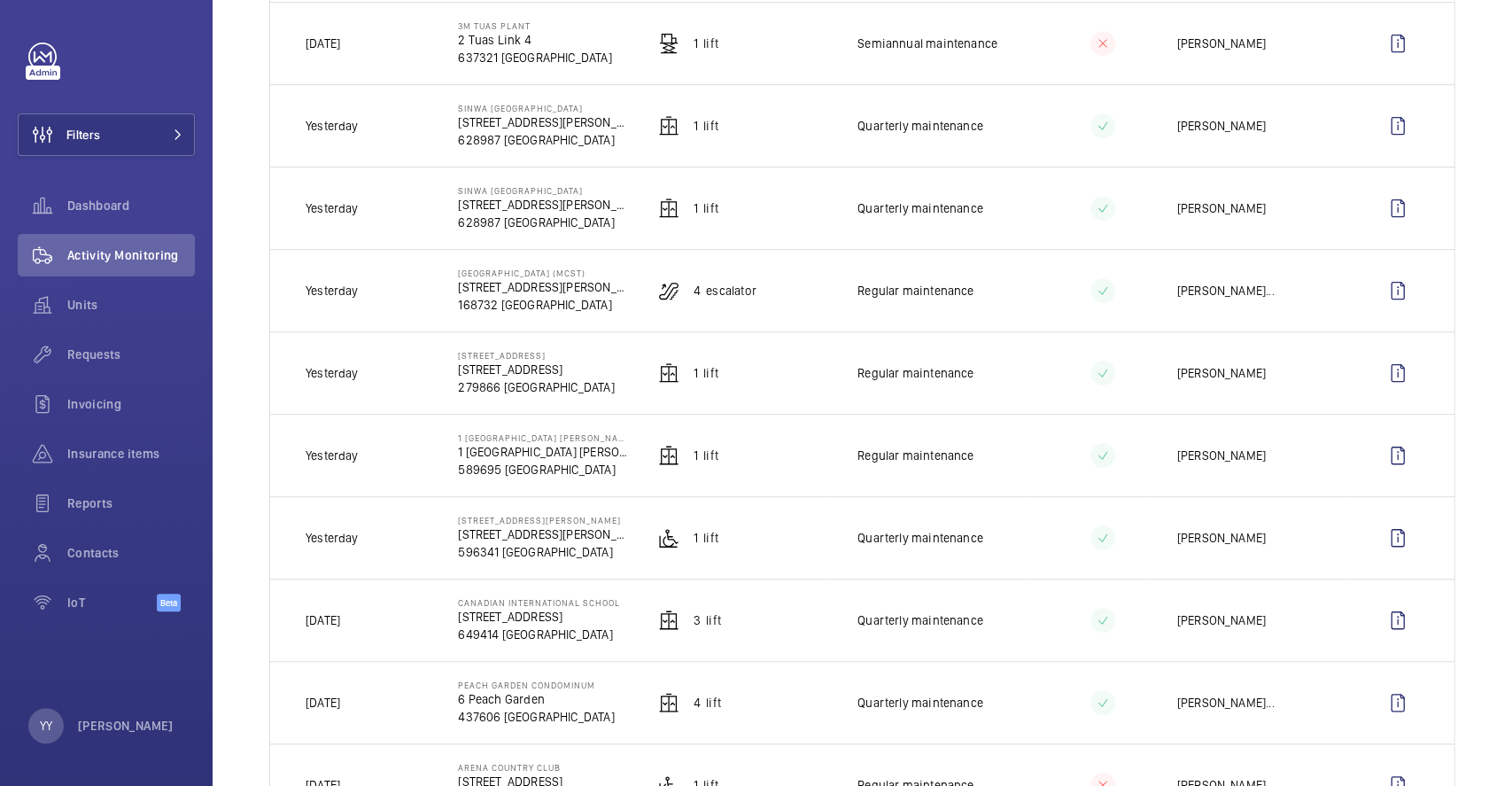 drag, startPoint x: 454, startPoint y: 356, endPoint x: 579, endPoint y: 354, distance: 125.016 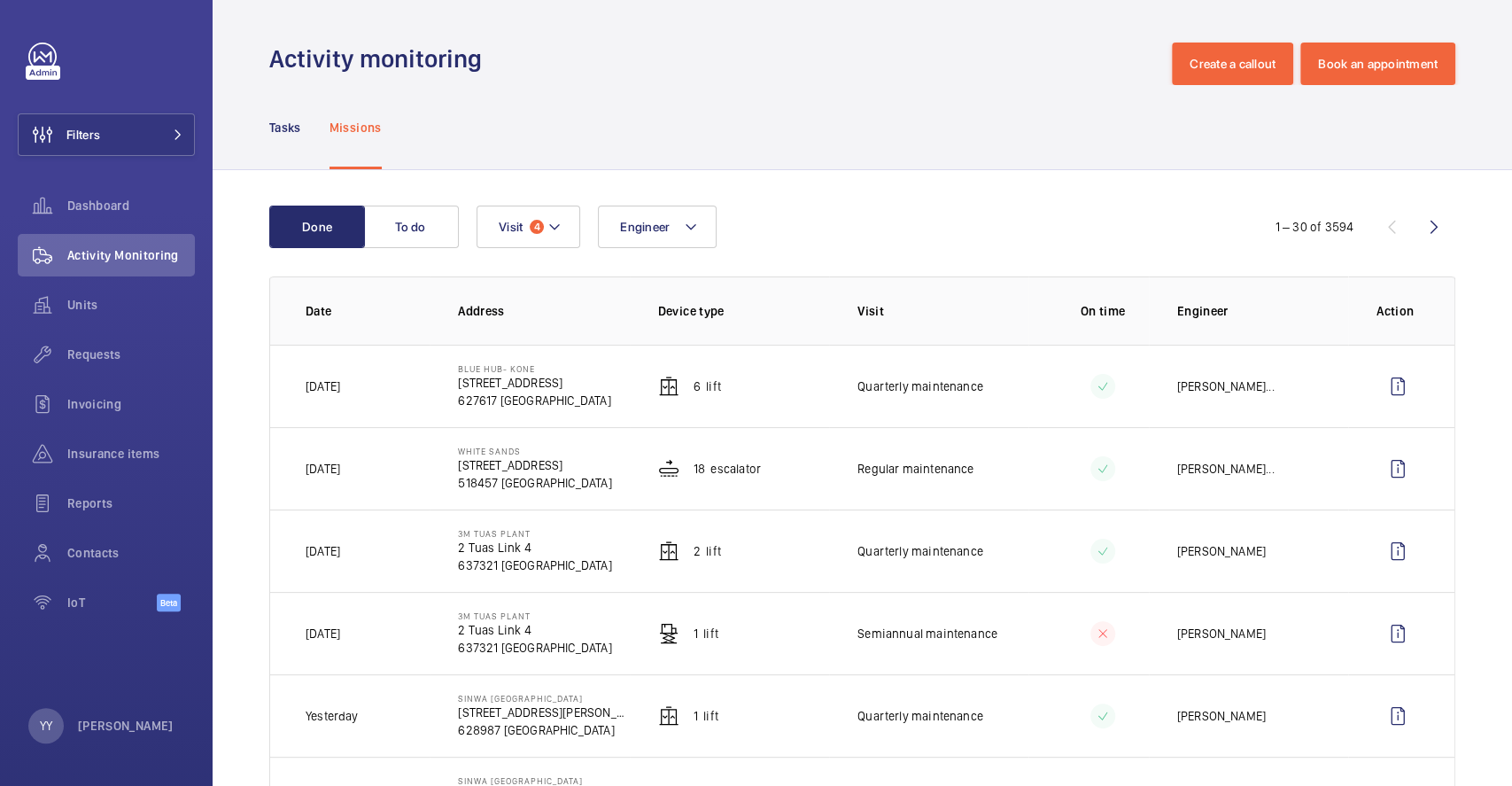 scroll, scrollTop: 590, scrollLeft: 0, axis: vertical 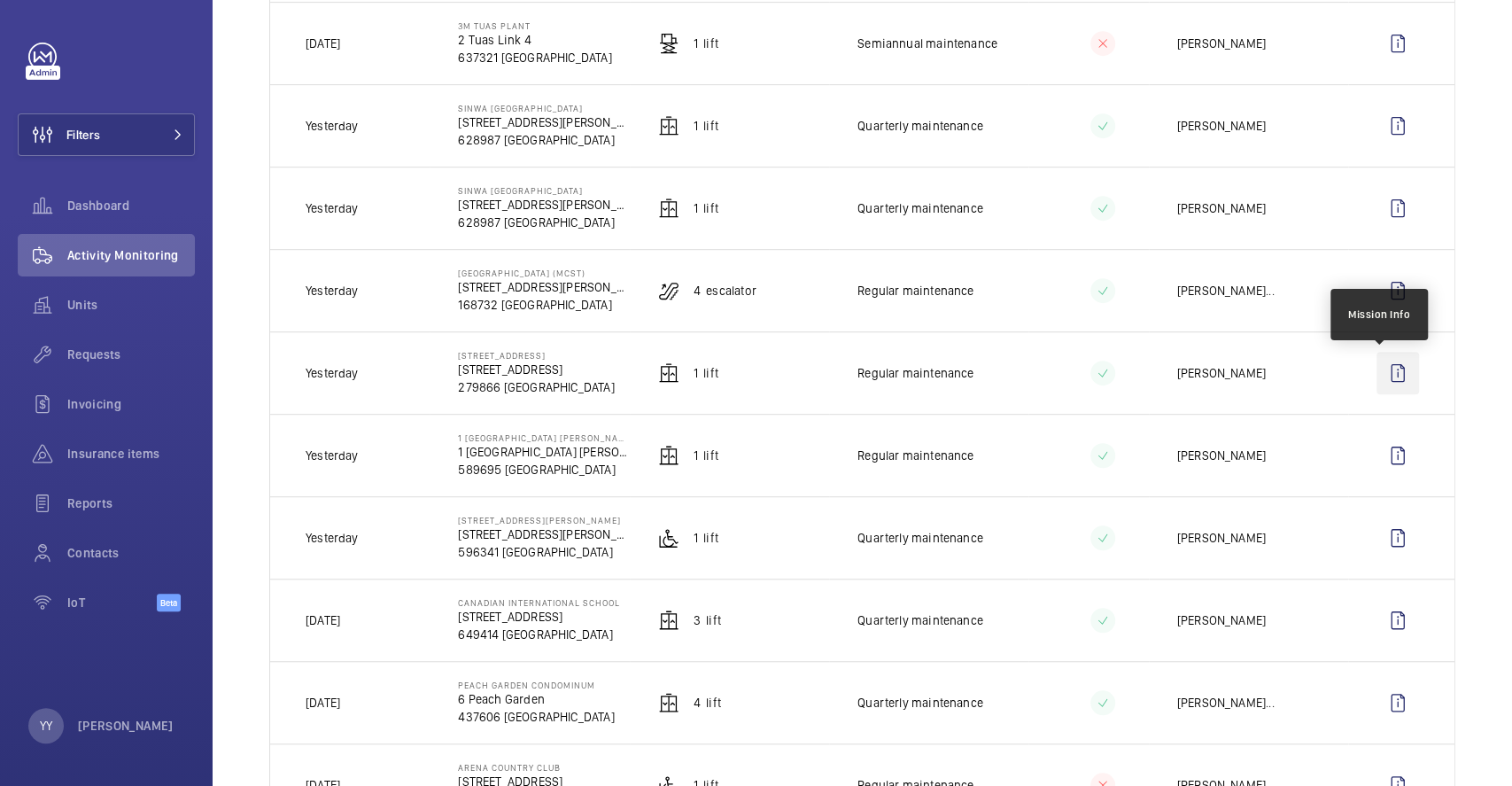 click 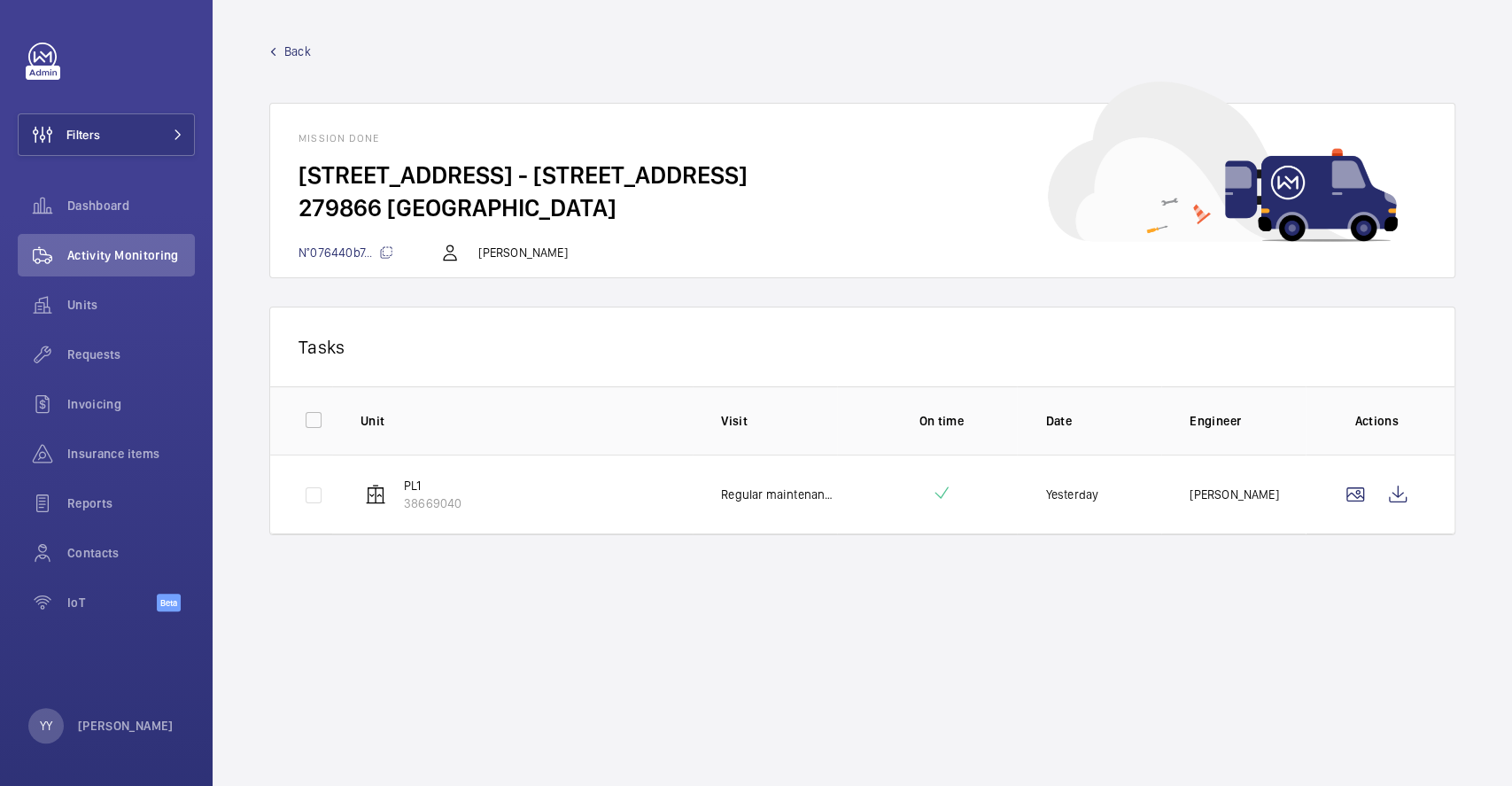 click 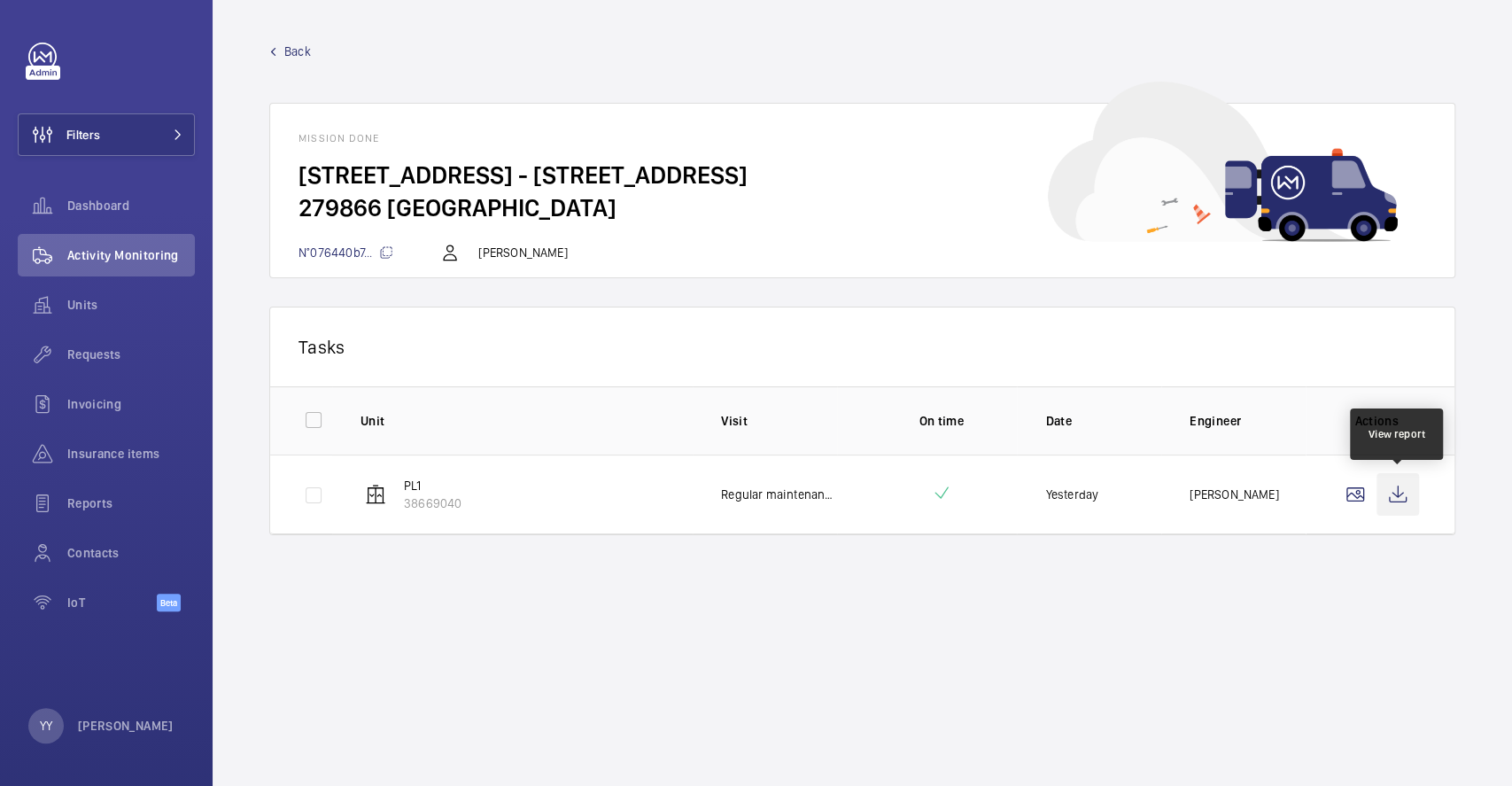 click 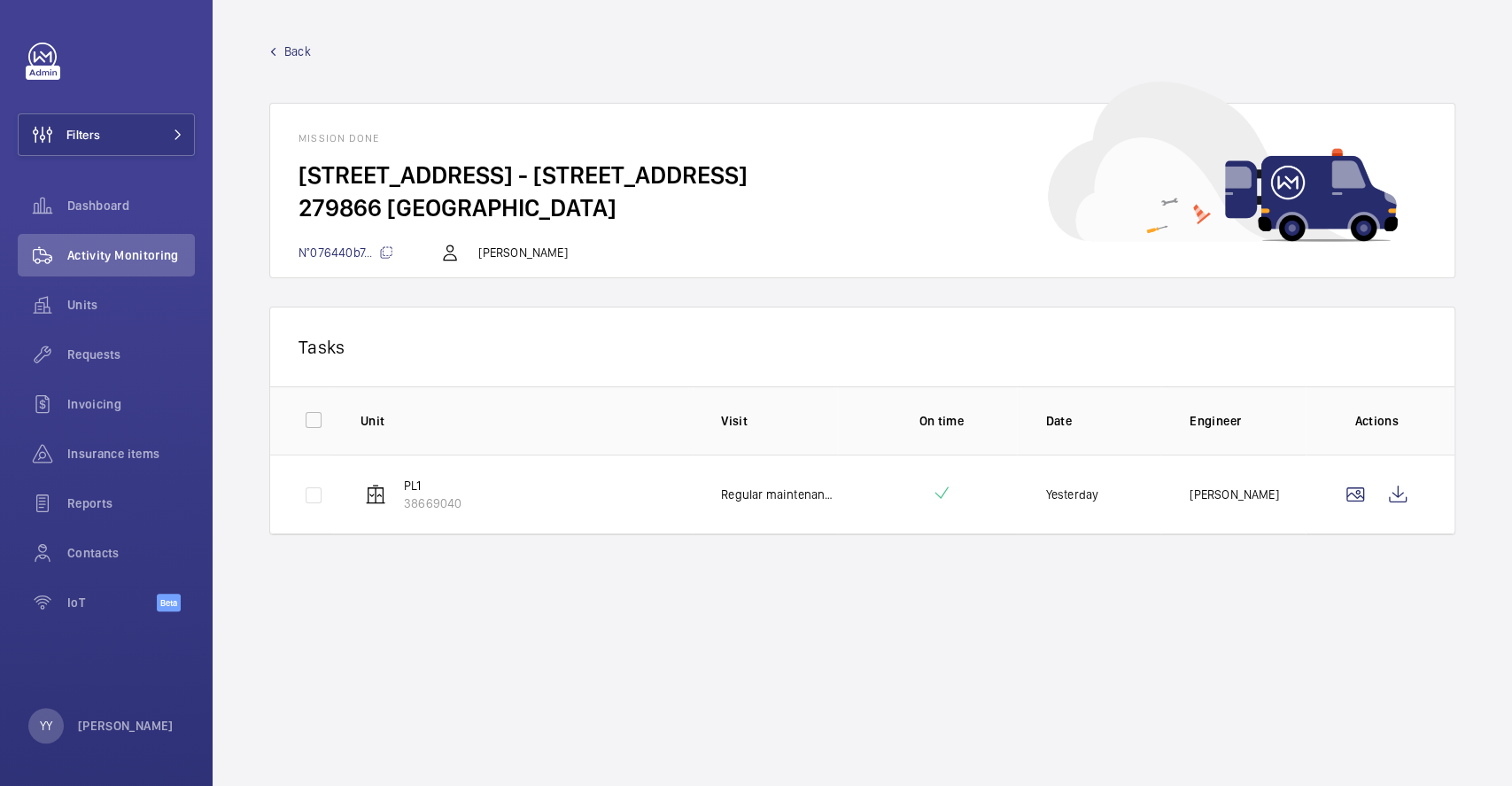 click on "Back" 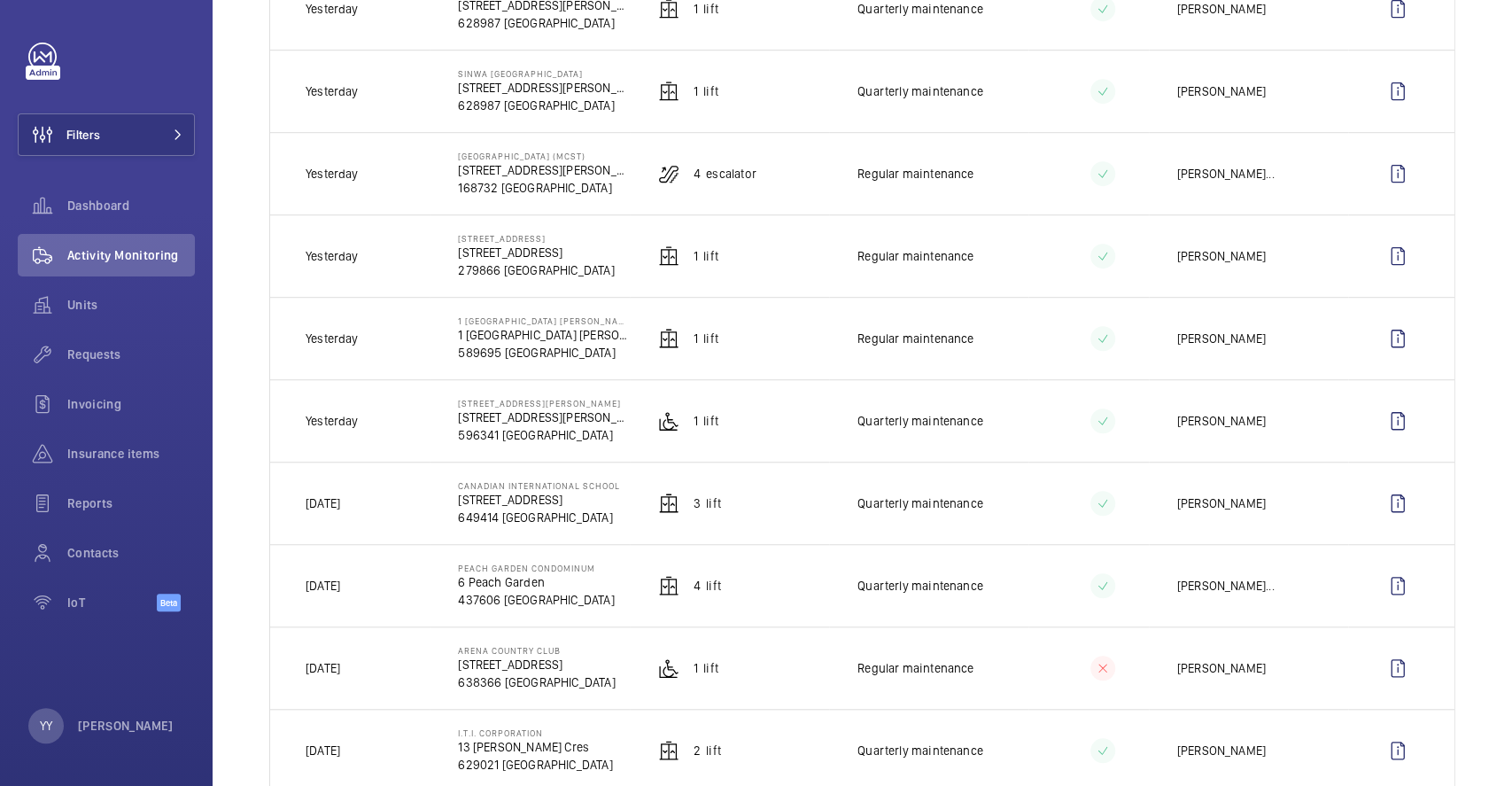 scroll, scrollTop: 590, scrollLeft: 0, axis: vertical 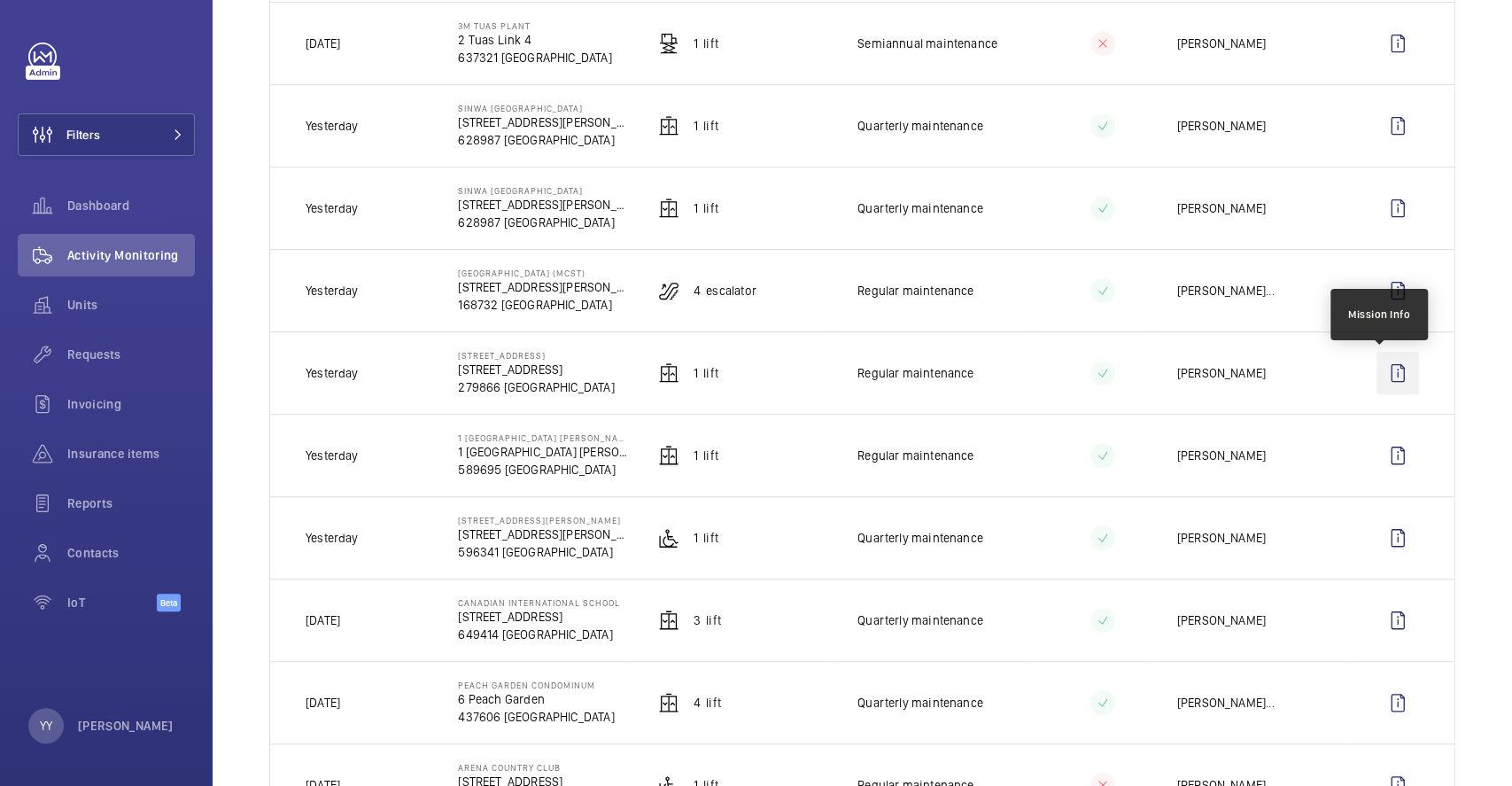 click 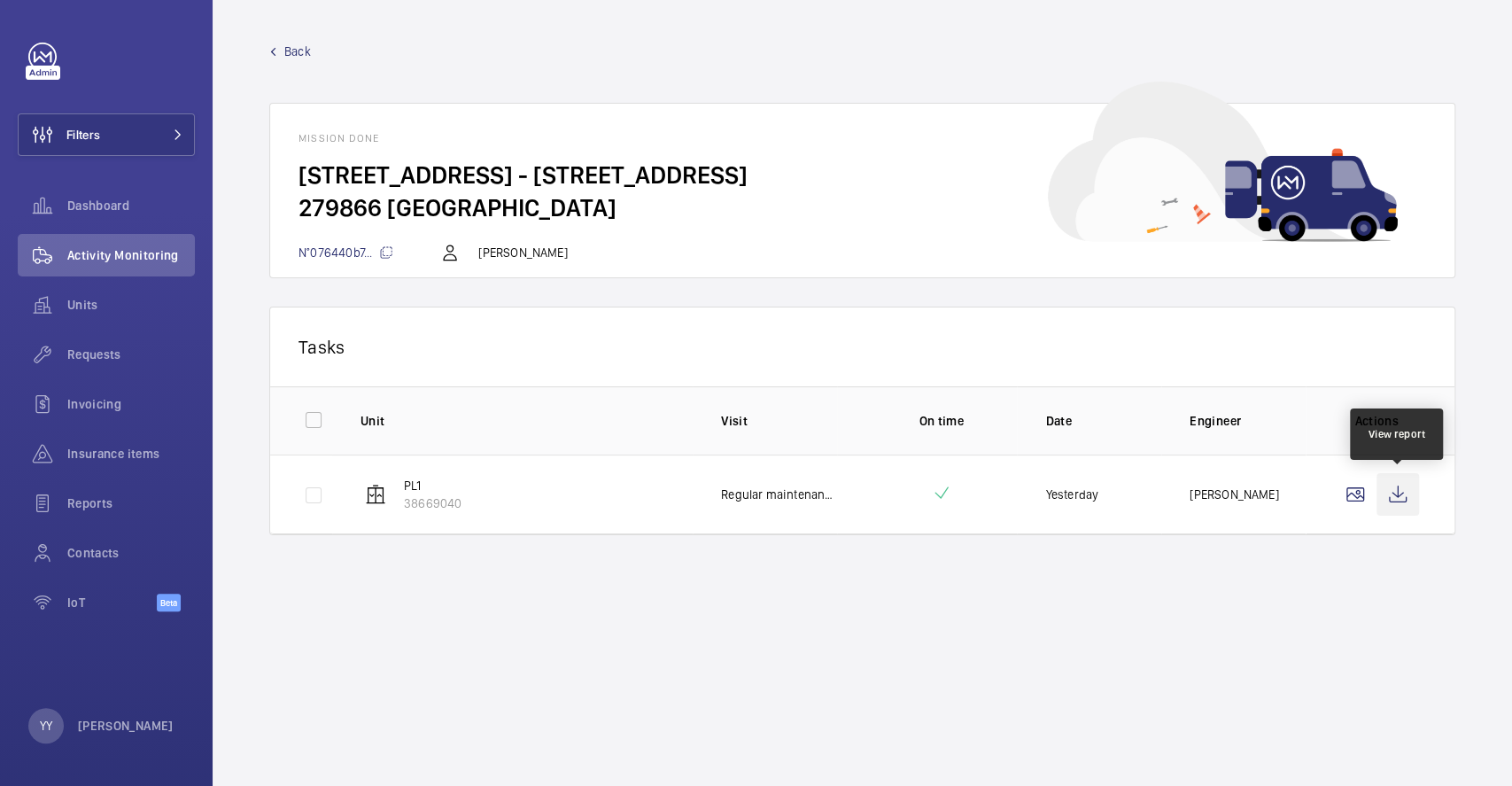 click 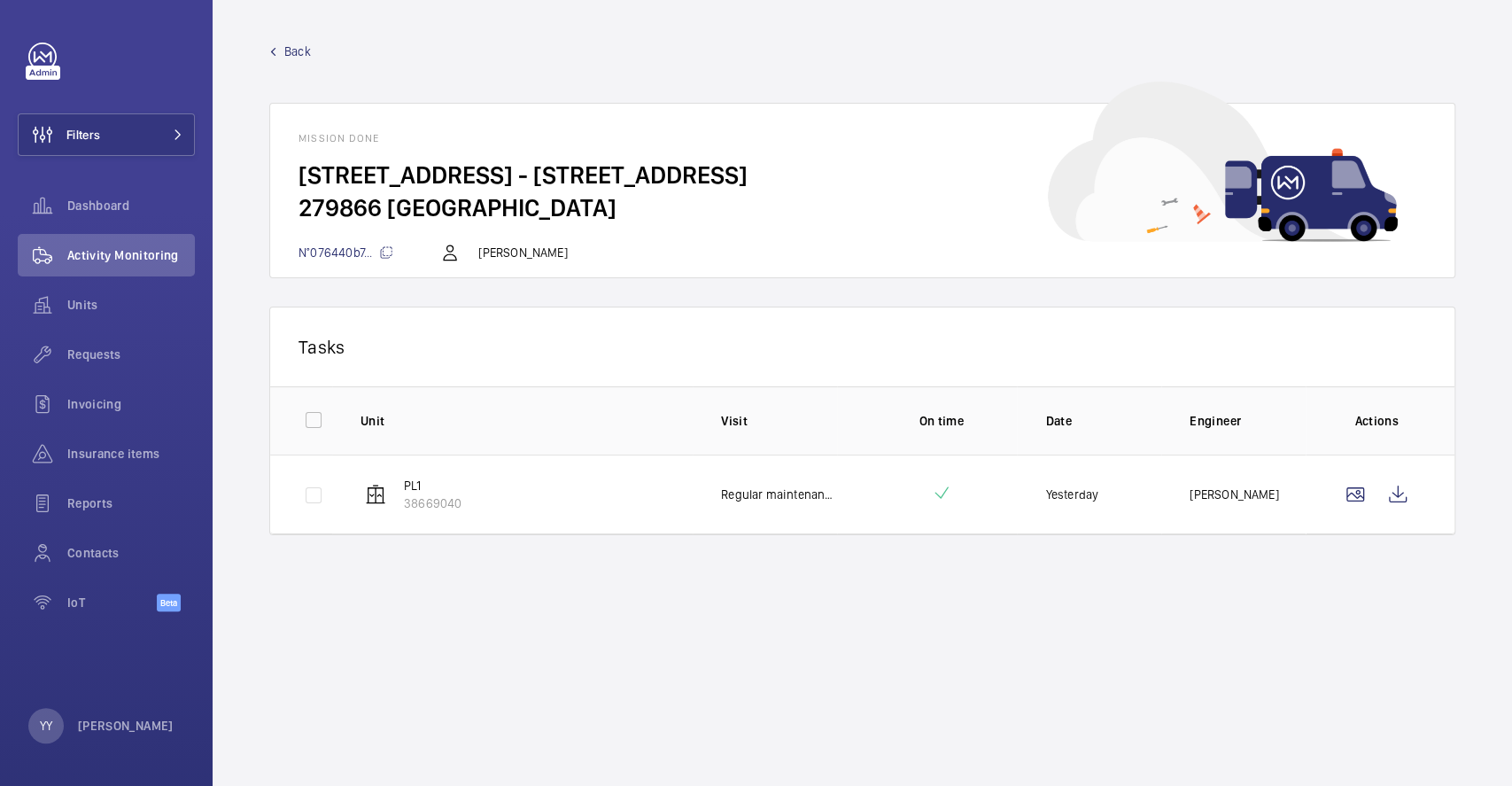 click on "Back" 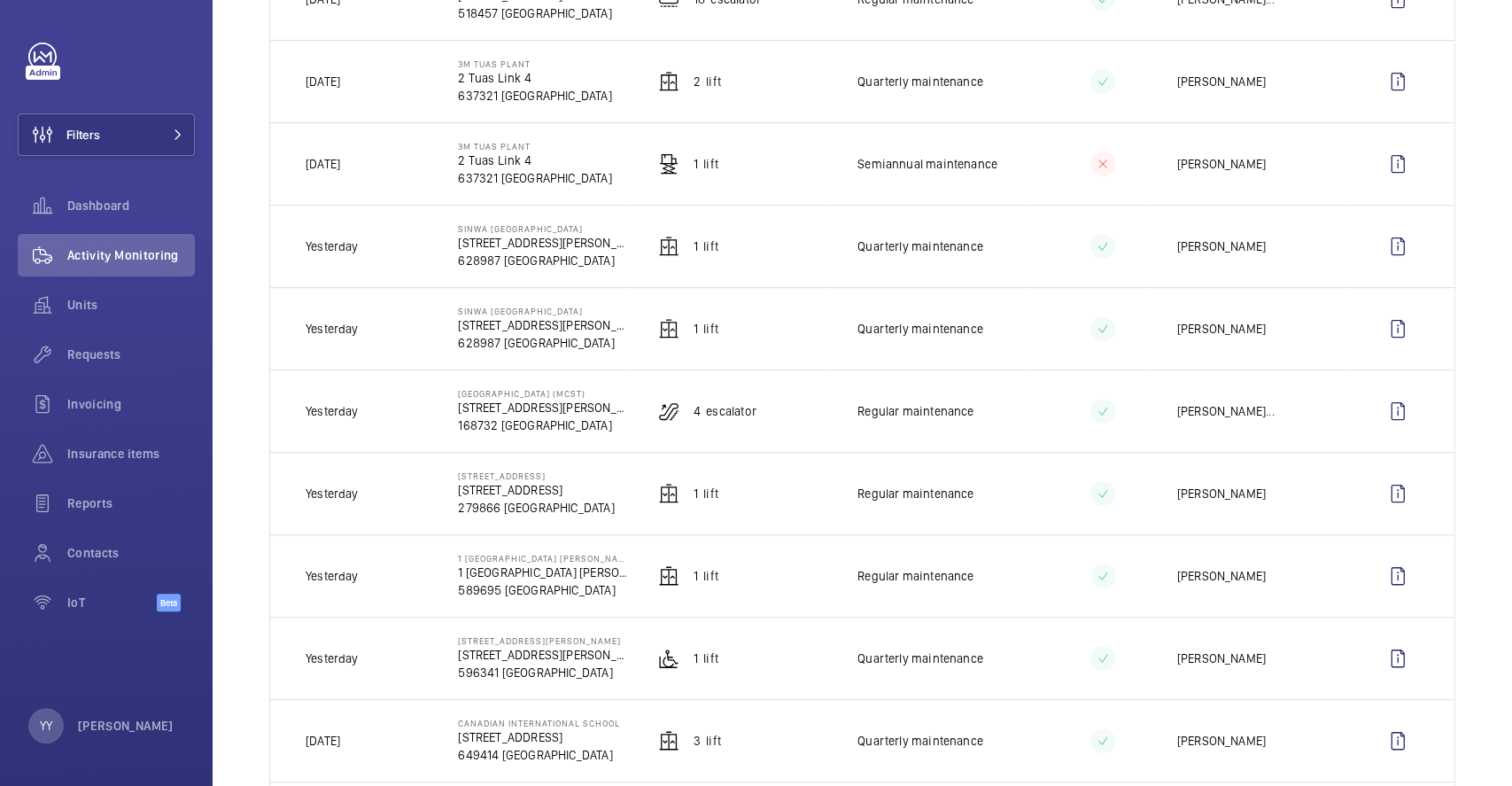 scroll, scrollTop: 472, scrollLeft: 0, axis: vertical 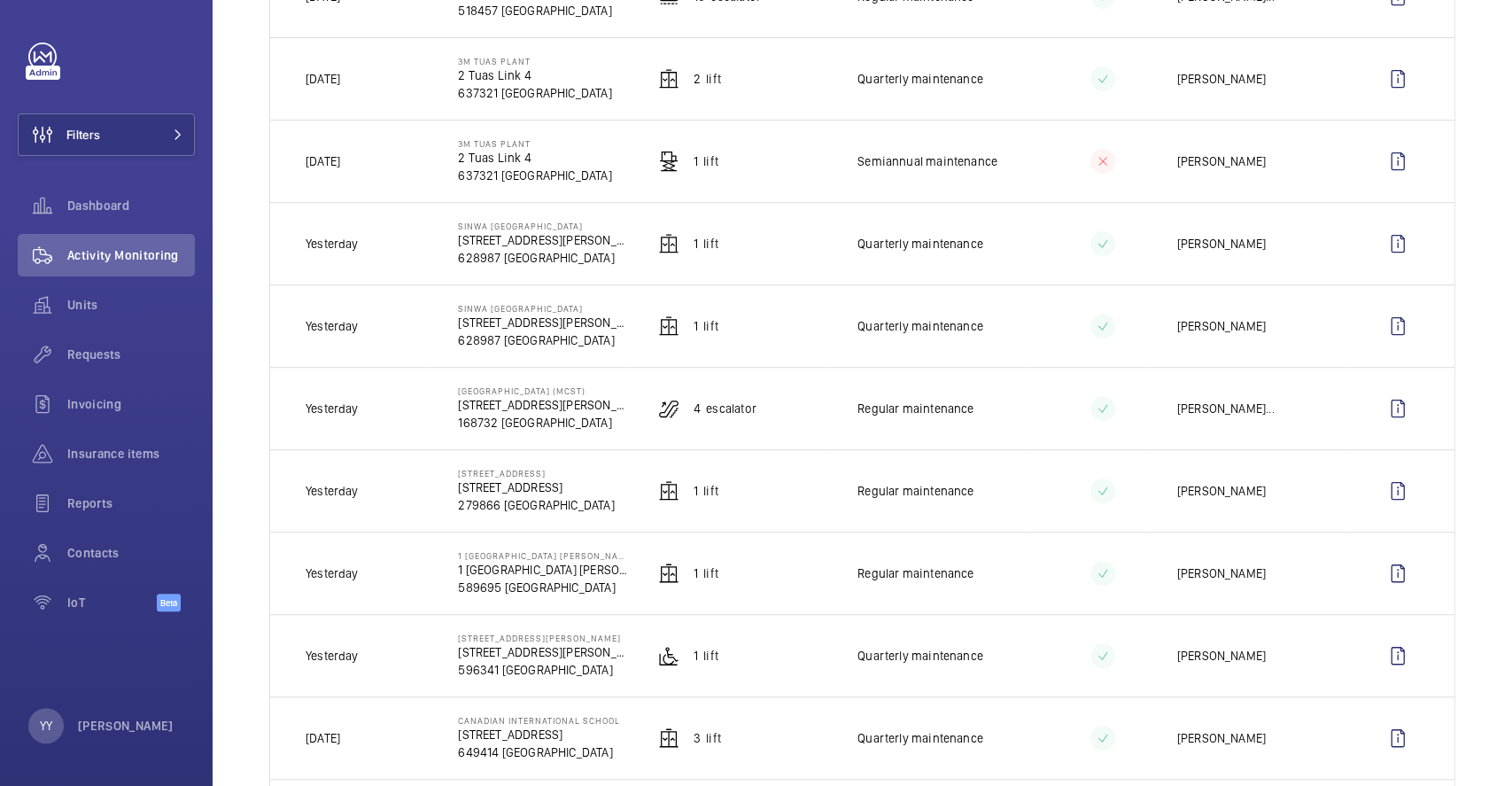 drag, startPoint x: 454, startPoint y: 393, endPoint x: 592, endPoint y: 393, distance: 138 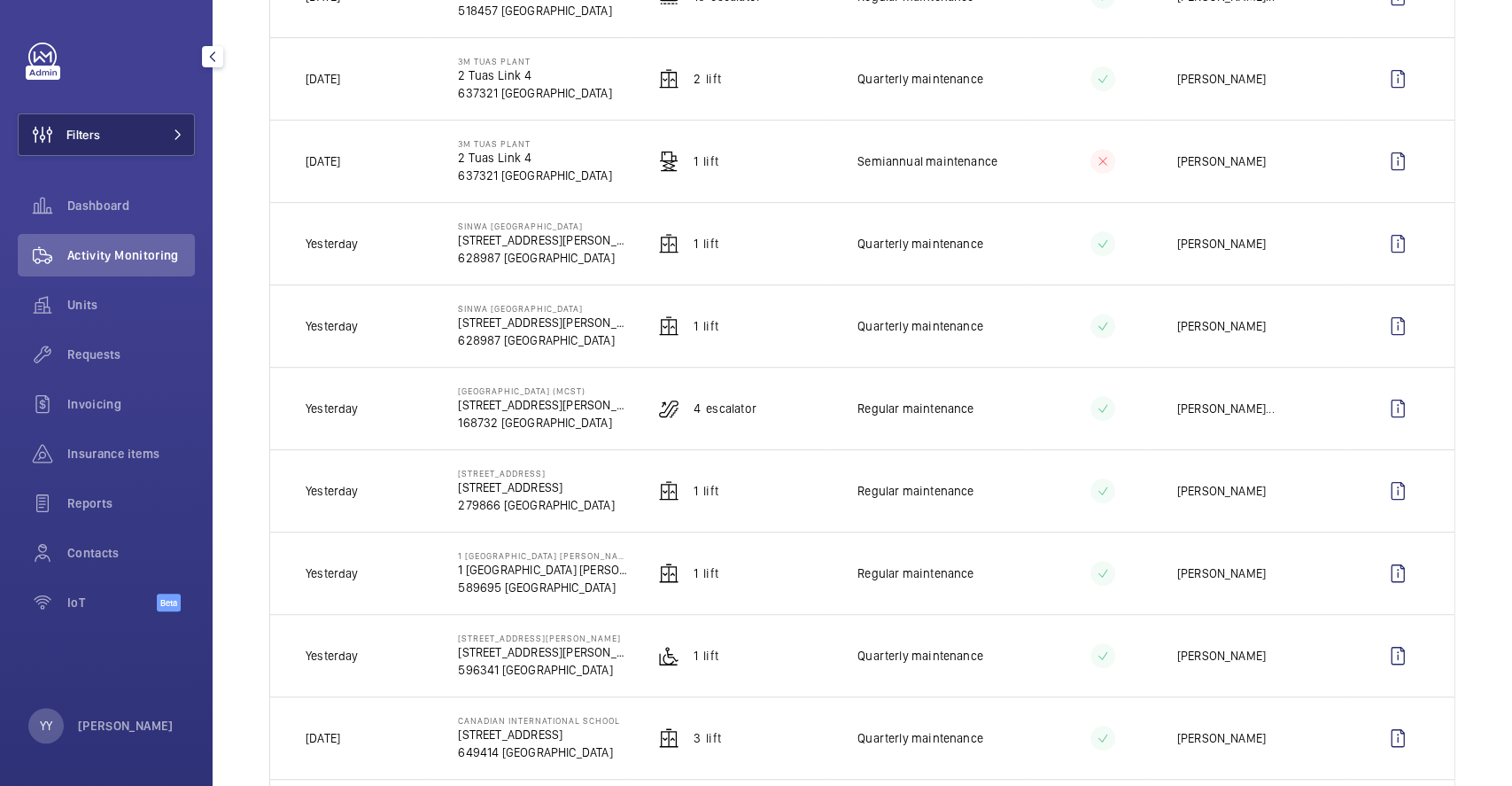 click on "Filters" 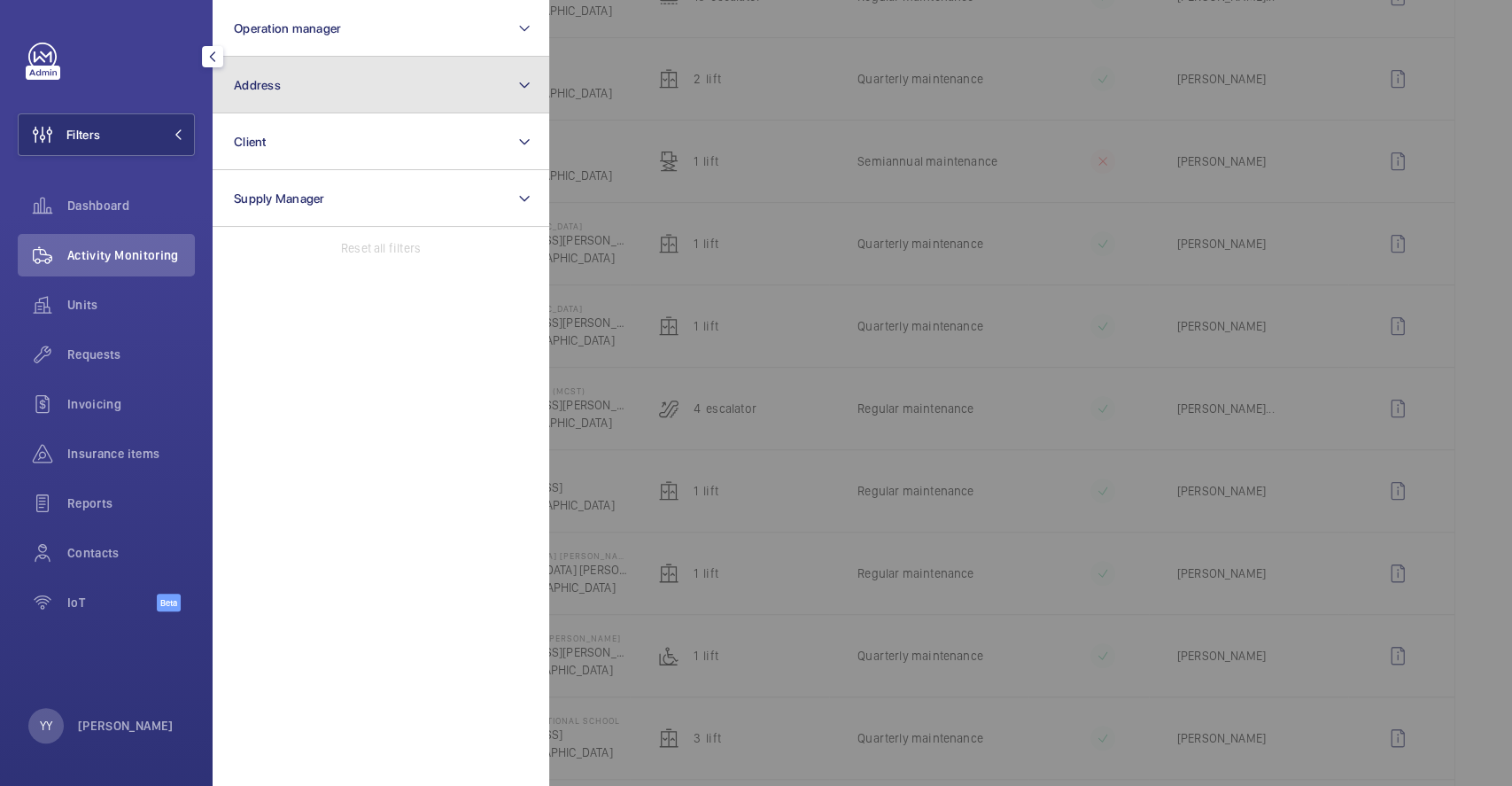 click on "Address" 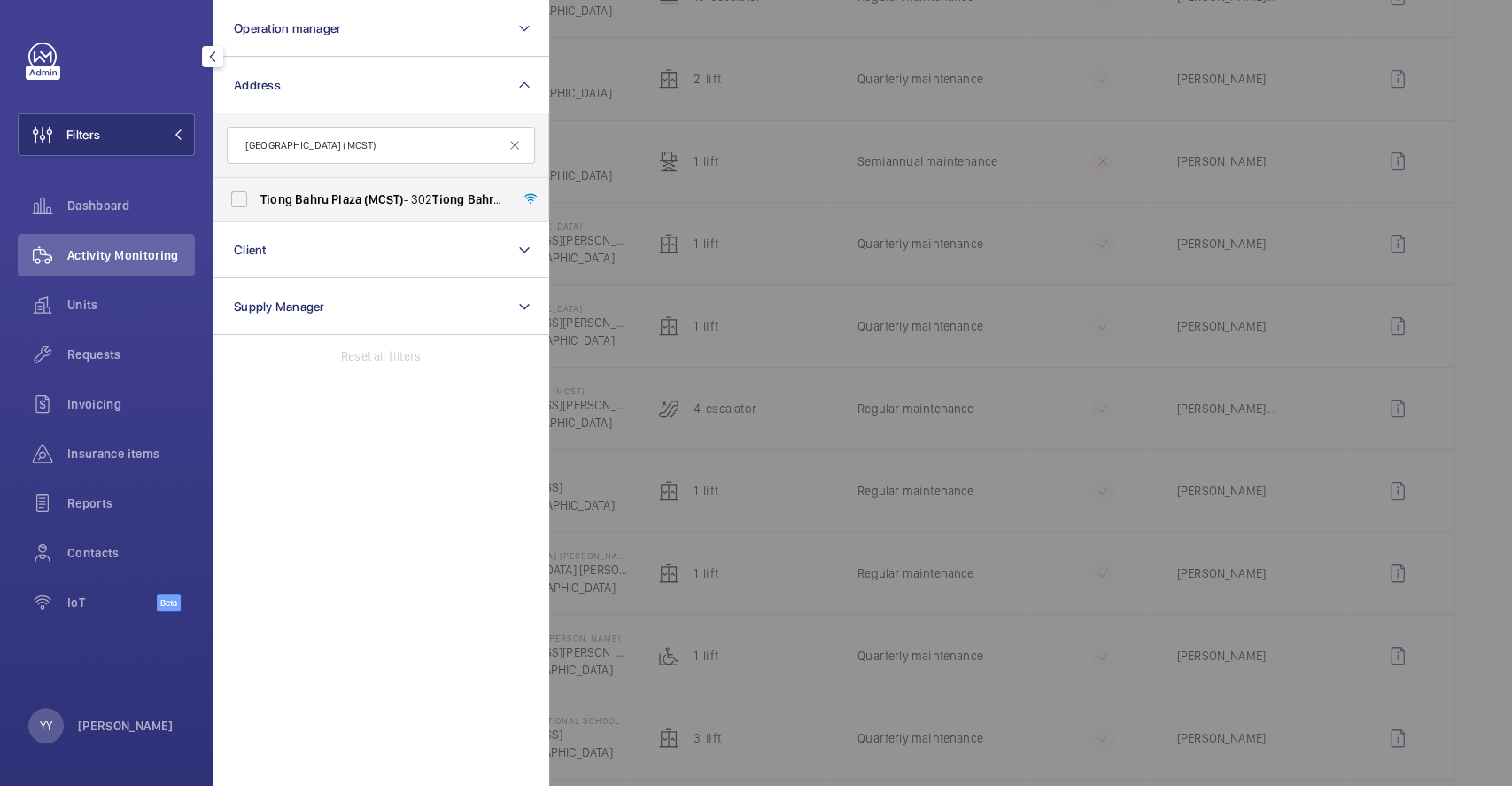 type on "[GEOGRAPHIC_DATA] (MCST)" 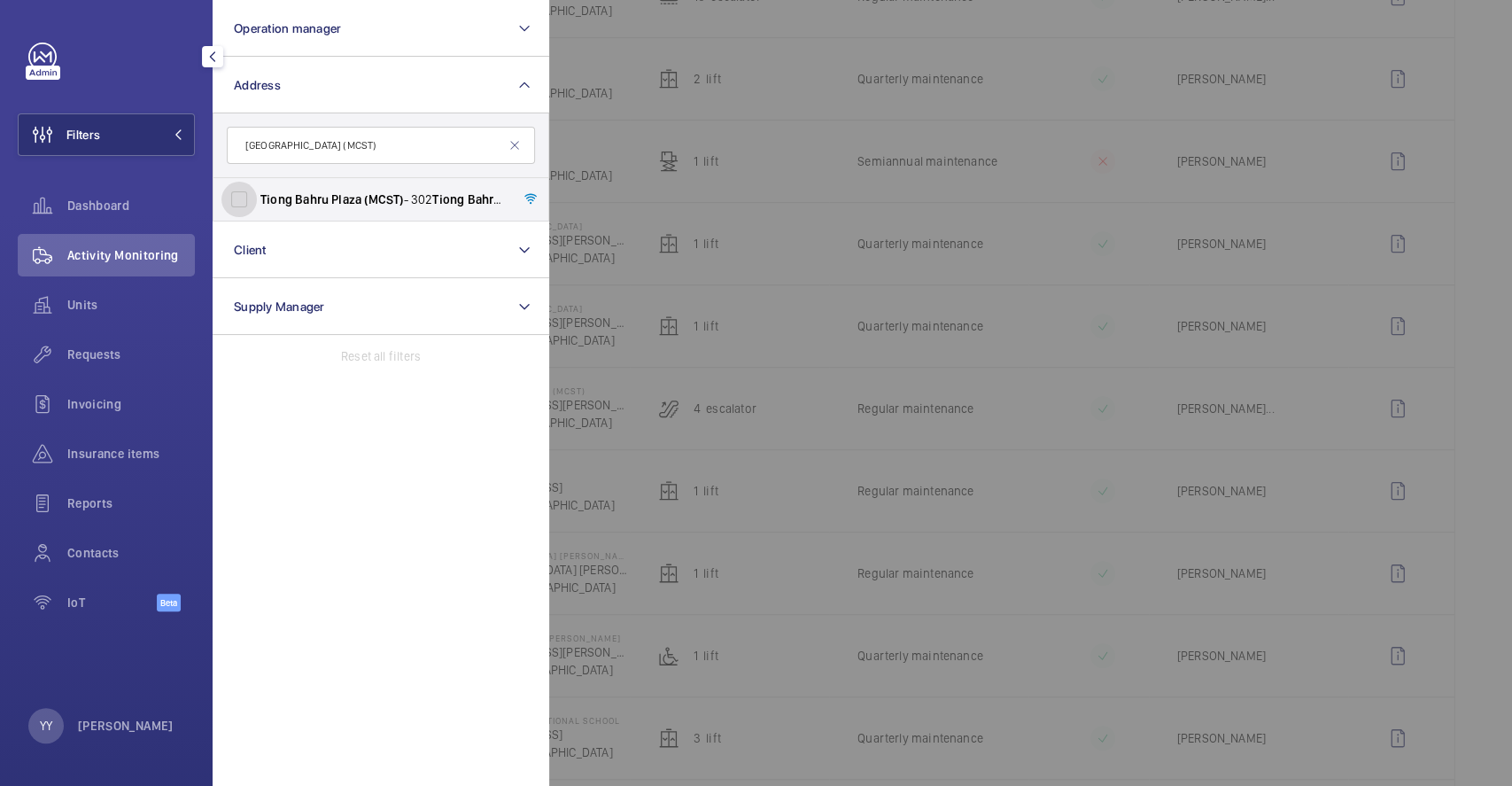 click on "[GEOGRAPHIC_DATA]   (MCST)  - [STREET_ADDRESS][PERSON_NAME]" at bounding box center [239, 199] 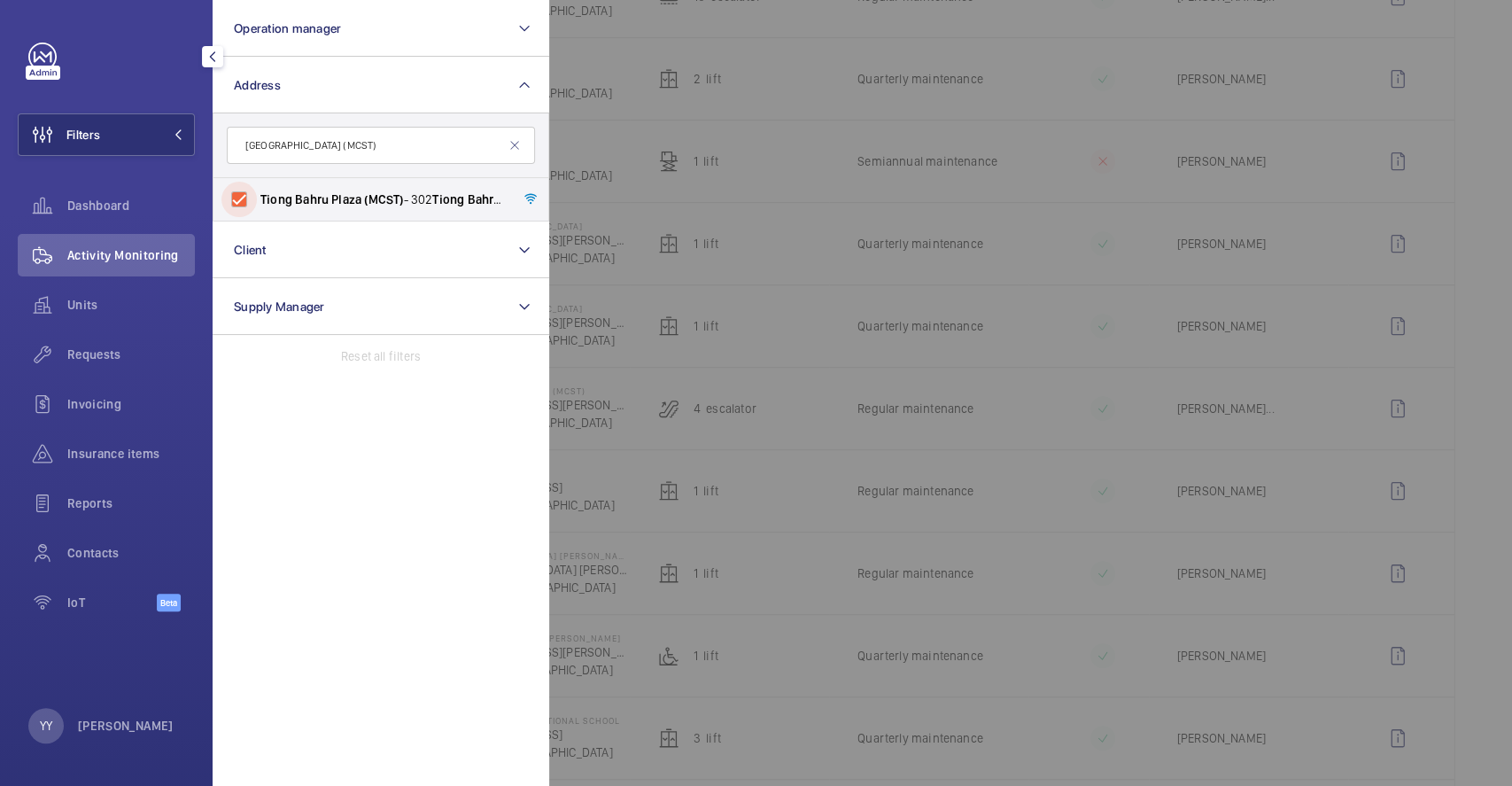 checkbox on "true" 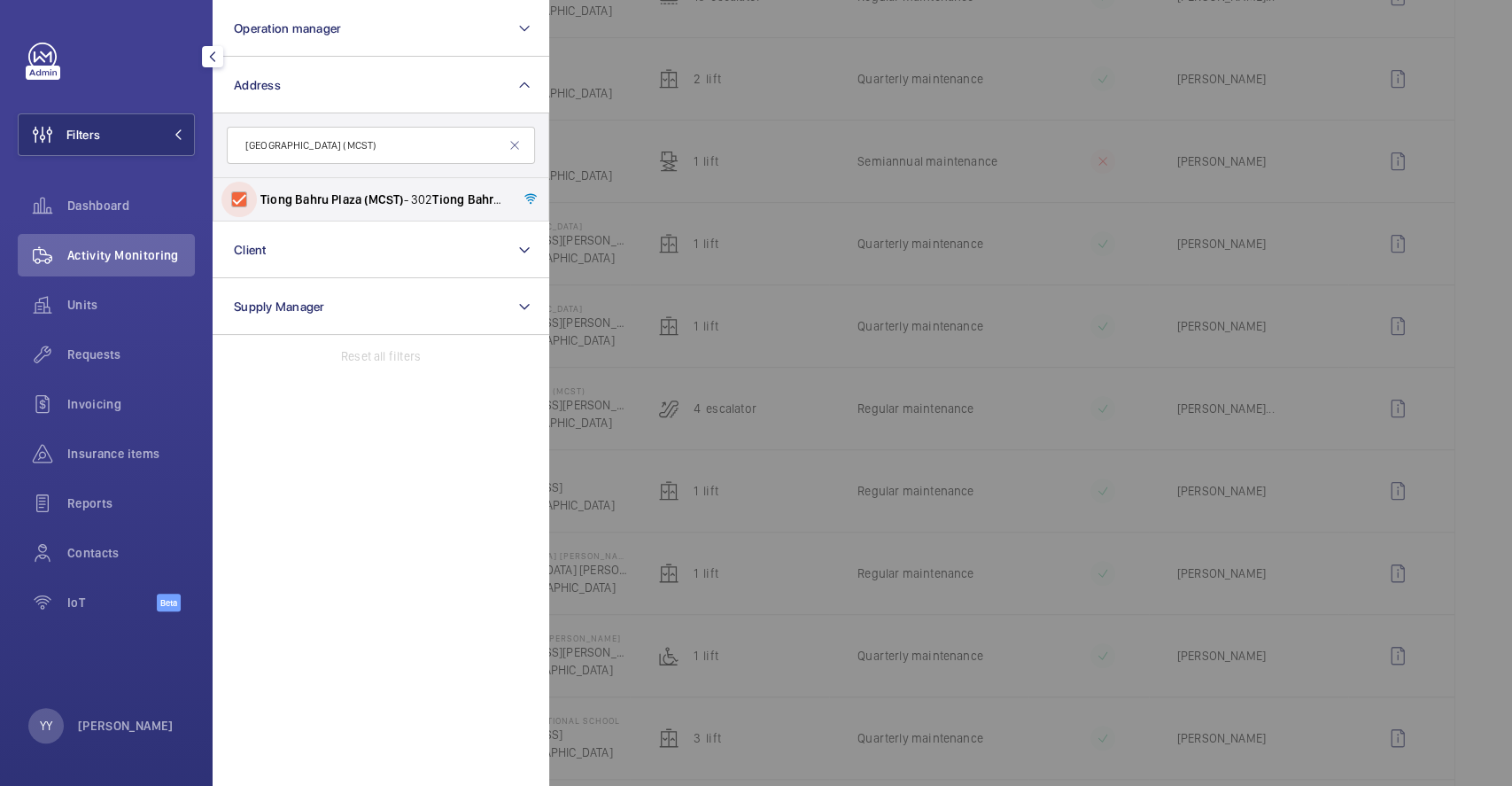 scroll, scrollTop: 0, scrollLeft: 0, axis: both 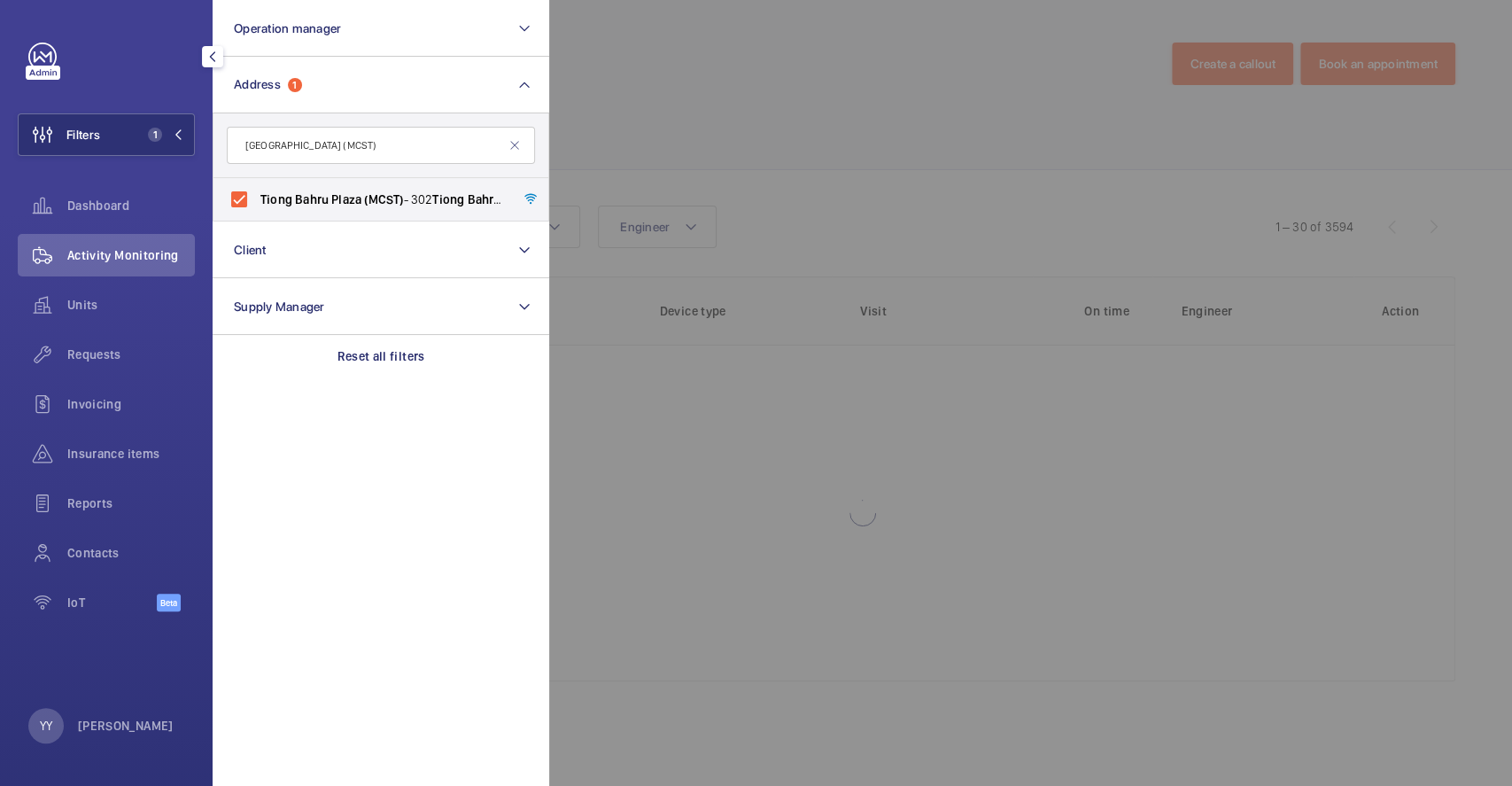 click 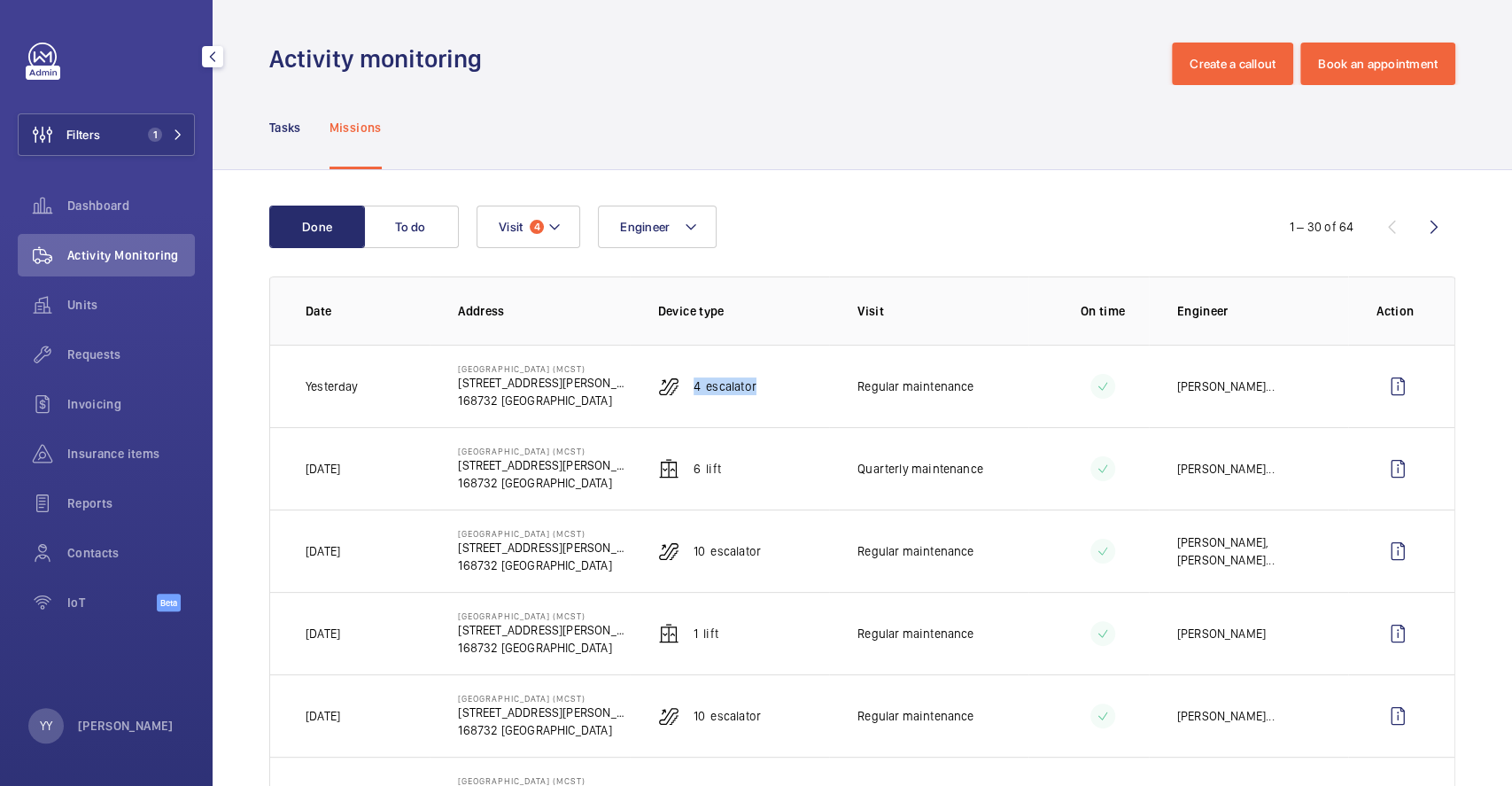 drag, startPoint x: 690, startPoint y: 386, endPoint x: 758, endPoint y: 386, distance: 68 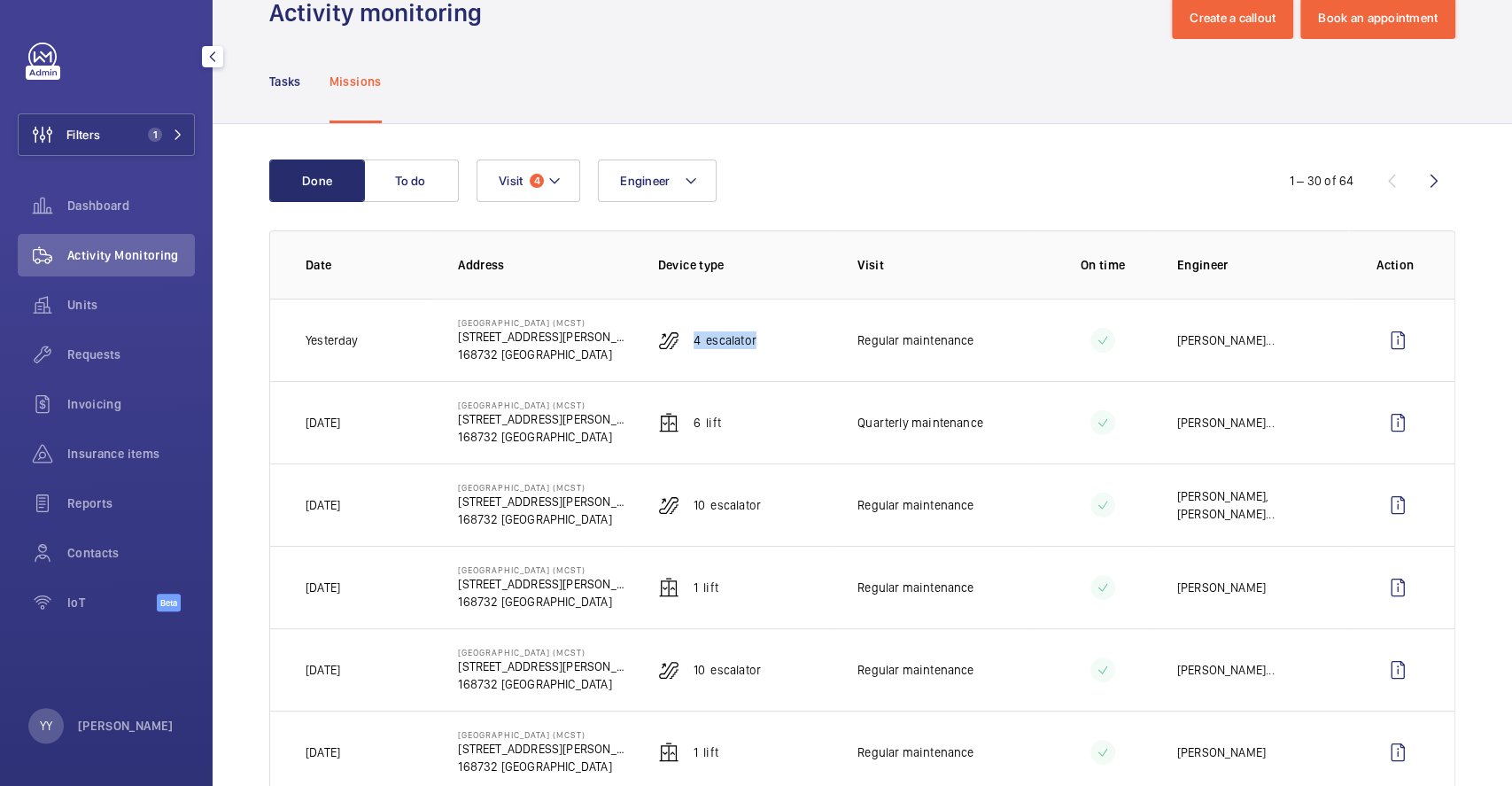 scroll, scrollTop: 0, scrollLeft: 0, axis: both 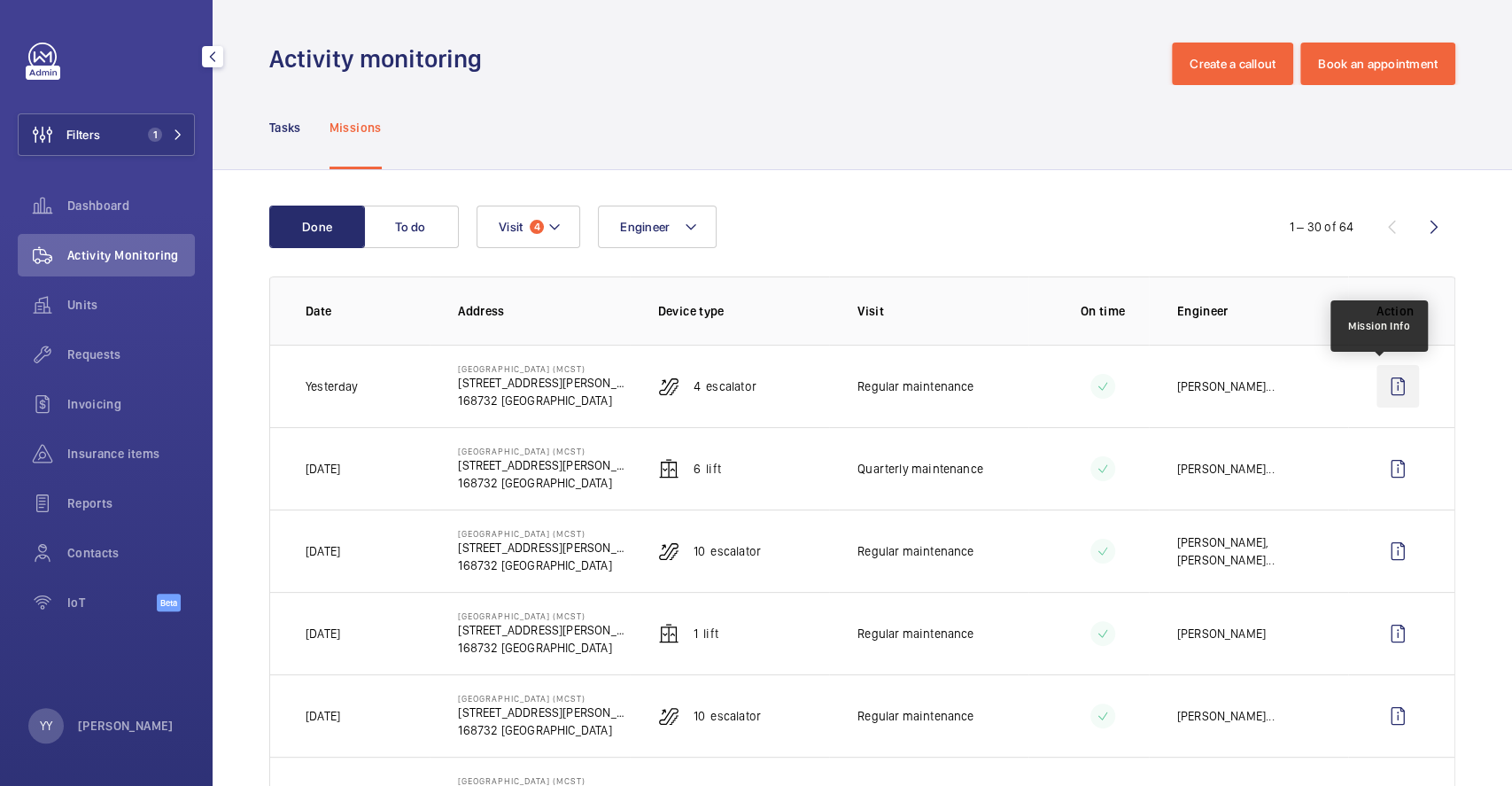 click 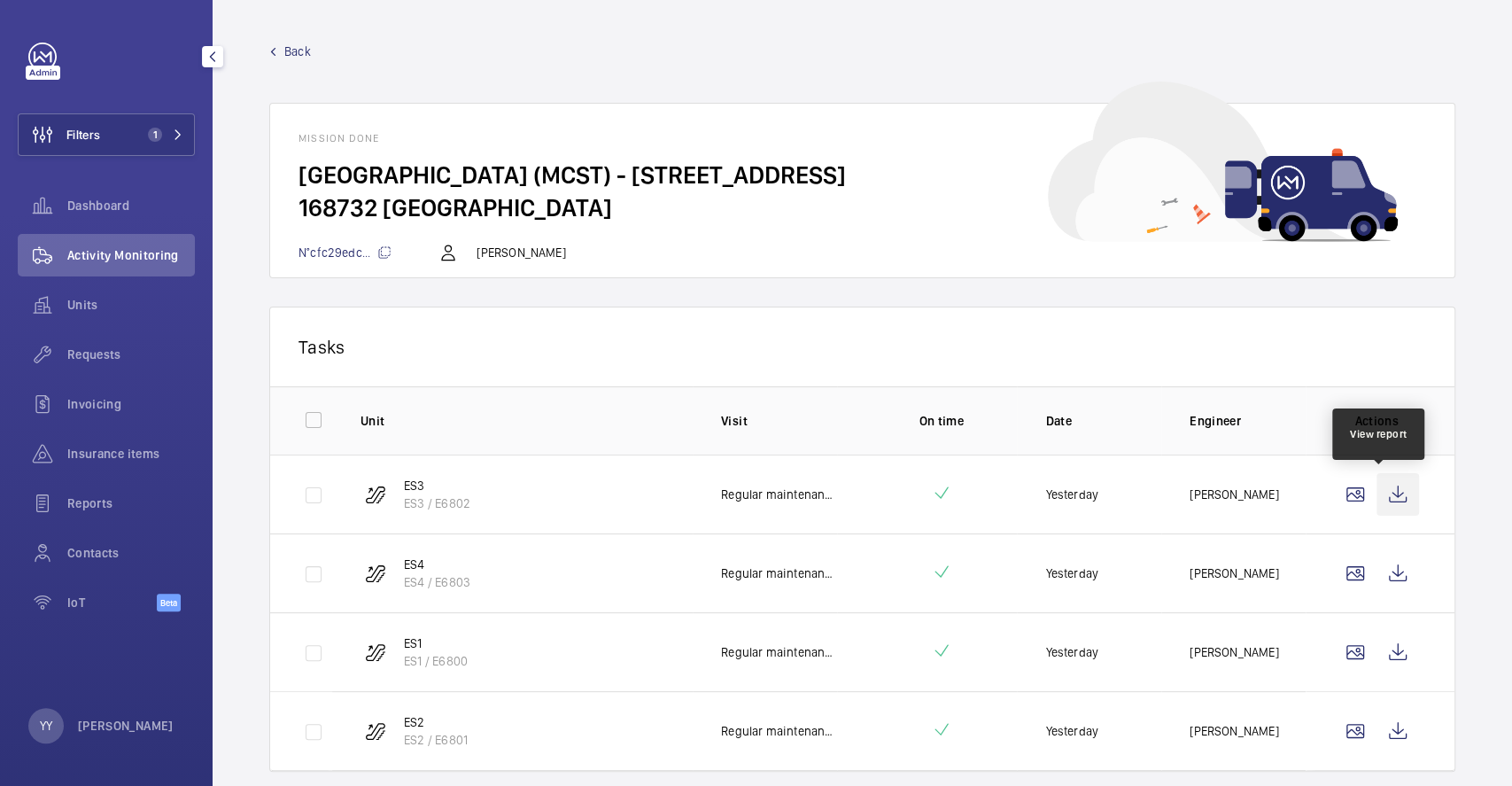 click 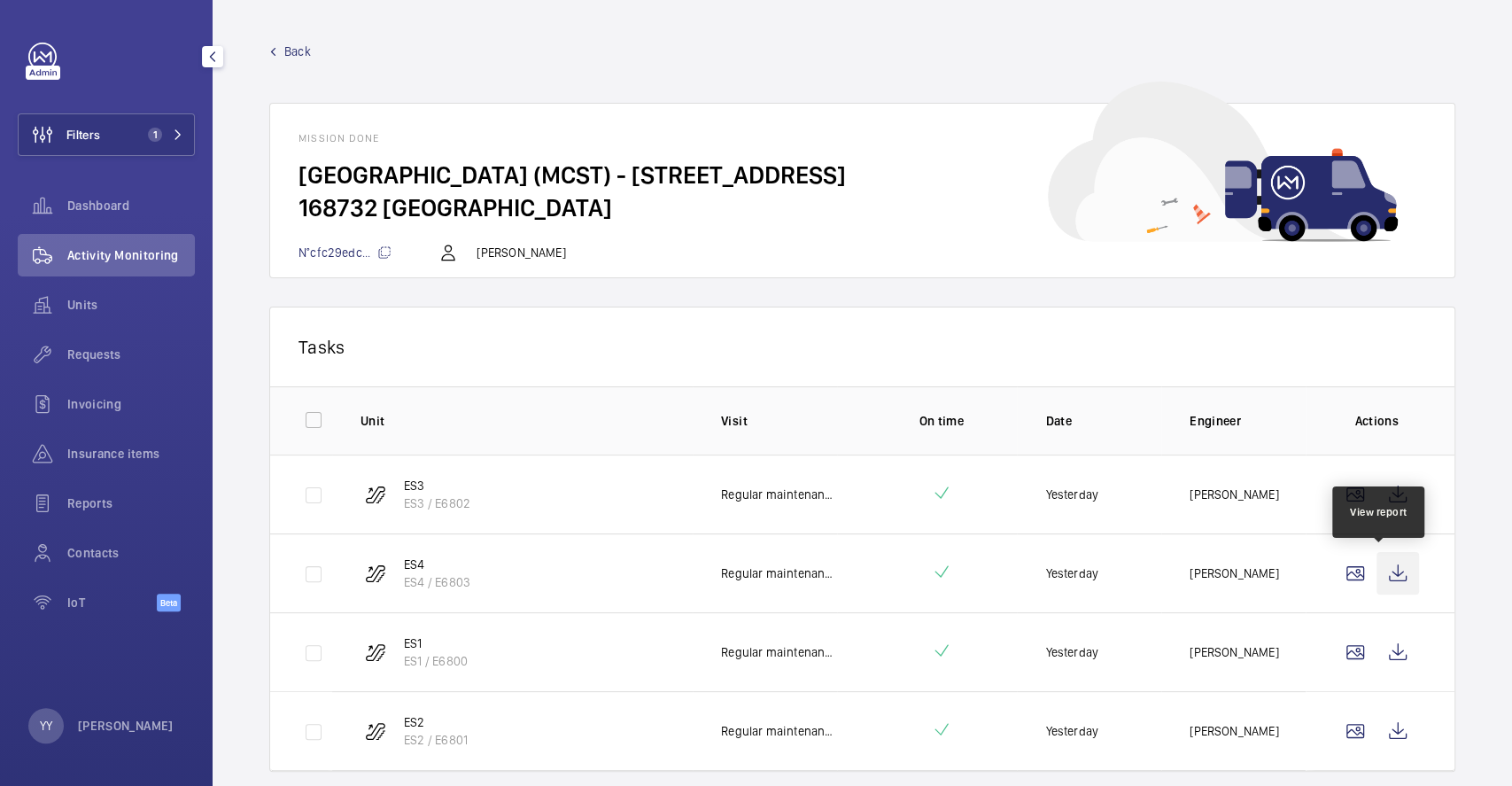 click 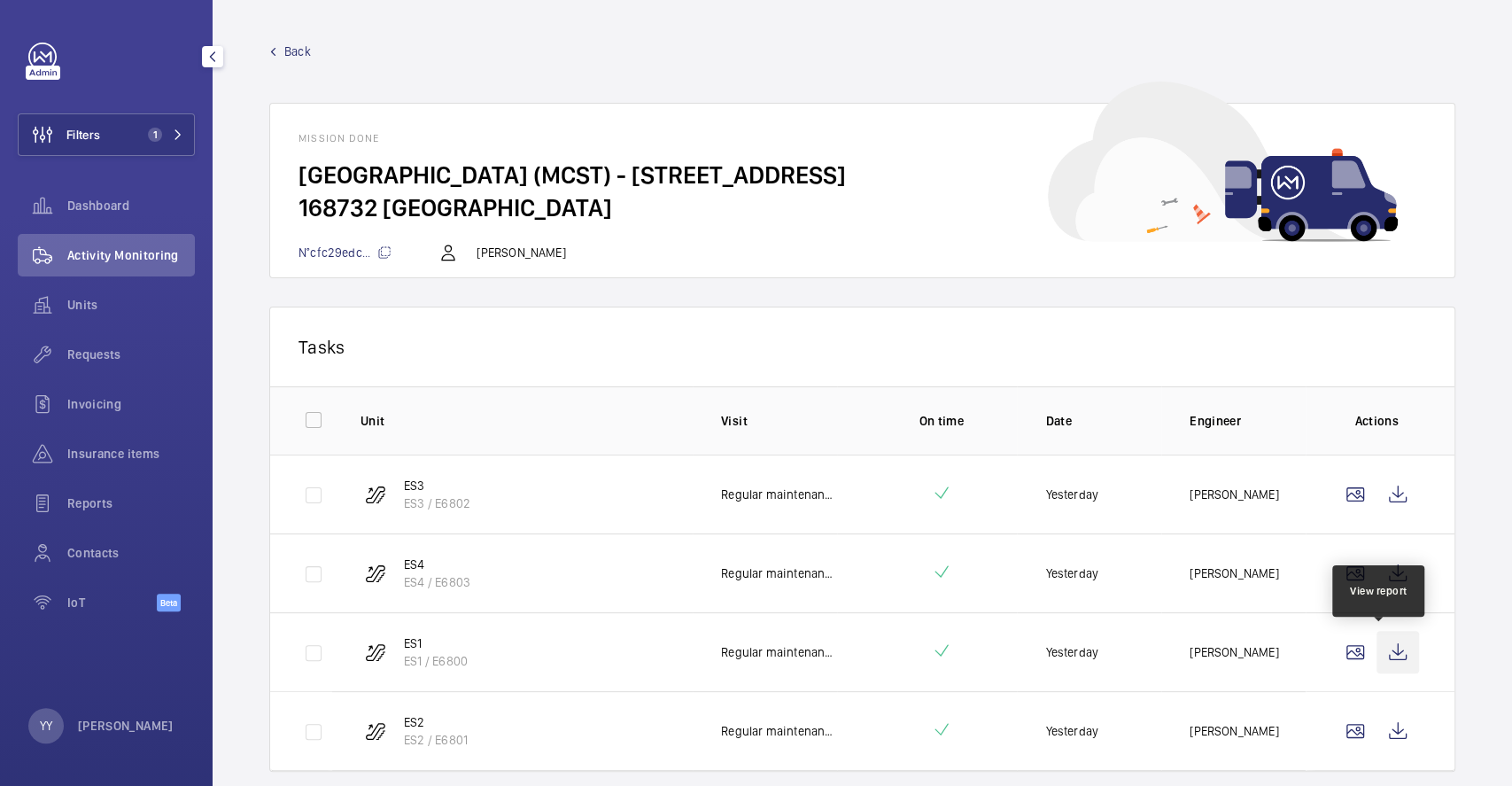 click 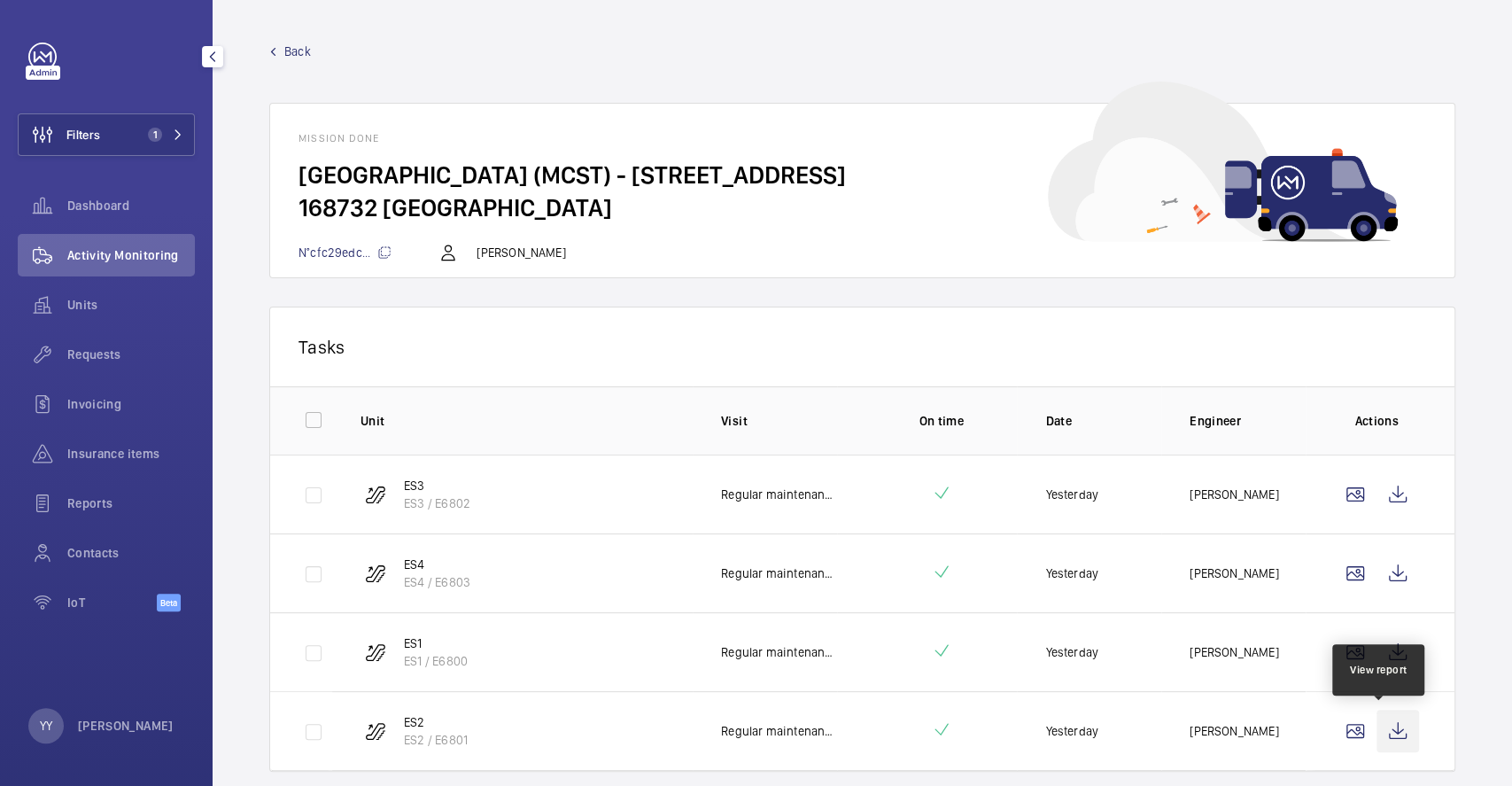 click 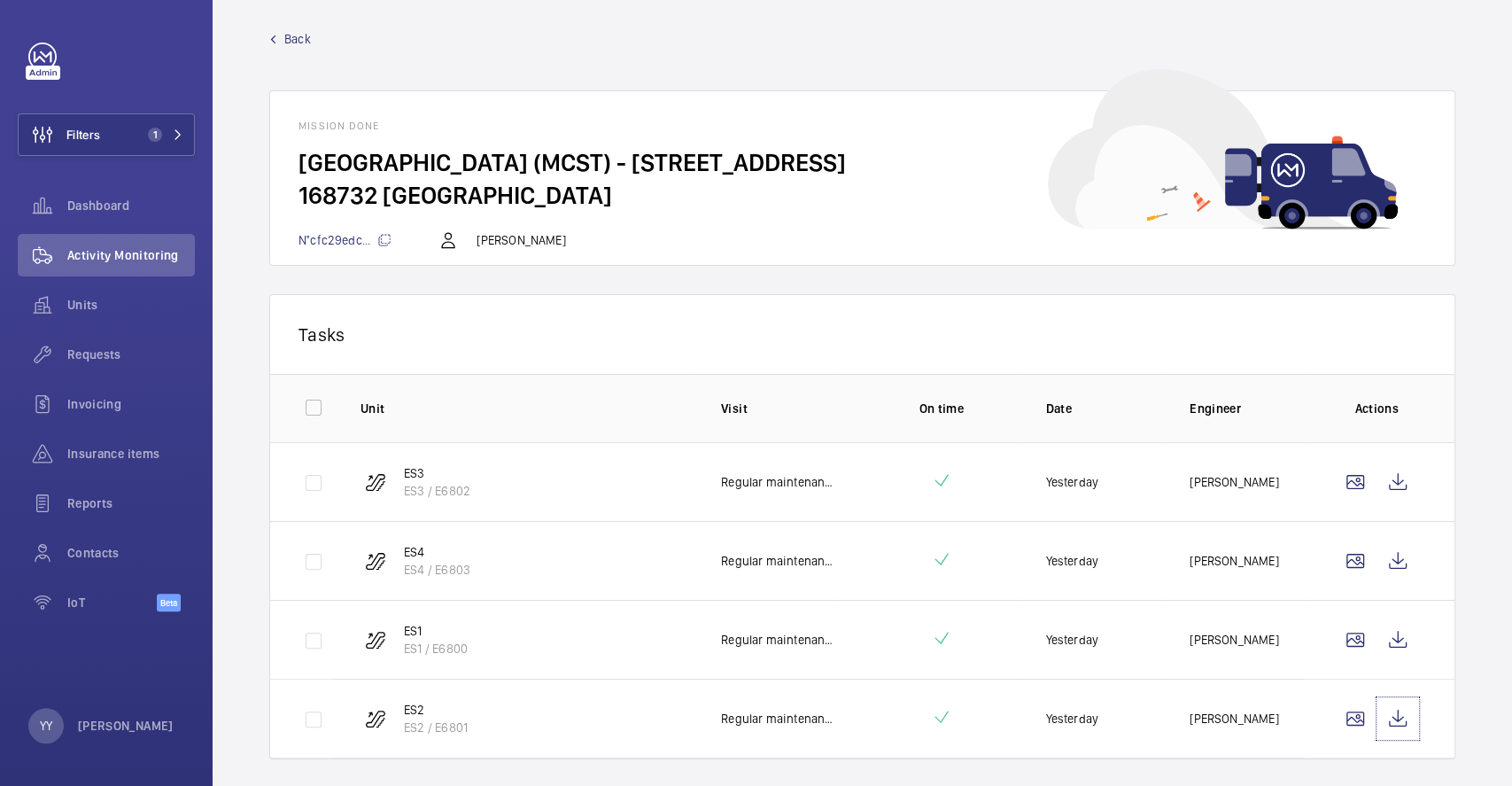 scroll, scrollTop: 0, scrollLeft: 0, axis: both 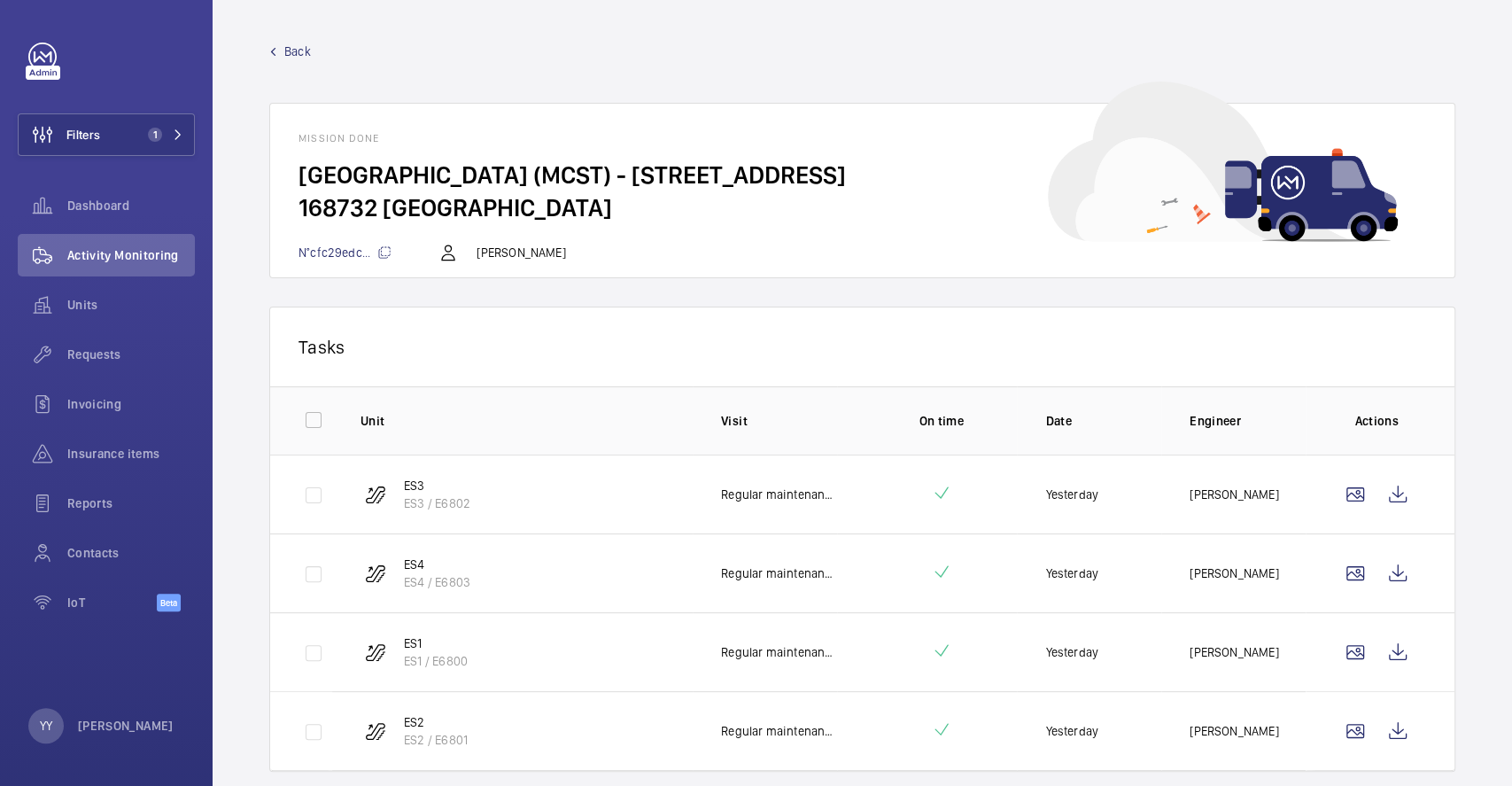 click on "Back" 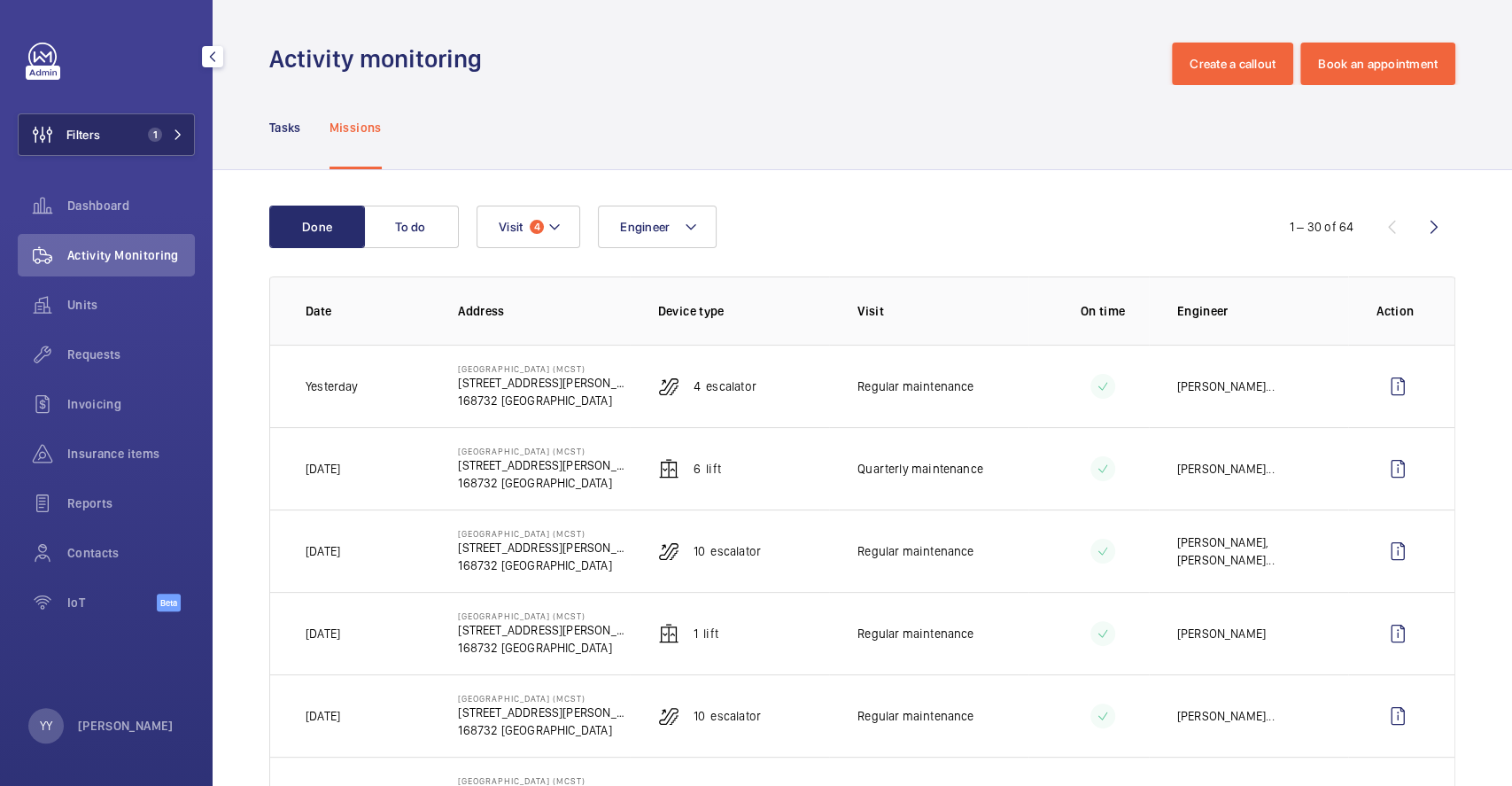 click on "Filters 1" 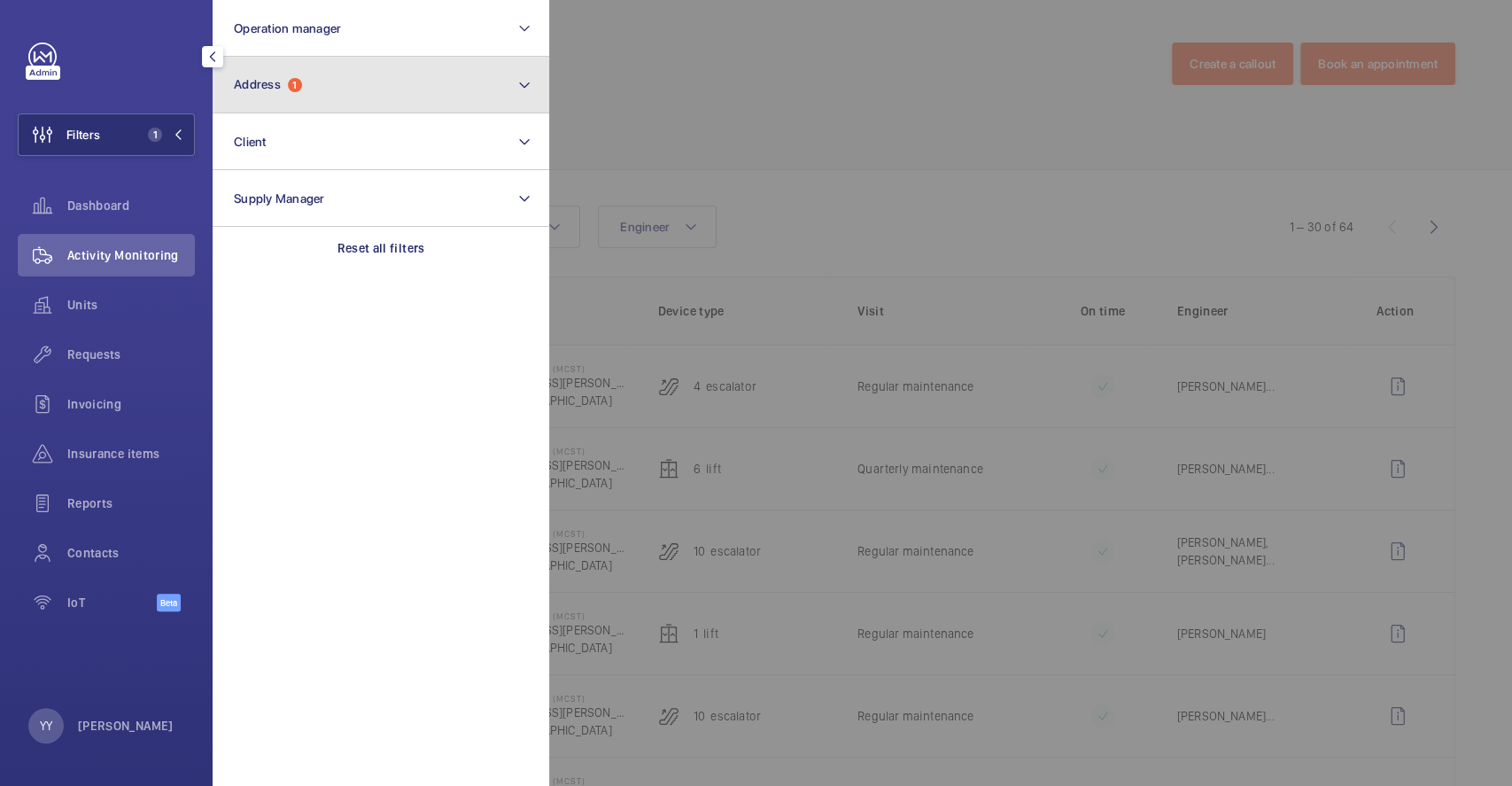 click on "Address  1" 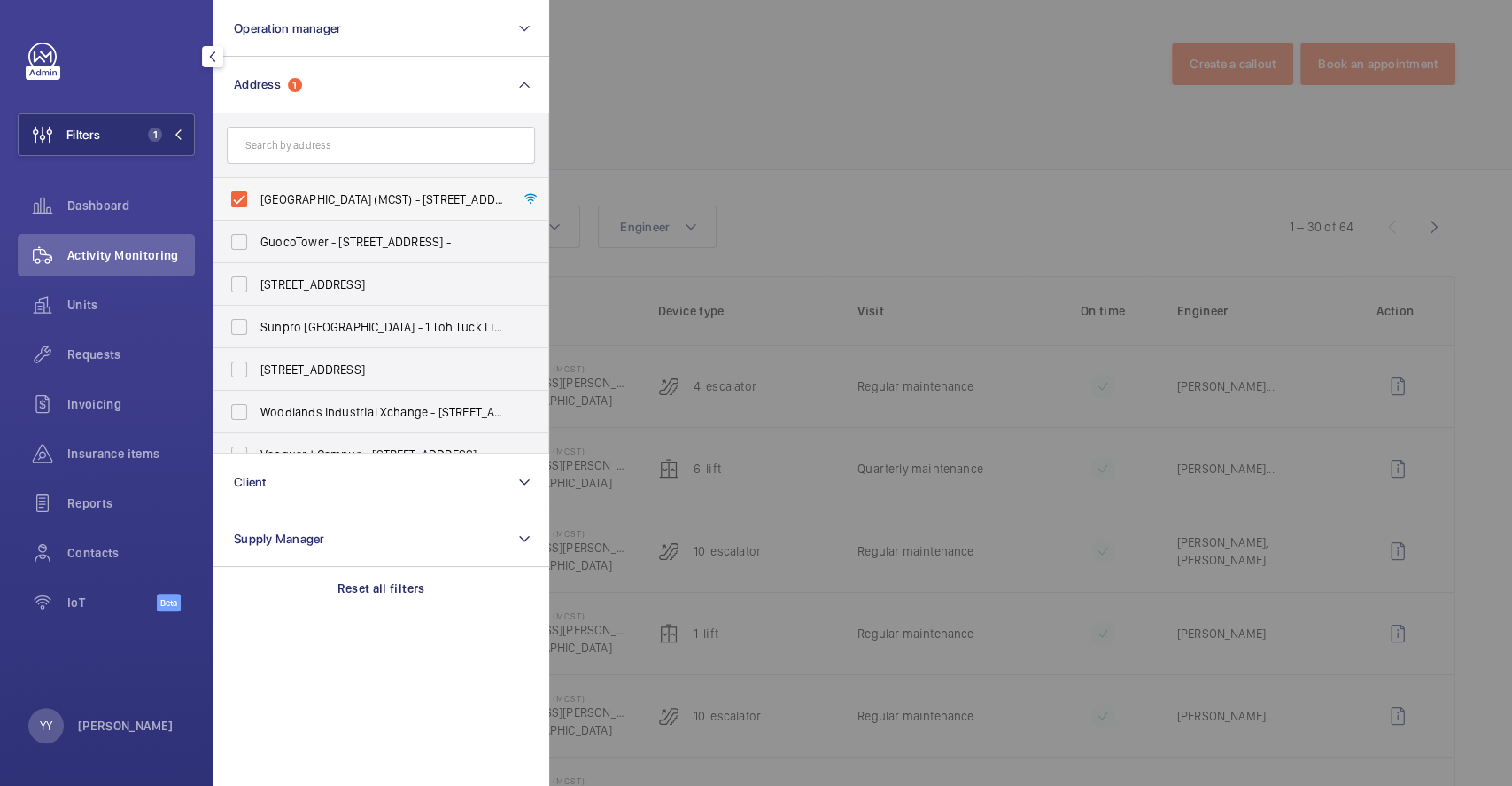 click on "[GEOGRAPHIC_DATA] (MCST) - [STREET_ADDRESS][PERSON_NAME]" at bounding box center [382, 199] 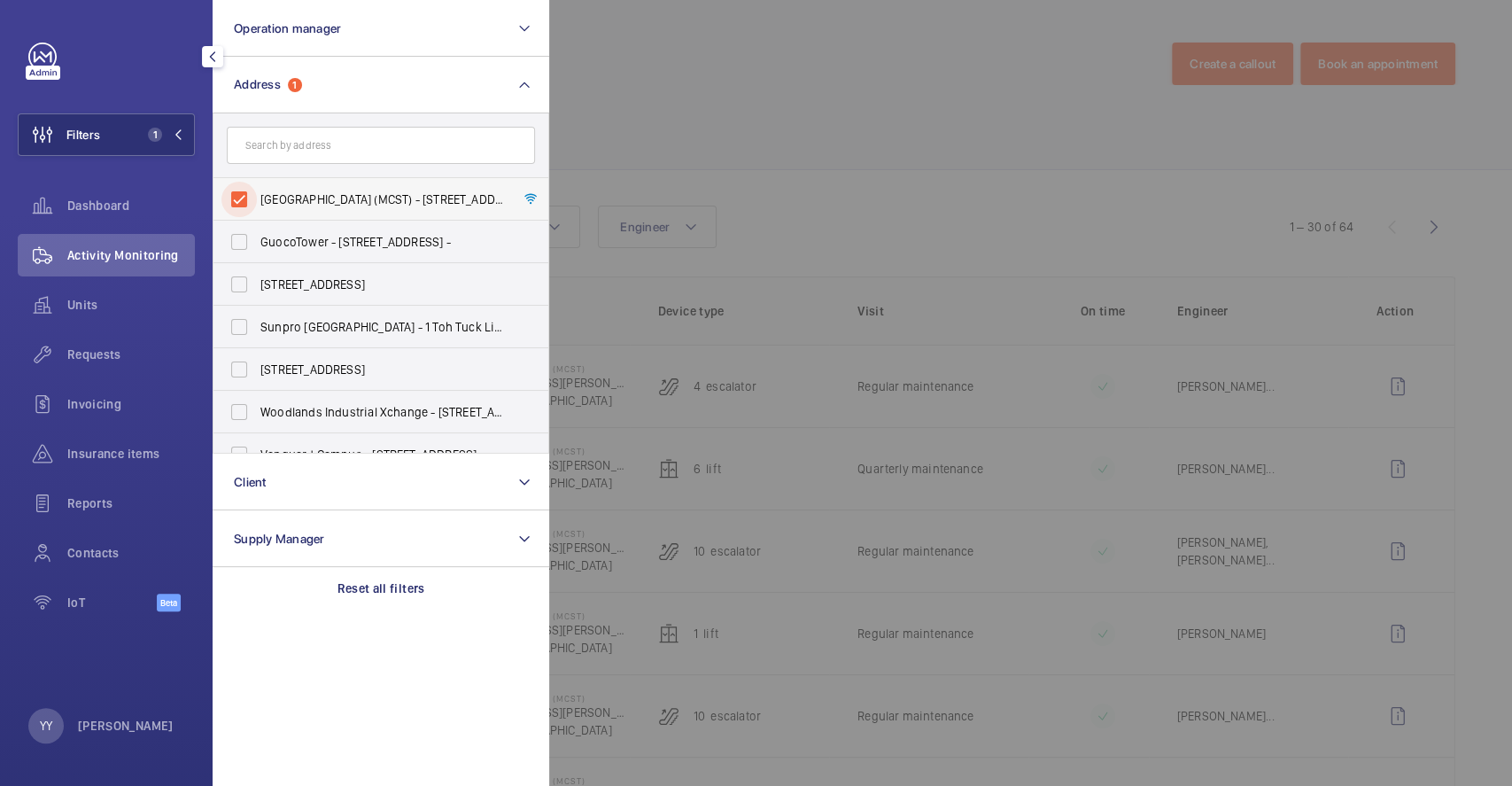 click on "[GEOGRAPHIC_DATA] (MCST) - [STREET_ADDRESS][PERSON_NAME]" at bounding box center [239, 199] 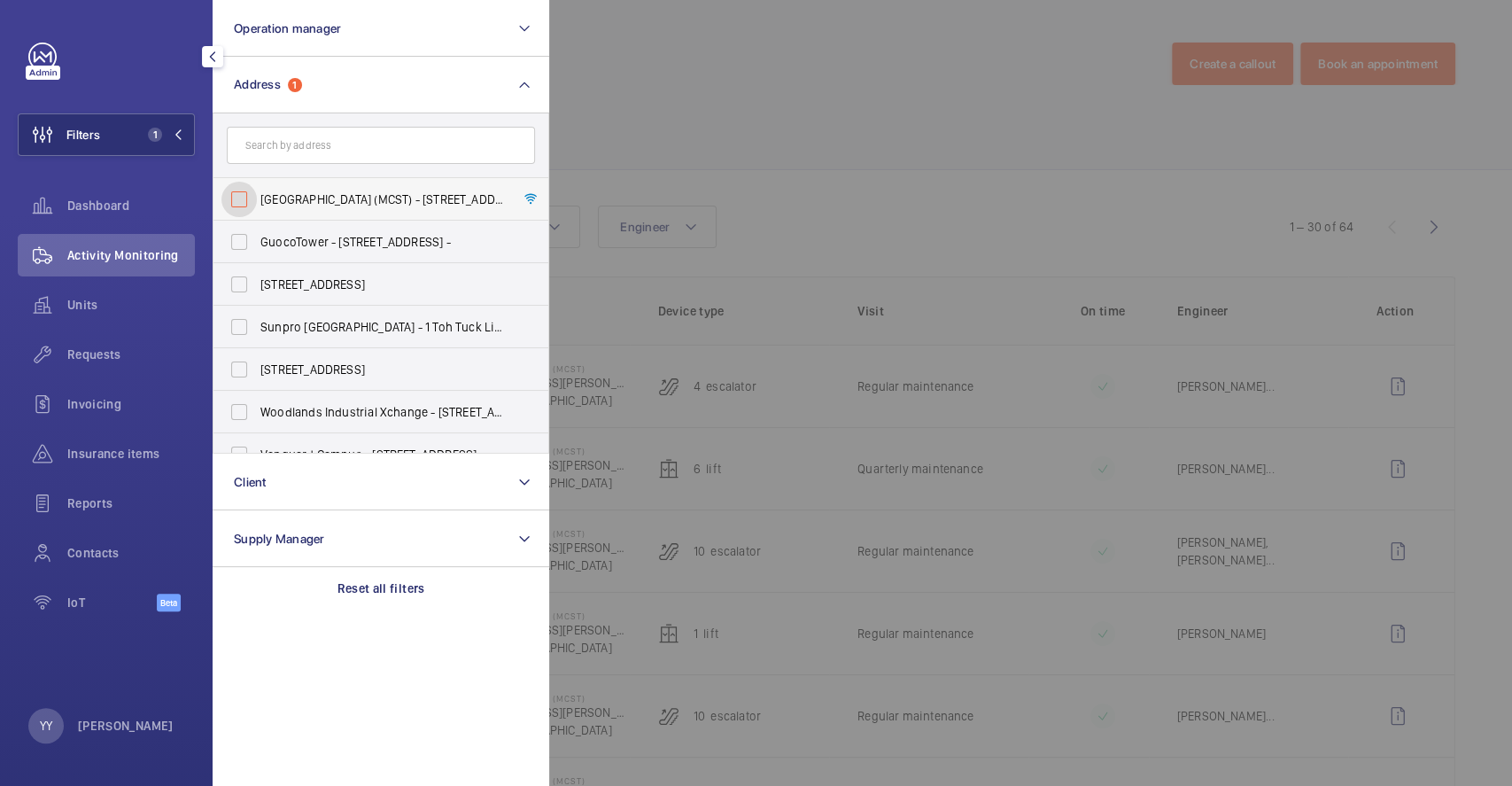 checkbox on "false" 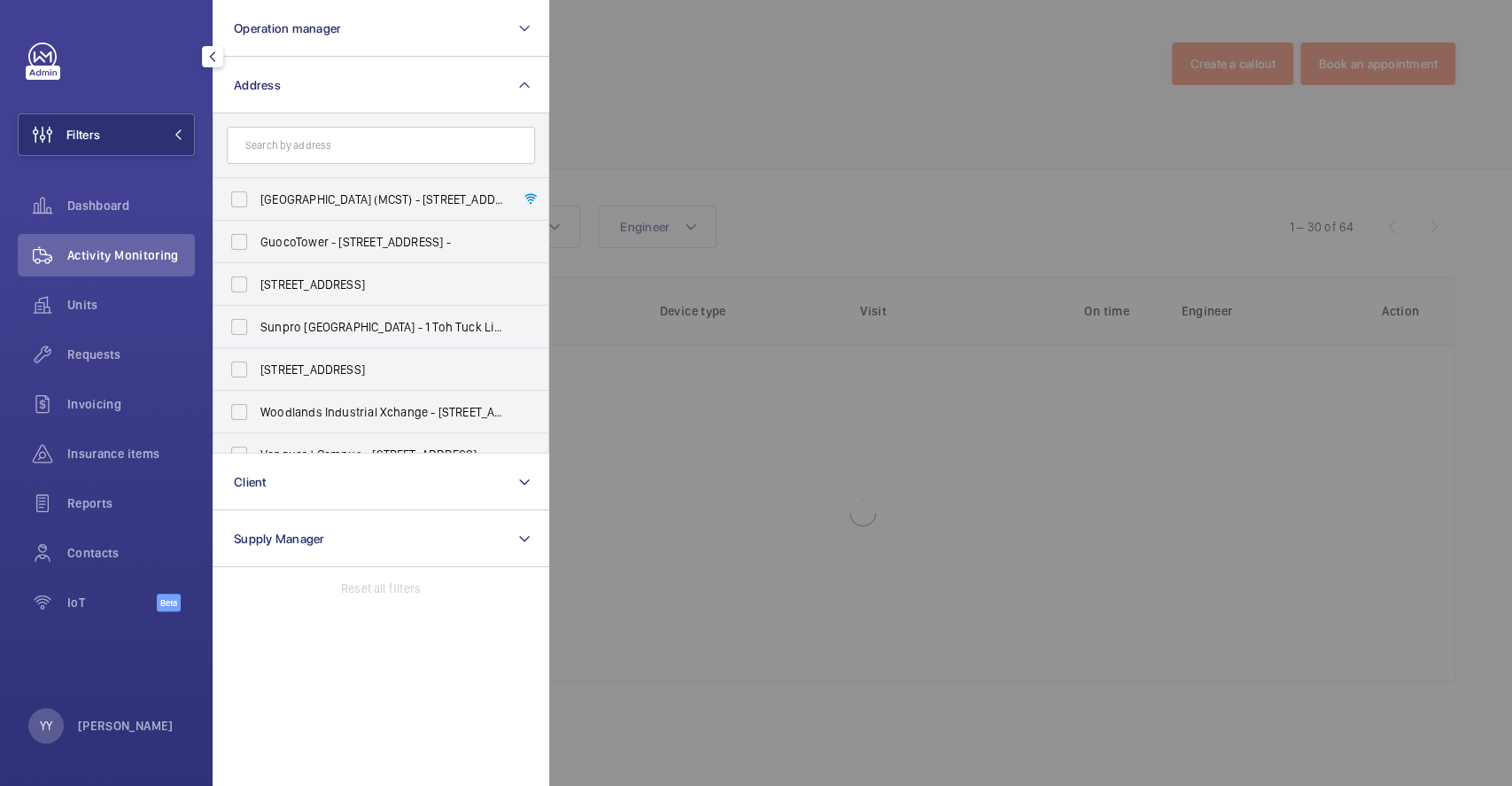 click 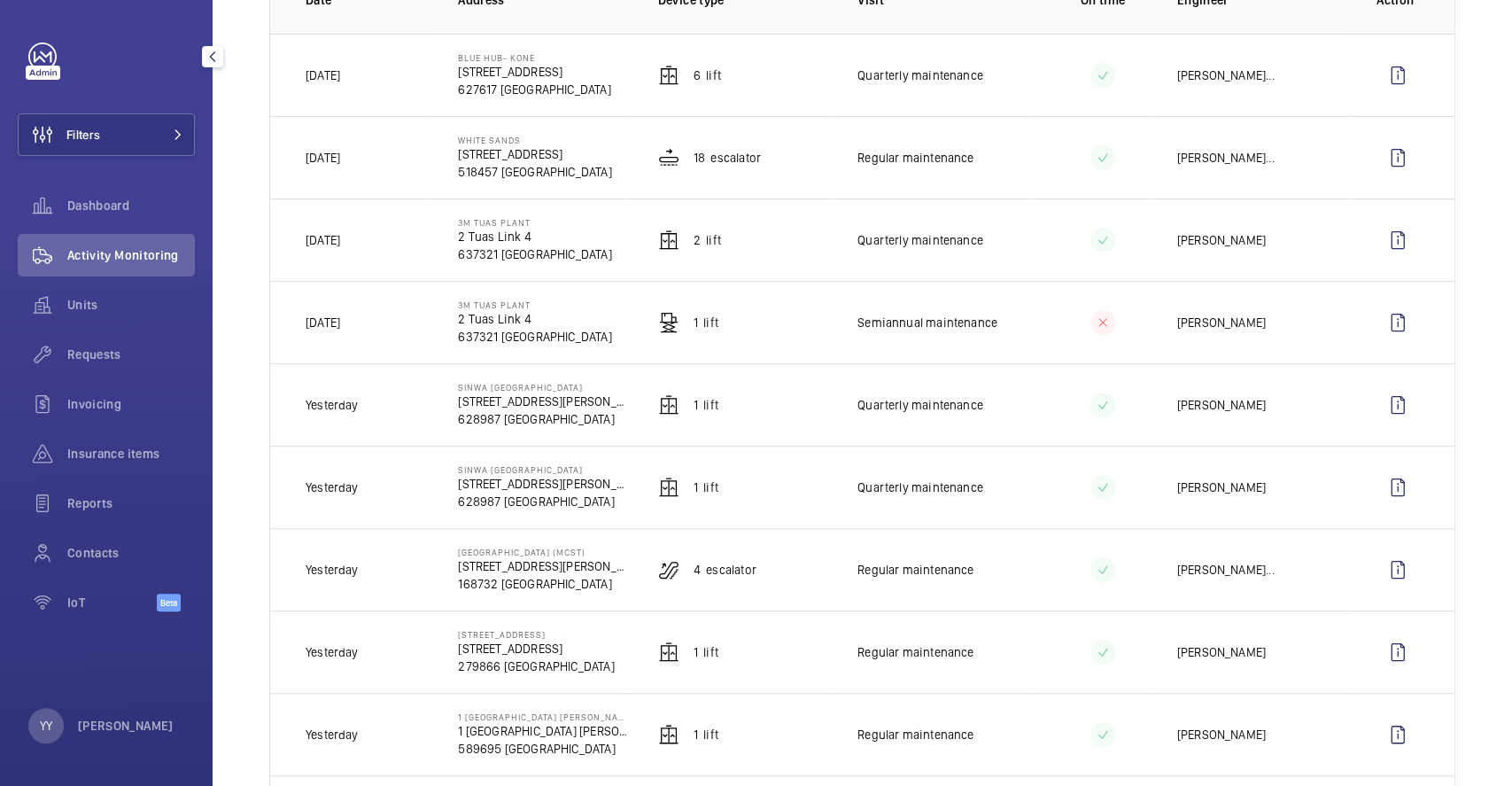 scroll, scrollTop: 590, scrollLeft: 0, axis: vertical 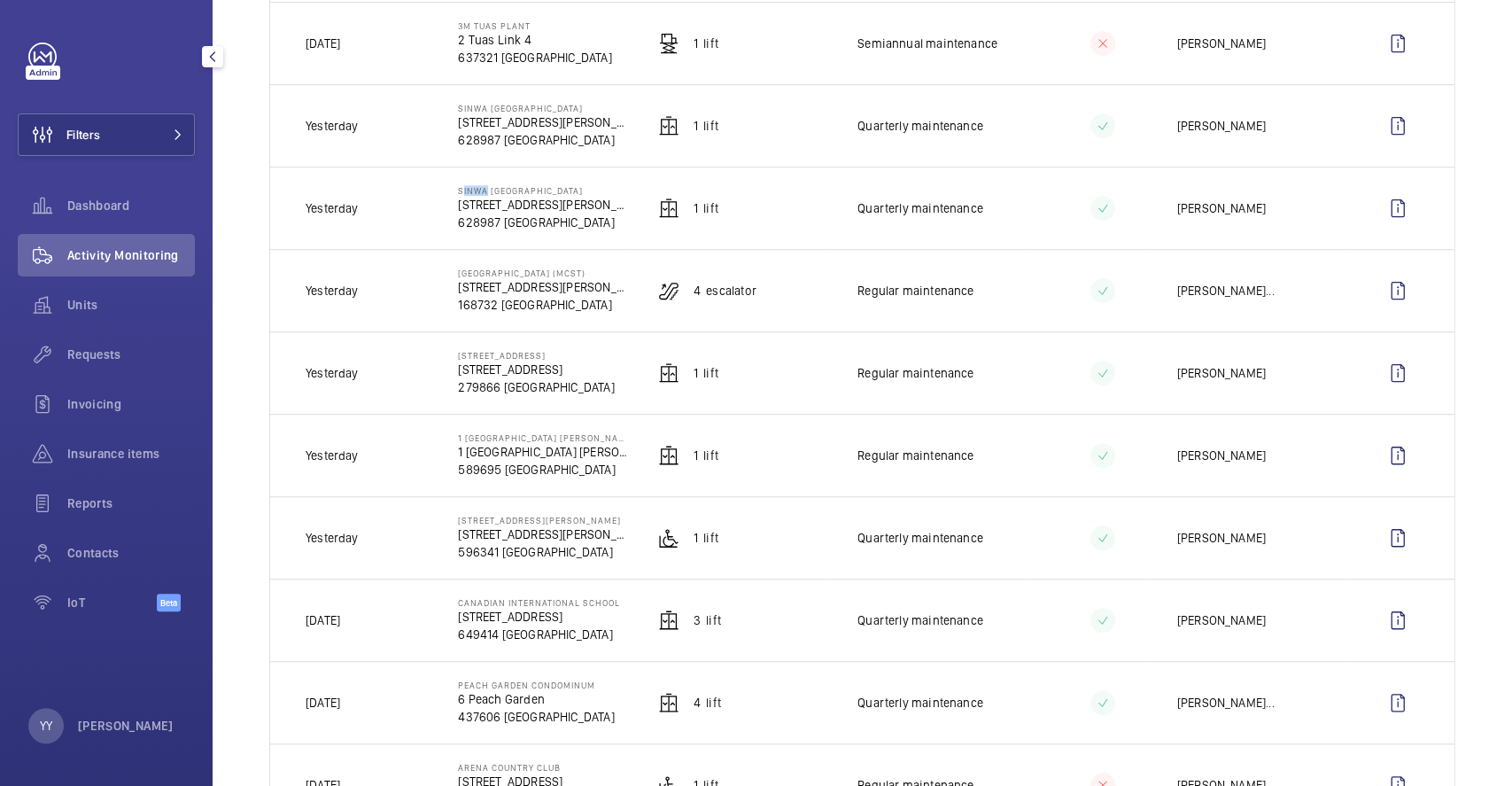 drag, startPoint x: 454, startPoint y: 187, endPoint x: 478, endPoint y: 187, distance: 24 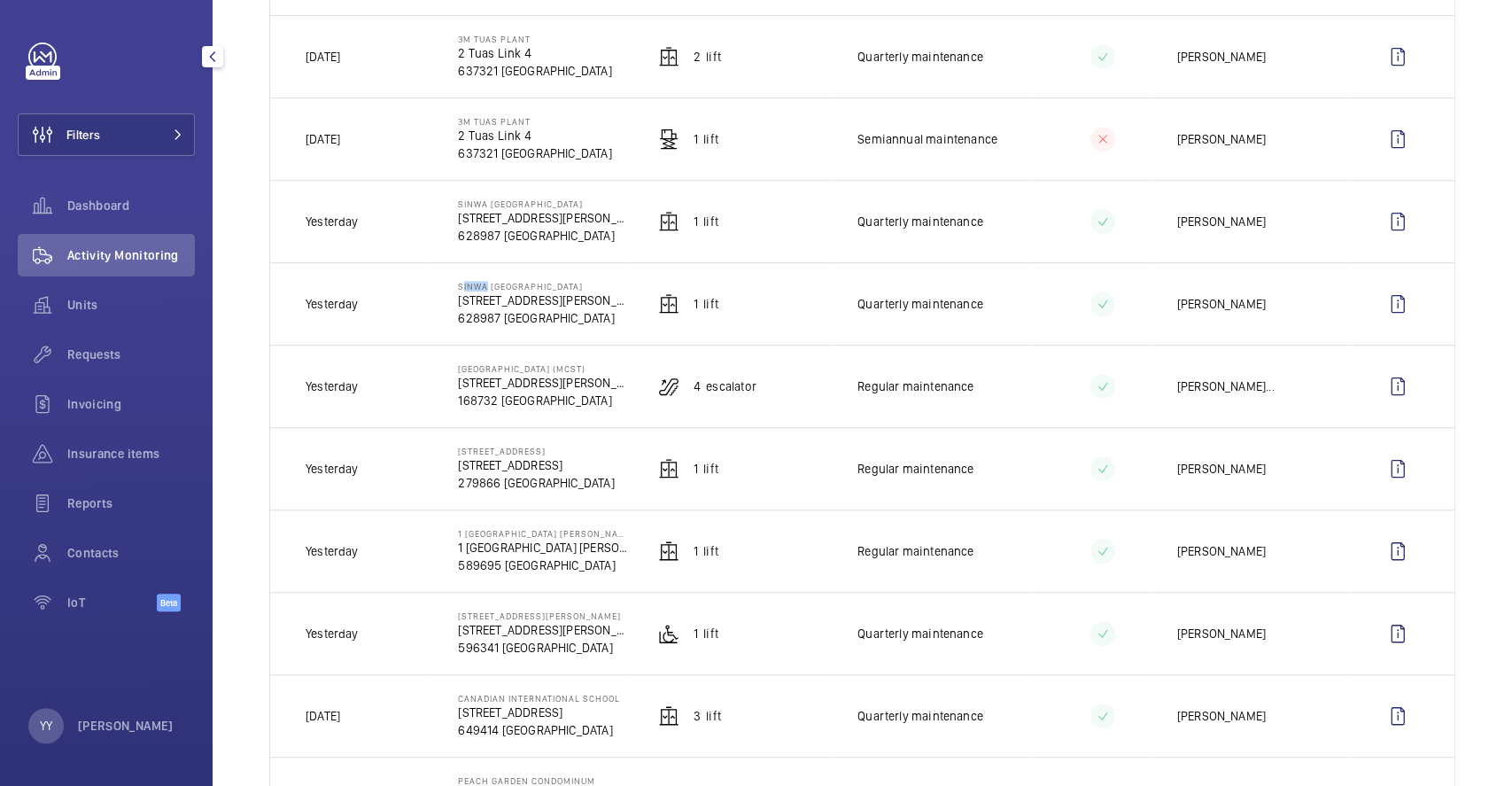 scroll, scrollTop: 354, scrollLeft: 0, axis: vertical 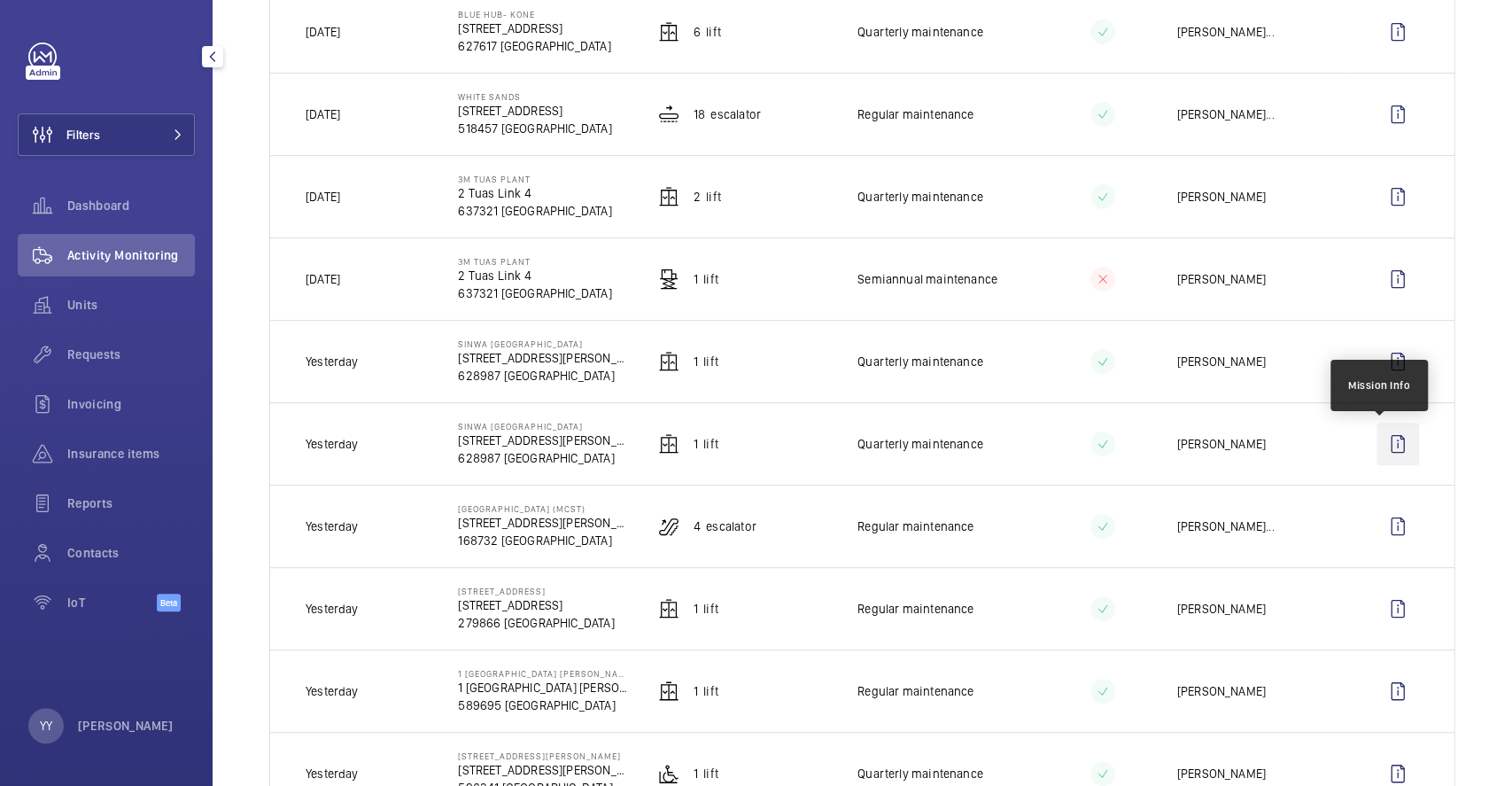 click 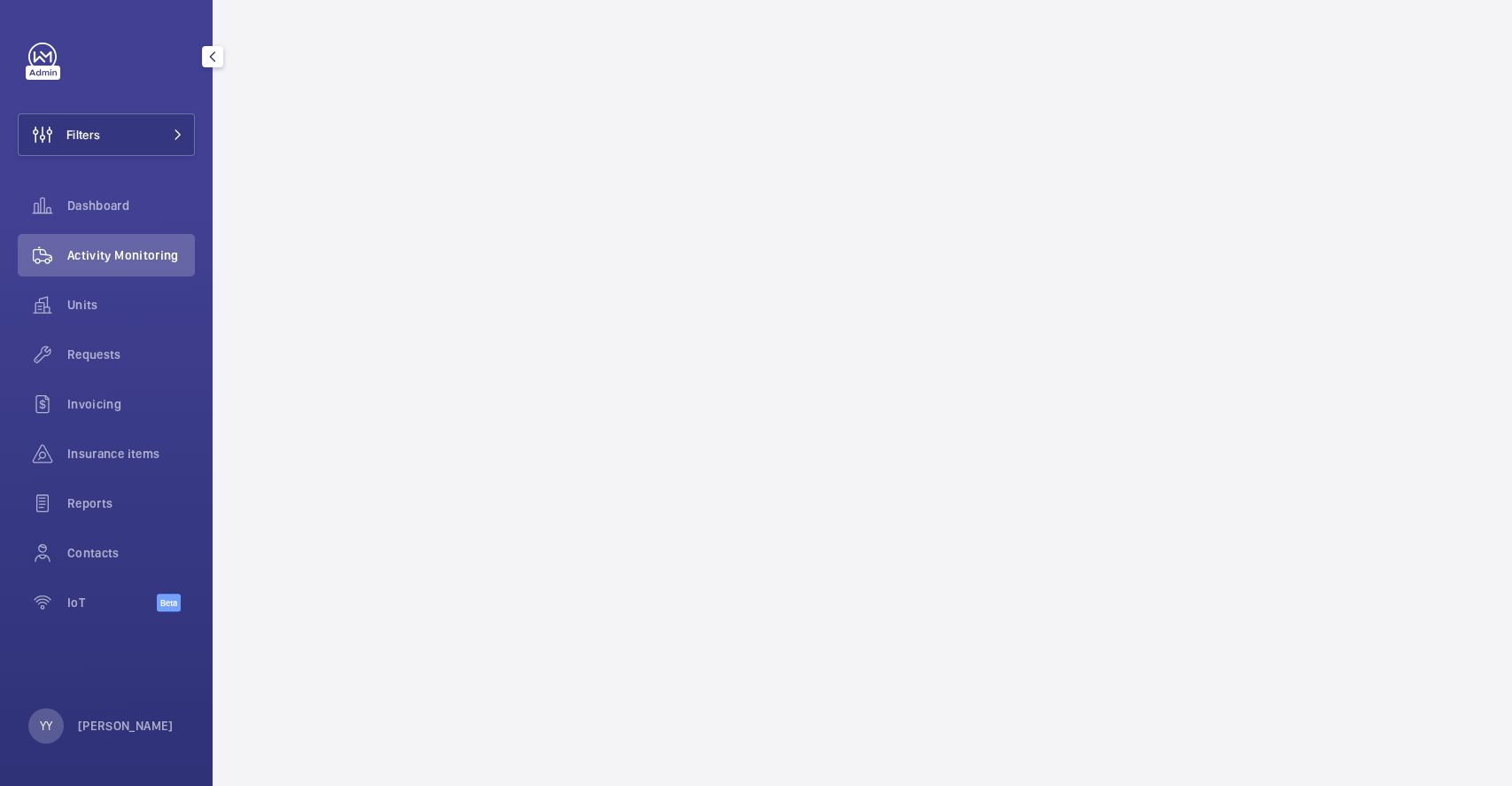 scroll, scrollTop: 0, scrollLeft: 0, axis: both 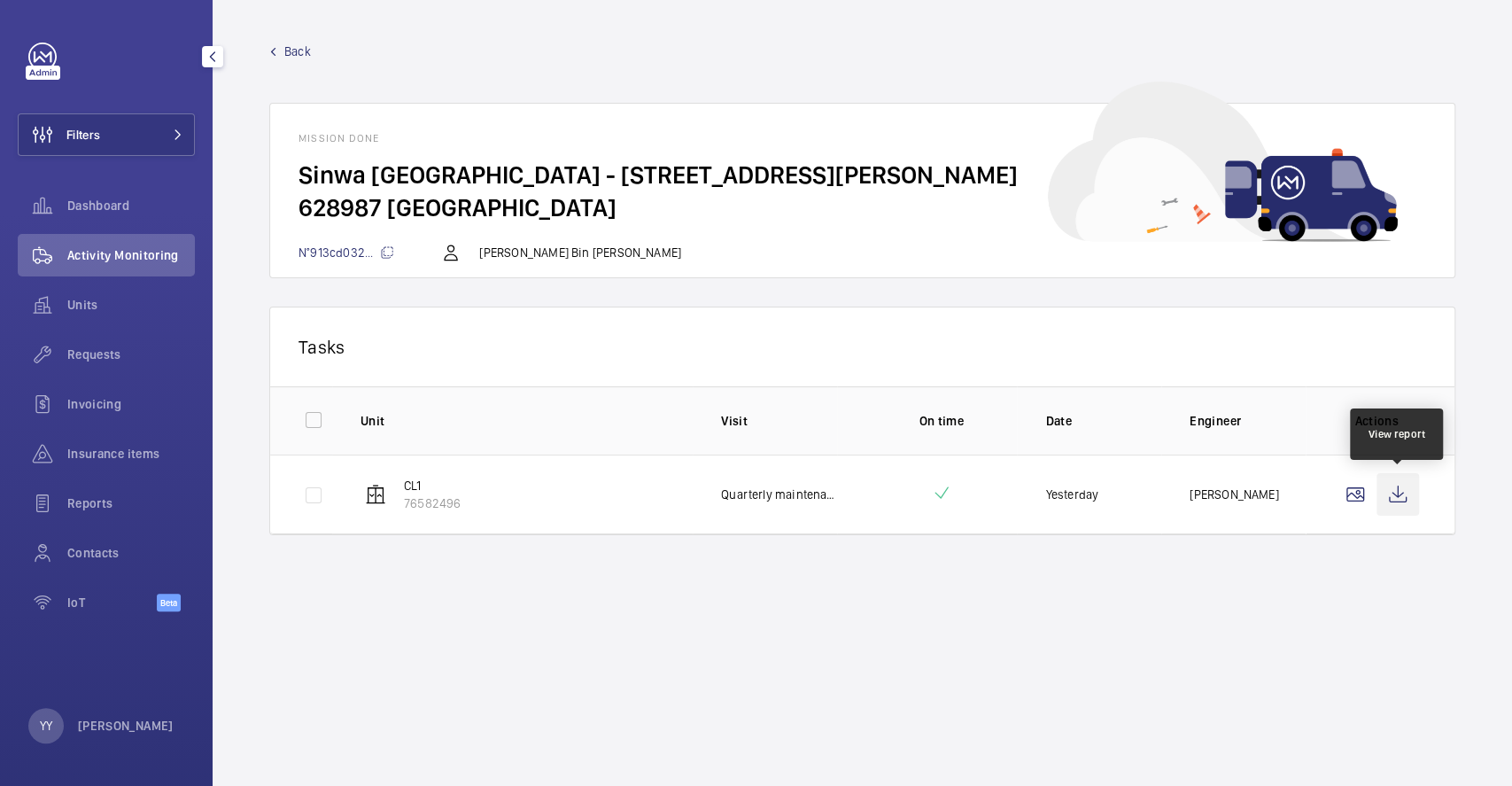 click 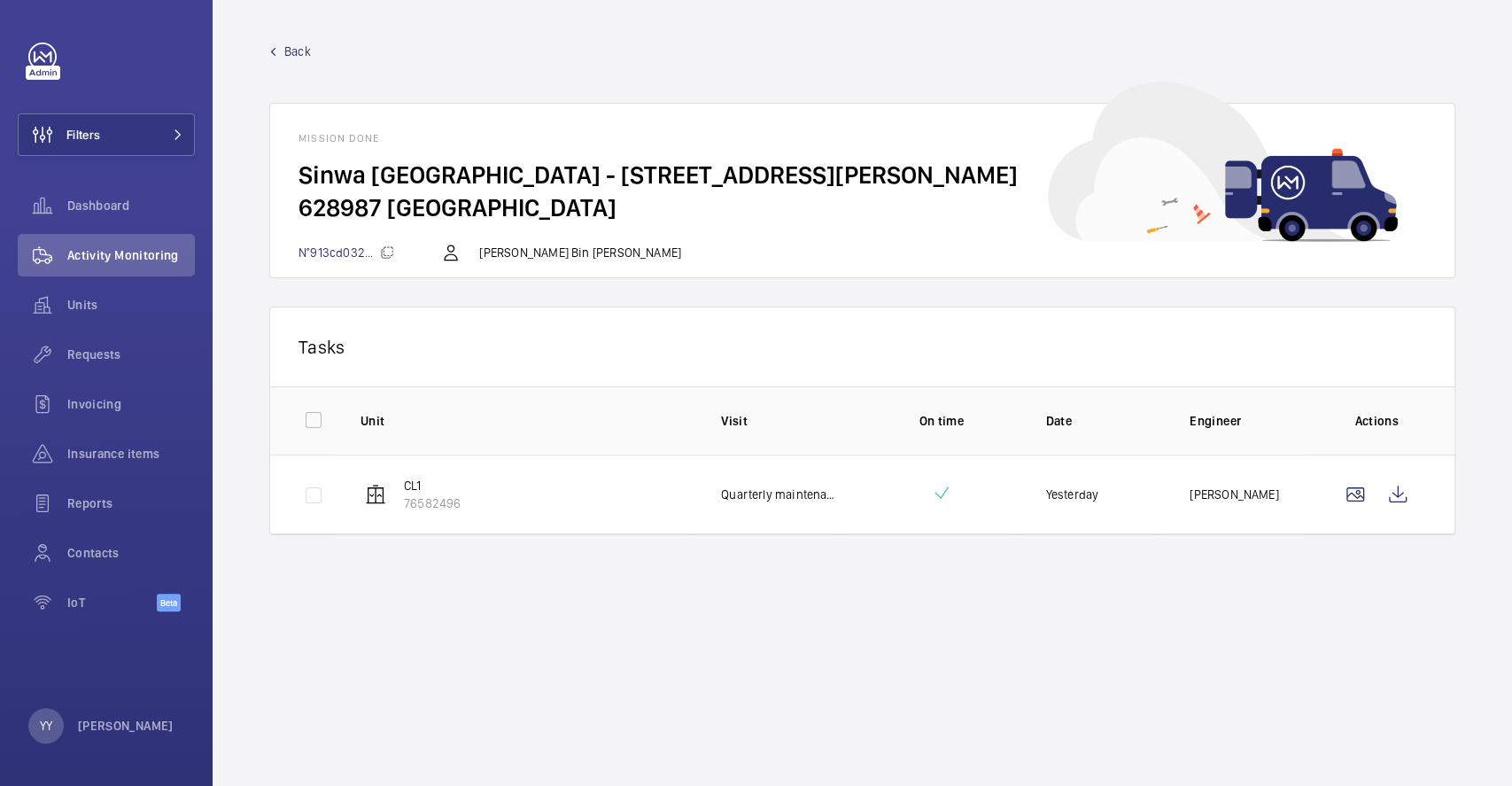 click on "Back  Mission done  Sinwa [GEOGRAPHIC_DATA] - [STREET_ADDRESS][PERSON_NAME]   N°913cd032...   [PERSON_NAME] Bin [PERSON_NAME]   Tasks   0 of 0   Unit Visit  On time  Date  Engineer  Actions  CL1   76582496   Quarterly maintenance [DATE]  [PERSON_NAME]" 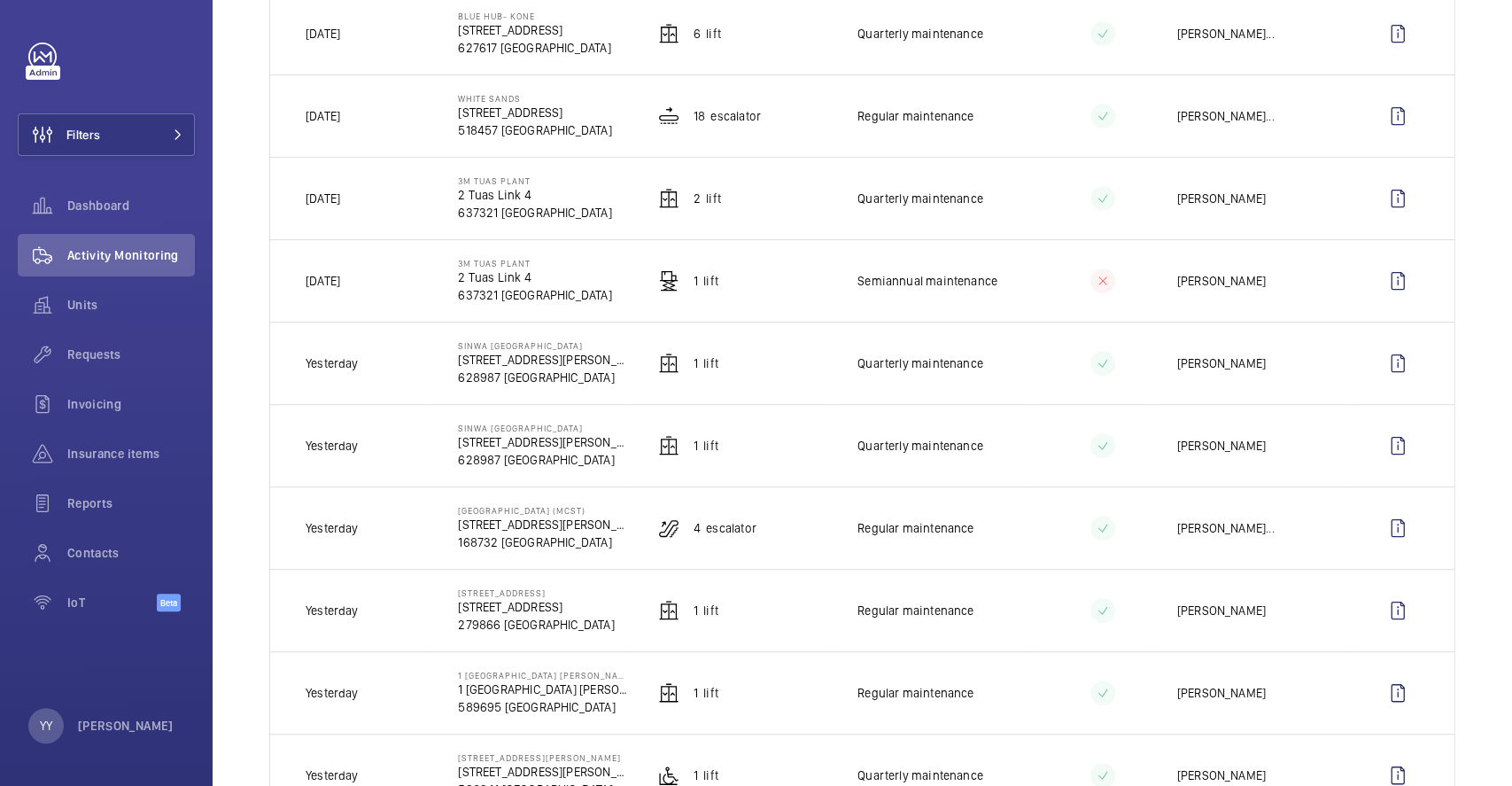 scroll, scrollTop: 236, scrollLeft: 0, axis: vertical 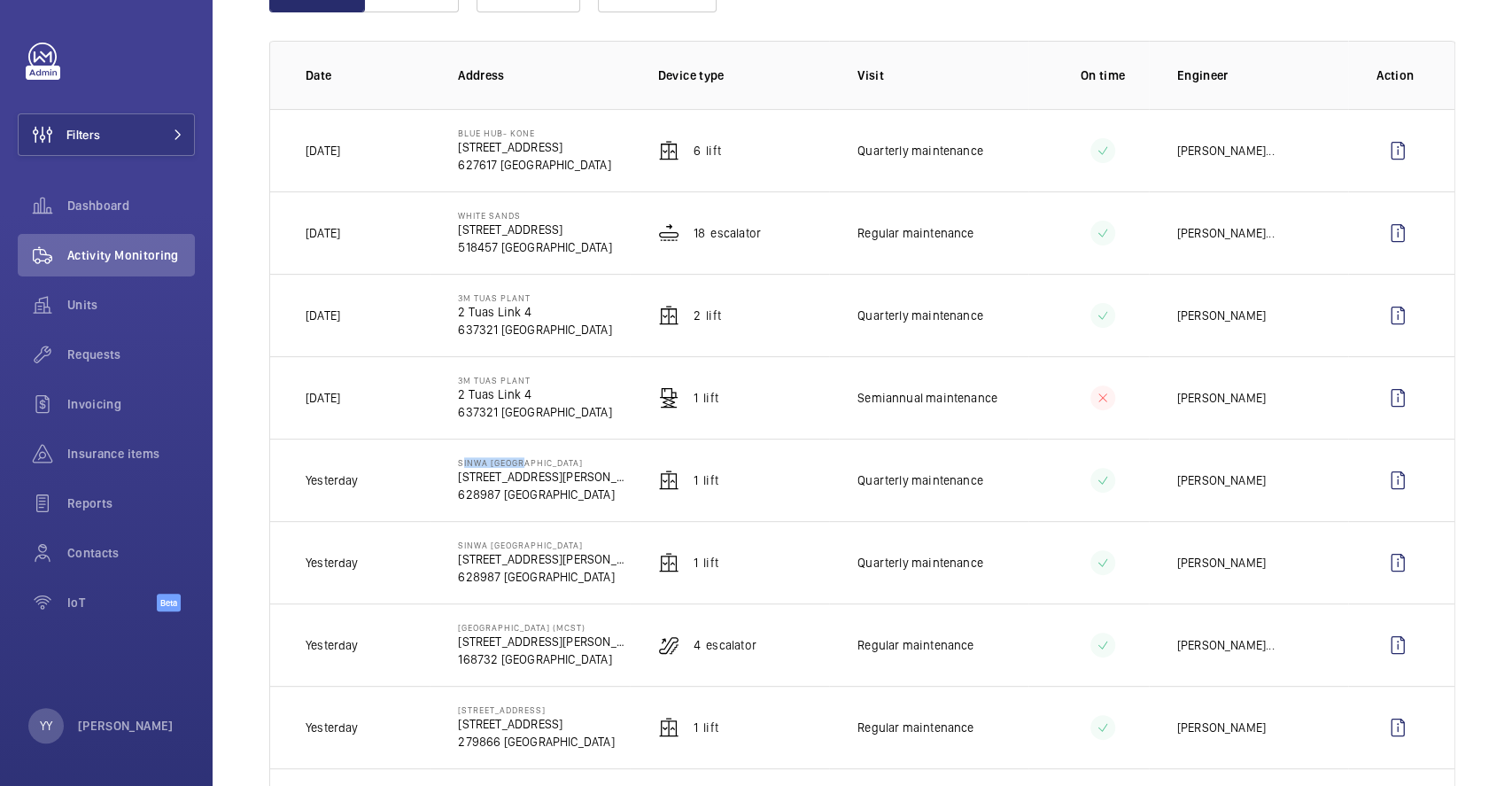 drag, startPoint x: 456, startPoint y: 466, endPoint x: 513, endPoint y: 466, distance: 57 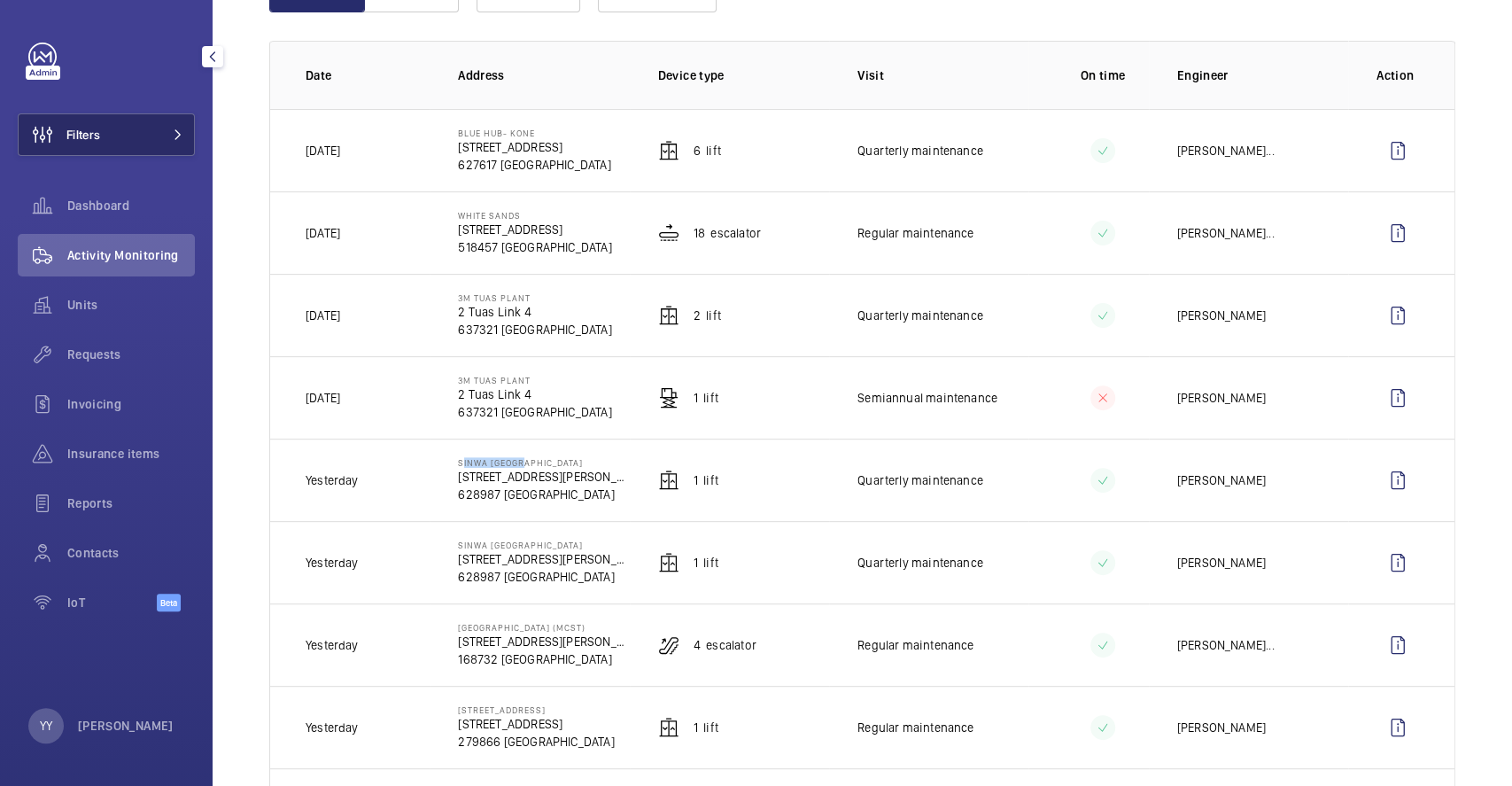 click on "Filters" 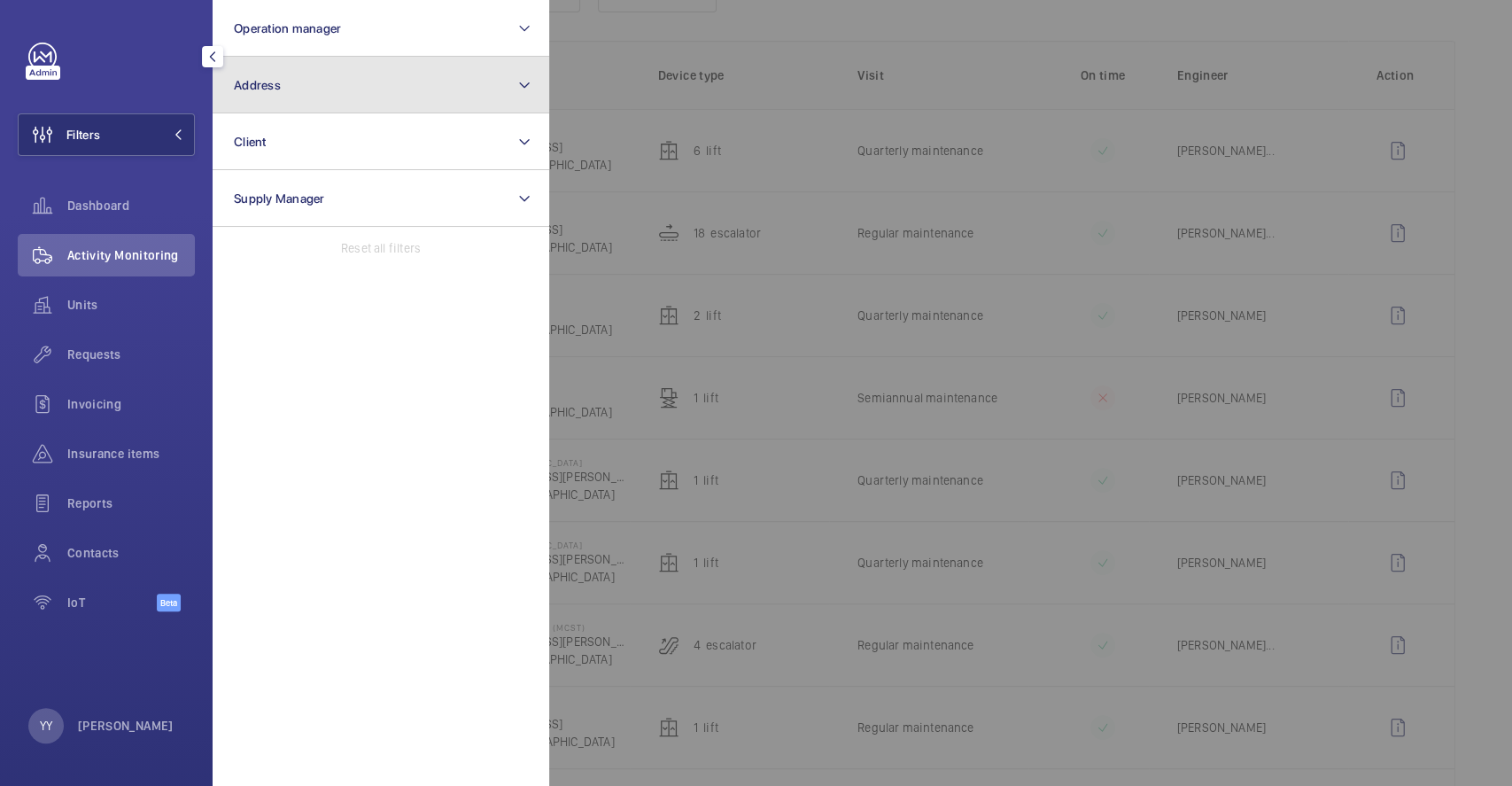 click on "Address" 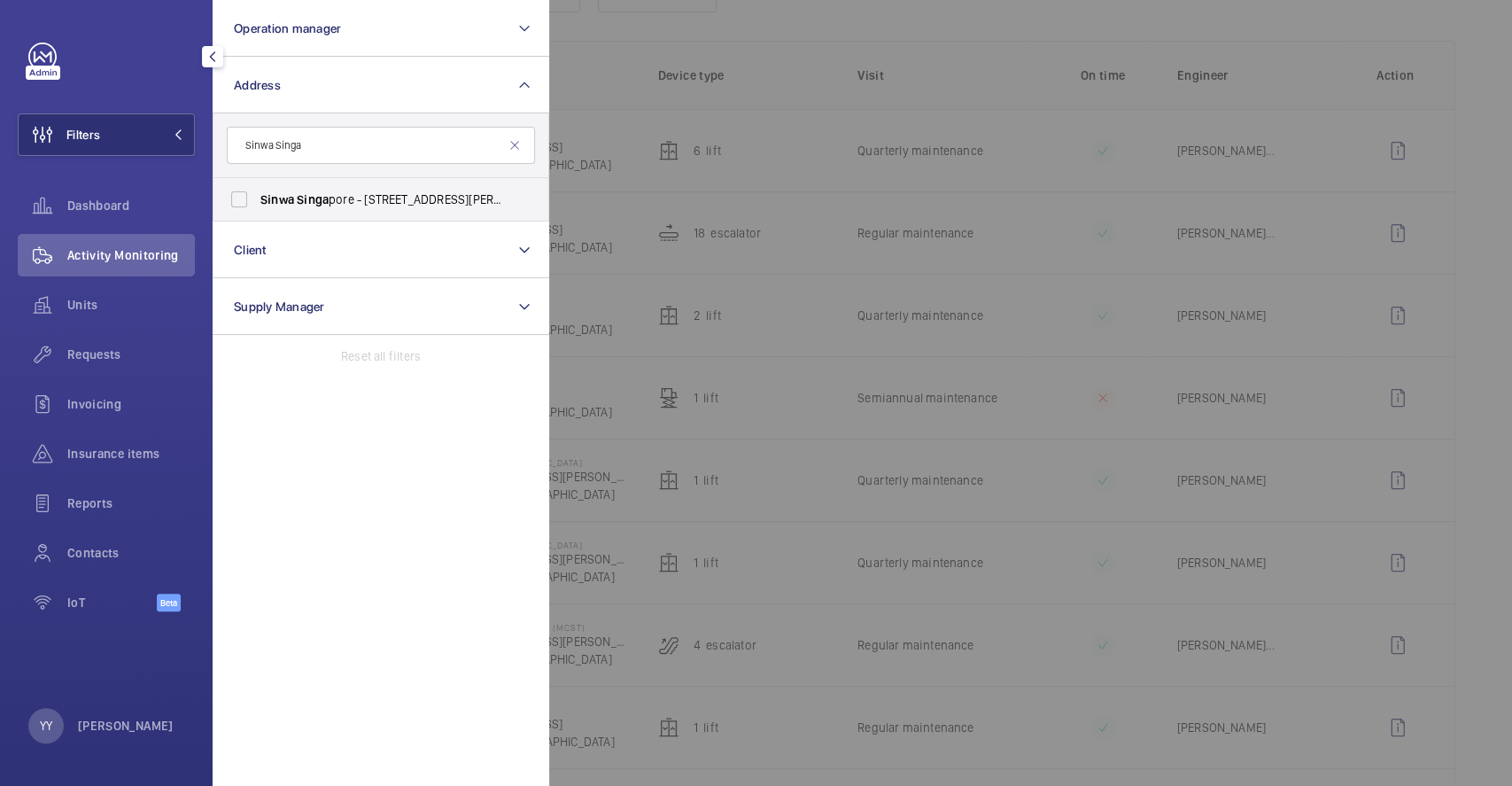 type on "Sinwa Singa" 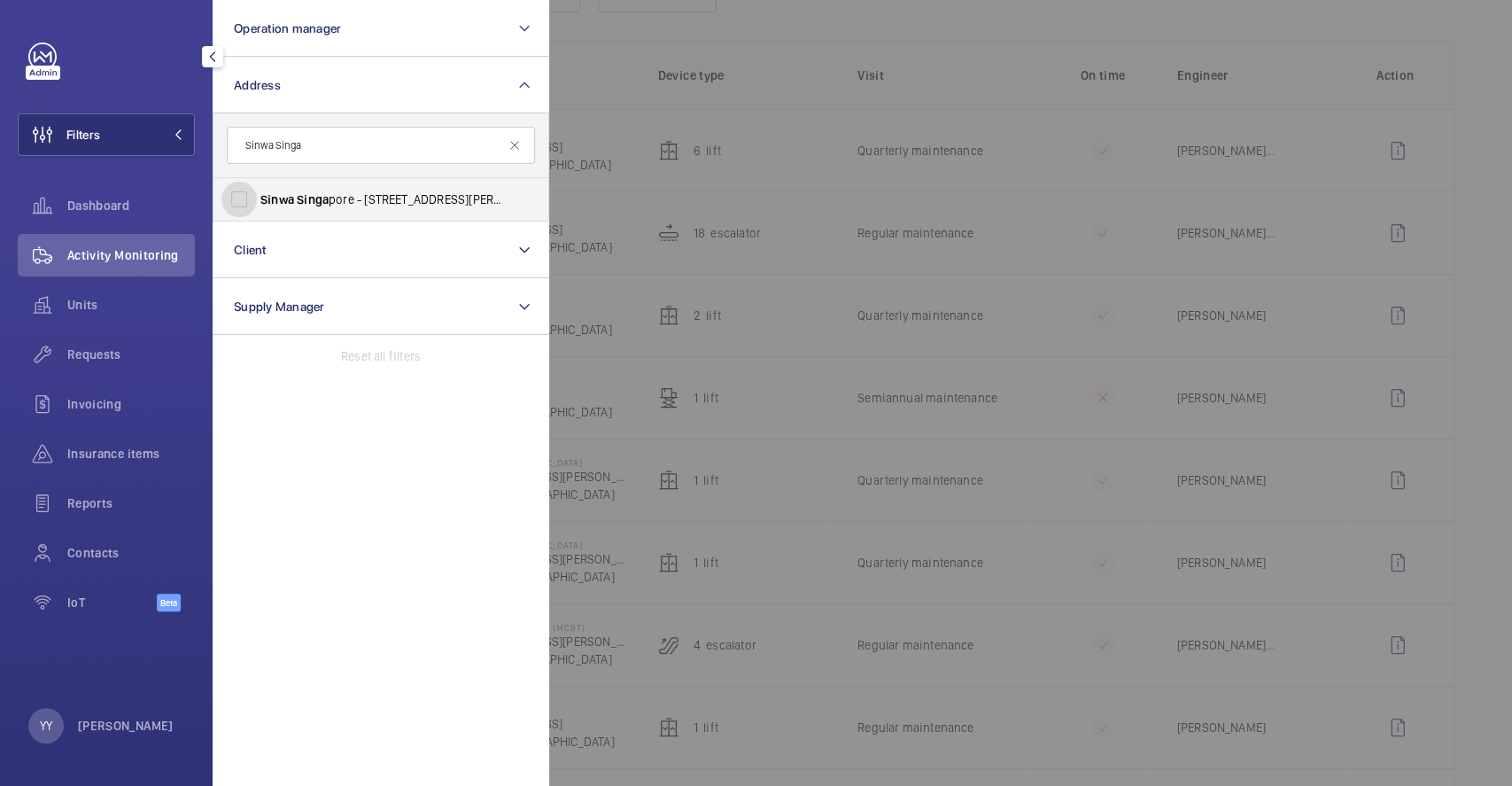 click on "Sinwa   Singa pore - [STREET_ADDRESS][PERSON_NAME]" at bounding box center (239, 199) 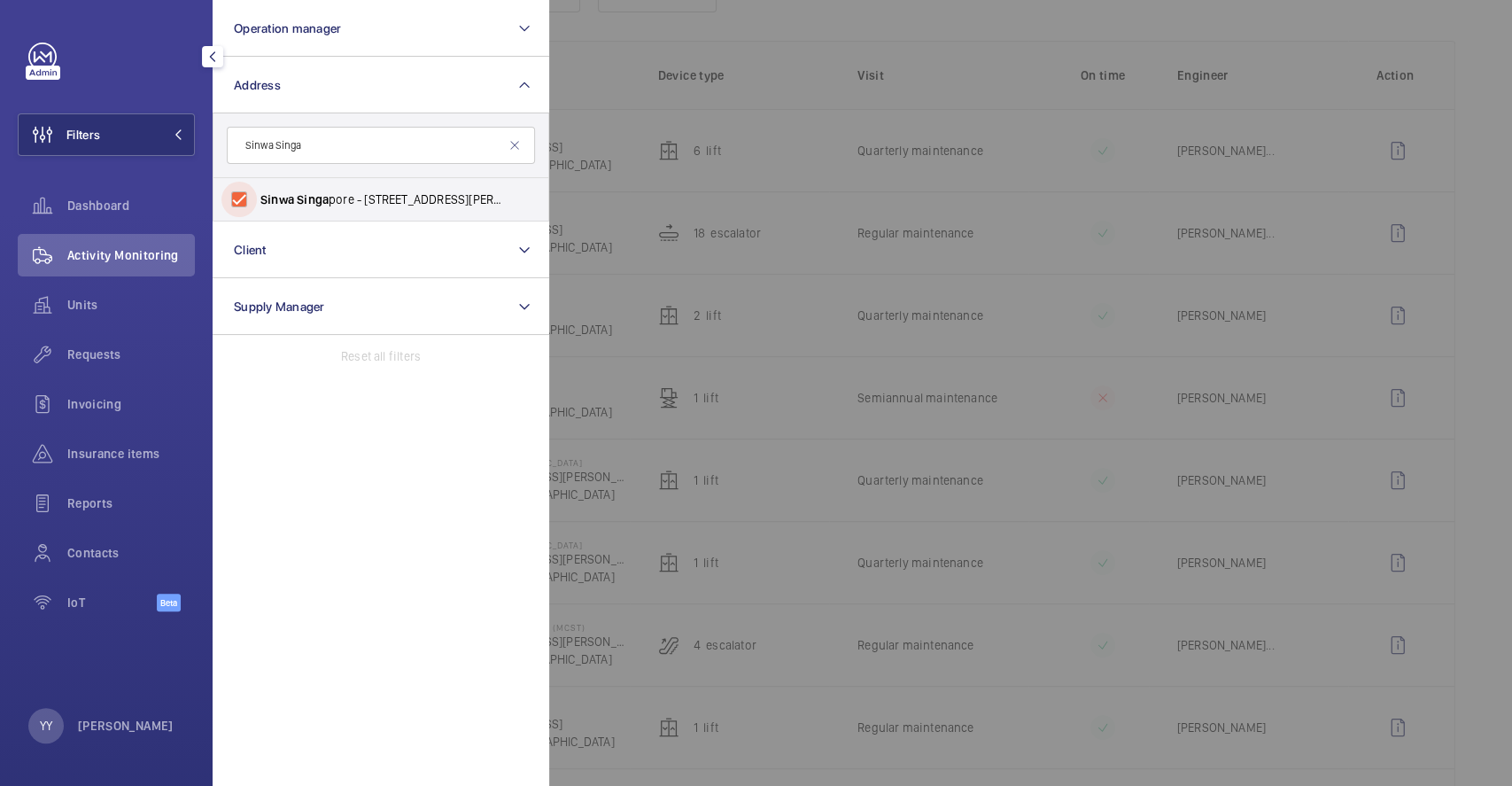 checkbox on "true" 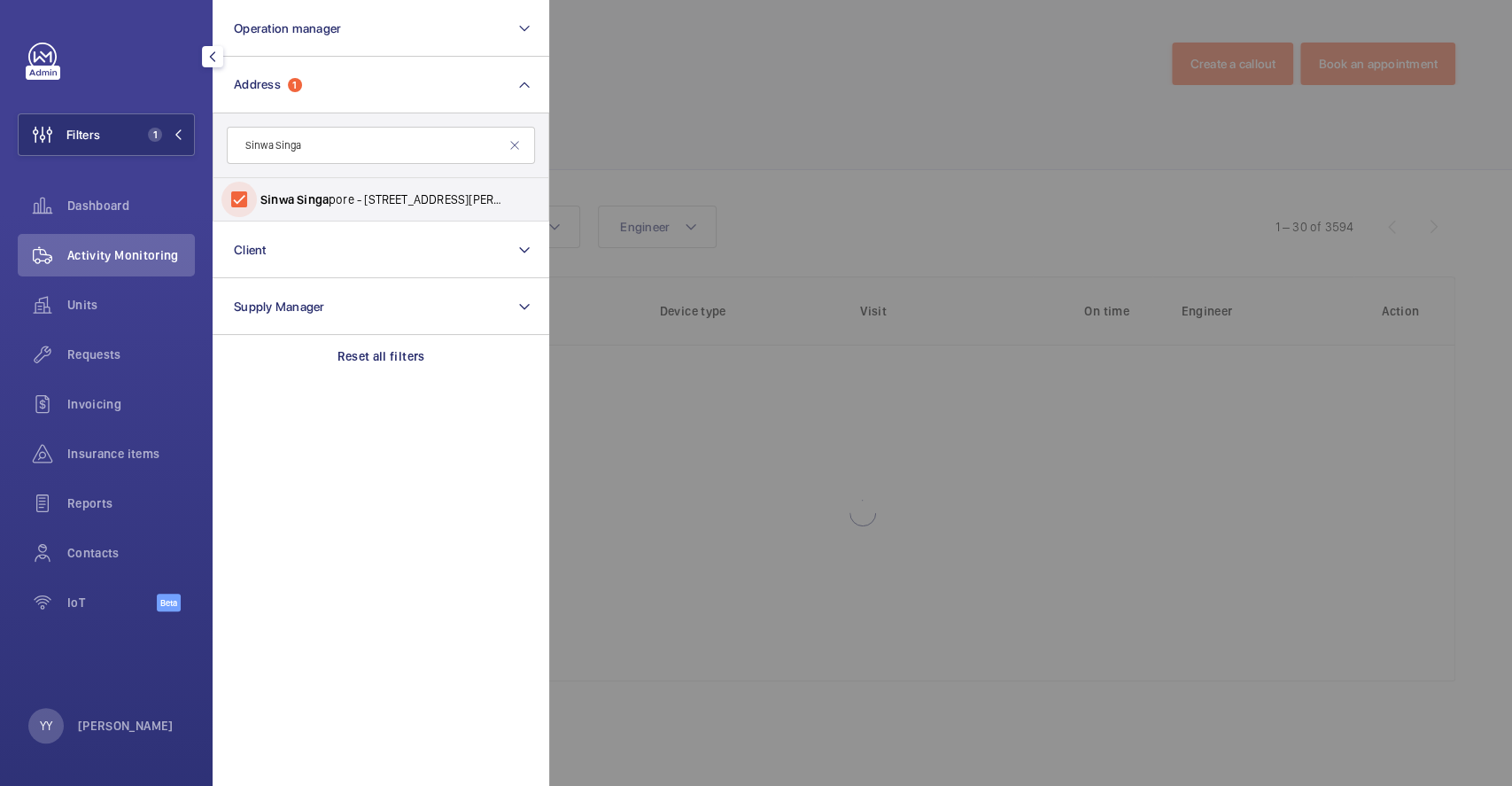 scroll, scrollTop: 0, scrollLeft: 0, axis: both 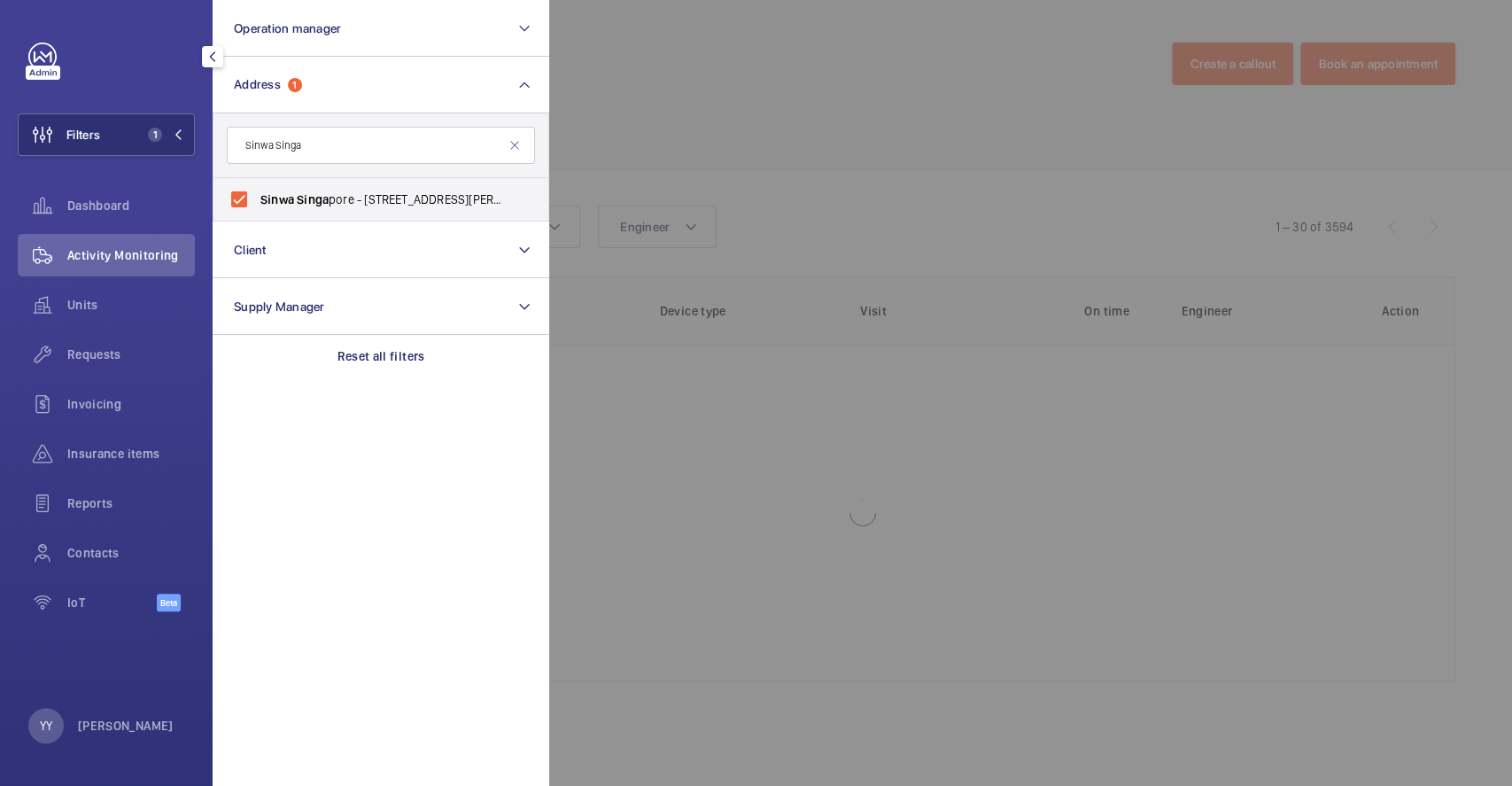 click 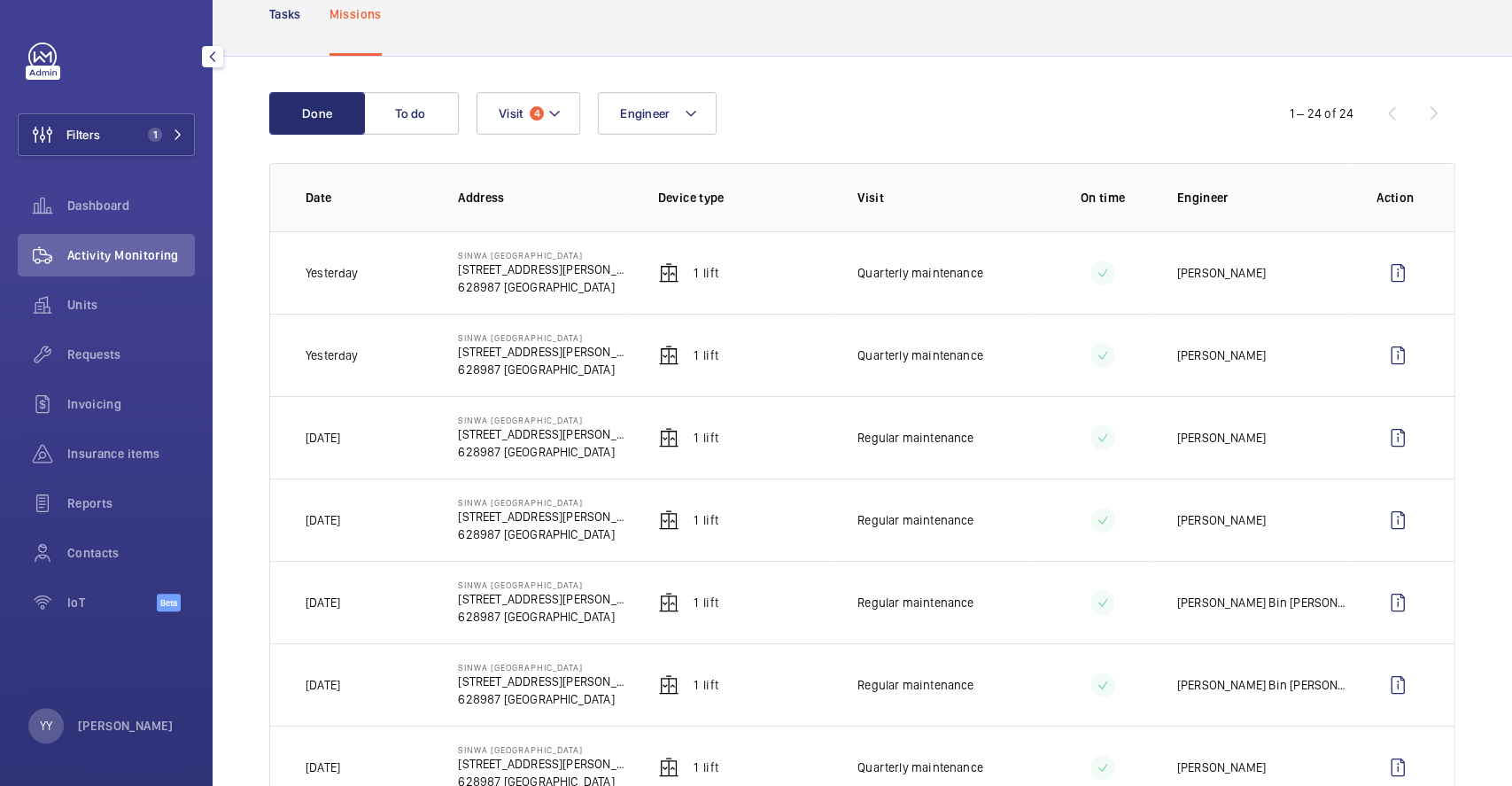 scroll, scrollTop: 0, scrollLeft: 0, axis: both 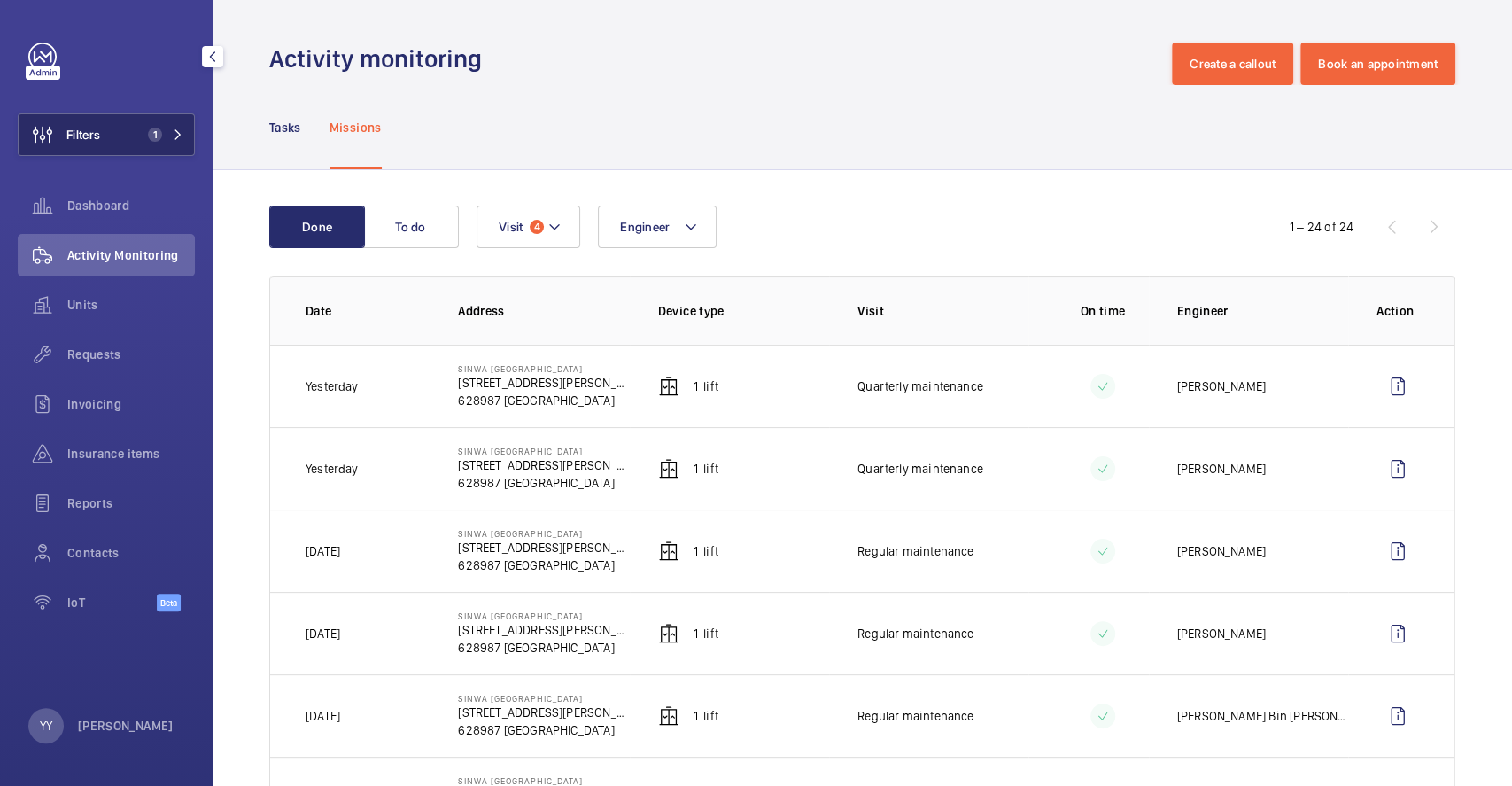 click on "Filters" 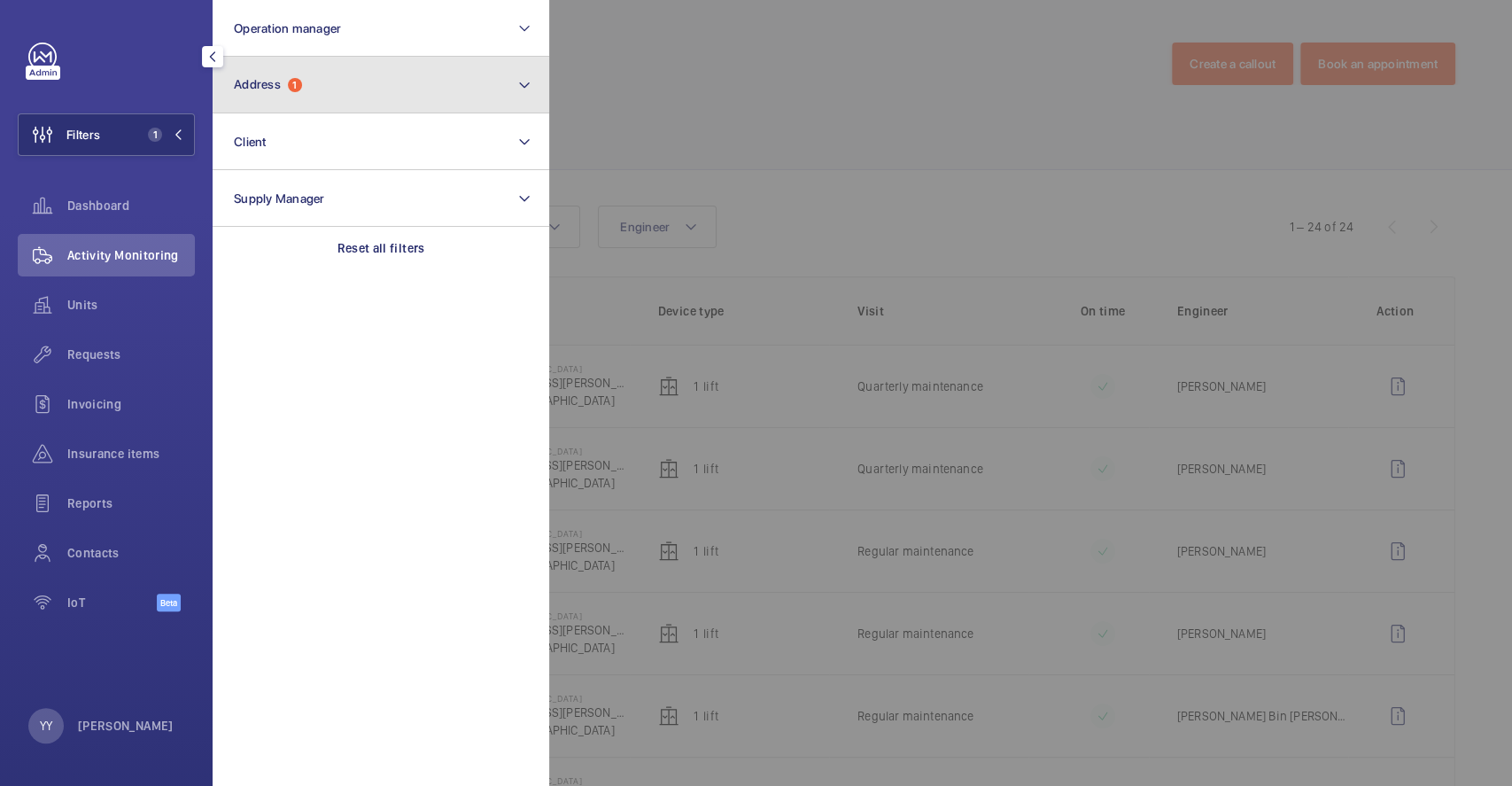 click on "Address  1" 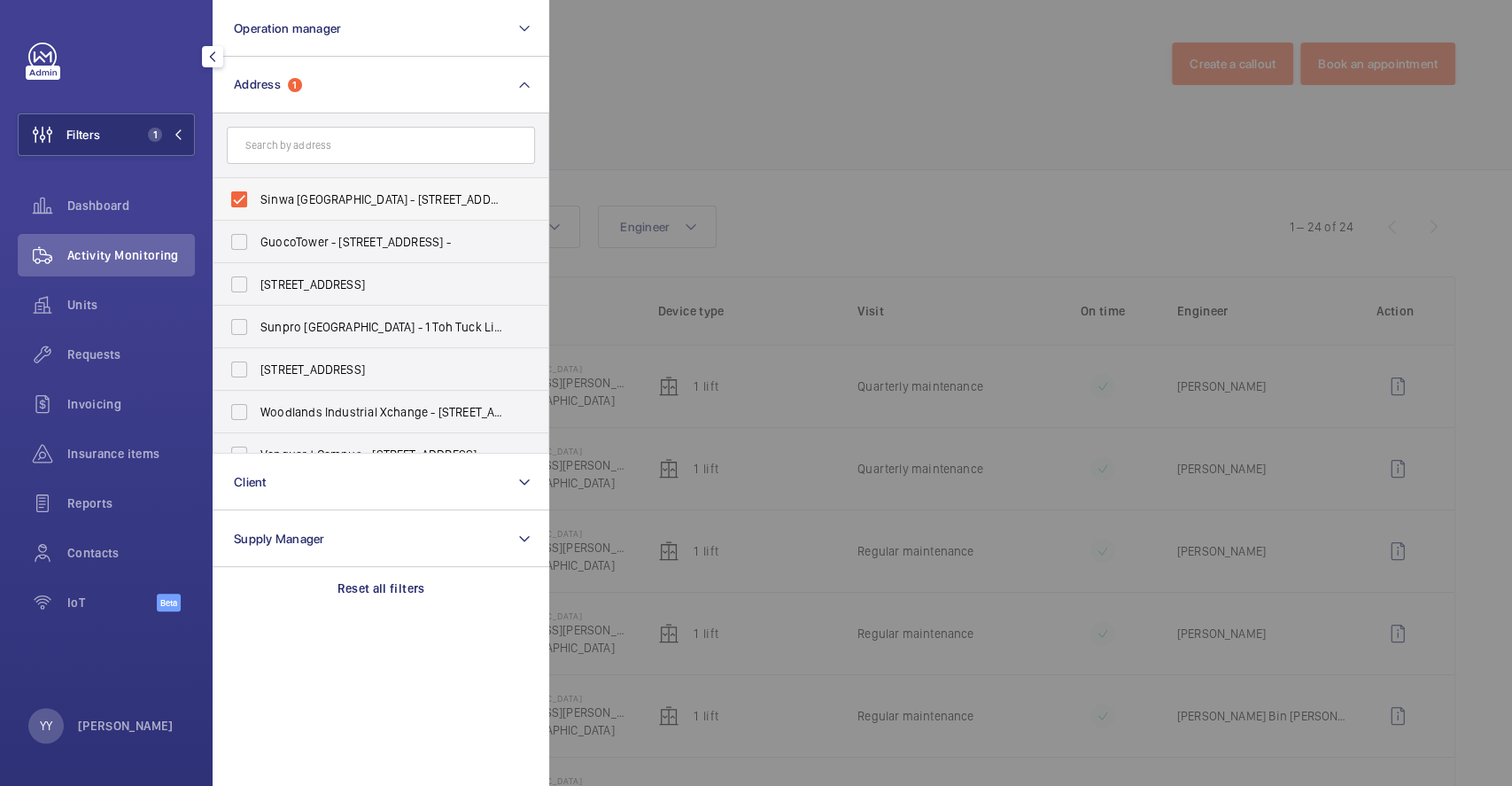 click on "Sinwa [GEOGRAPHIC_DATA] - [STREET_ADDRESS][PERSON_NAME]" at bounding box center [382, 199] 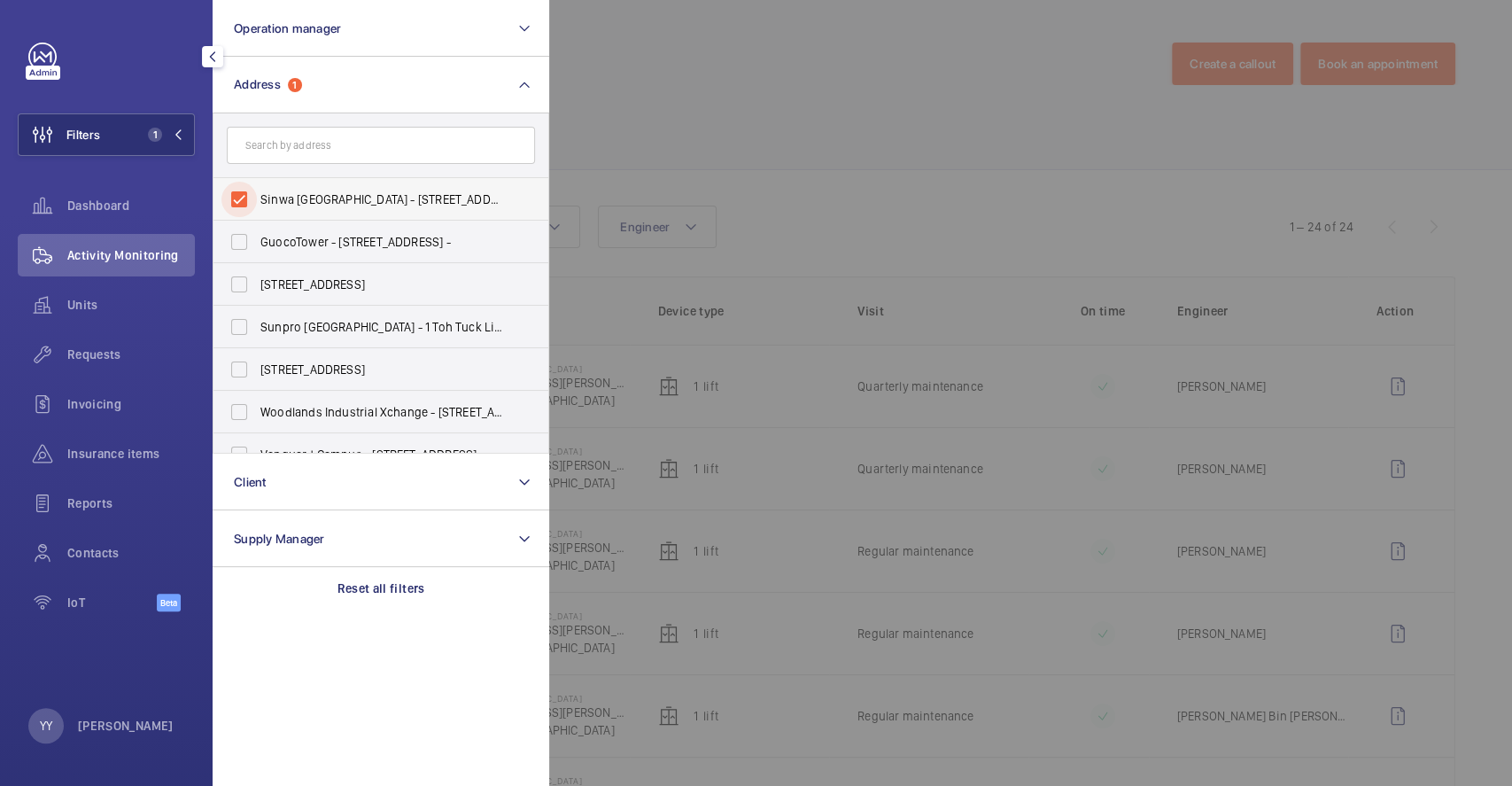 click on "Sinwa [GEOGRAPHIC_DATA] - [STREET_ADDRESS][PERSON_NAME]" at bounding box center [239, 199] 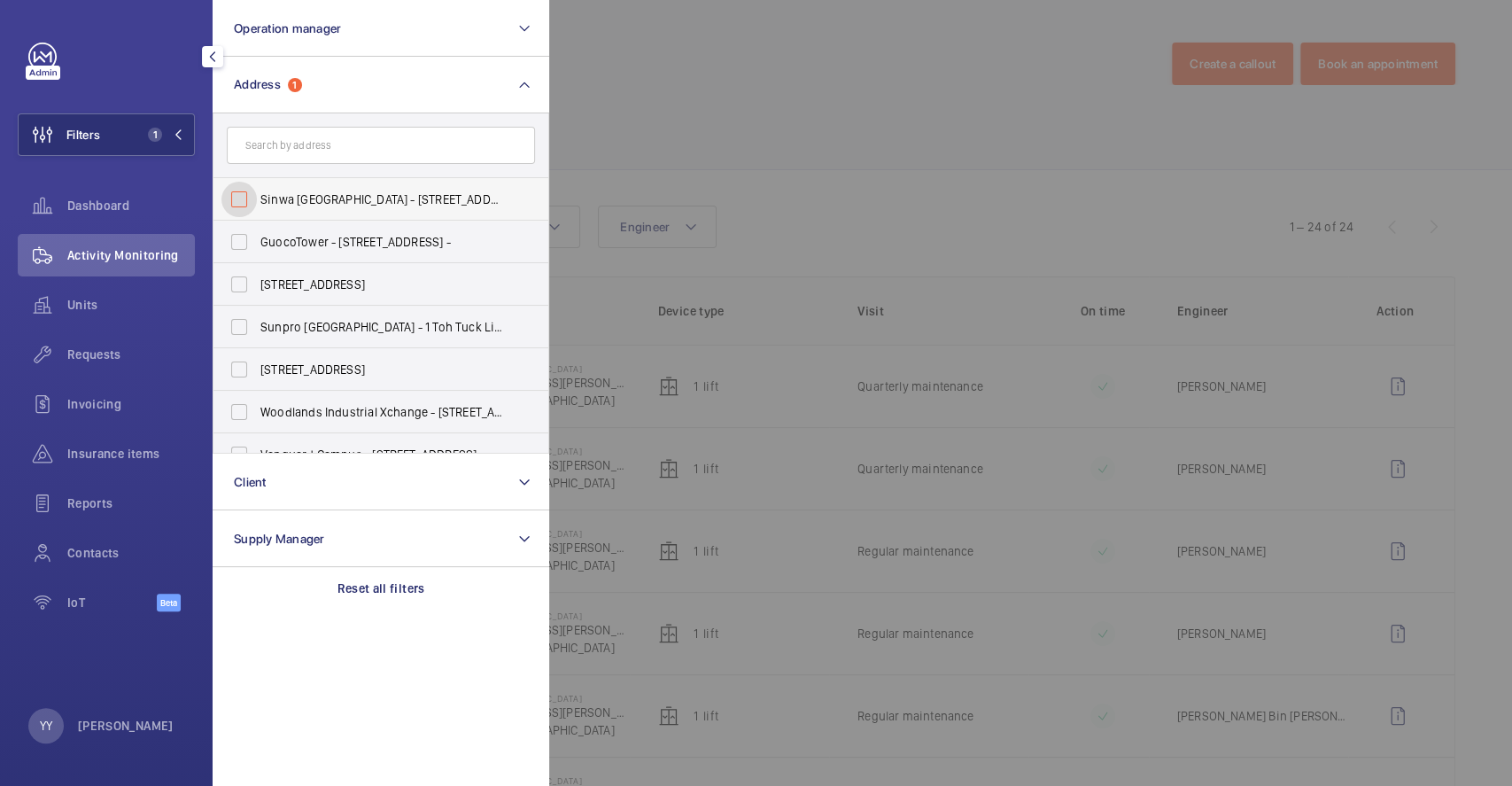 checkbox on "false" 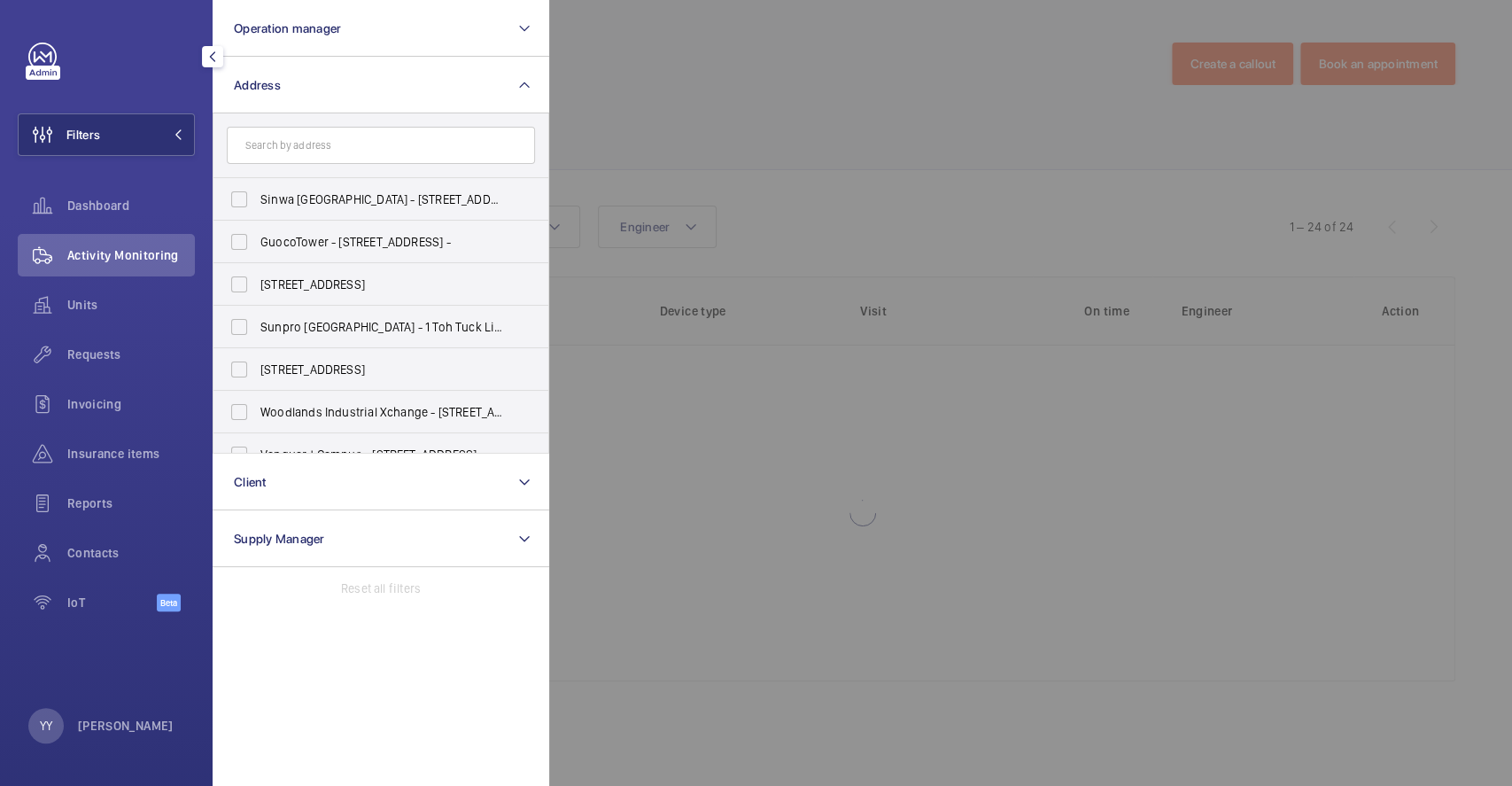 click 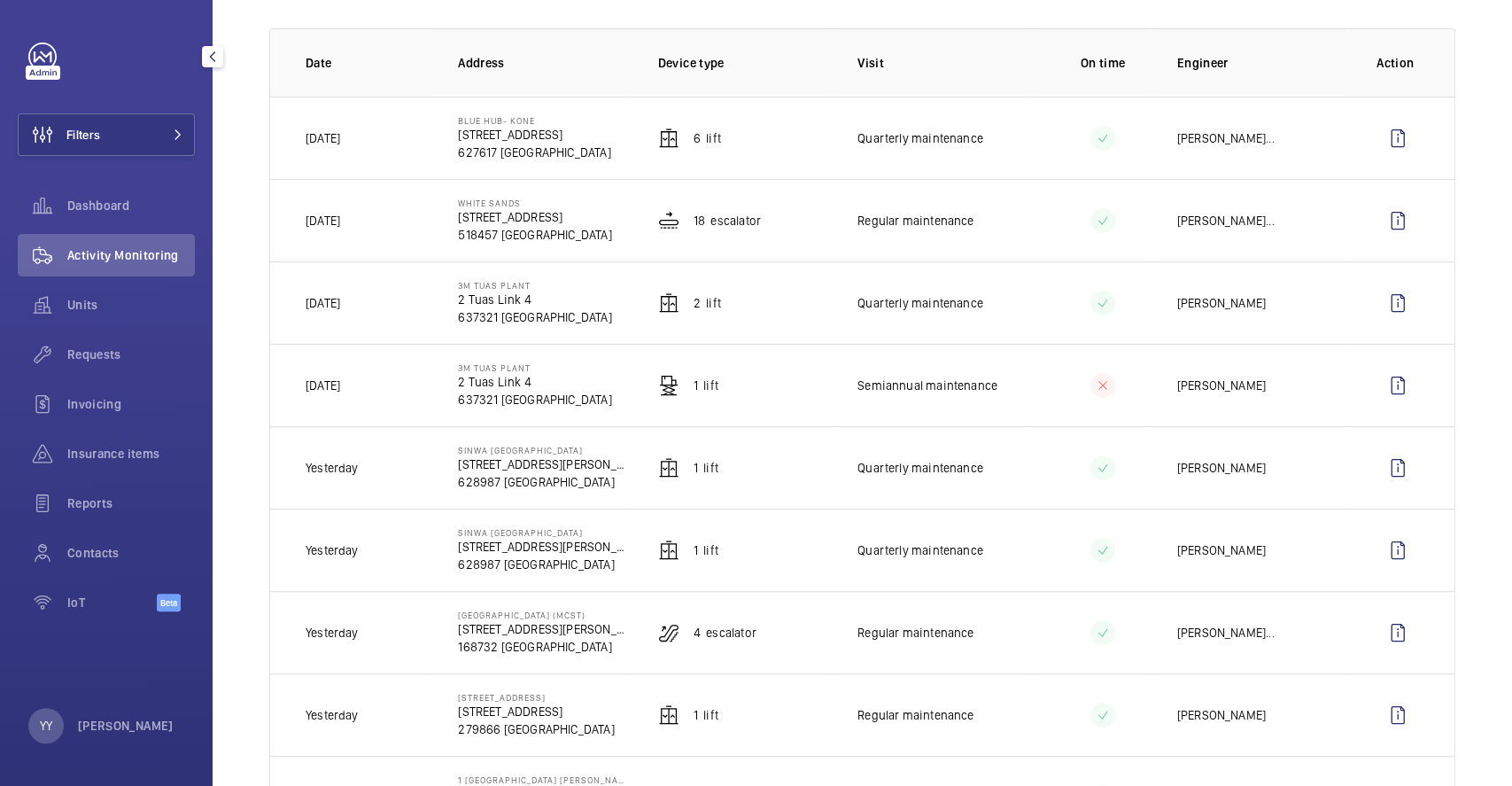 scroll, scrollTop: 236, scrollLeft: 0, axis: vertical 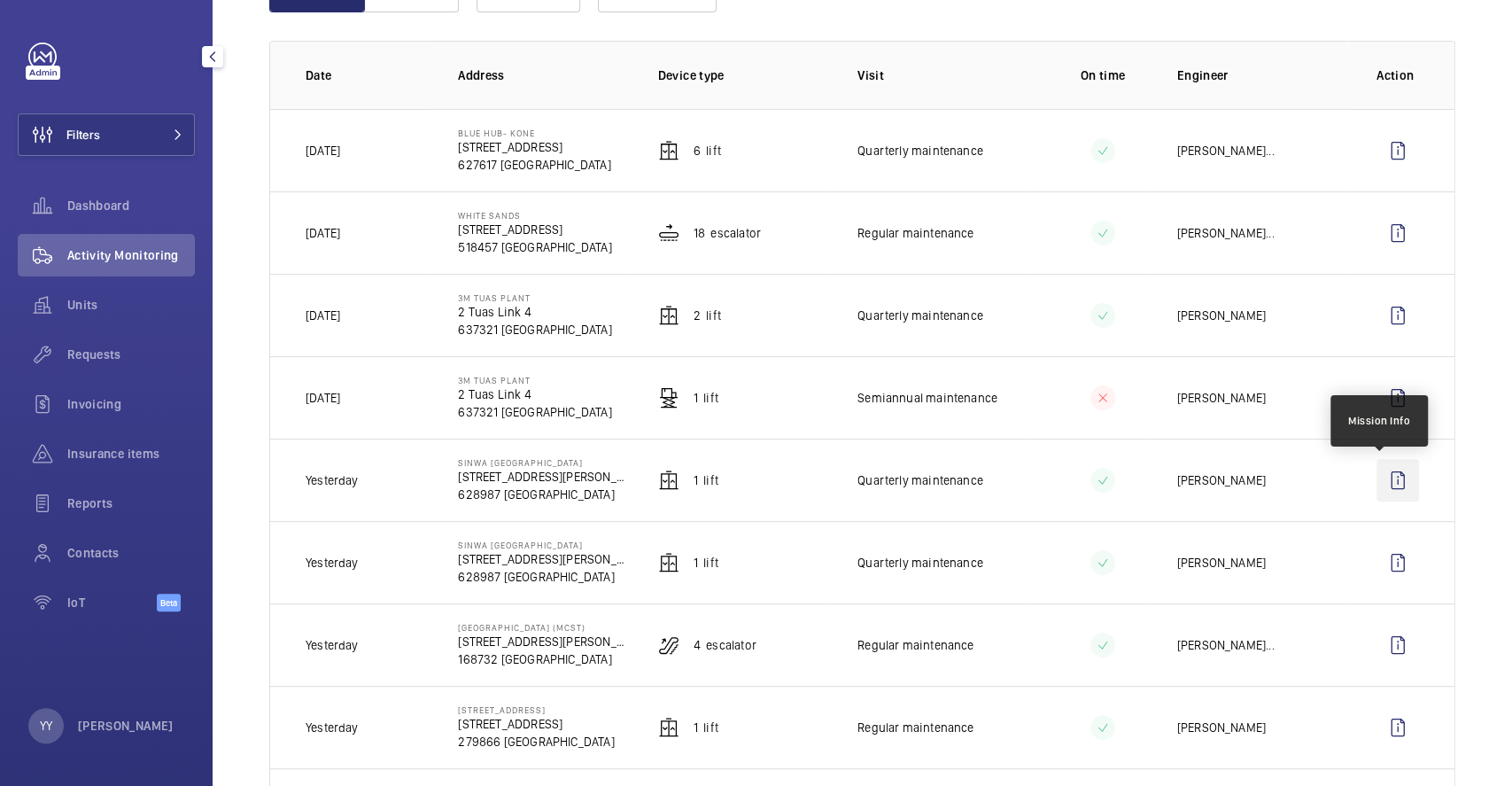click 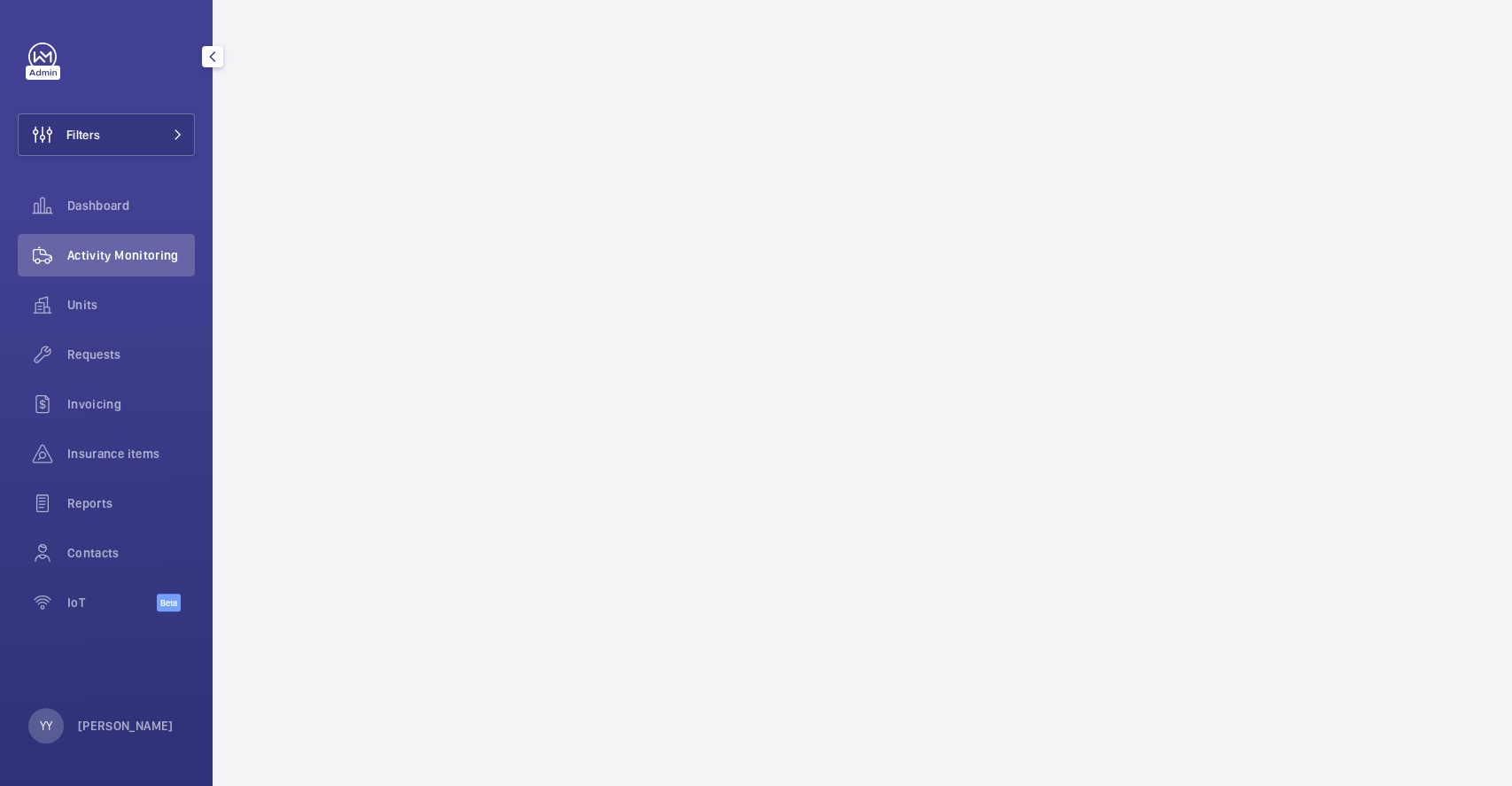 scroll, scrollTop: 0, scrollLeft: 0, axis: both 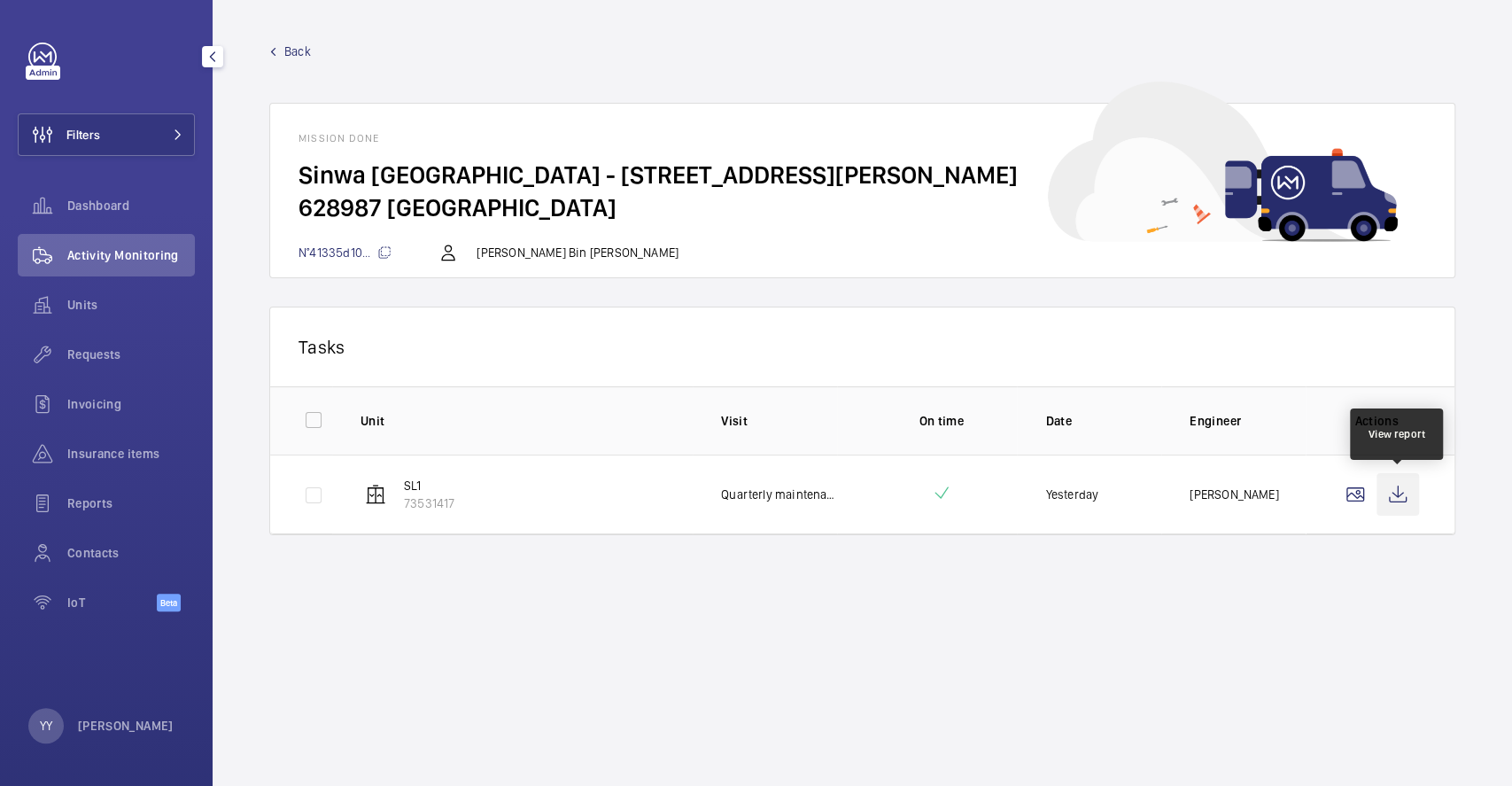 click 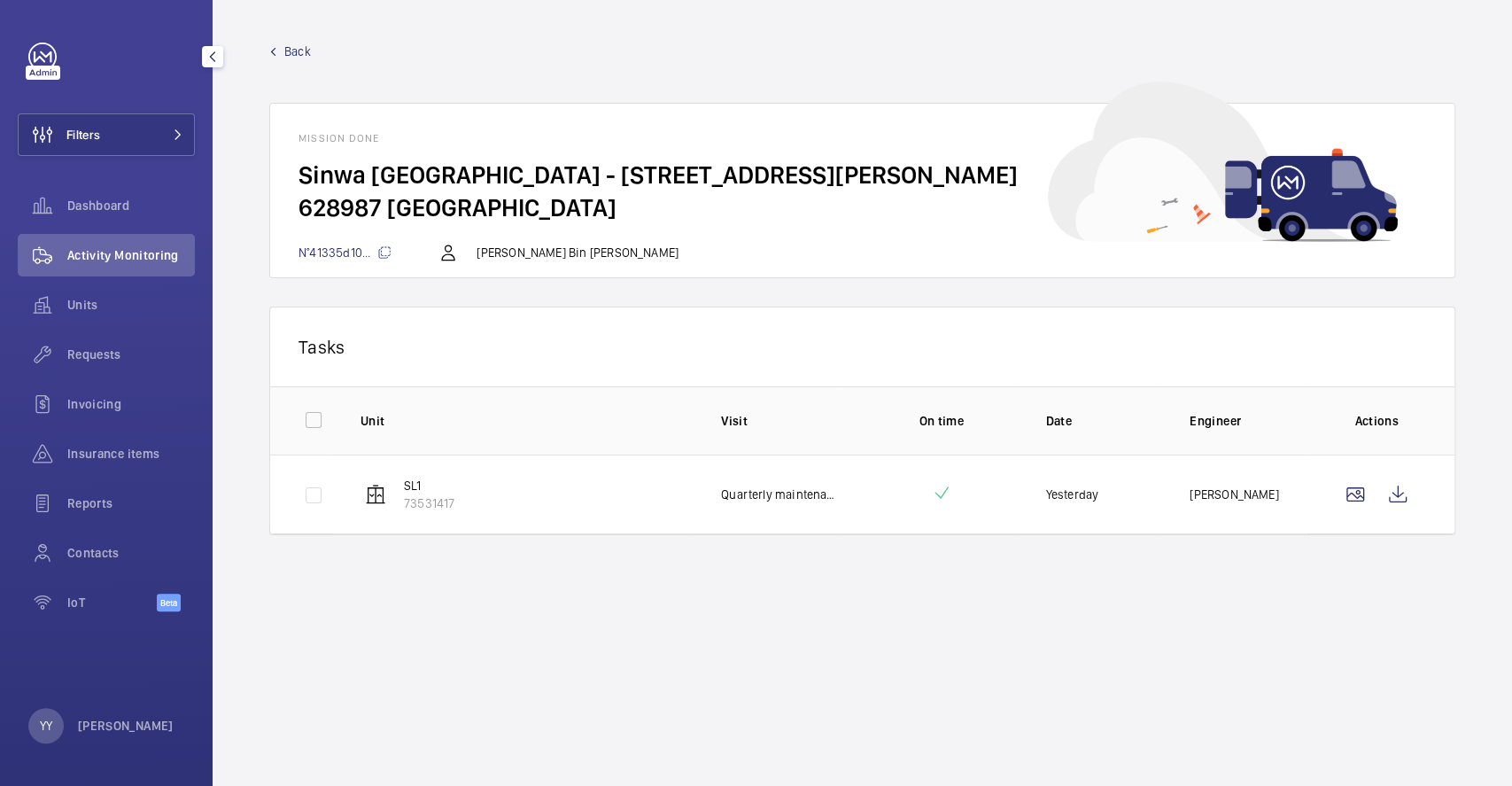click on "Back" 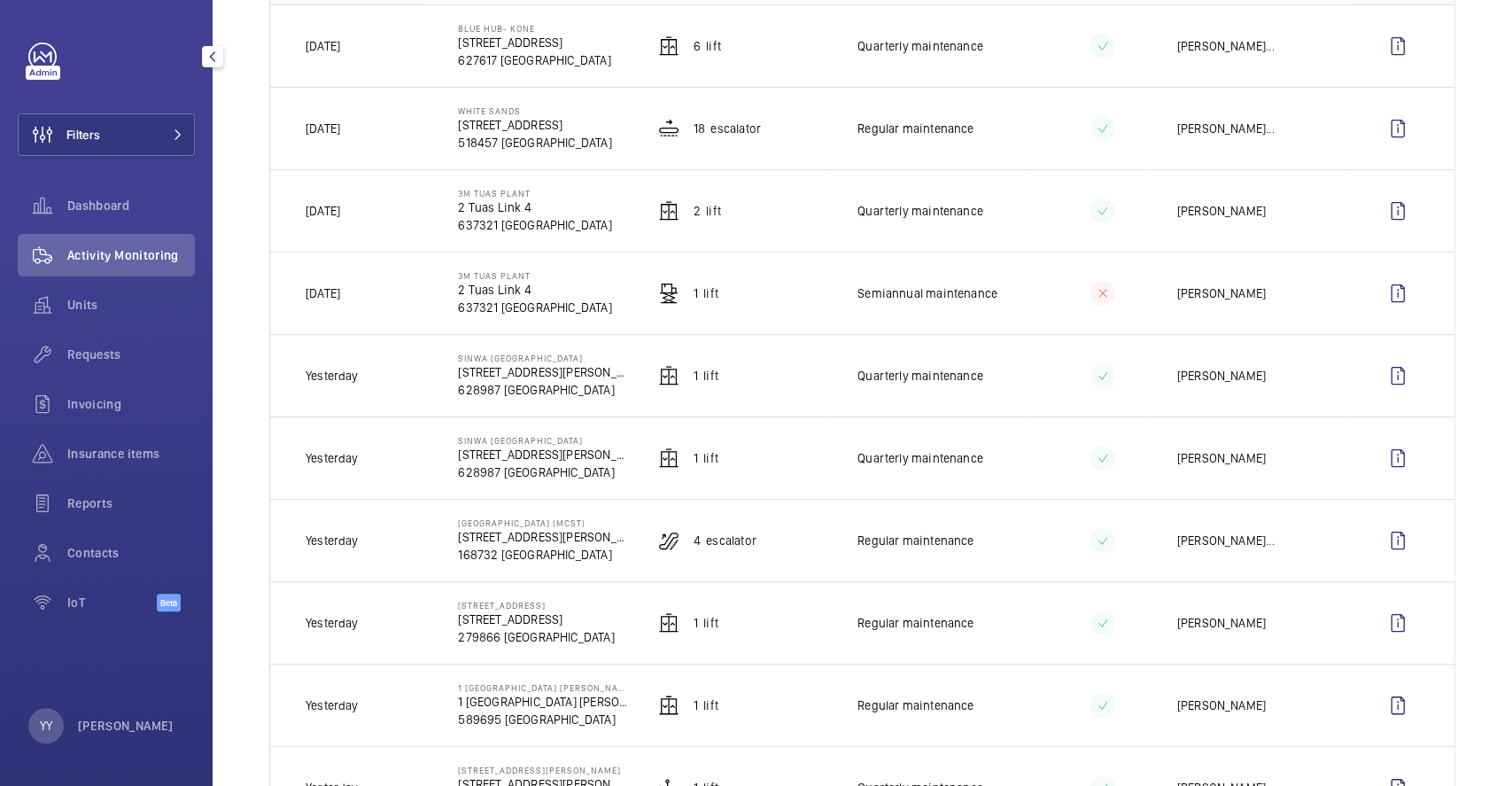 scroll, scrollTop: 354, scrollLeft: 0, axis: vertical 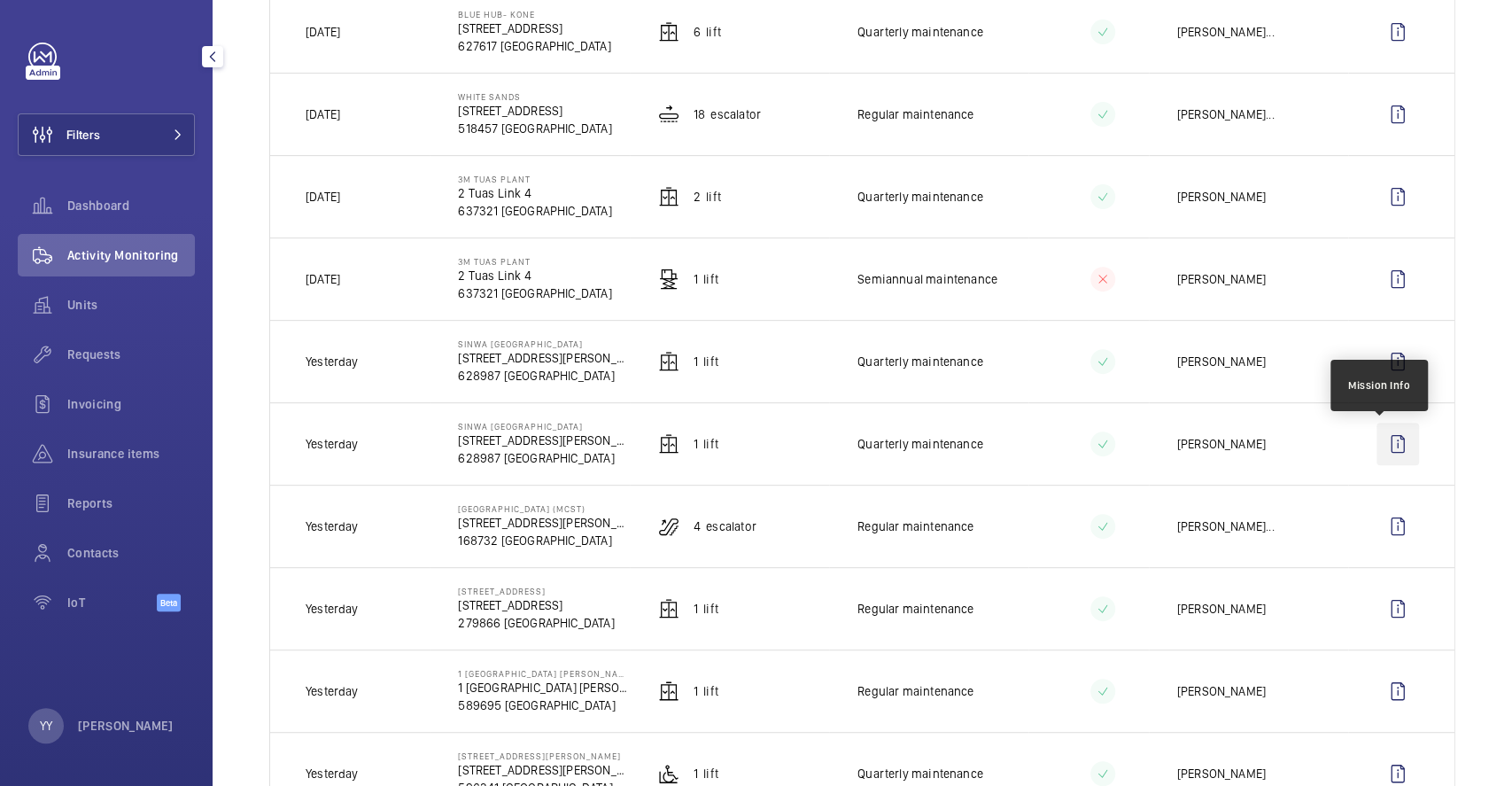 click 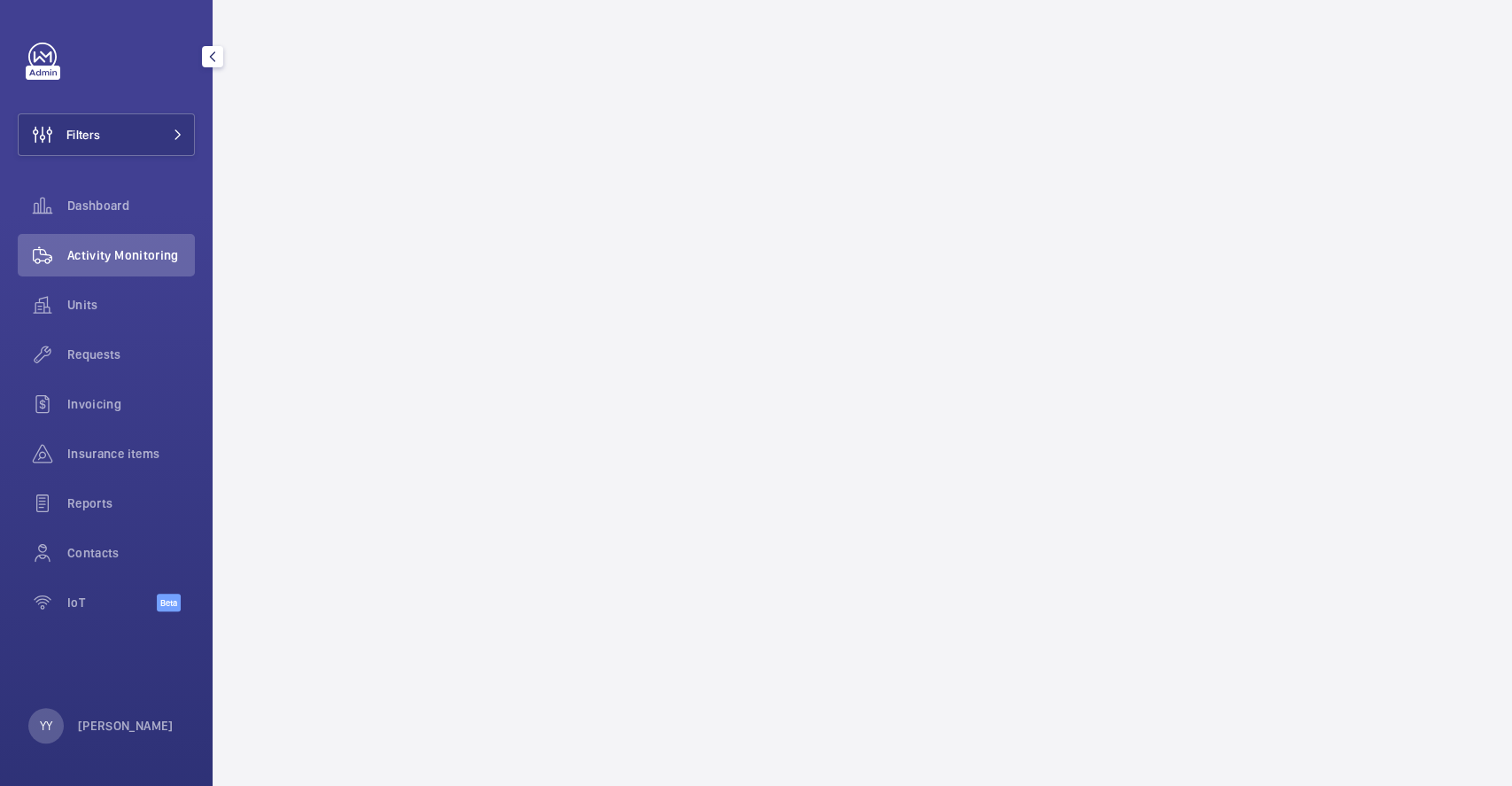 scroll, scrollTop: 0, scrollLeft: 0, axis: both 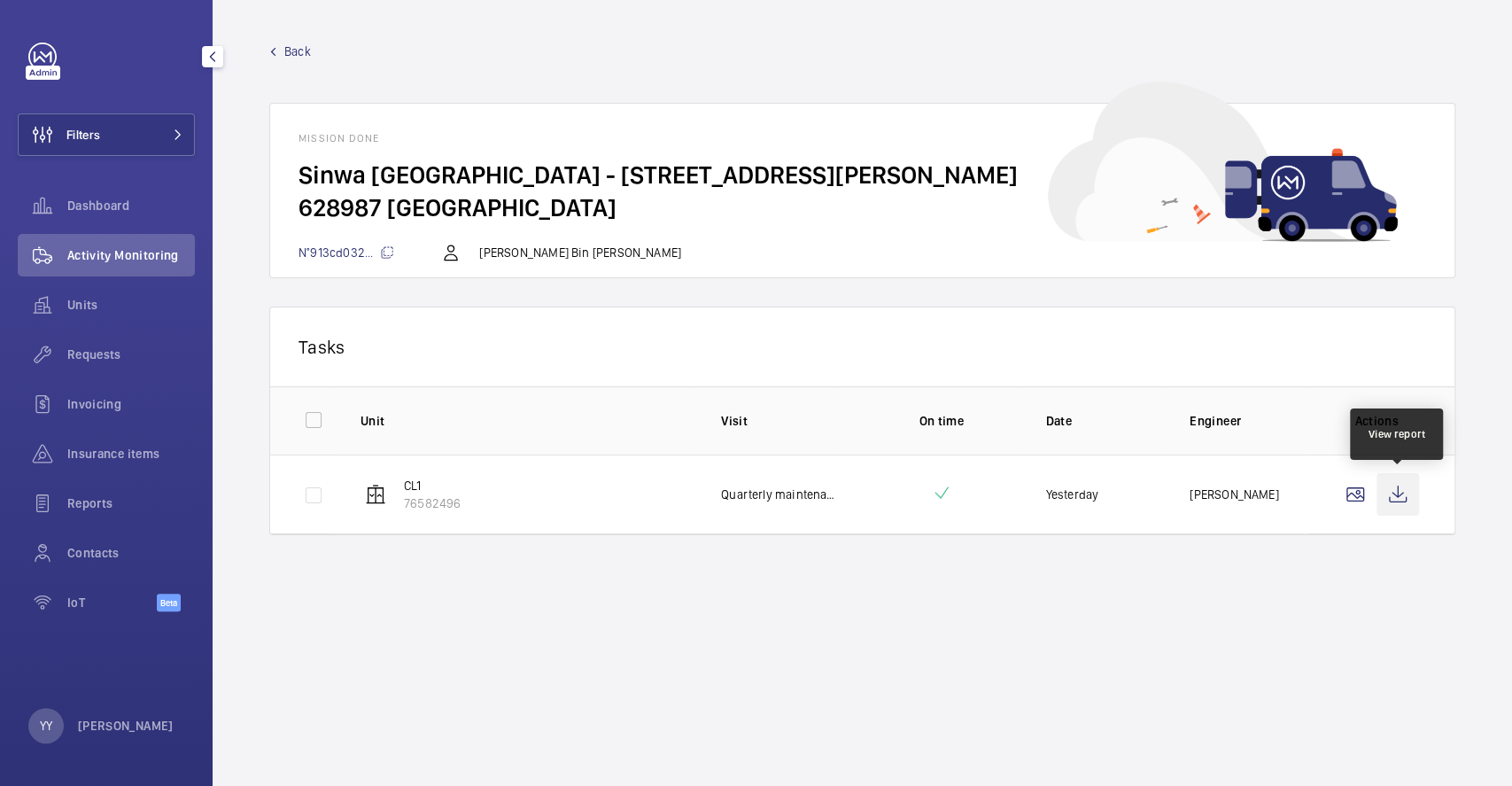 click 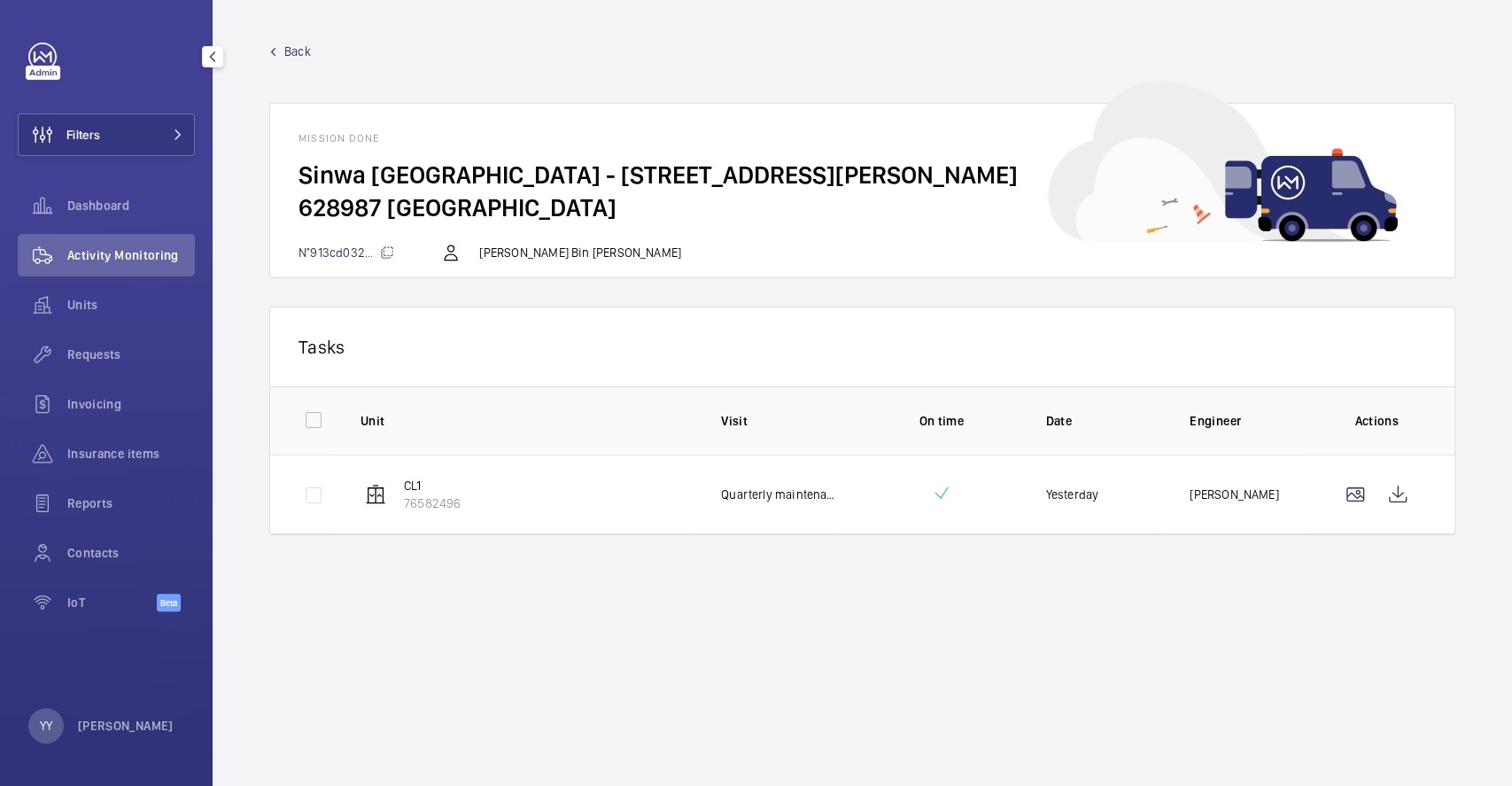 click on "Back" 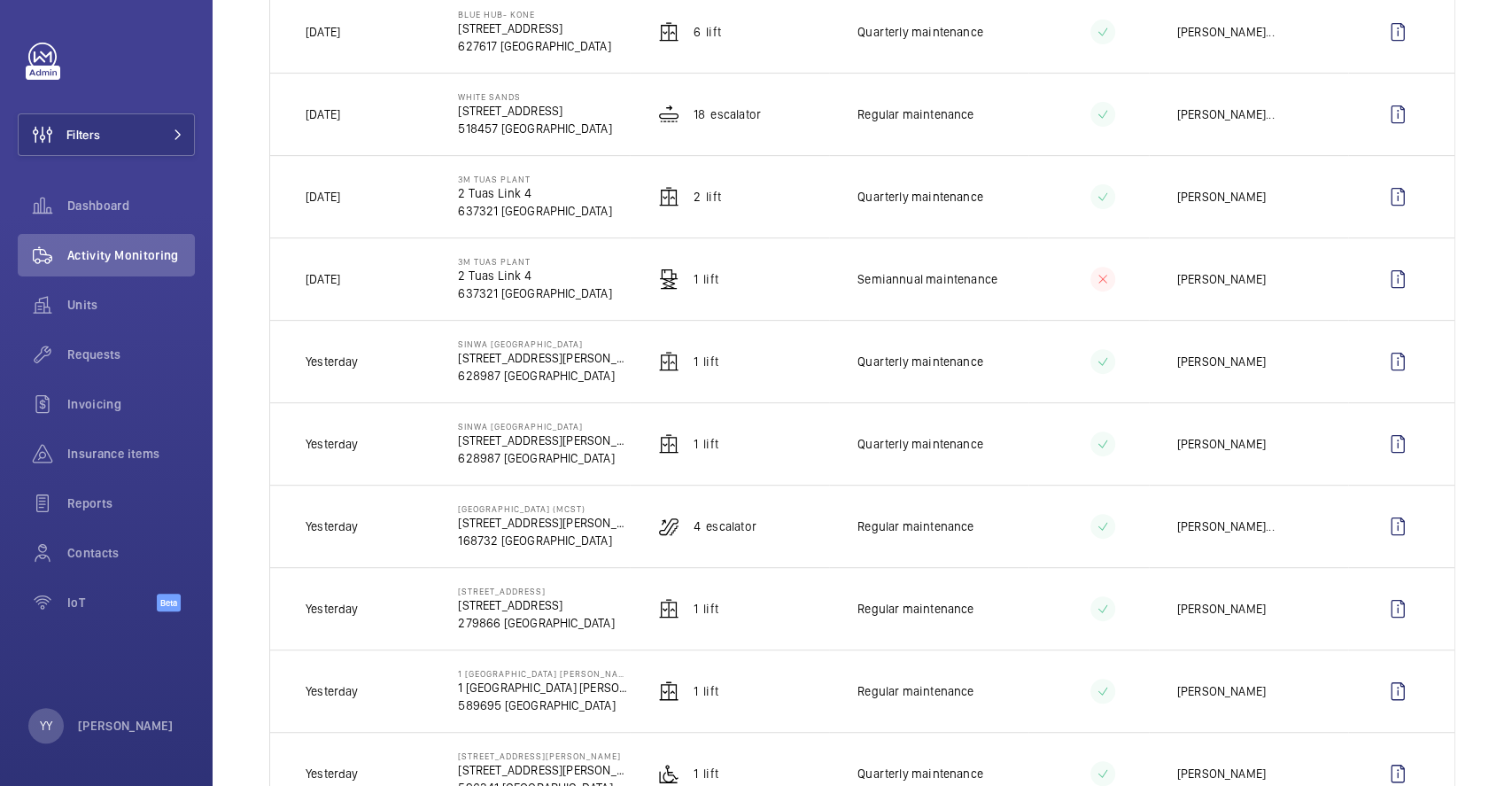 scroll, scrollTop: 590, scrollLeft: 0, axis: vertical 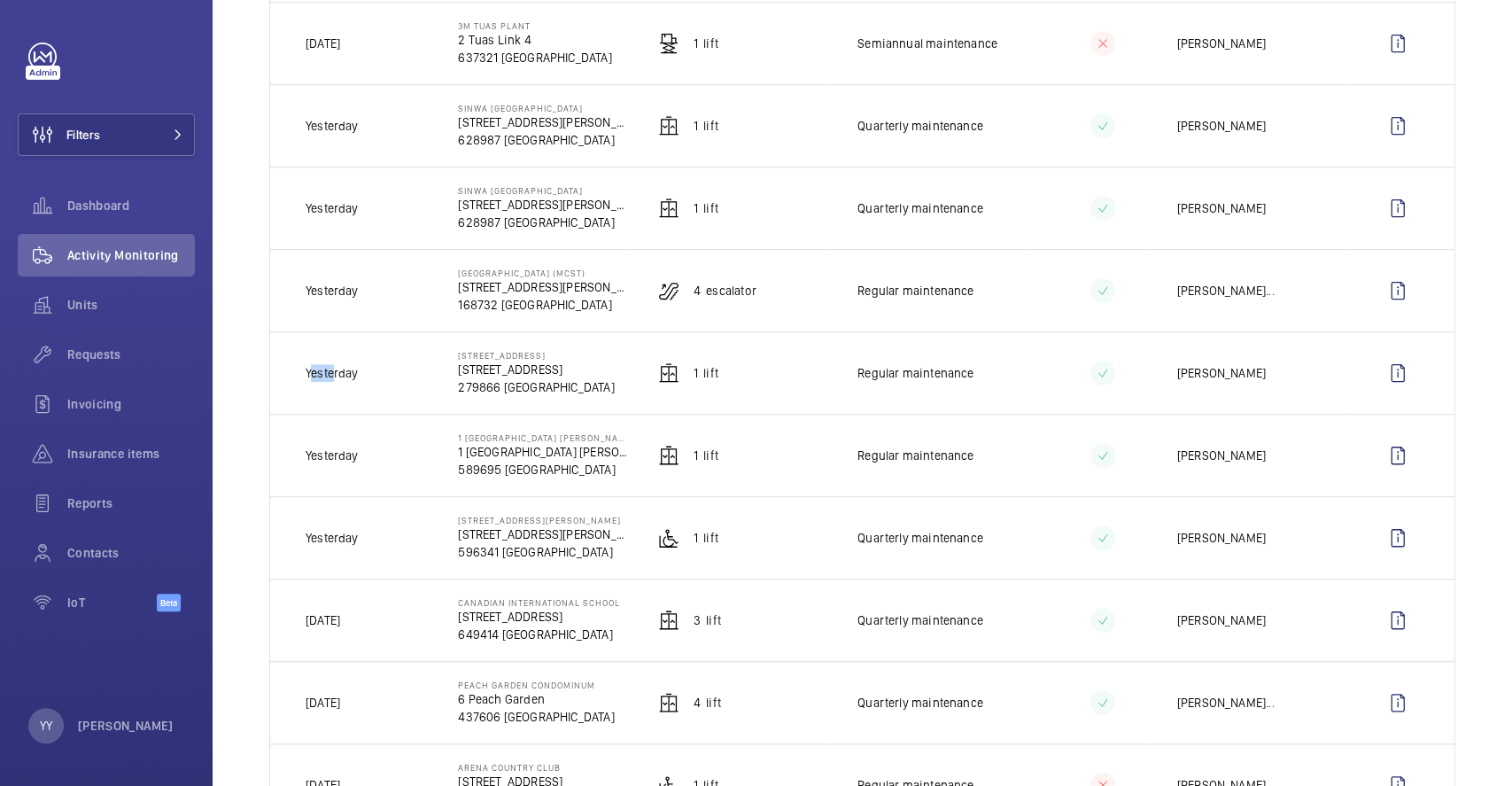 drag, startPoint x: 309, startPoint y: 375, endPoint x: 335, endPoint y: 374, distance: 26.019224 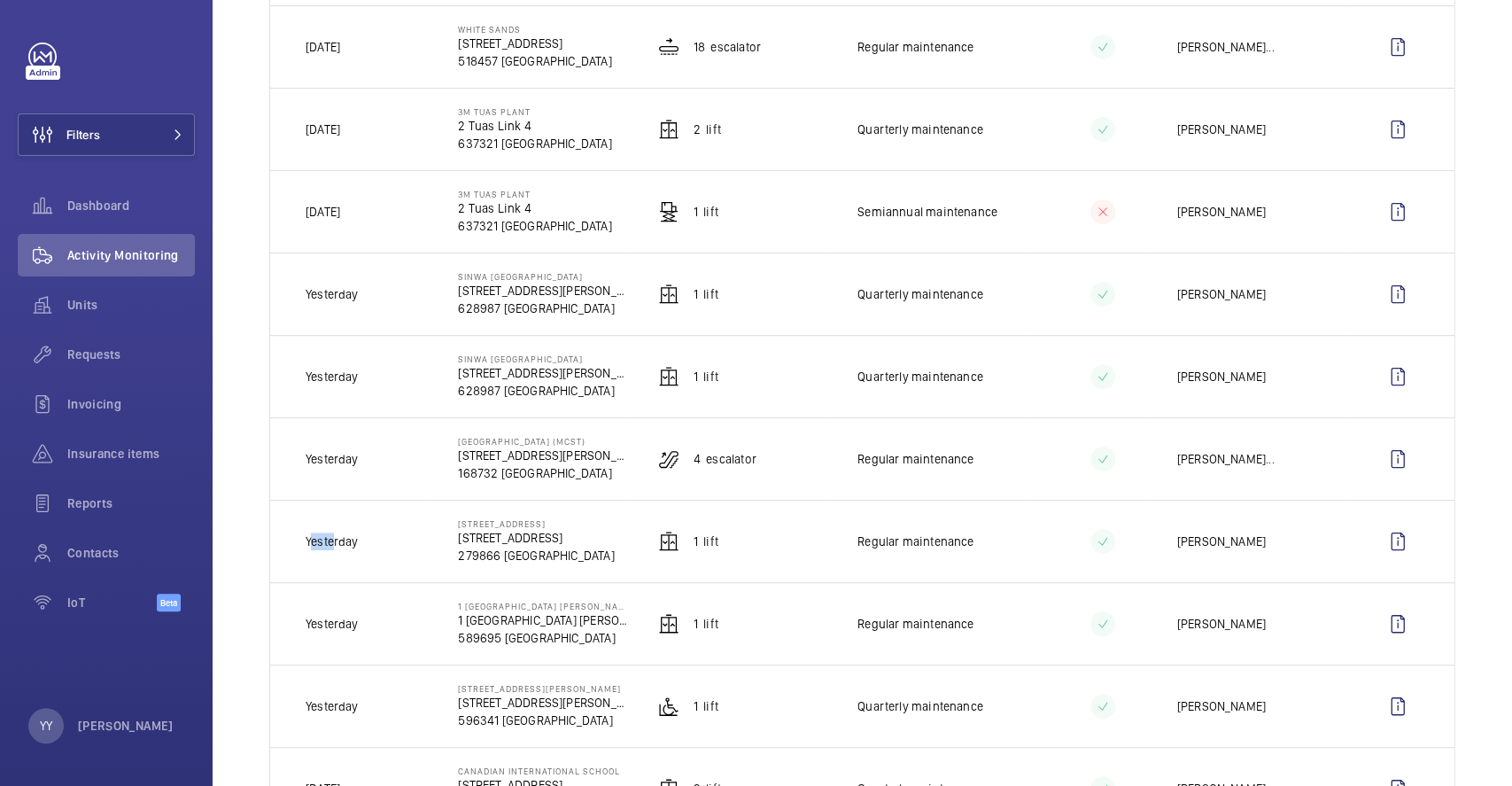 scroll, scrollTop: 354, scrollLeft: 0, axis: vertical 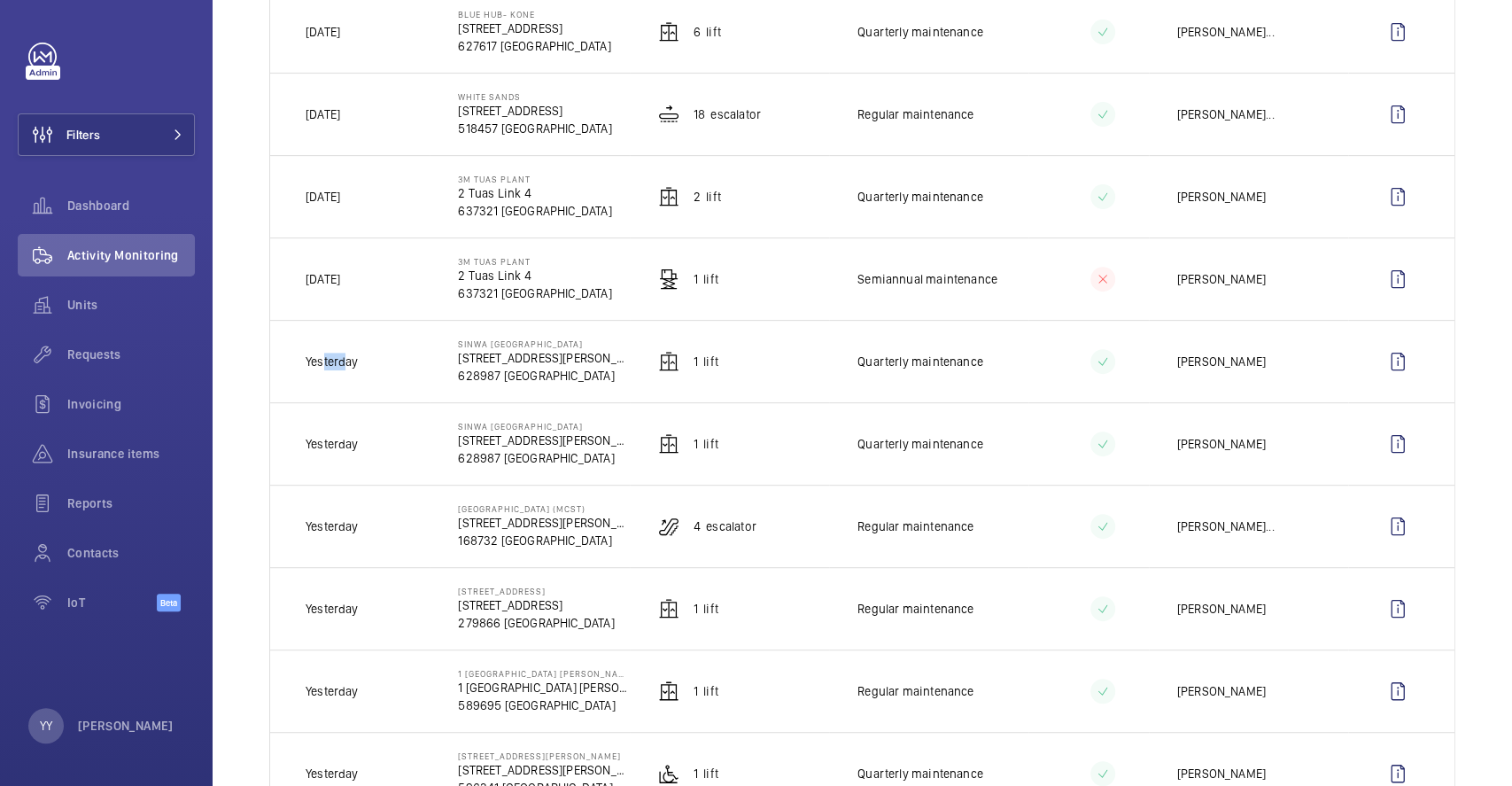 drag, startPoint x: 322, startPoint y: 363, endPoint x: 345, endPoint y: 363, distance: 23 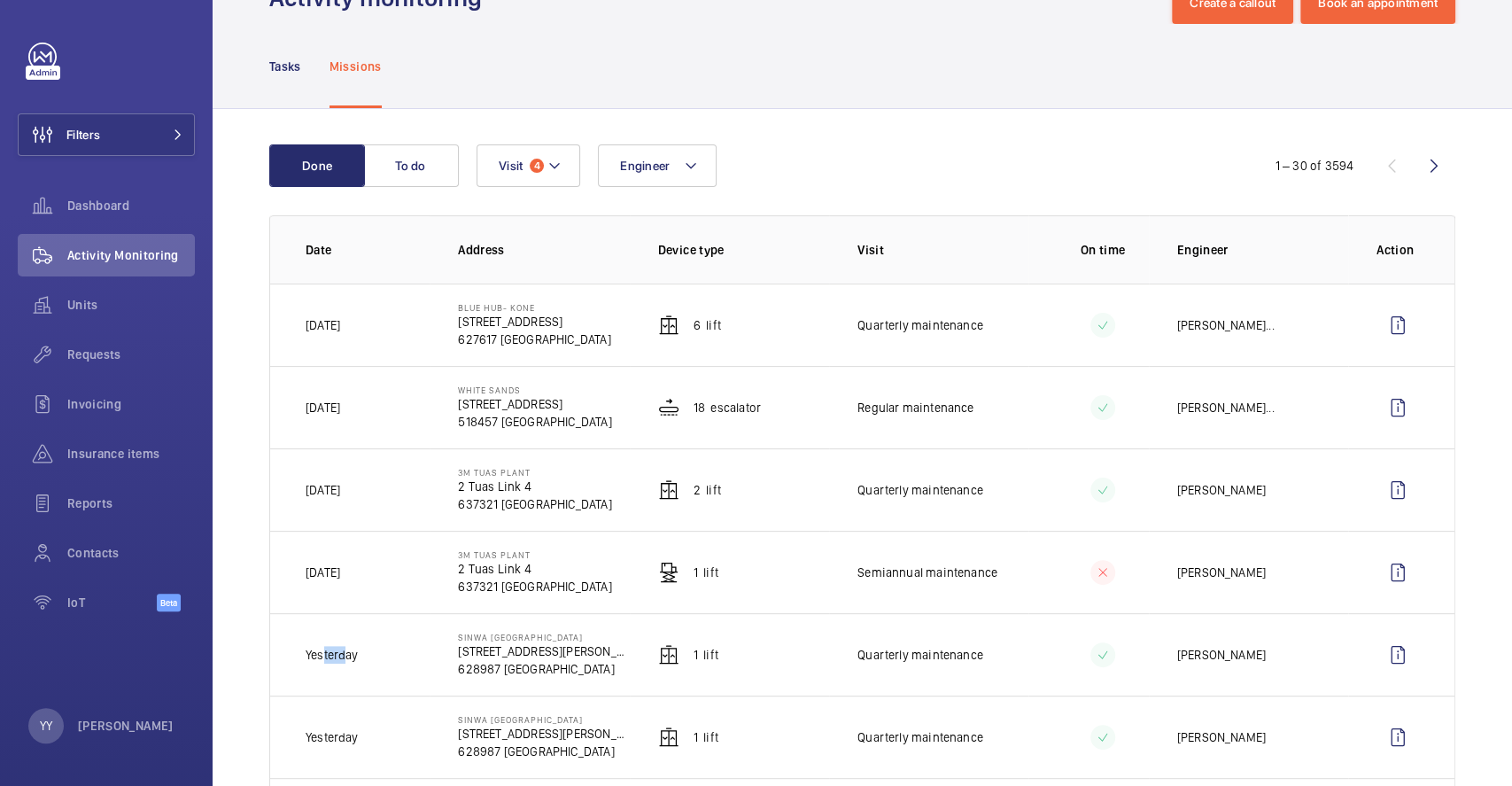 scroll, scrollTop: 0, scrollLeft: 0, axis: both 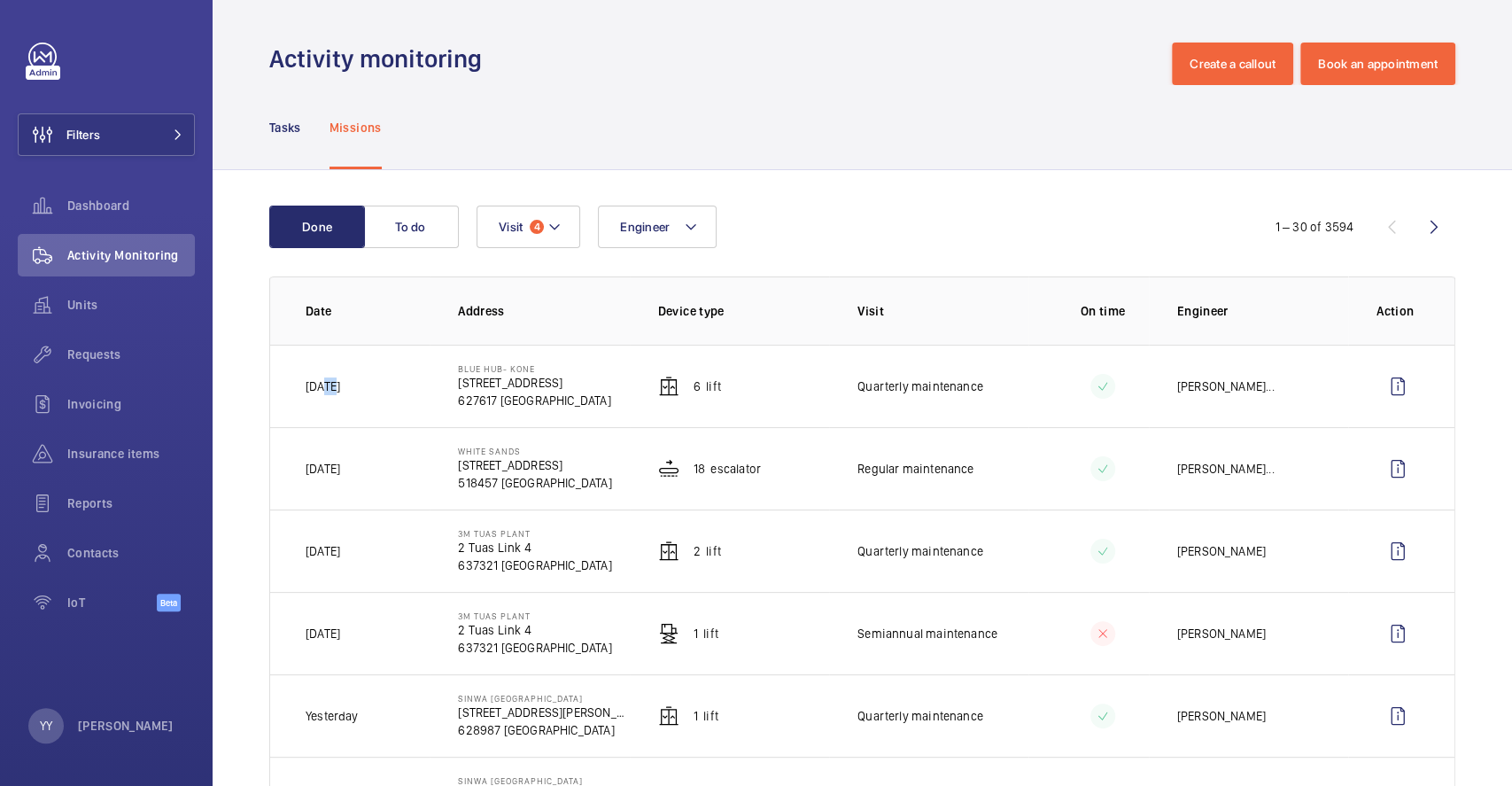 drag, startPoint x: 323, startPoint y: 390, endPoint x: 351, endPoint y: 389, distance: 28.017851 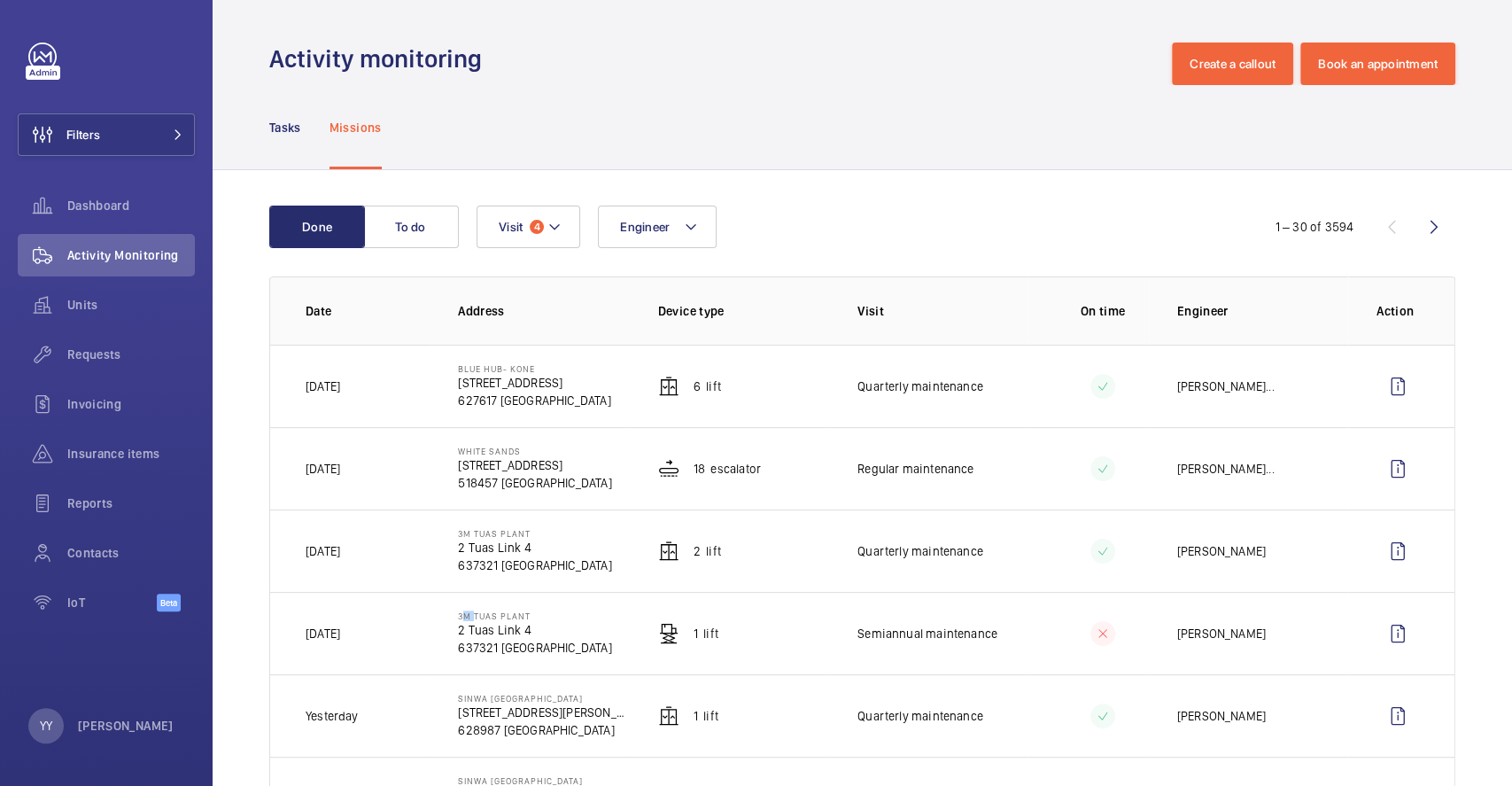 drag, startPoint x: 454, startPoint y: 613, endPoint x: 466, endPoint y: 613, distance: 12 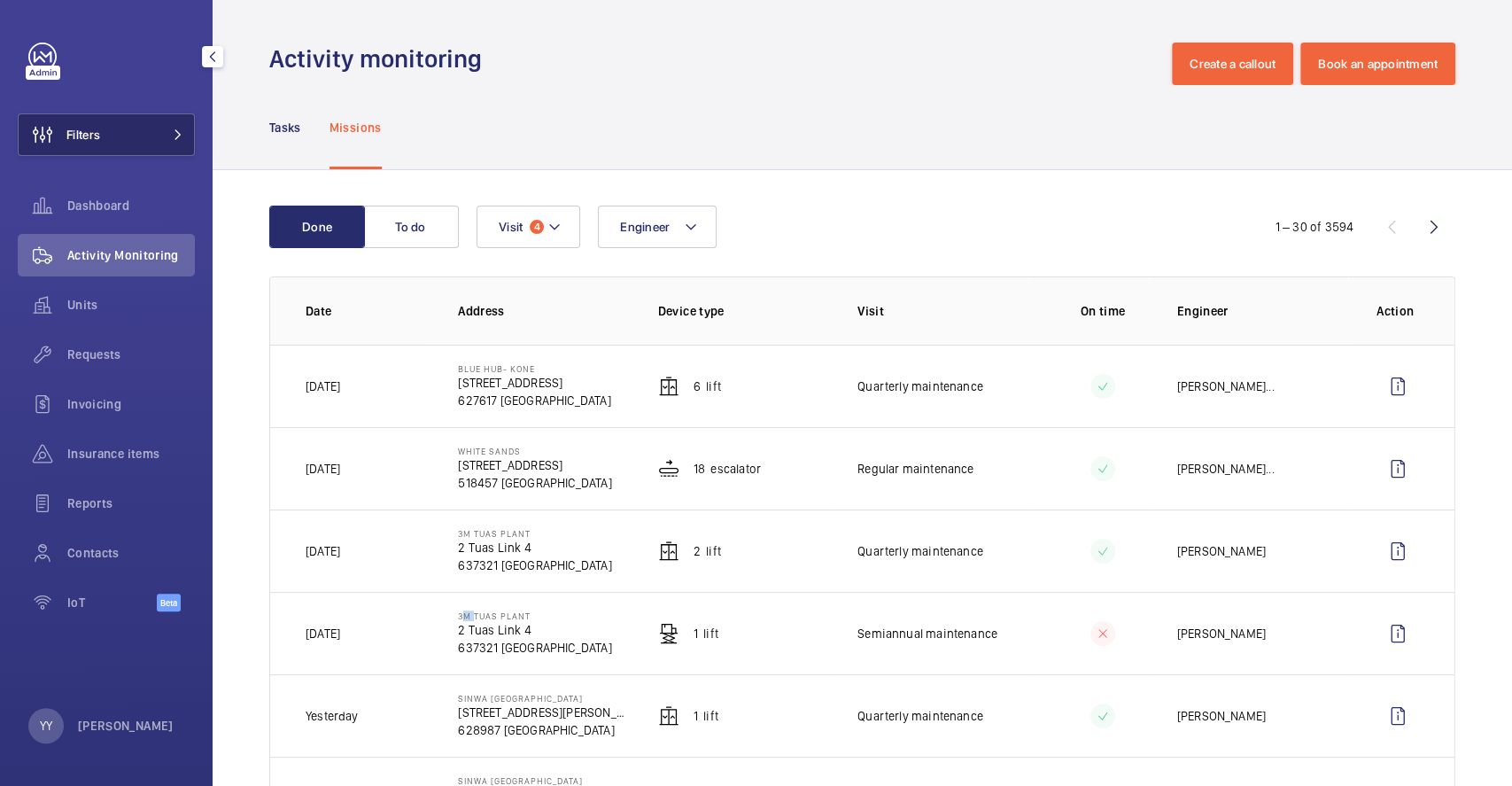 click on "Filters" 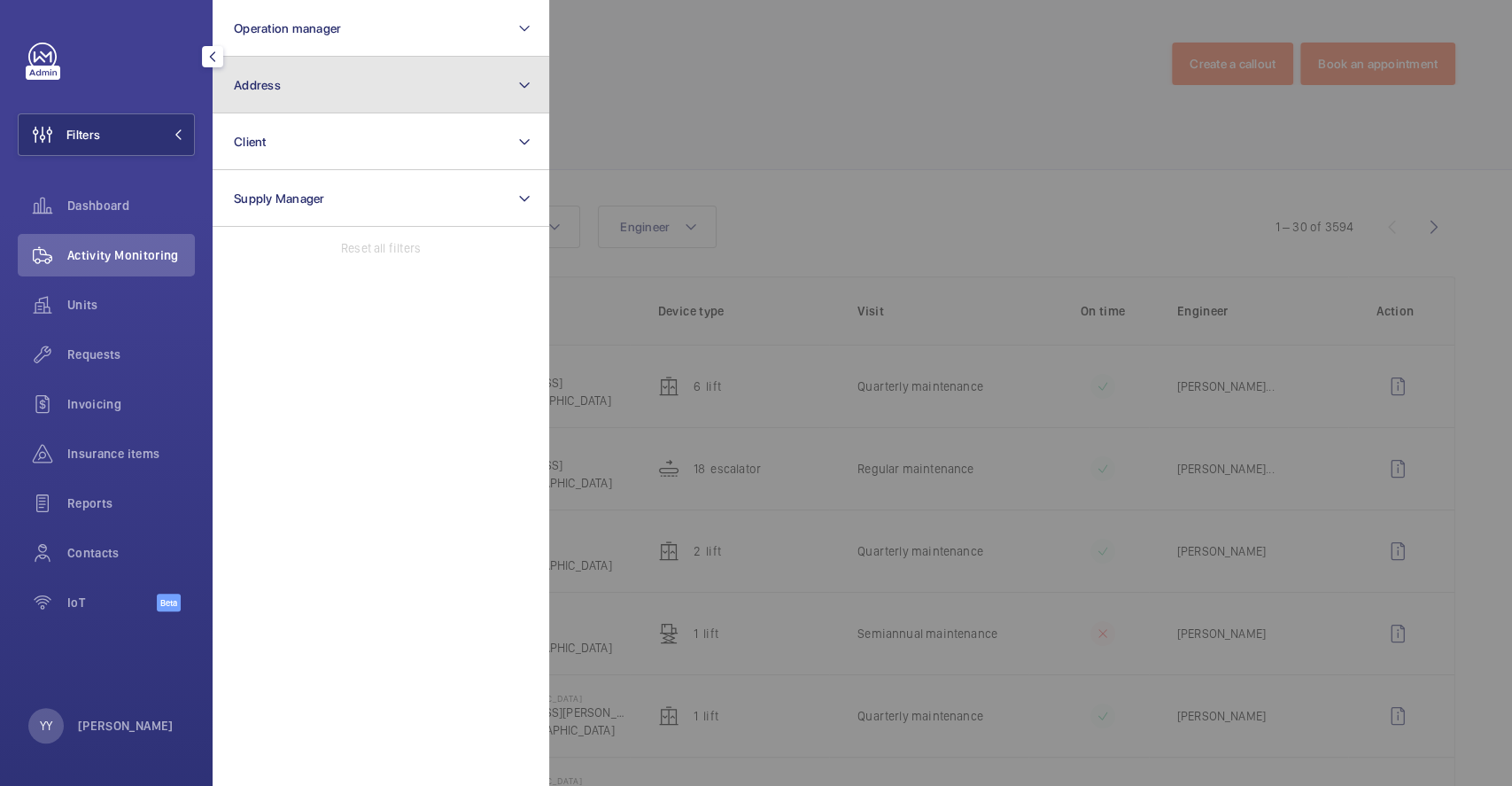 click on "Address" 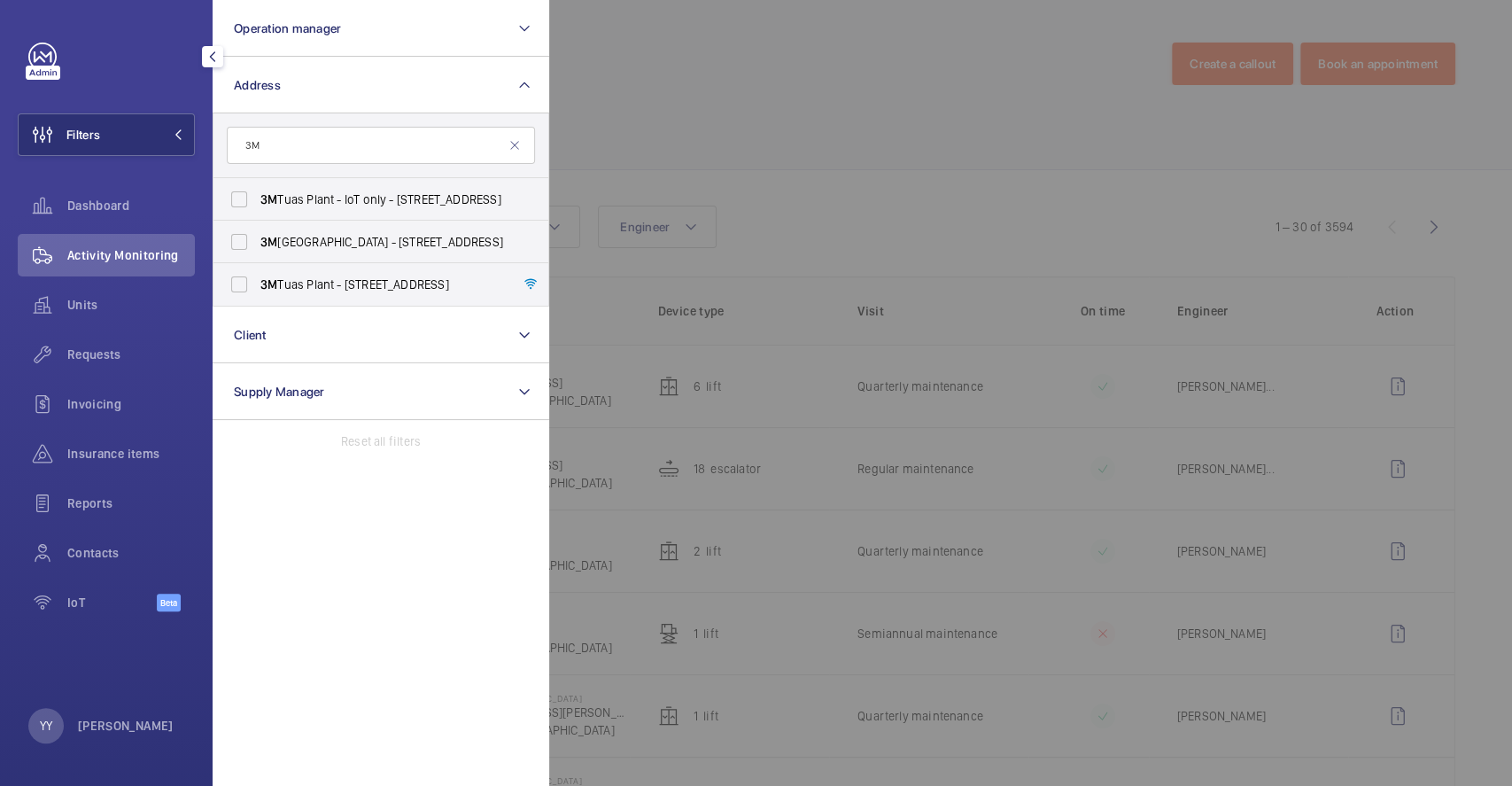 type on "3M" 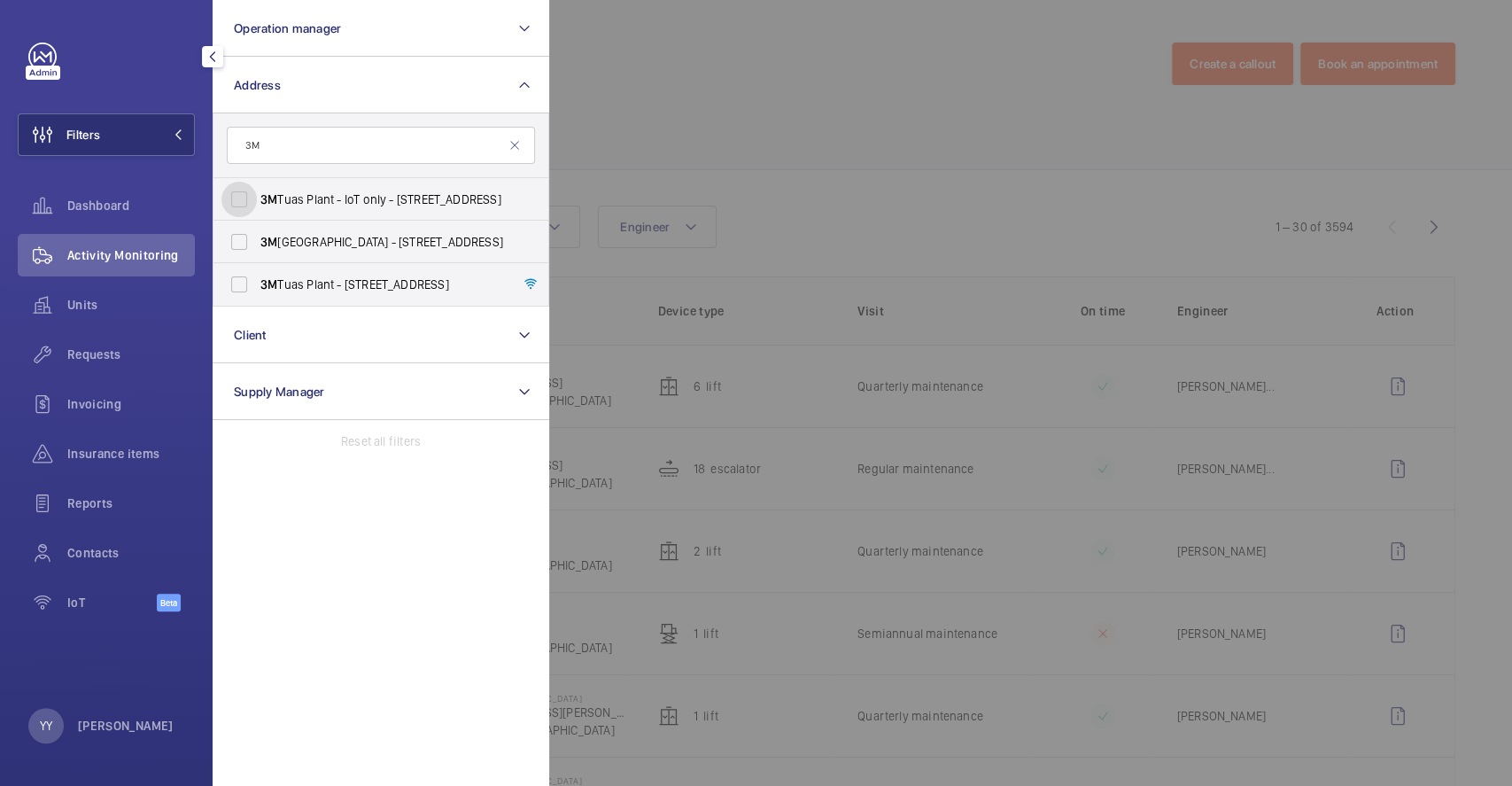 click on "3M  Tuas Plant - IoT only - [STREET_ADDRESS]" at bounding box center (239, 199) 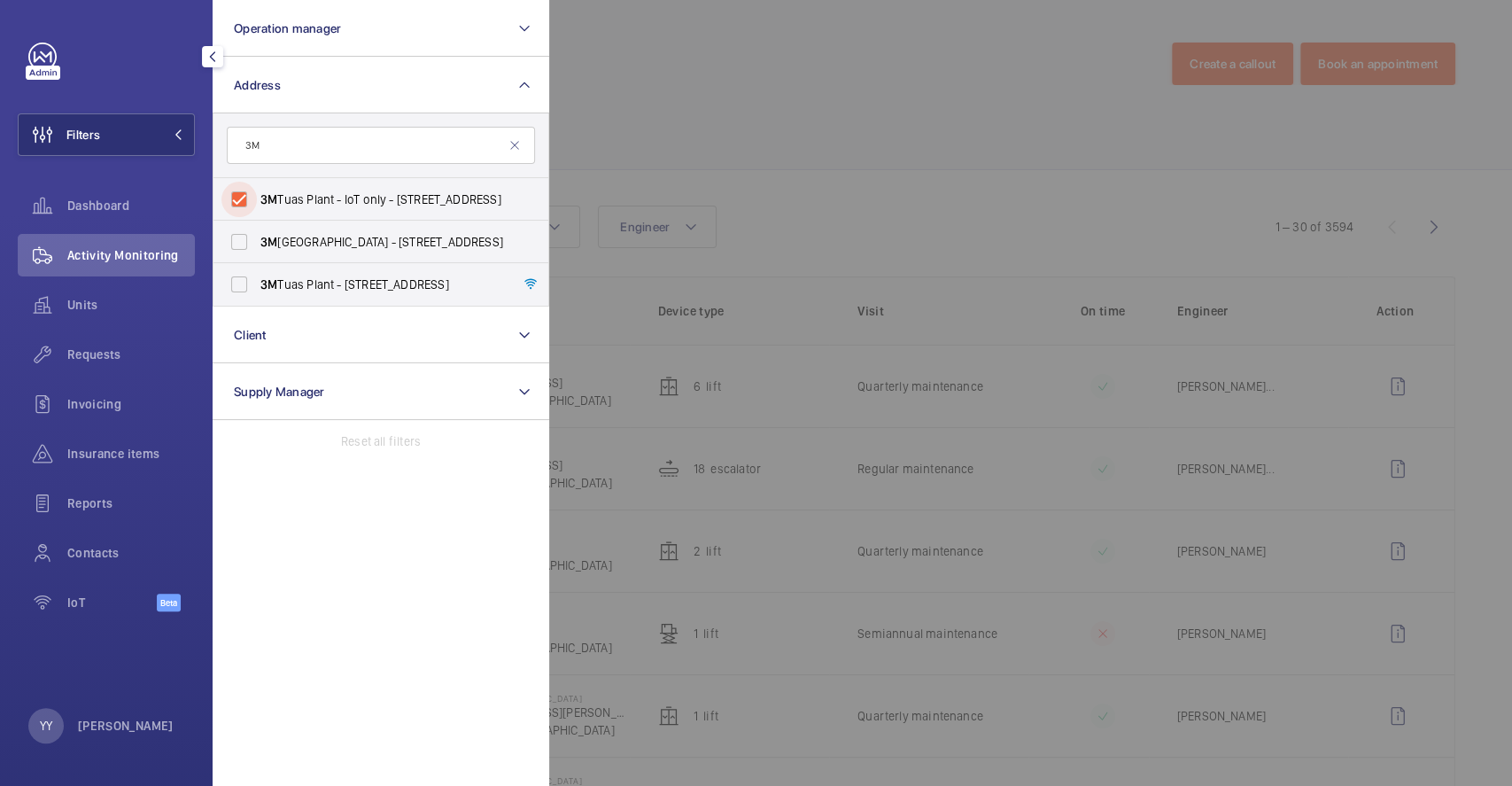 checkbox on "true" 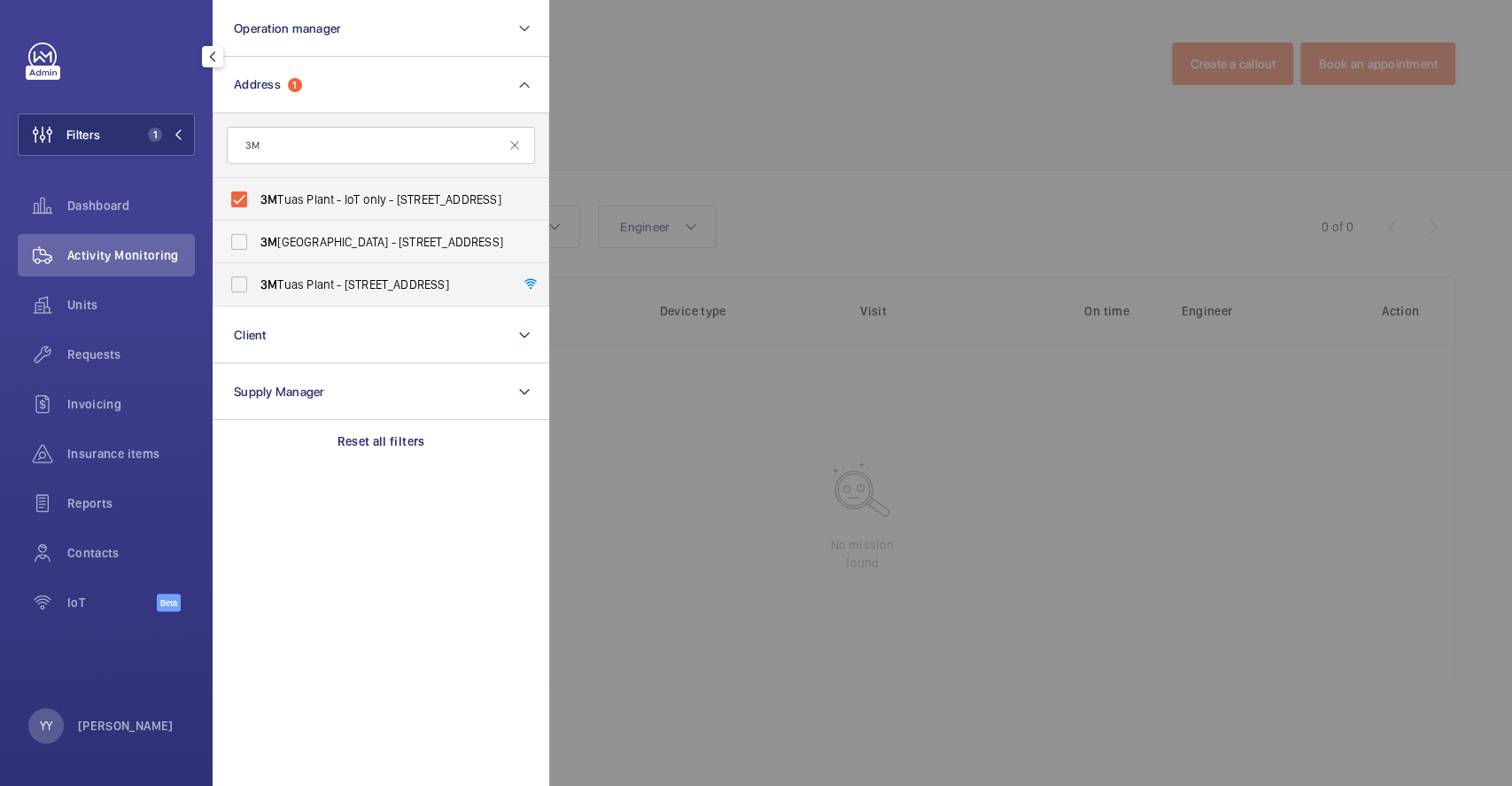 click on "3M  [GEOGRAPHIC_DATA] - [STREET_ADDRESS]" at bounding box center (382, 242) 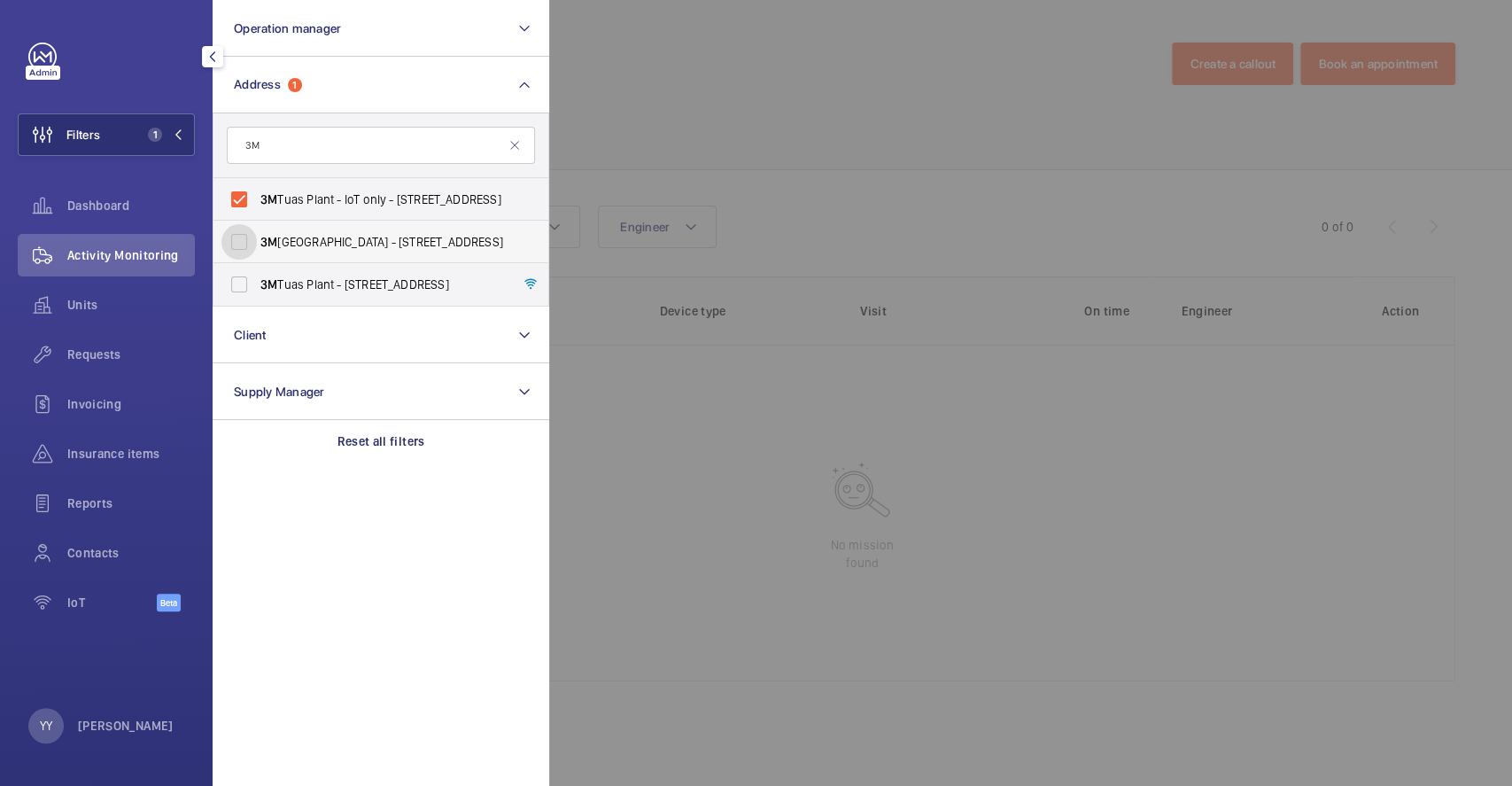 click on "3M  [GEOGRAPHIC_DATA] - [STREET_ADDRESS]" at bounding box center (239, 242) 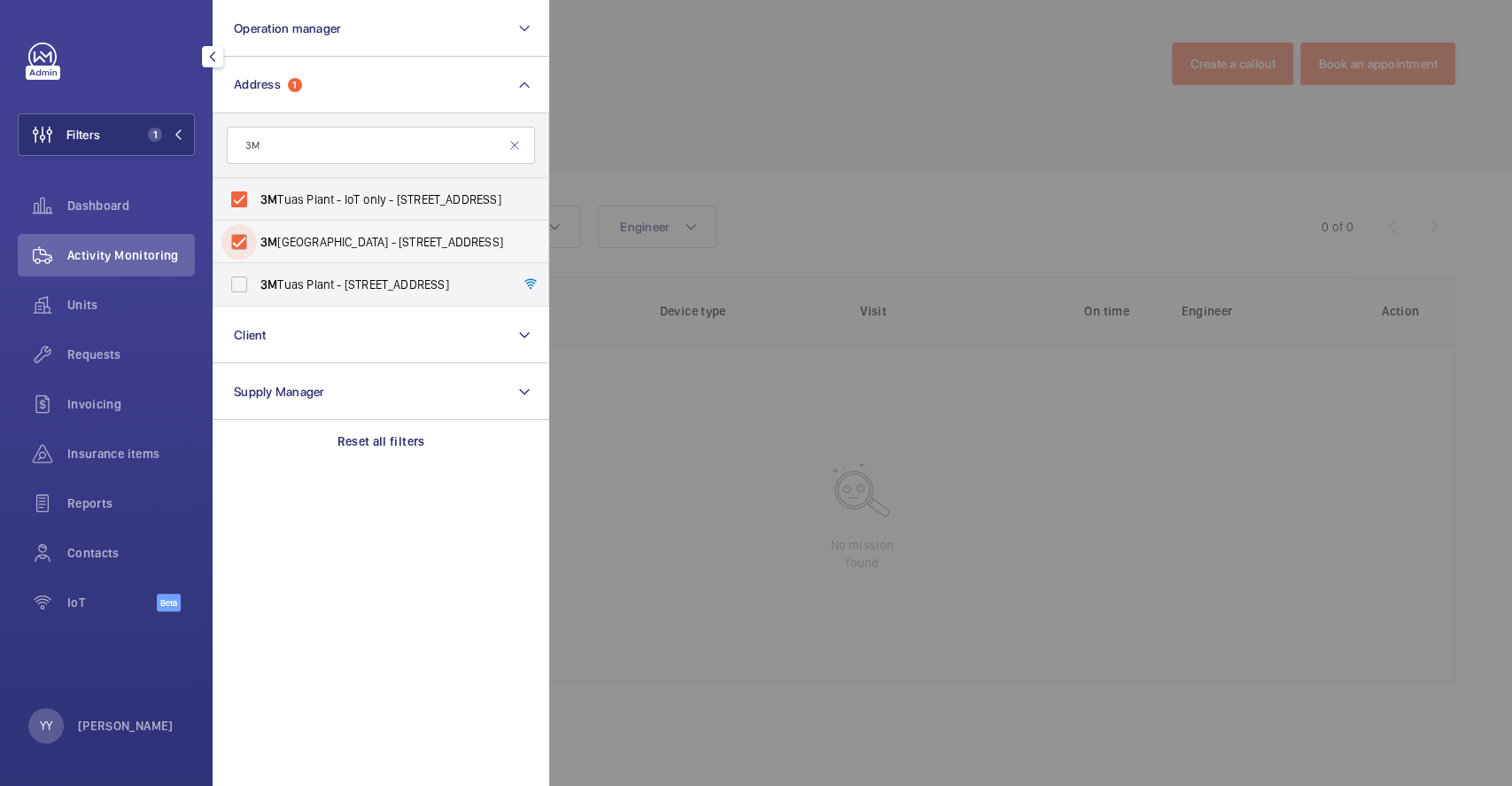 checkbox on "true" 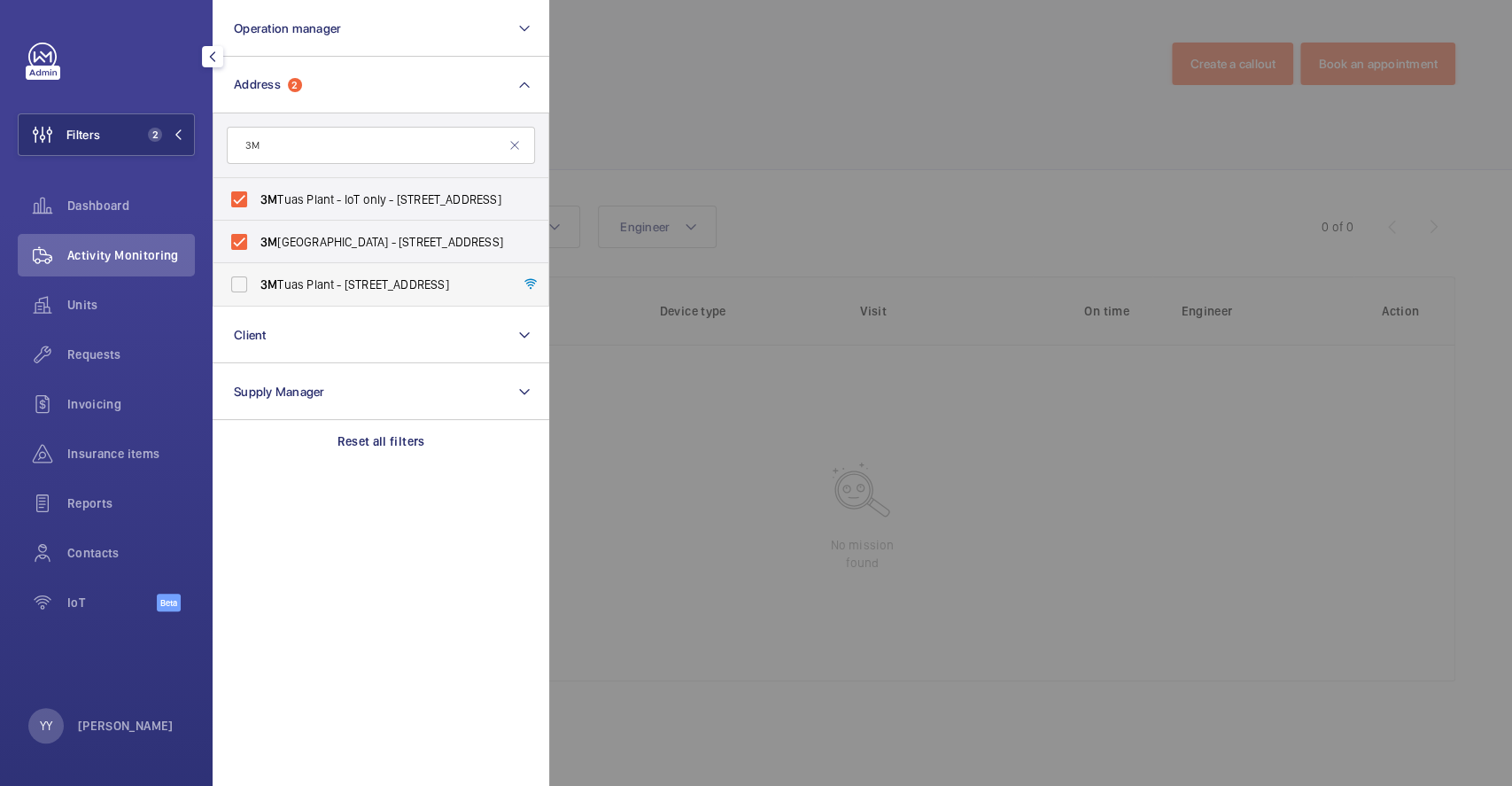 click on "3M  Tuas Plant - [STREET_ADDRESS]" at bounding box center [382, 284] 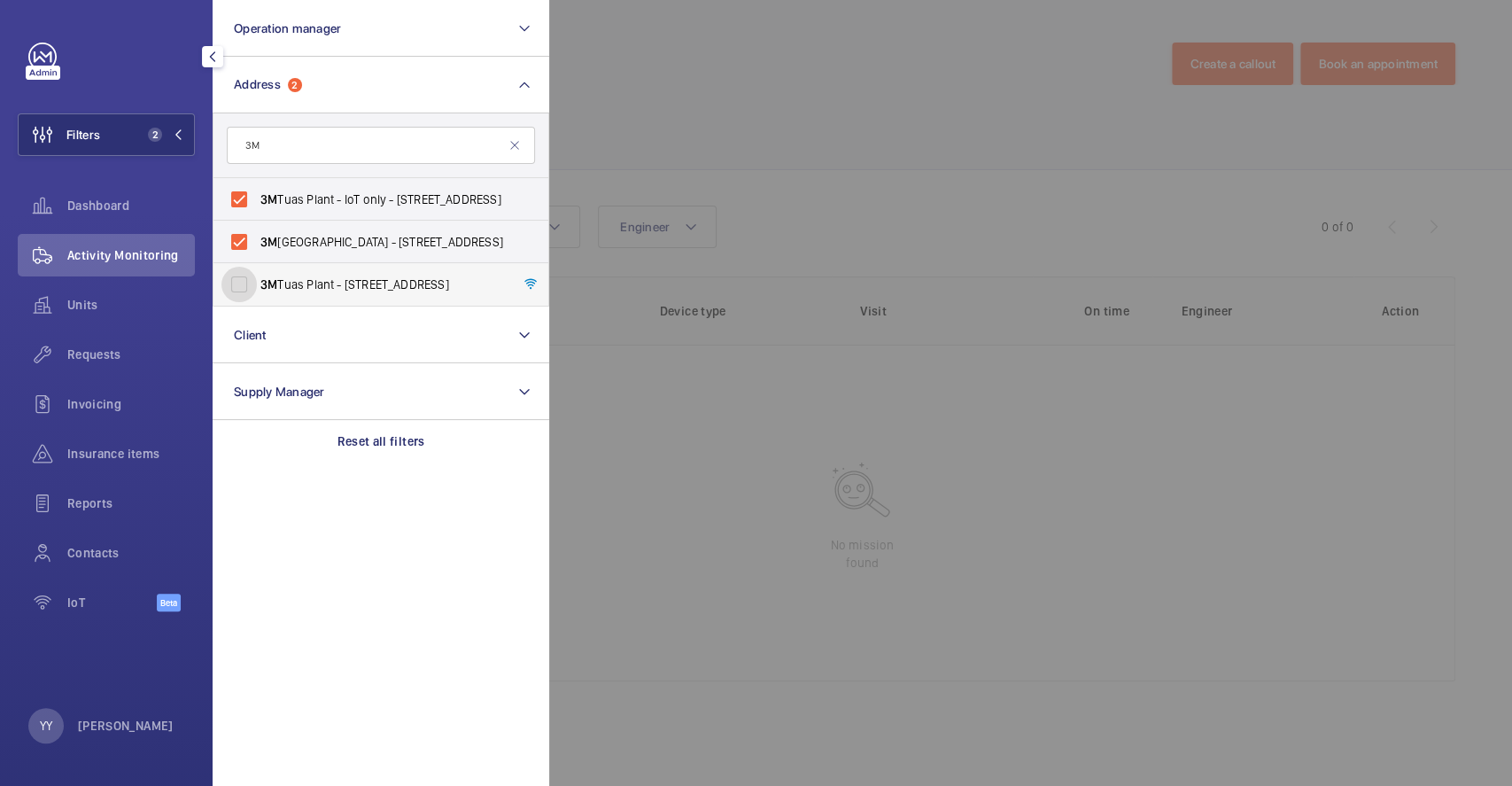 click on "3M  Tuas Plant - [STREET_ADDRESS]" at bounding box center (239, 284) 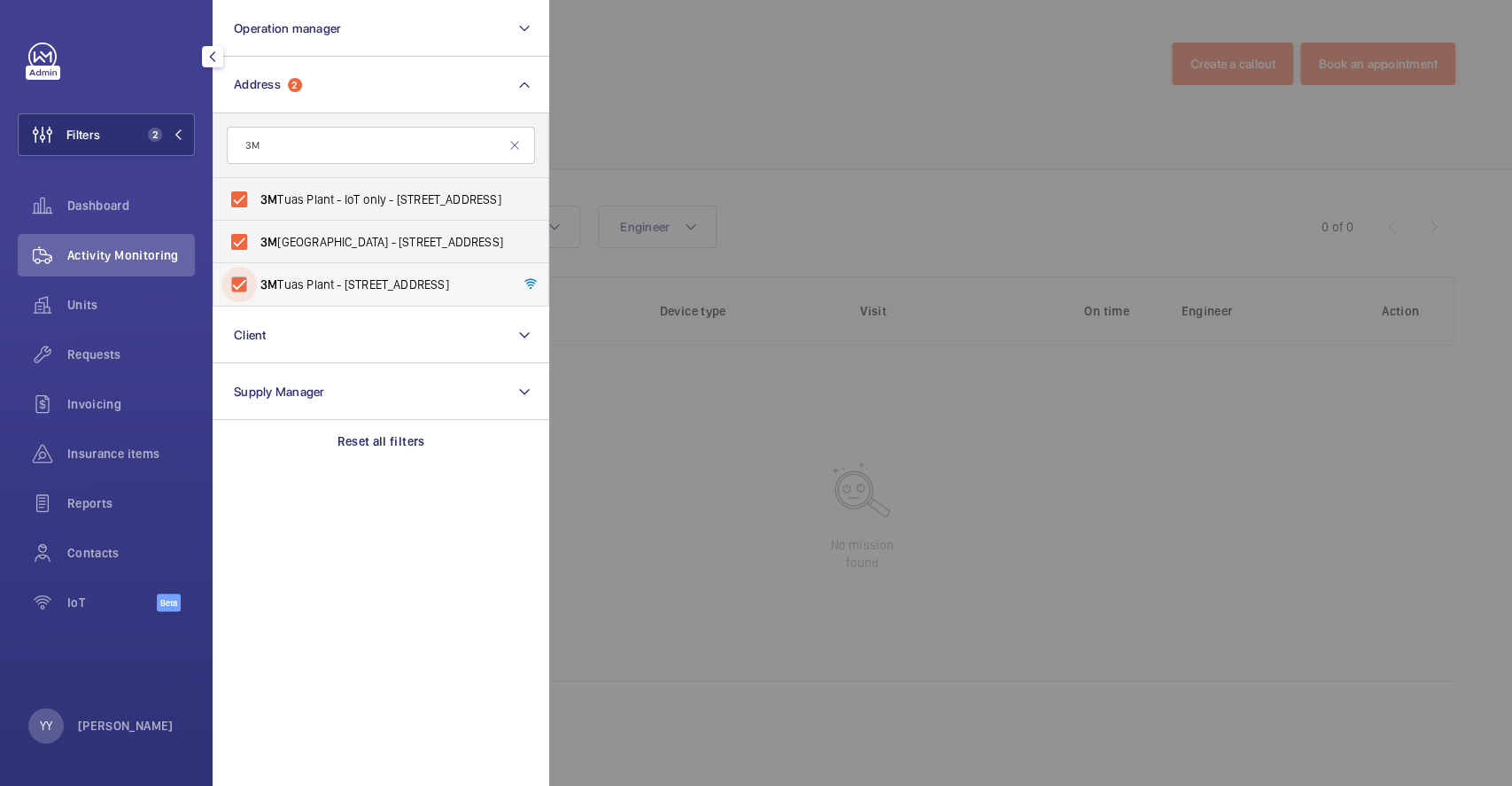 checkbox on "true" 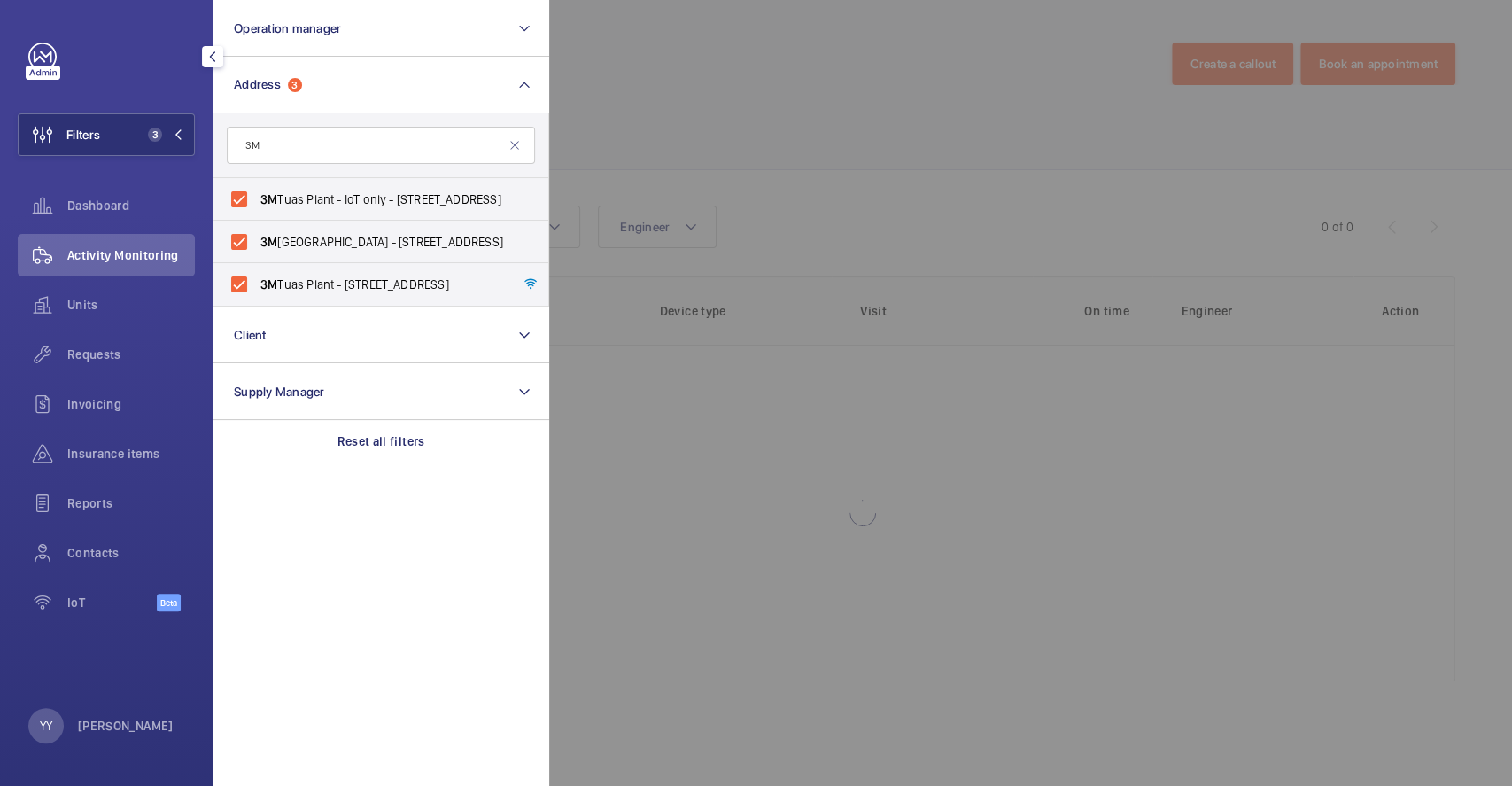 click 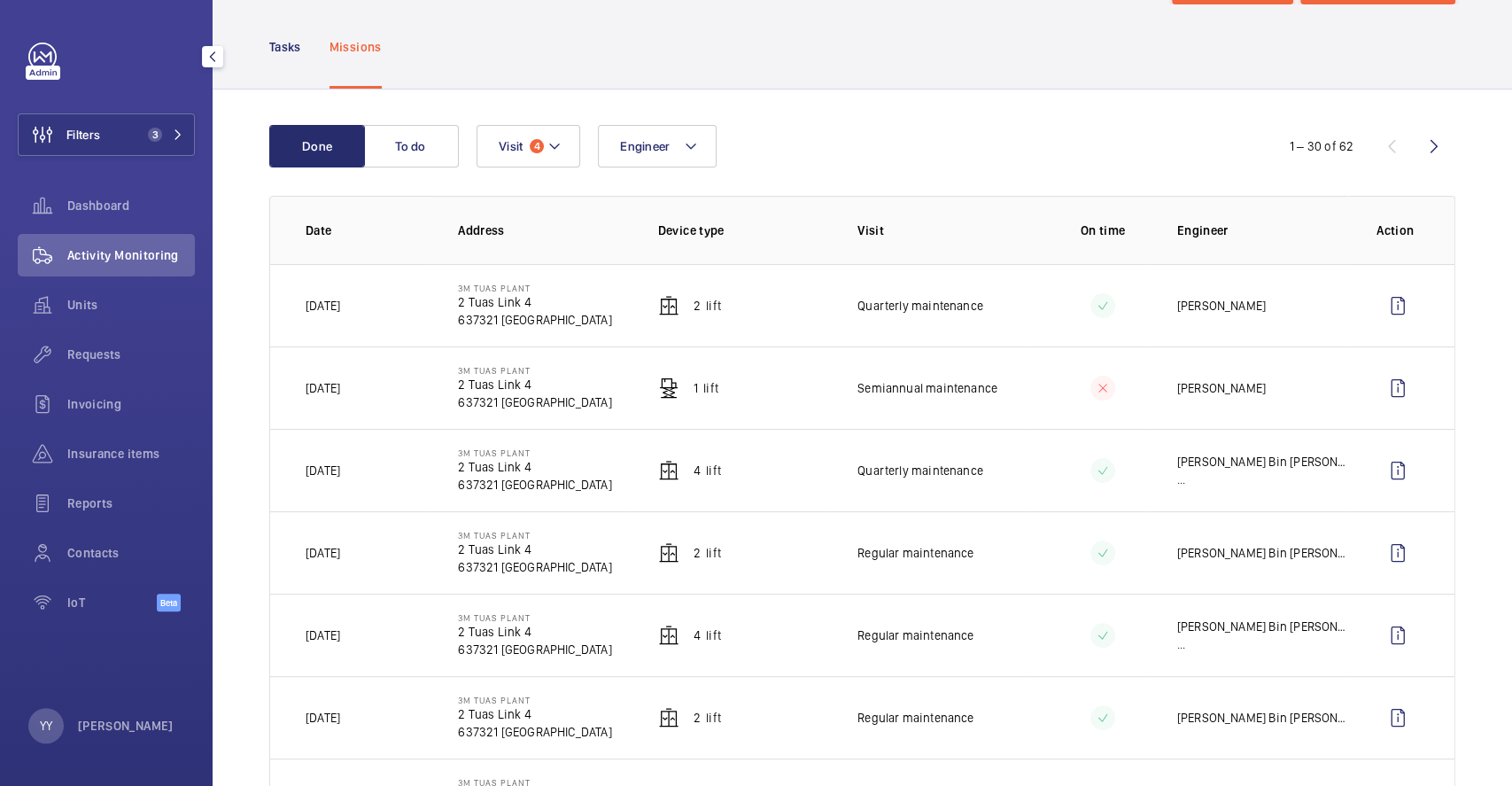 scroll, scrollTop: 118, scrollLeft: 0, axis: vertical 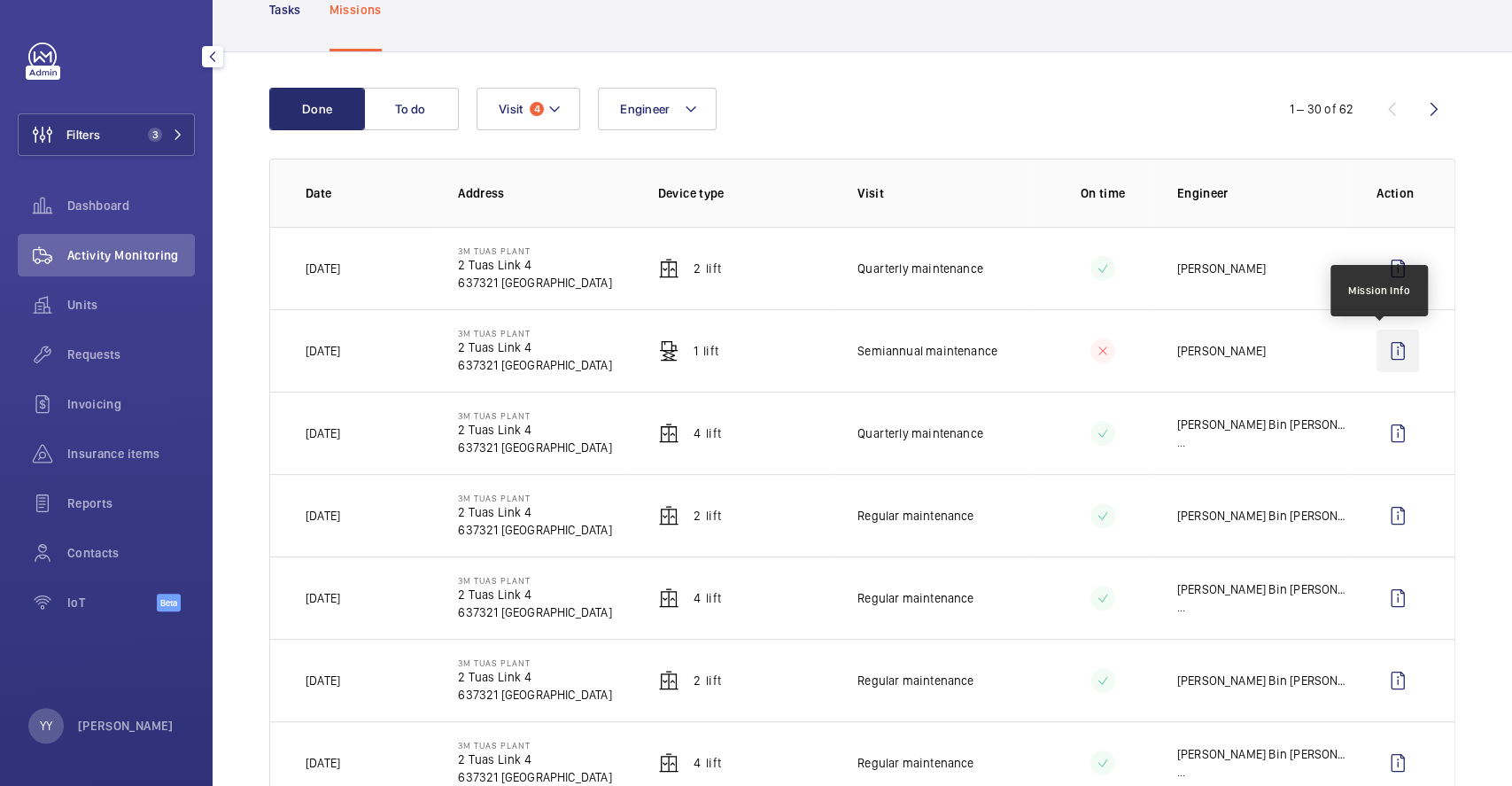 click 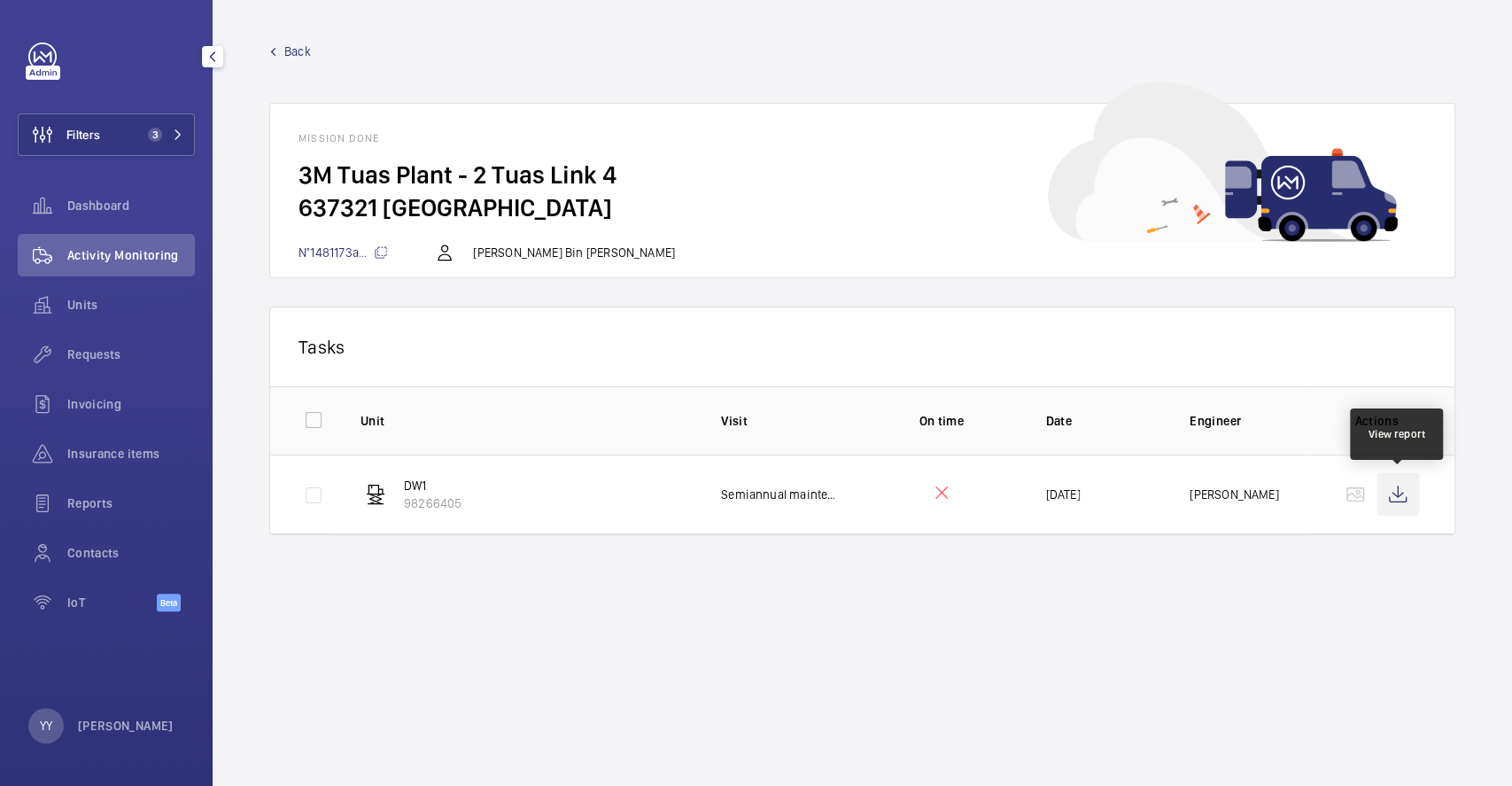 click 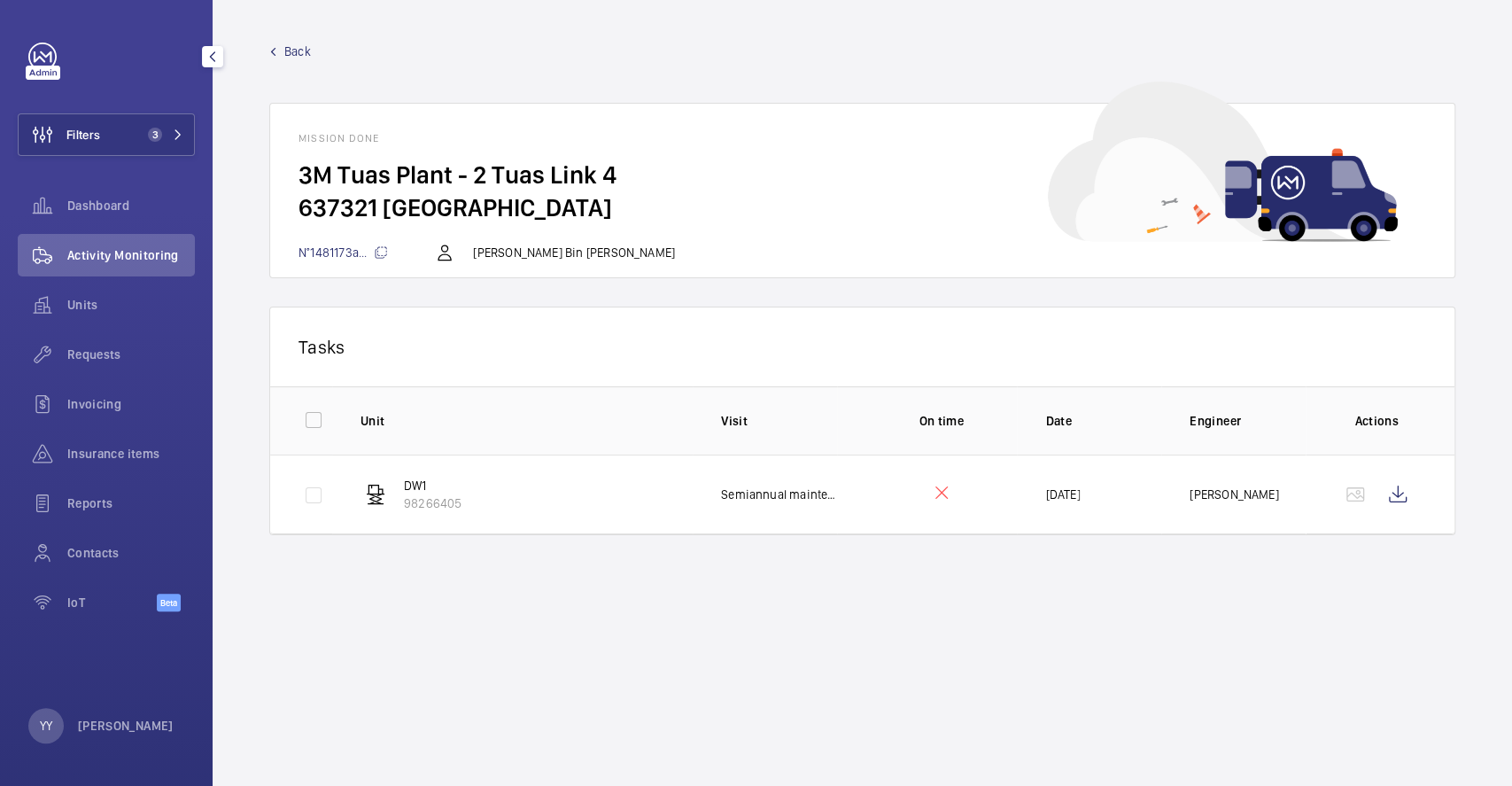 click on "Back" 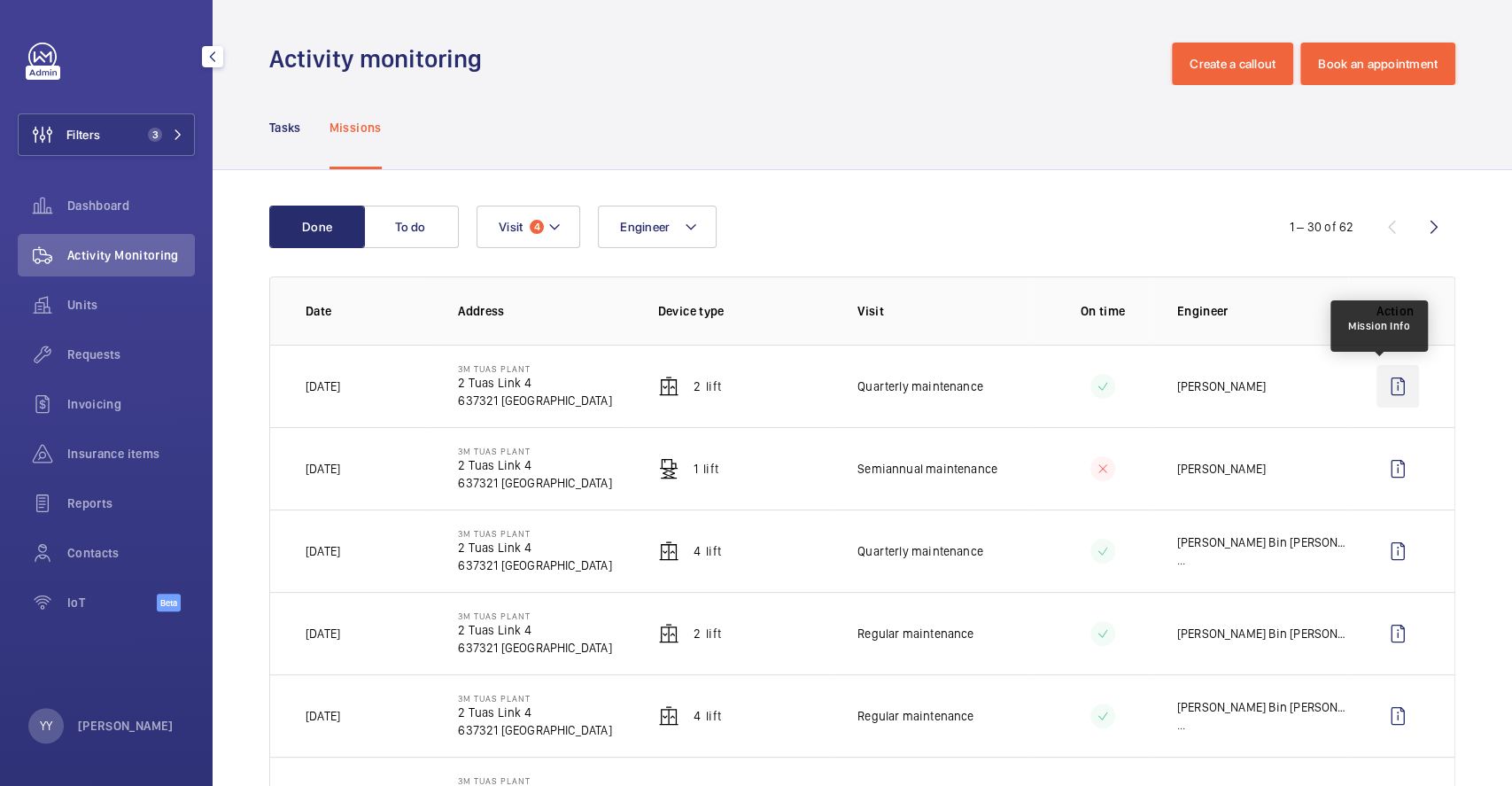 click 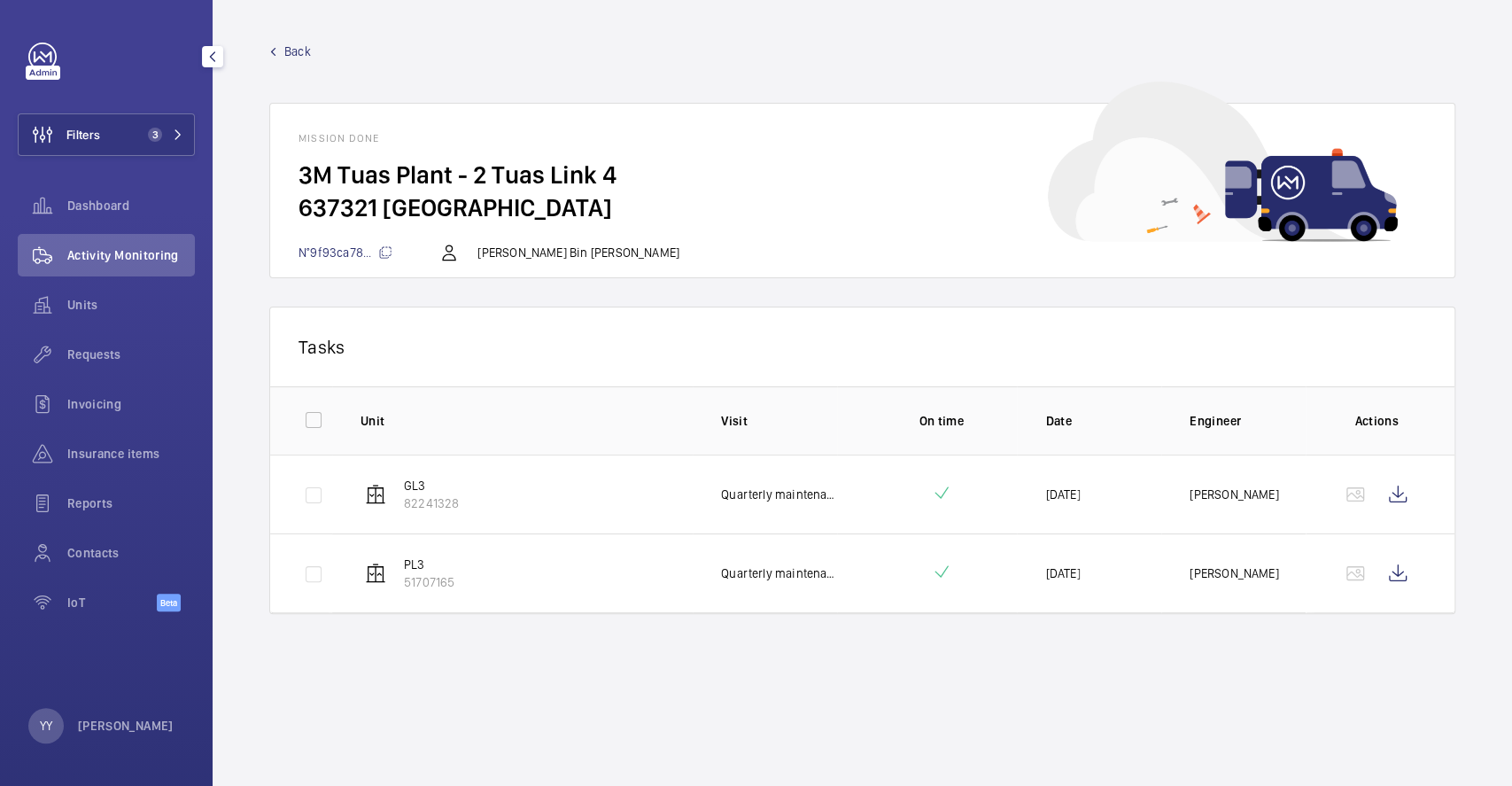 click on "Back" 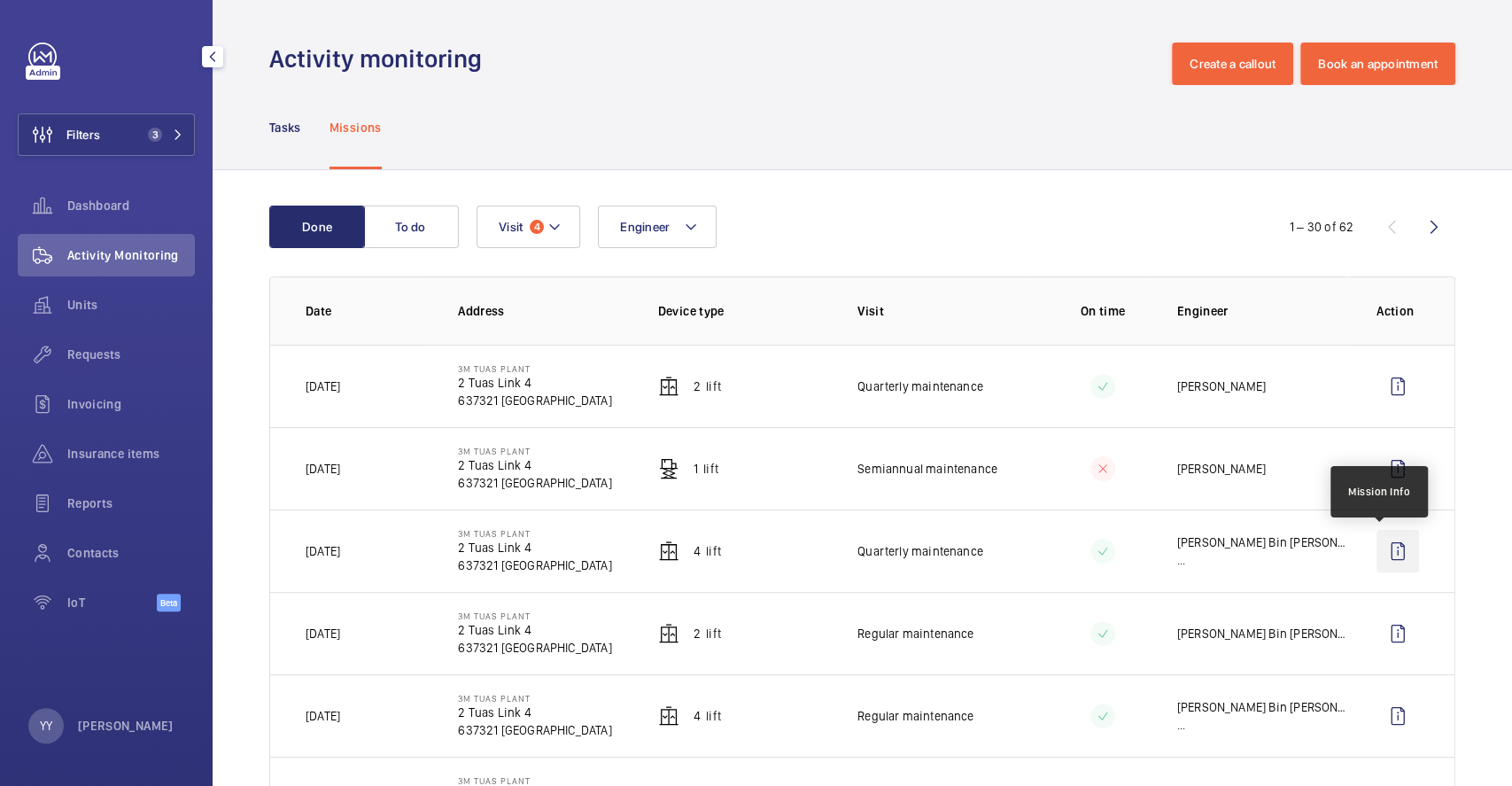 click 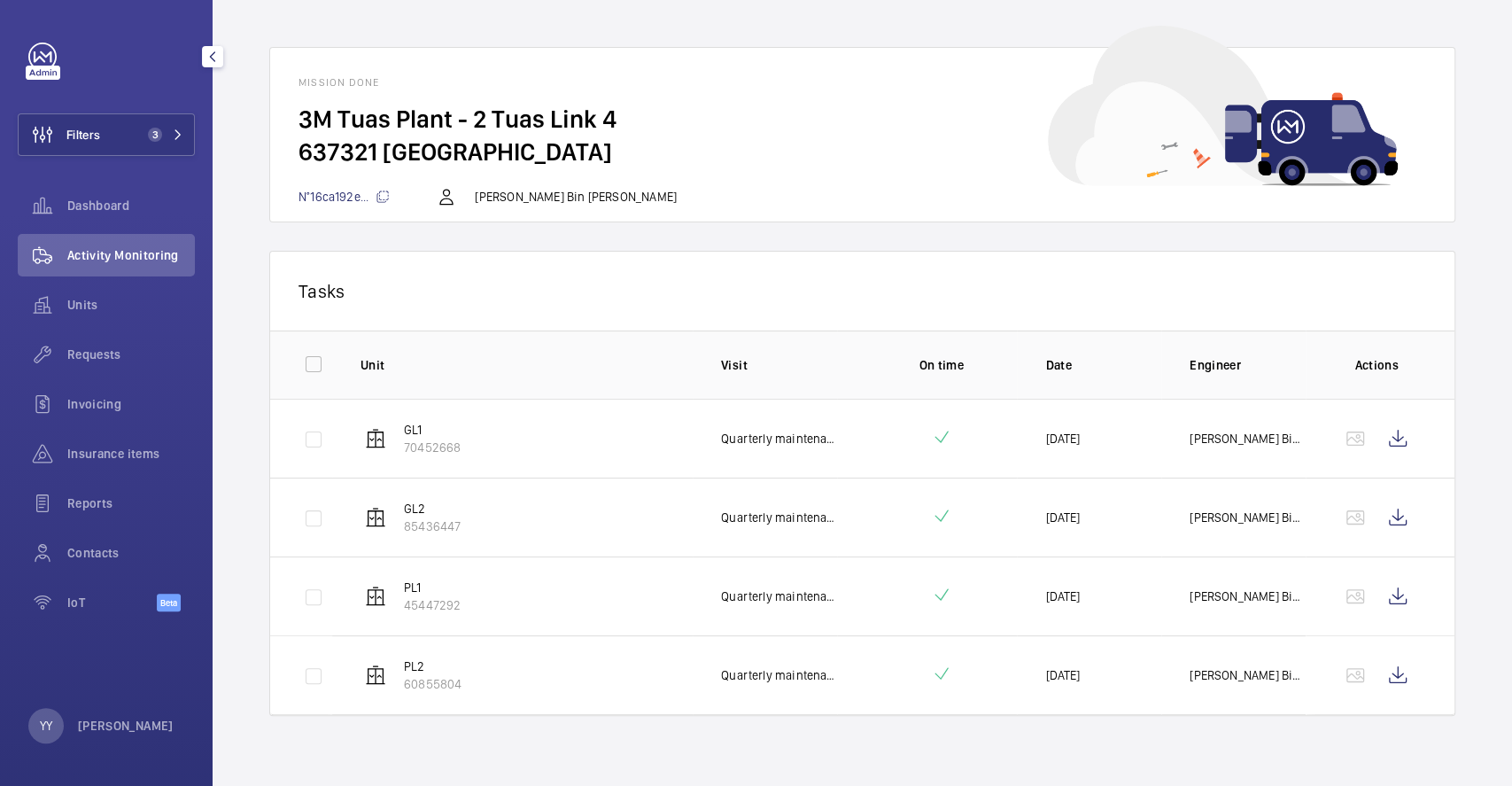 scroll, scrollTop: 0, scrollLeft: 0, axis: both 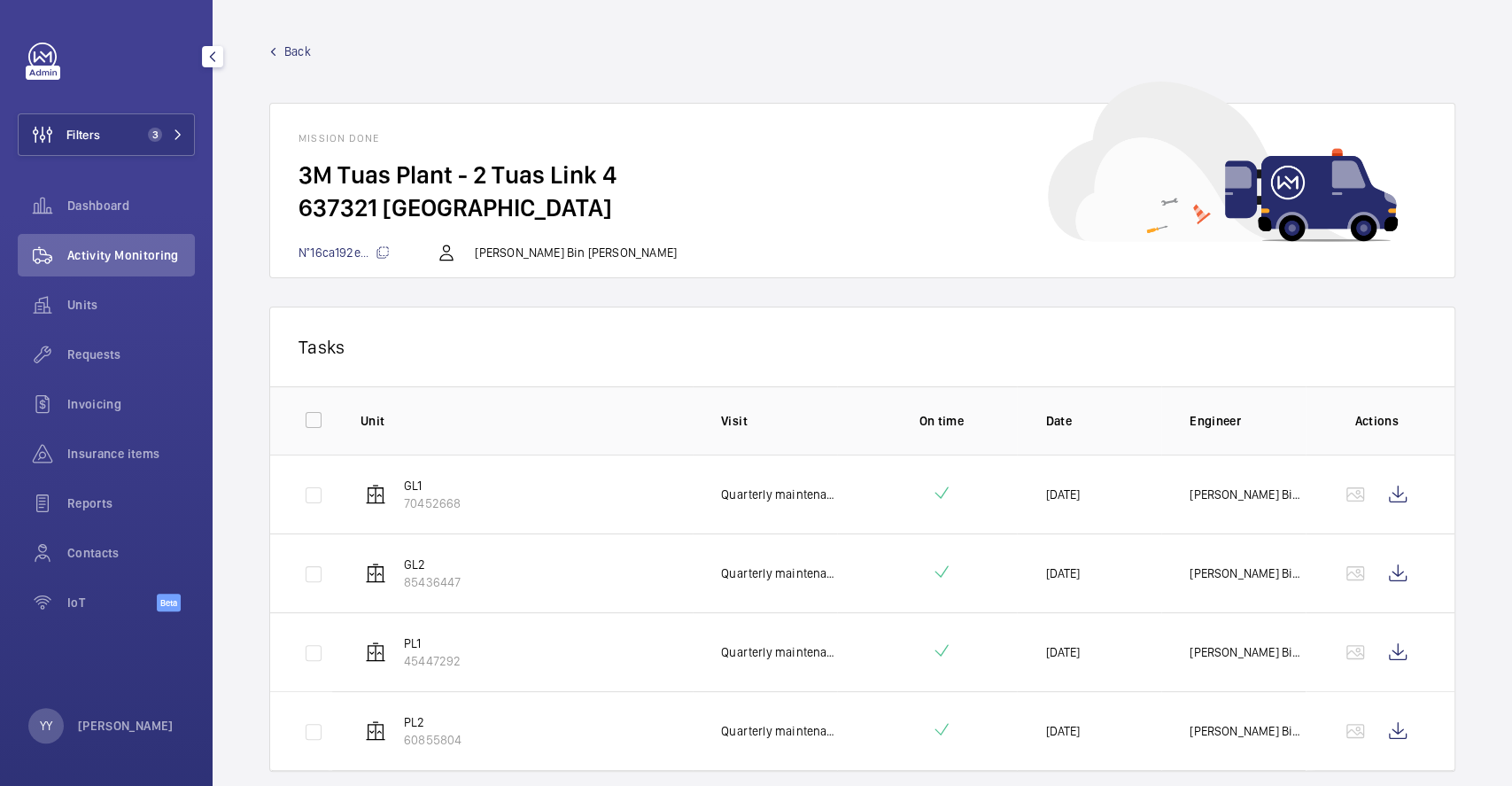 click on "Back" 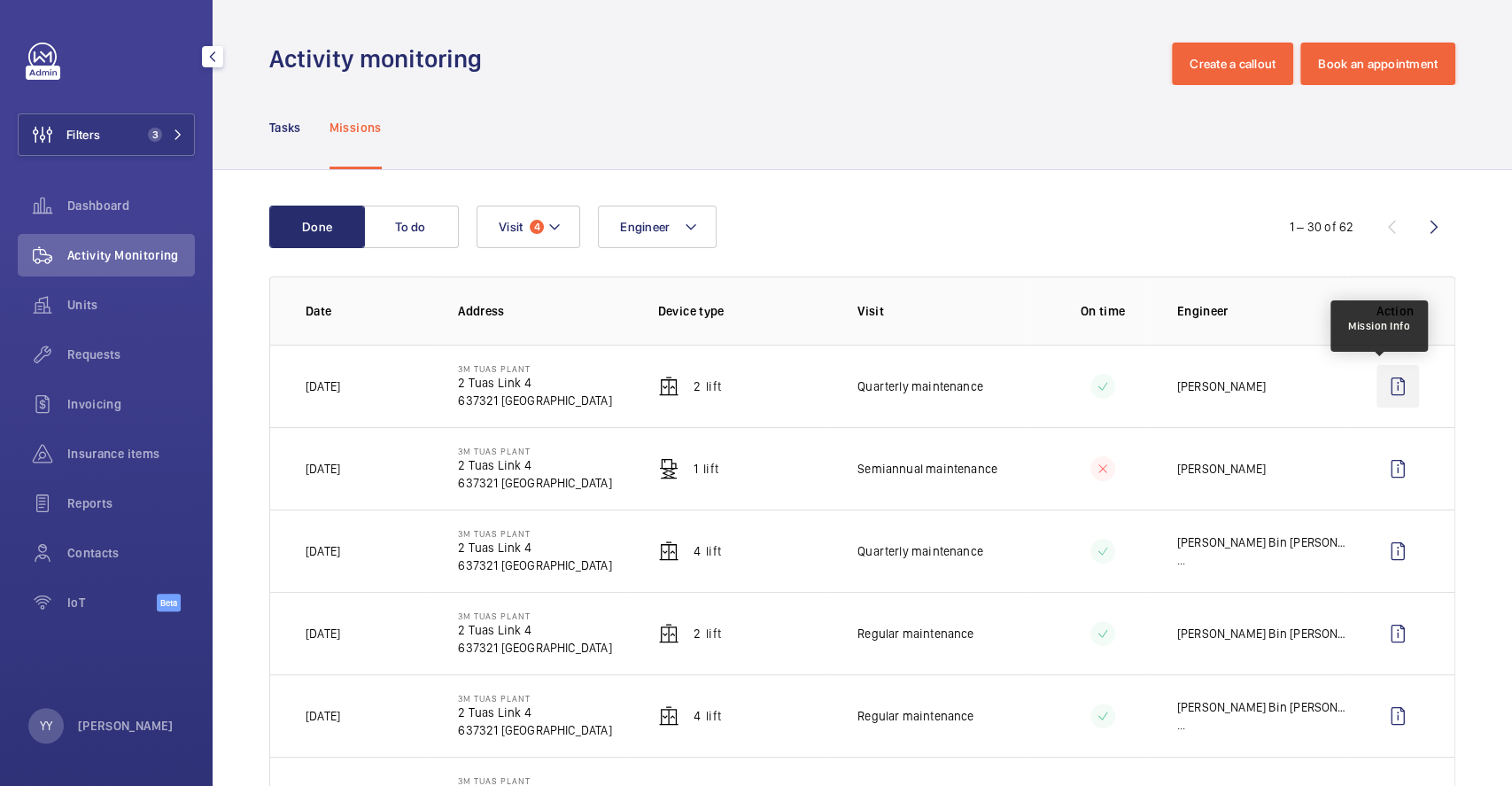 click 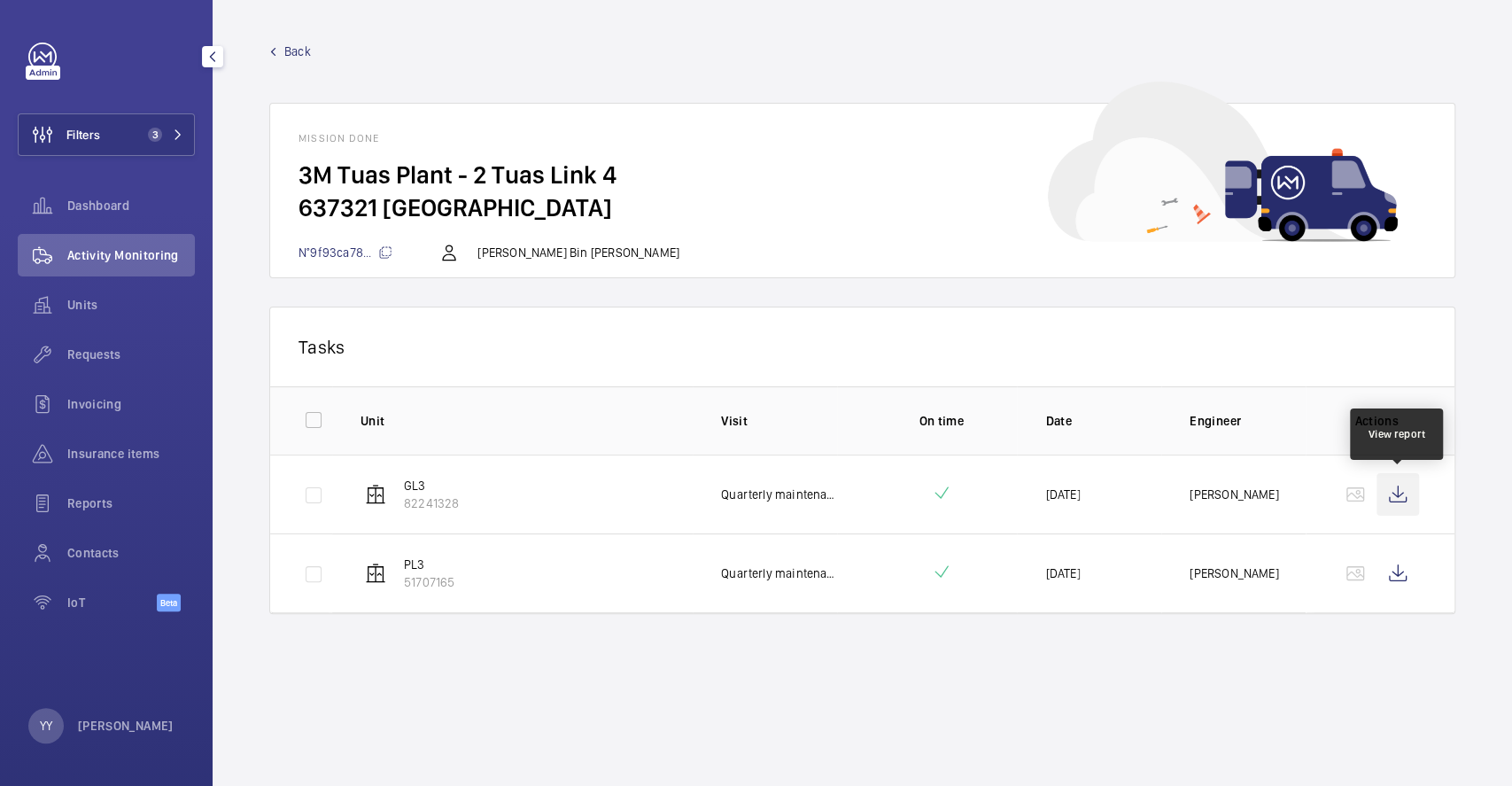 click 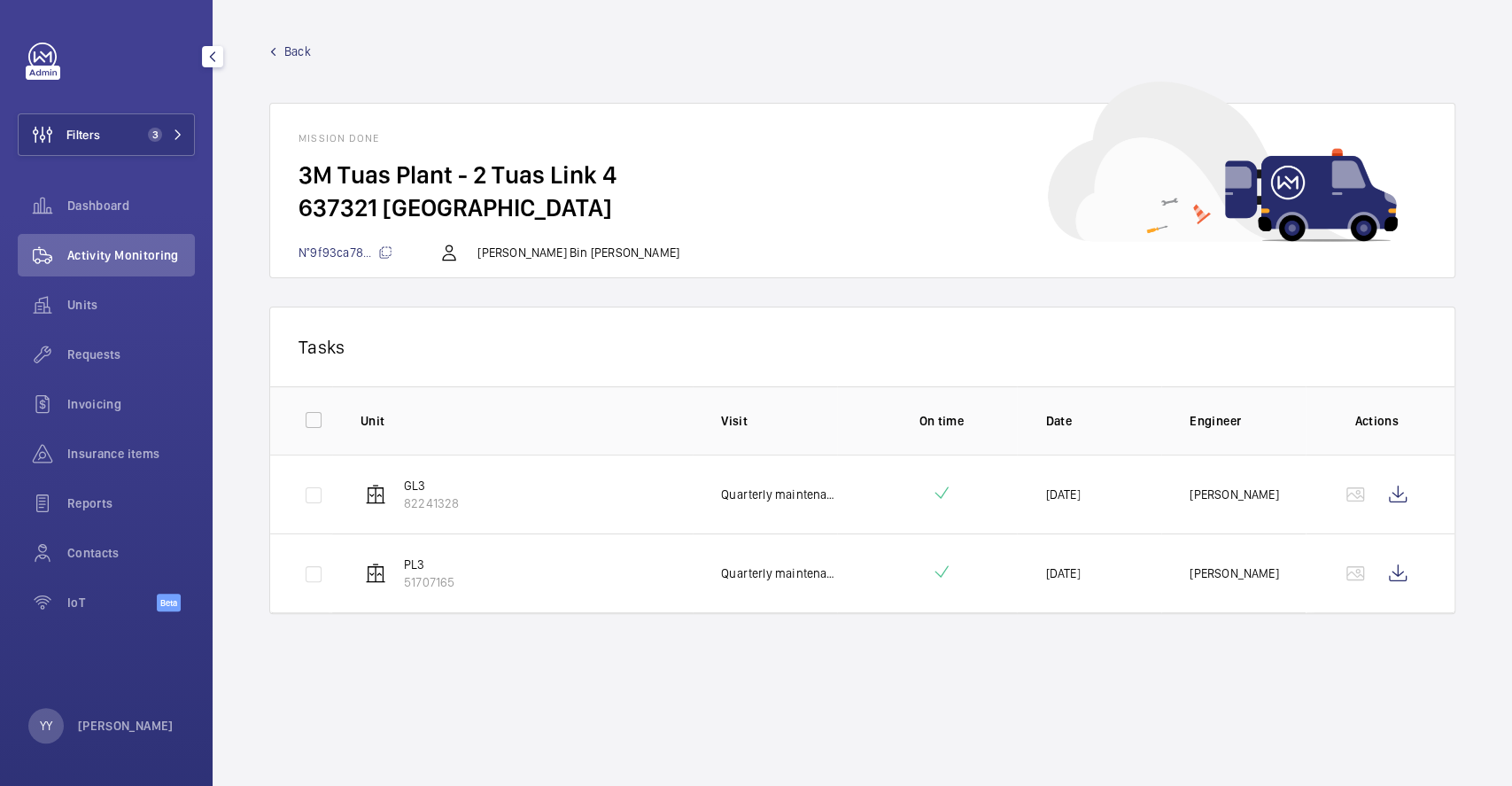 click 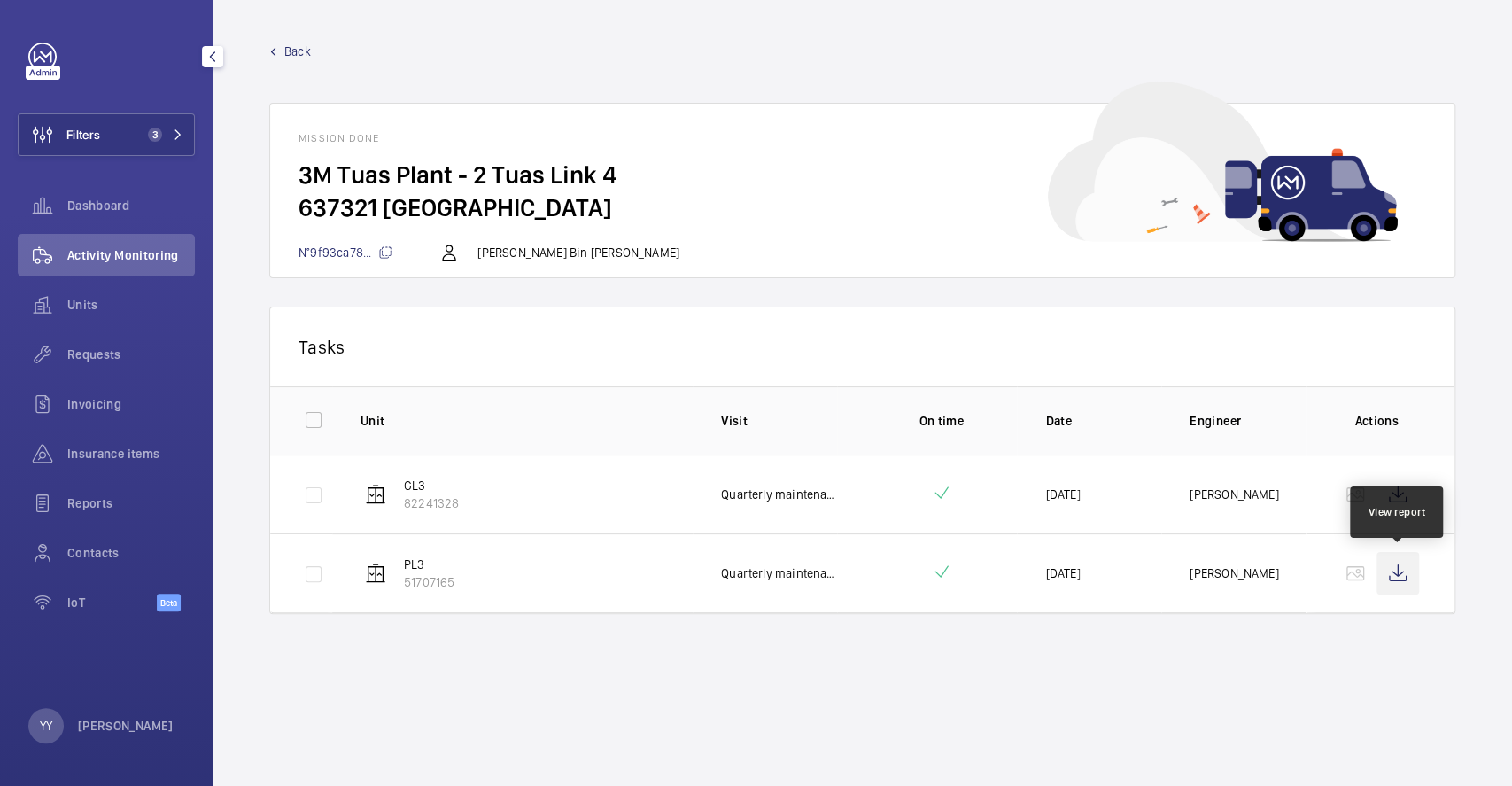 click 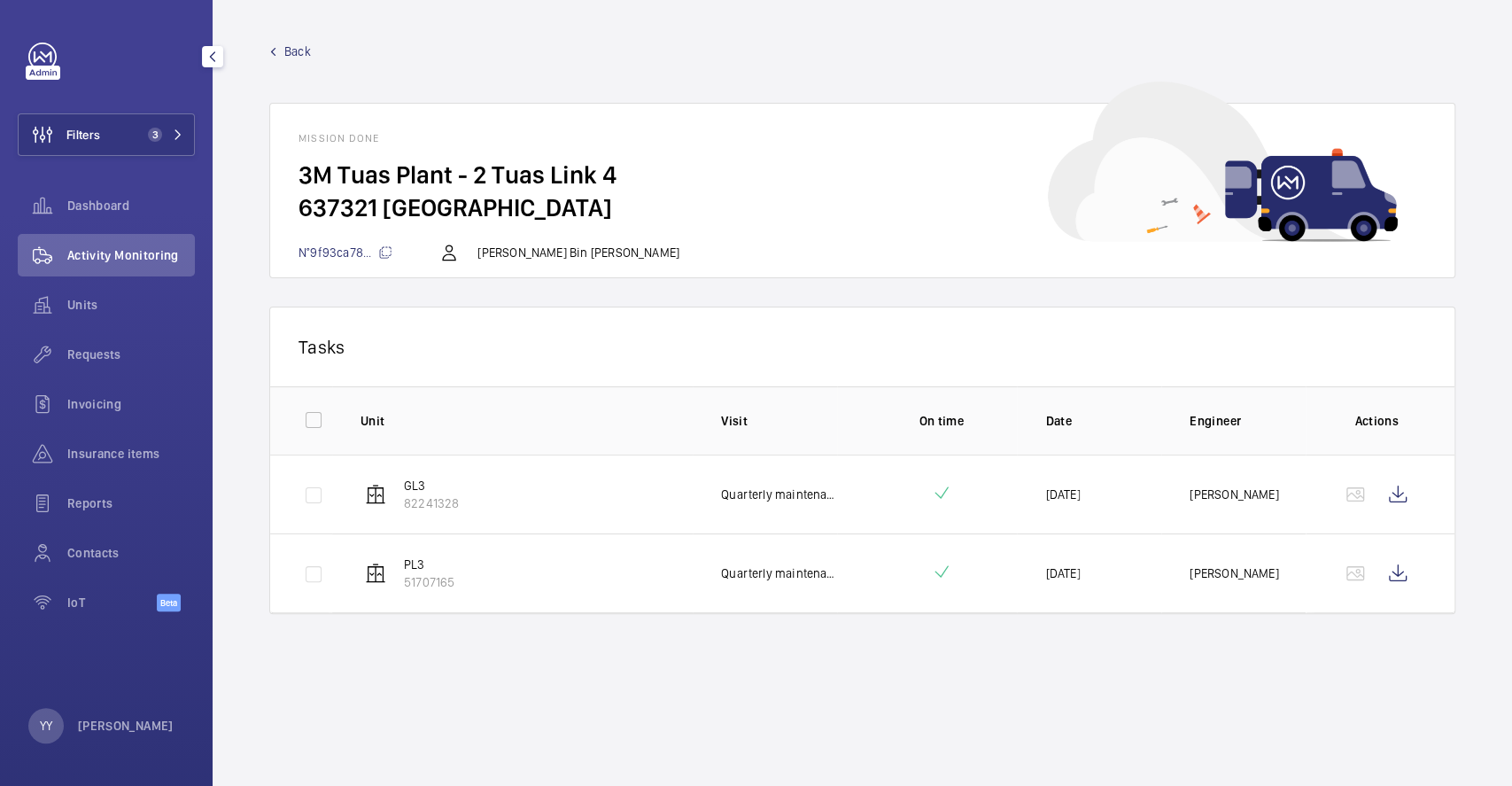 click on "Back" 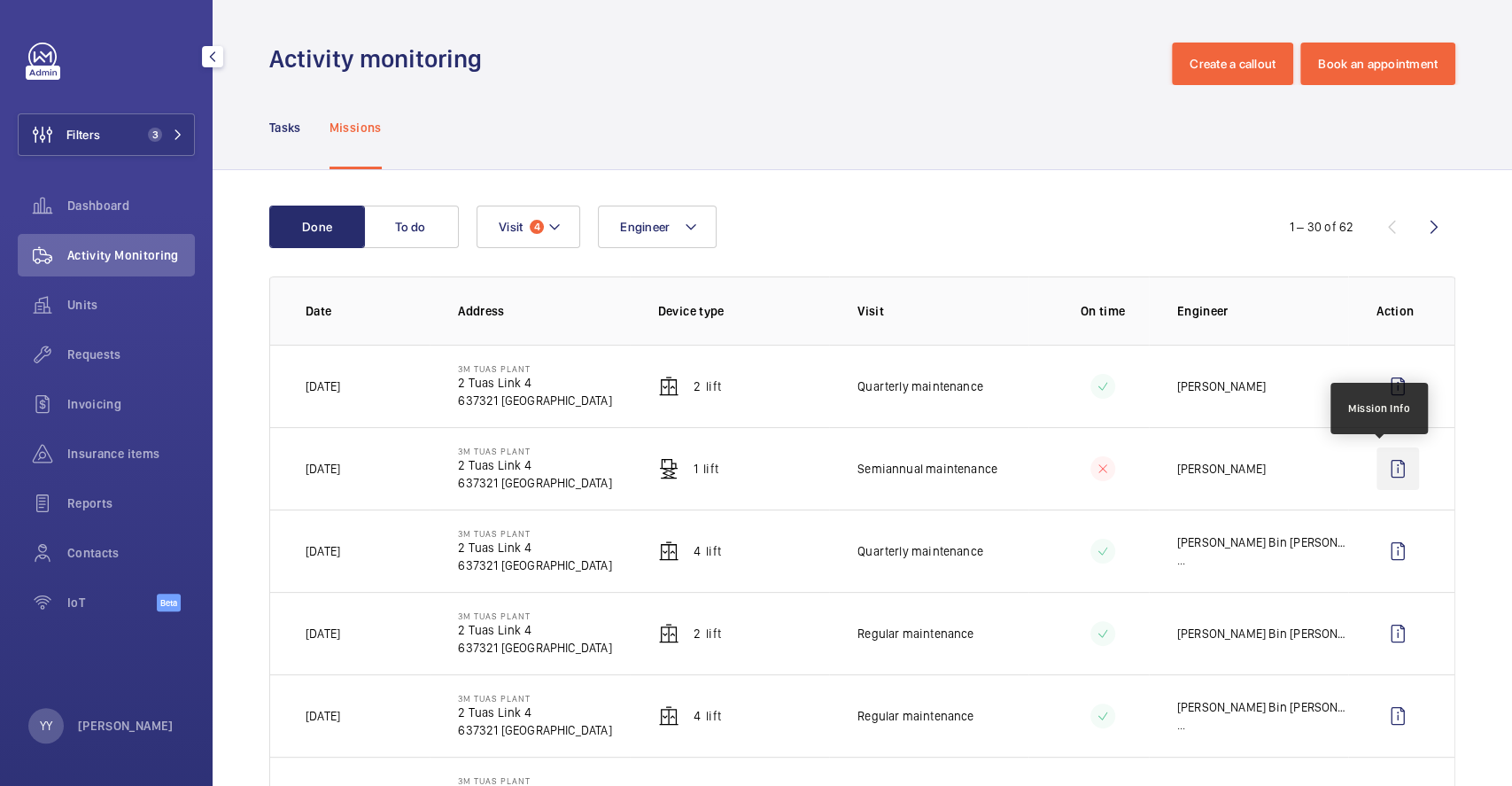 click 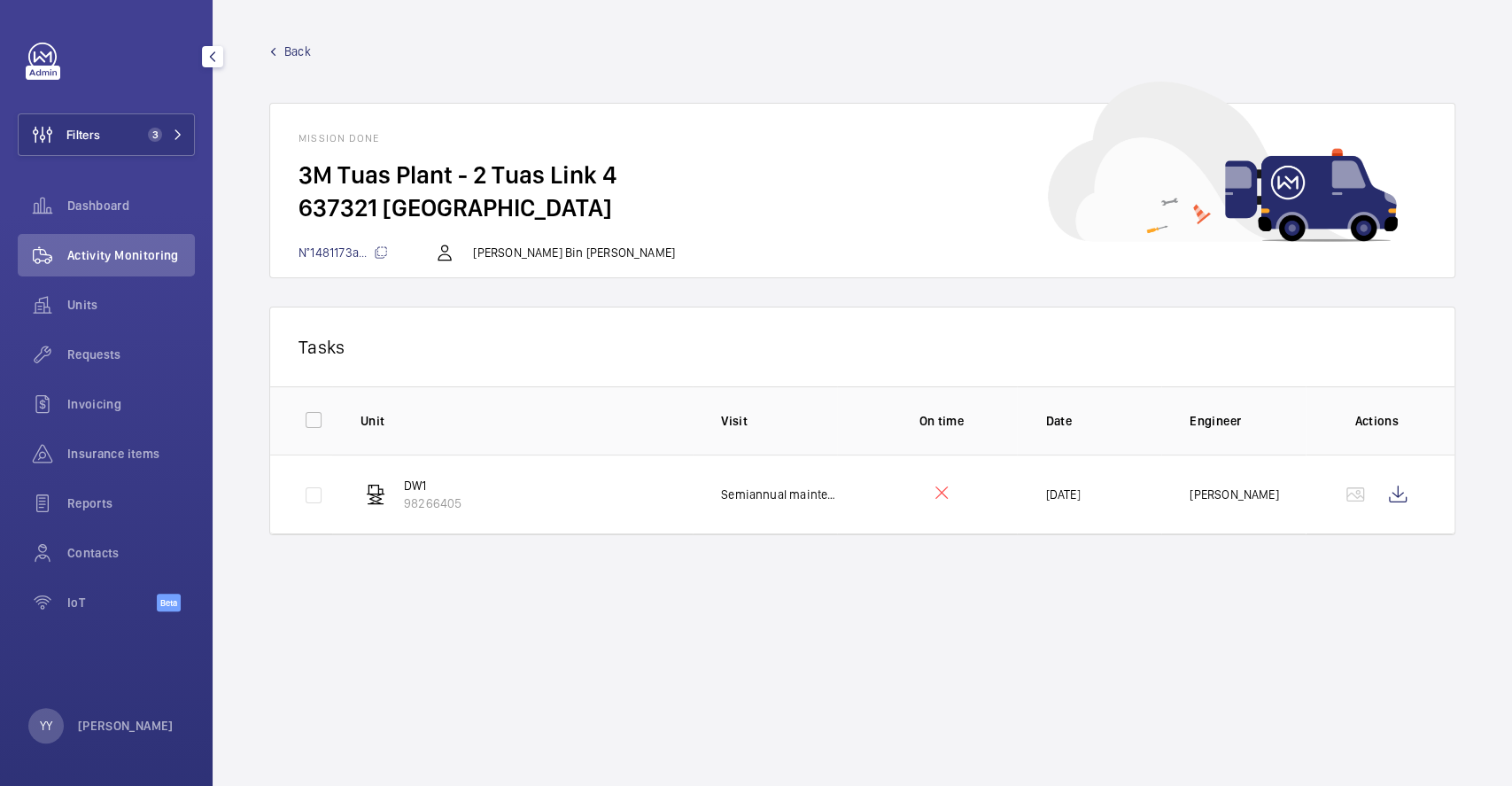 drag, startPoint x: 399, startPoint y: 499, endPoint x: 474, endPoint y: 499, distance: 75 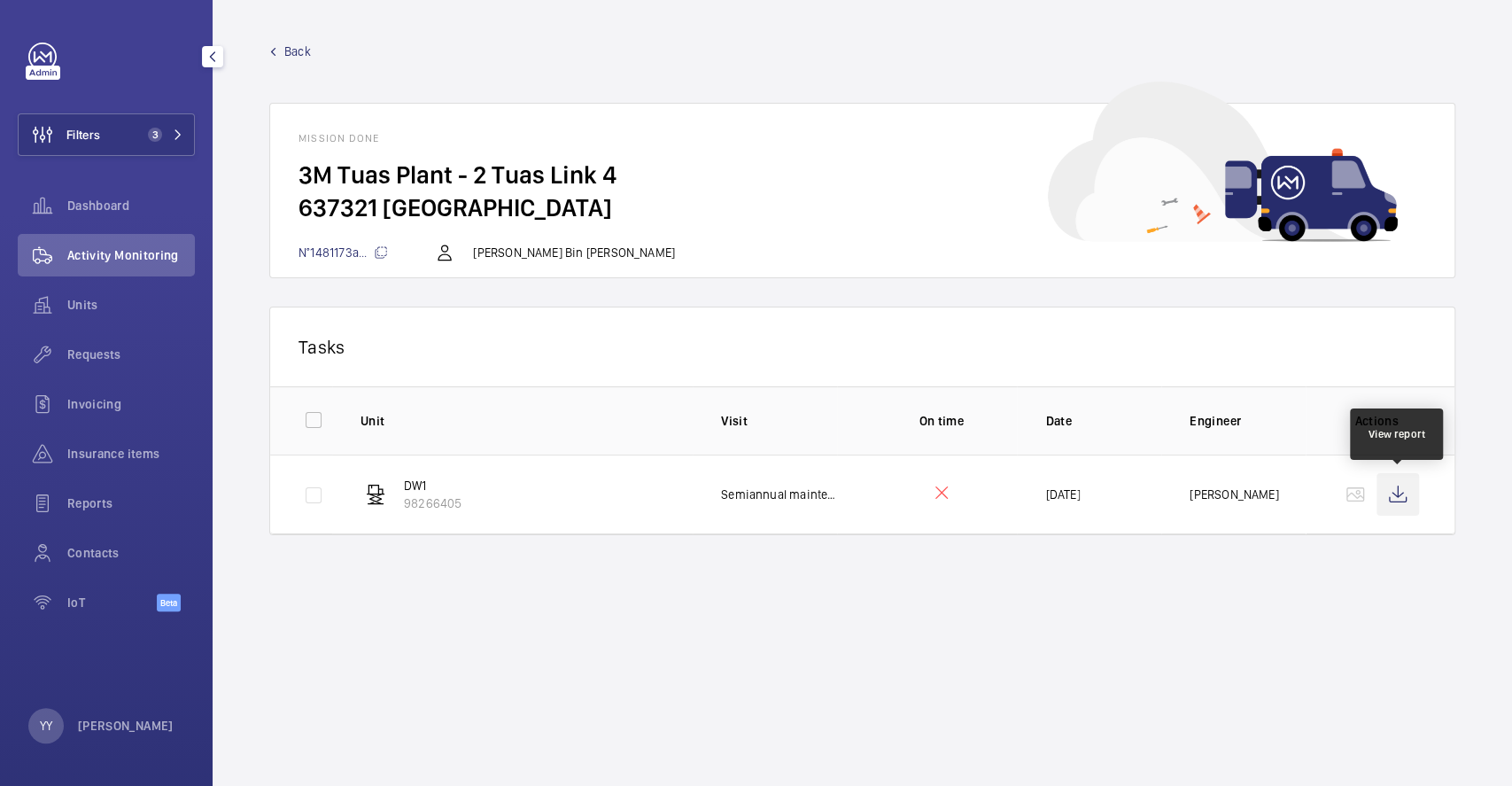 click 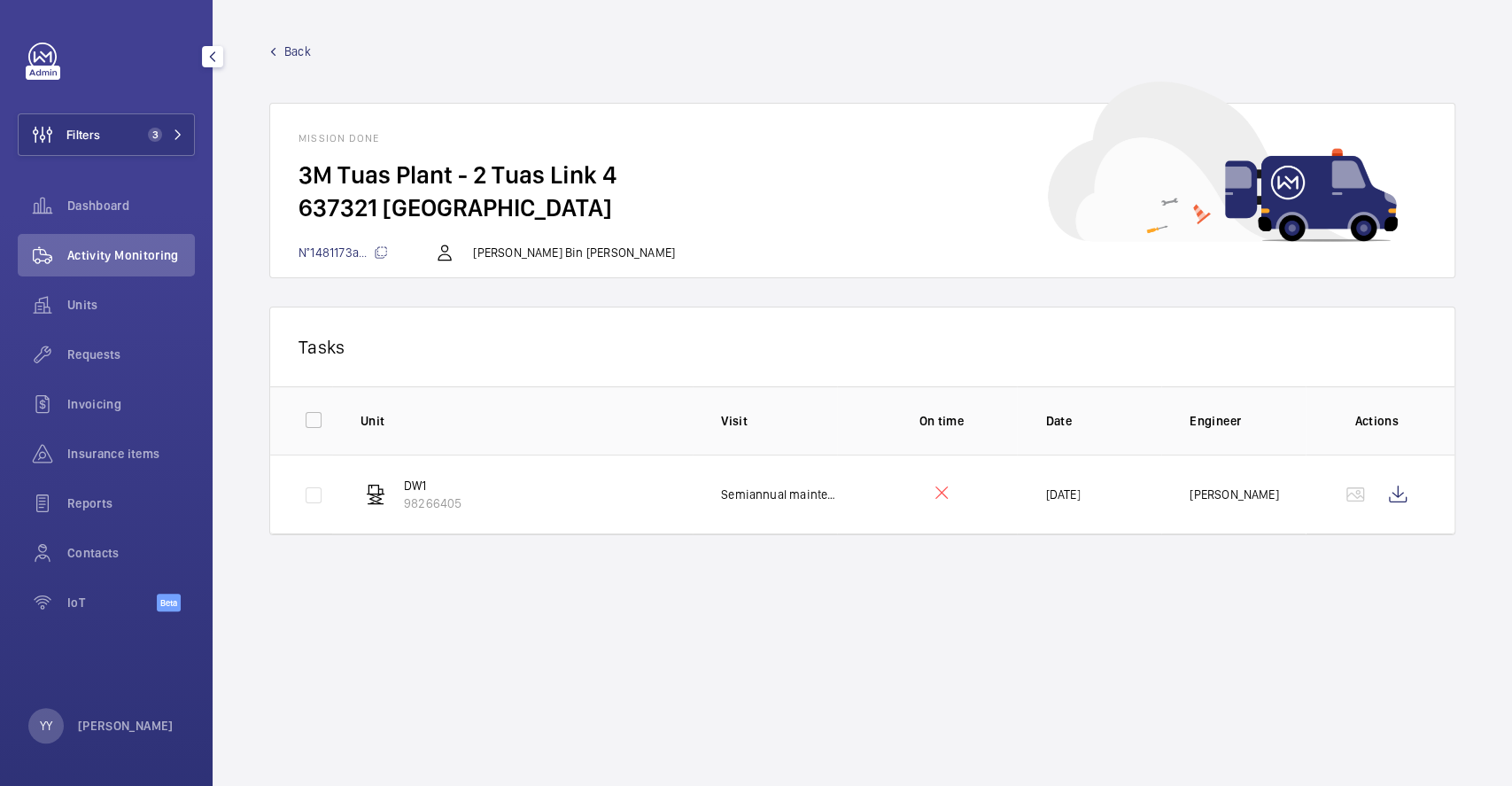 click on "Back" 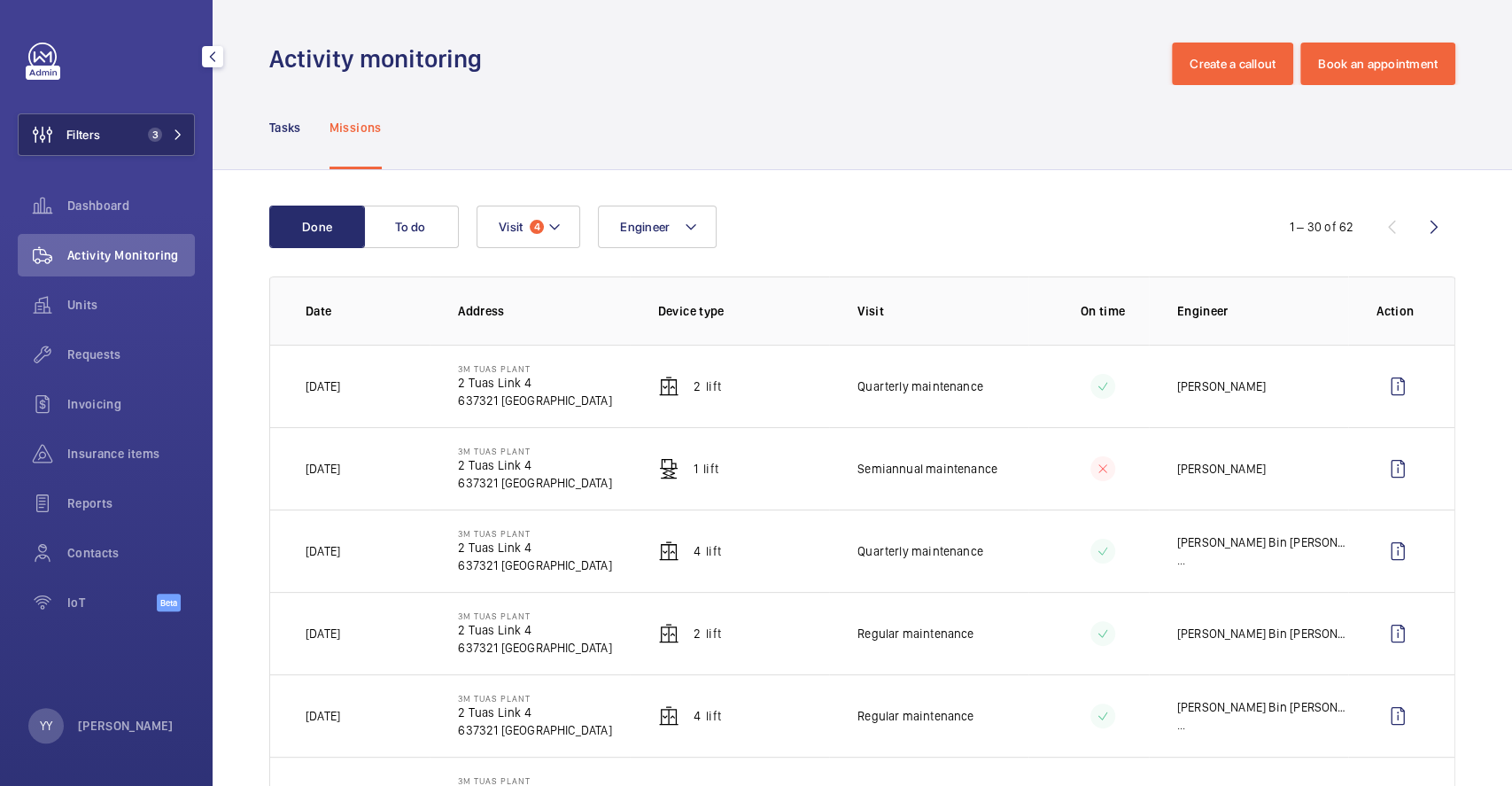 click on "Filters" 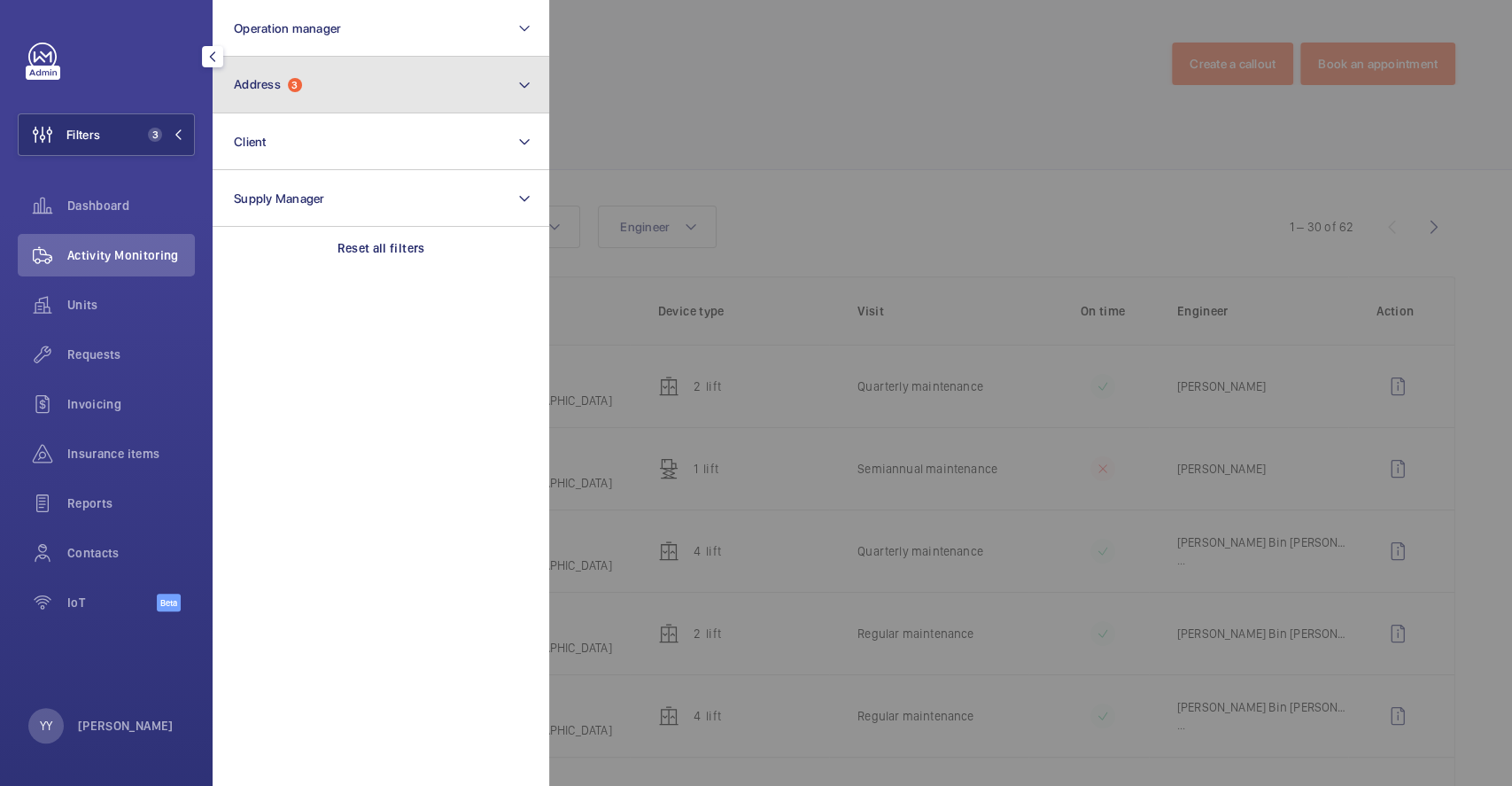click on "Address  3" 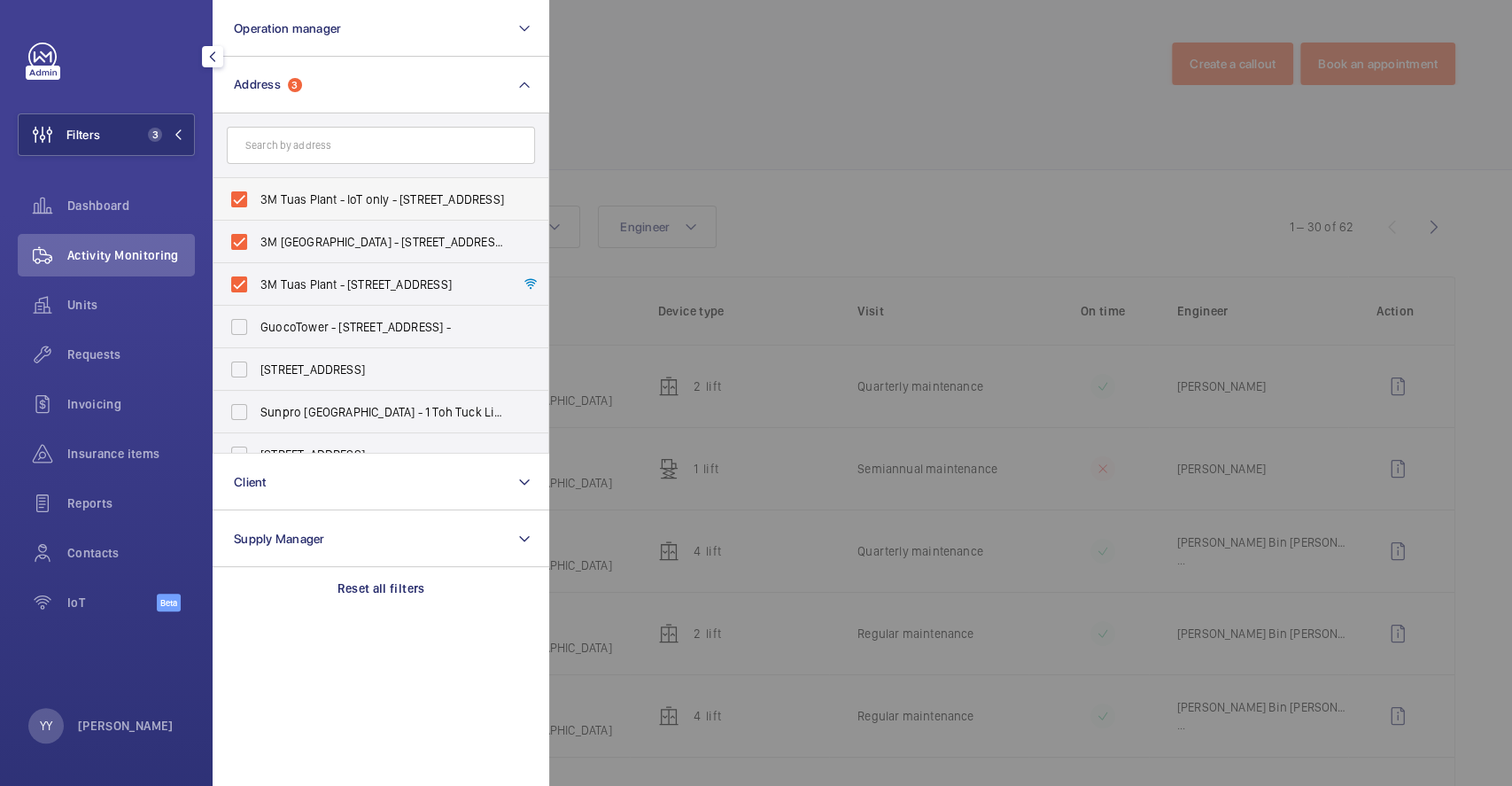 click on "3M Tuas Plant - IoT only - [STREET_ADDRESS]" at bounding box center (382, 199) 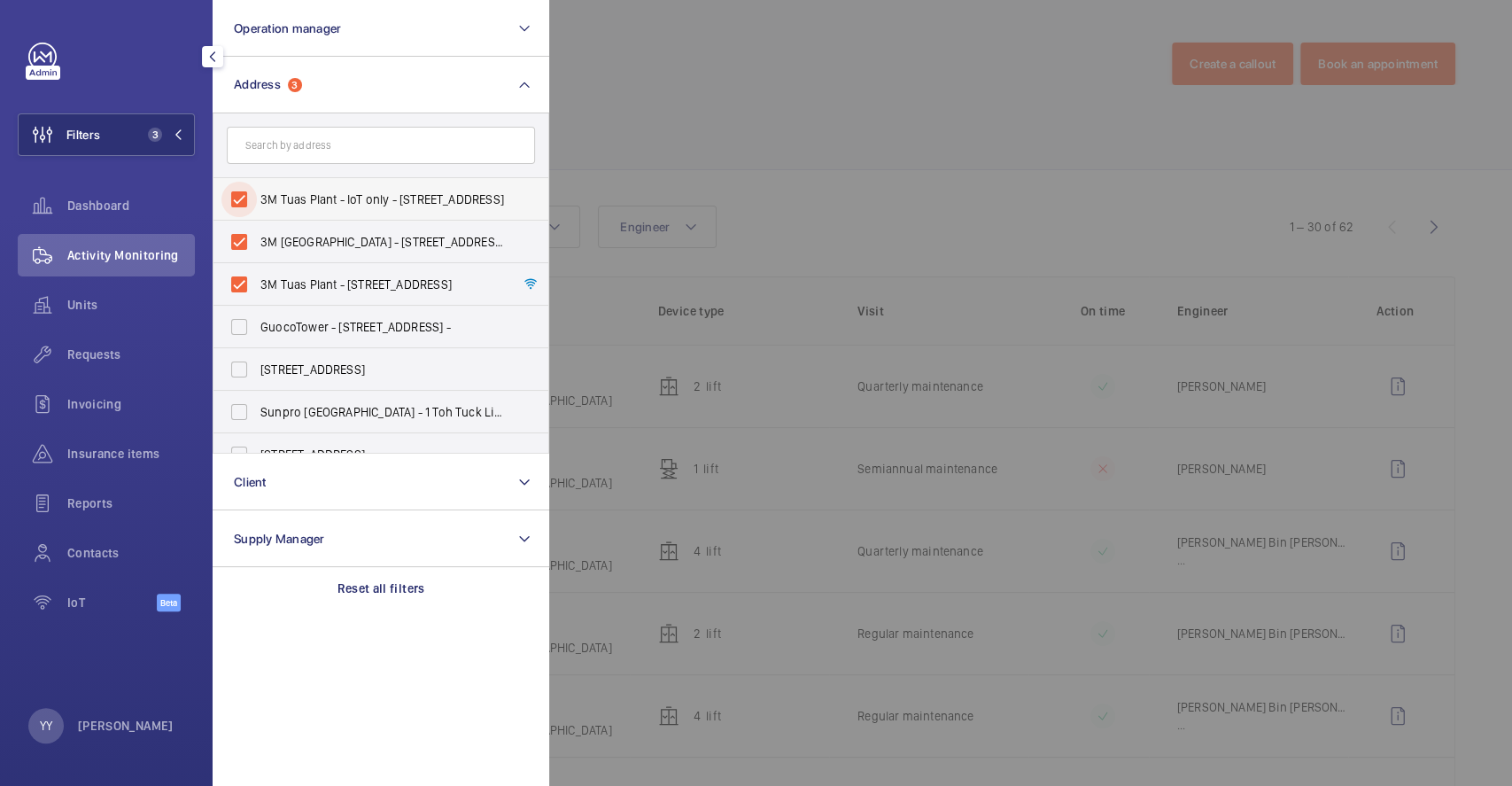 click on "3M Tuas Plant - IoT only - [STREET_ADDRESS]" at bounding box center (239, 199) 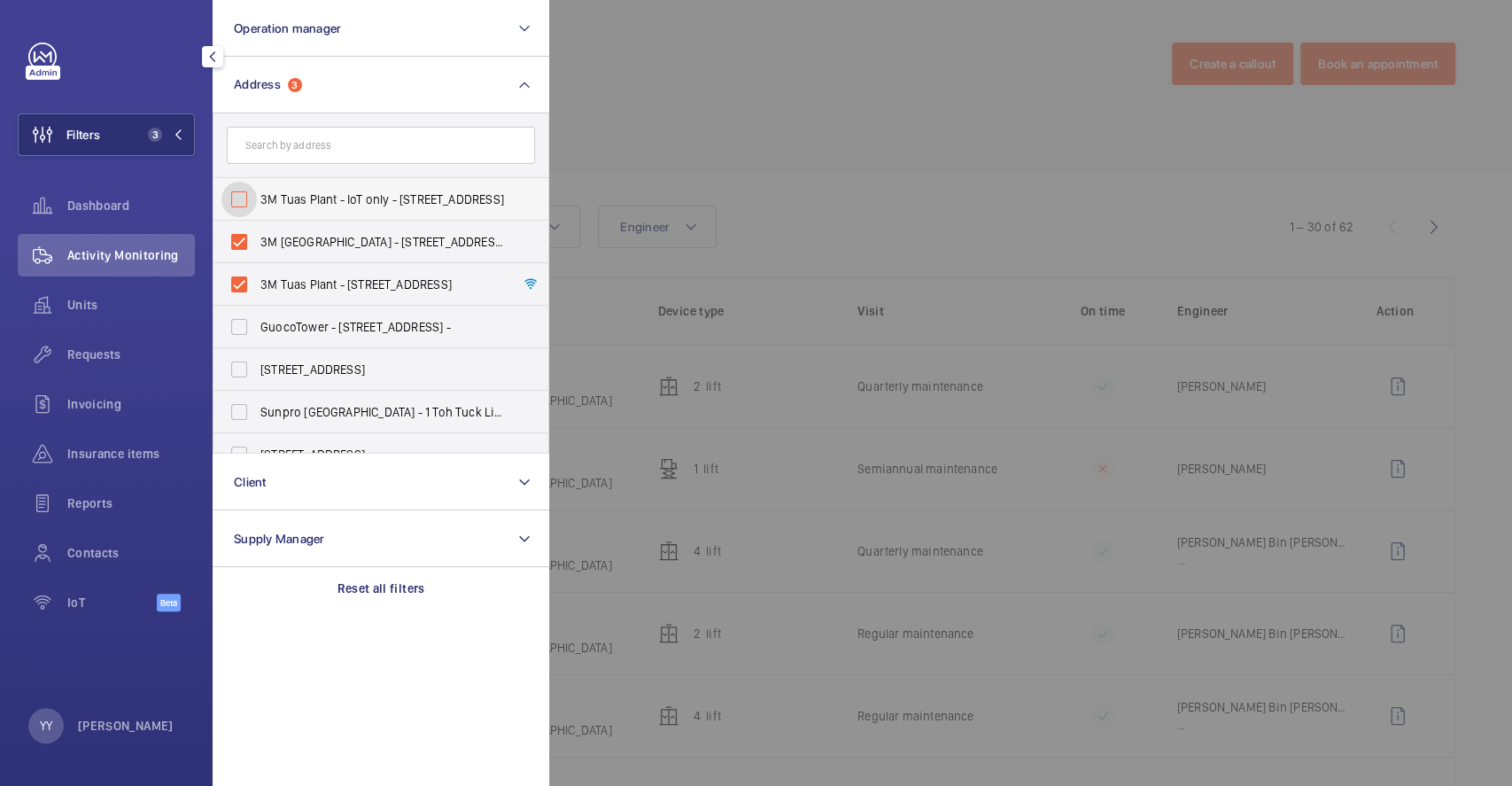 checkbox on "false" 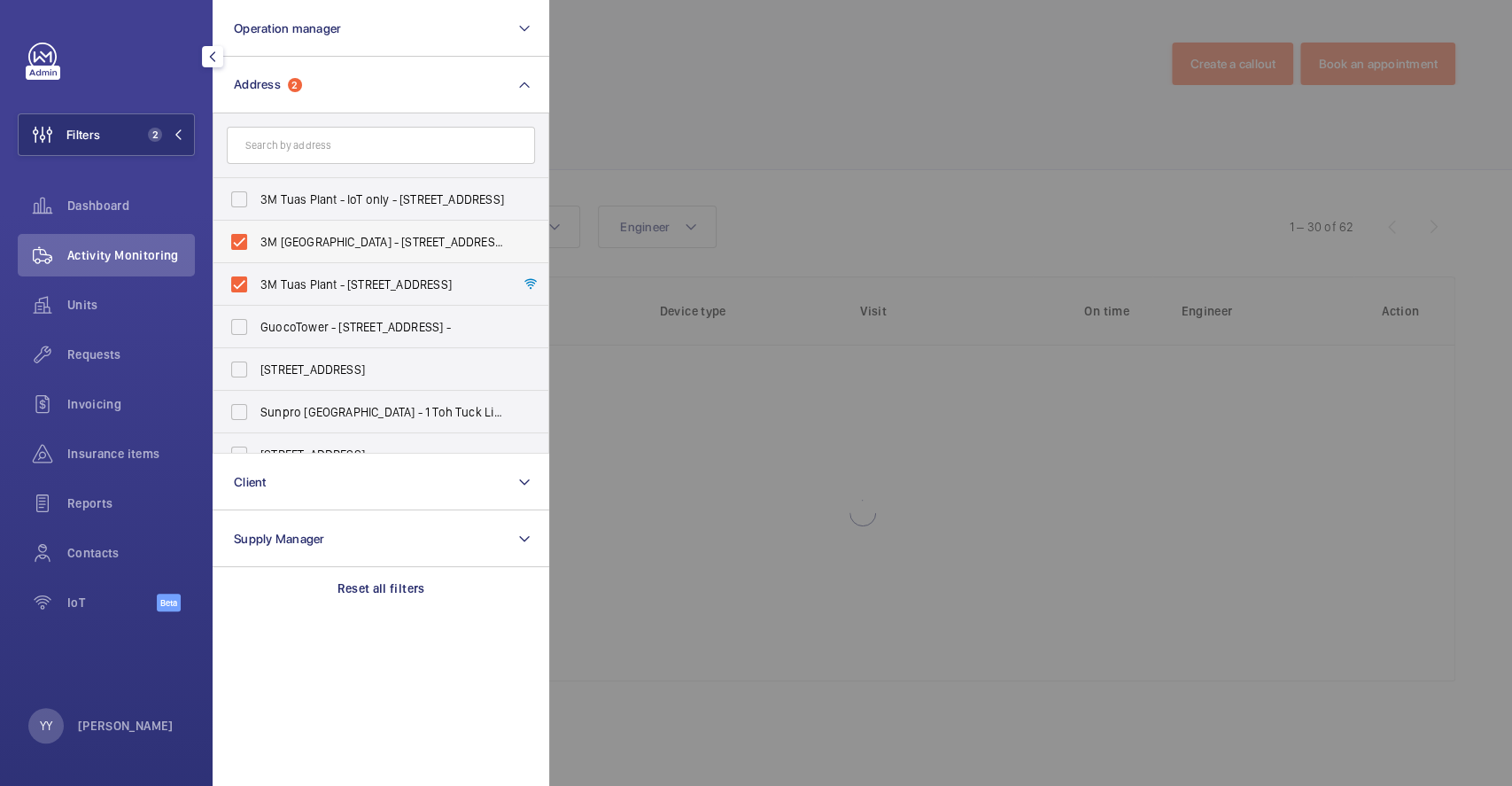click on "3M [GEOGRAPHIC_DATA] - [STREET_ADDRESS]" at bounding box center (368, 242) 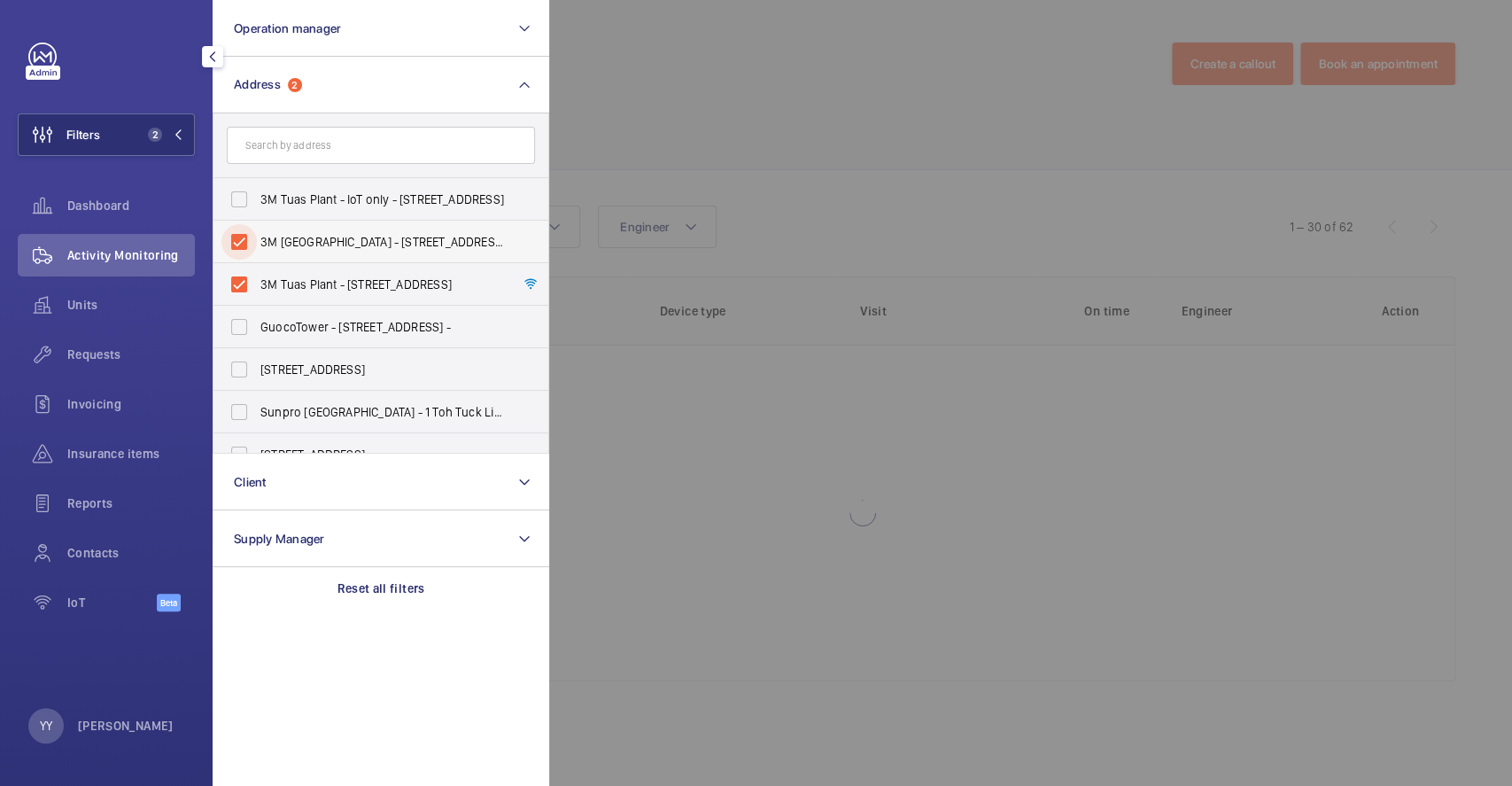 click on "3M [GEOGRAPHIC_DATA] - [STREET_ADDRESS]" at bounding box center (239, 242) 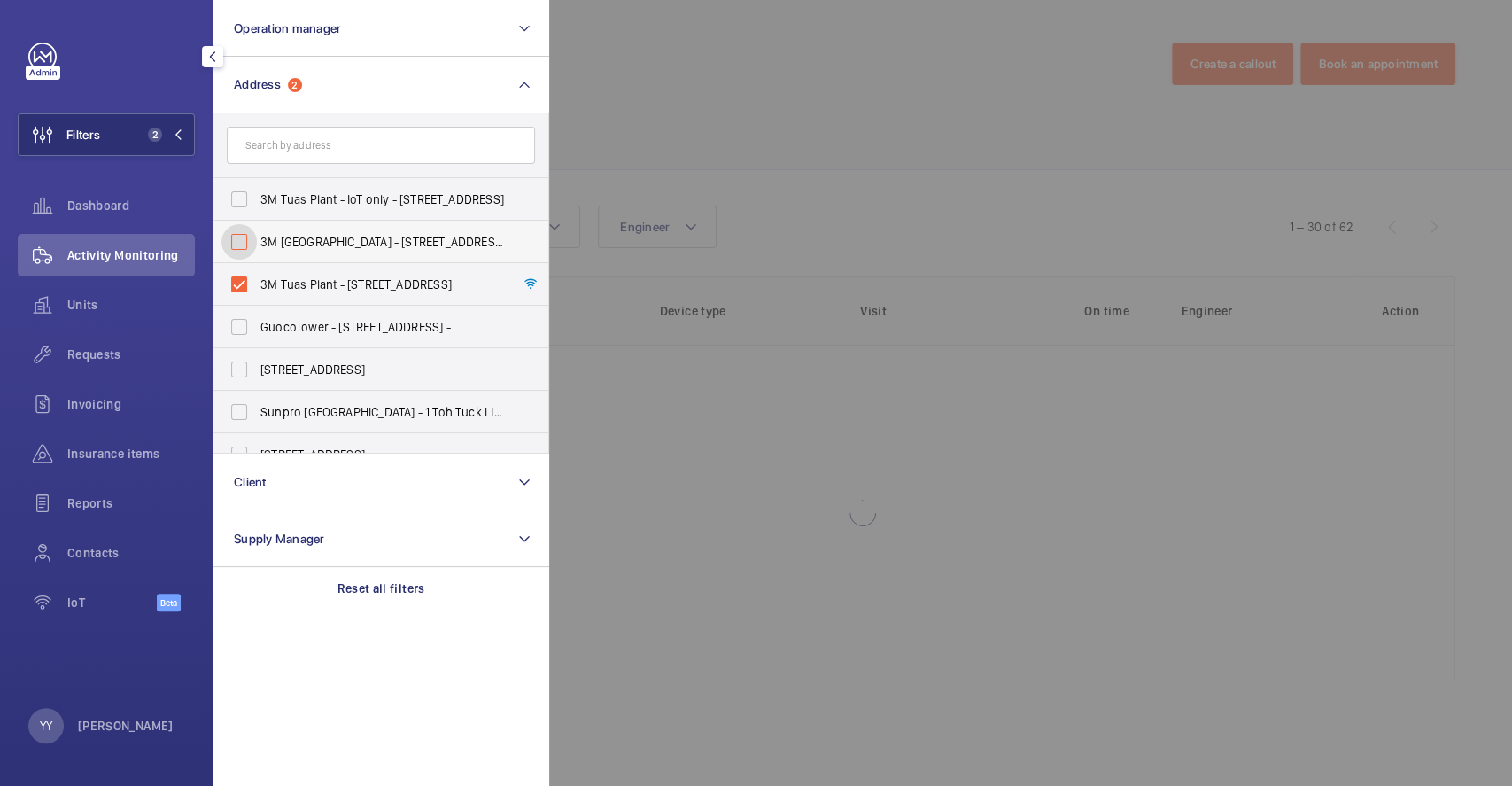 checkbox on "false" 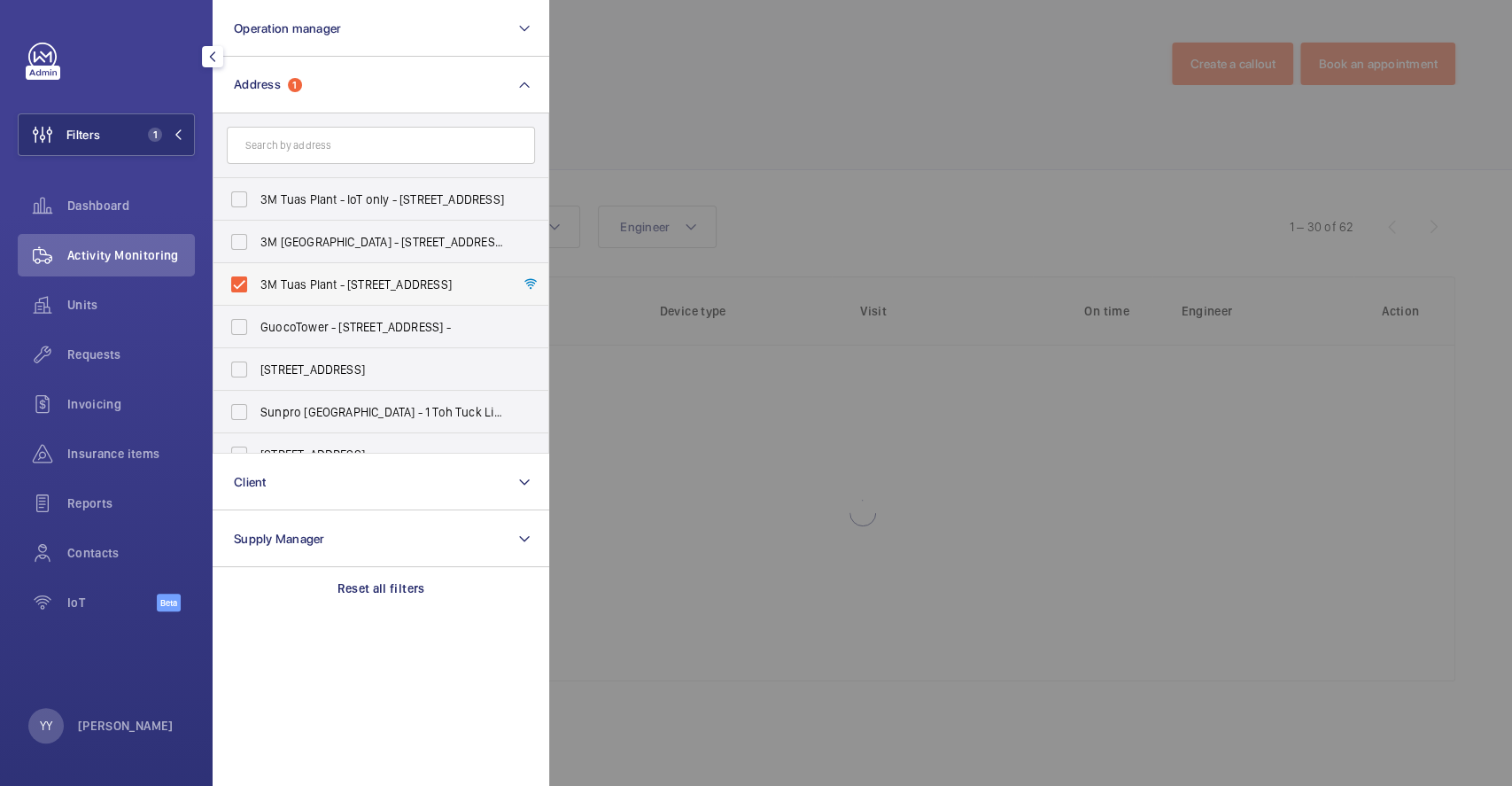 click on "3M Tuas Plant - [STREET_ADDRESS]" at bounding box center [382, 284] 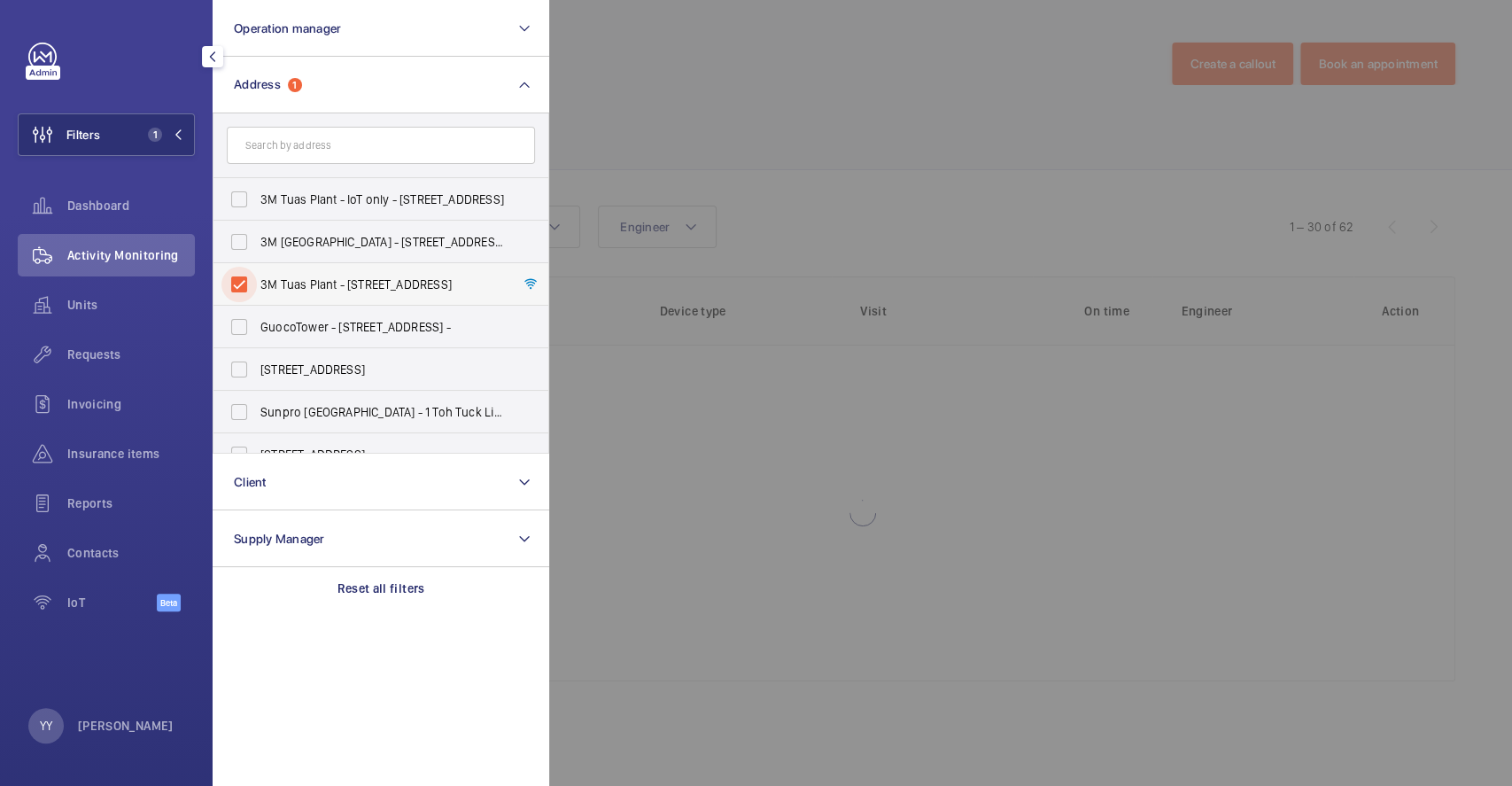 click on "3M Tuas Plant - [STREET_ADDRESS]" at bounding box center [239, 284] 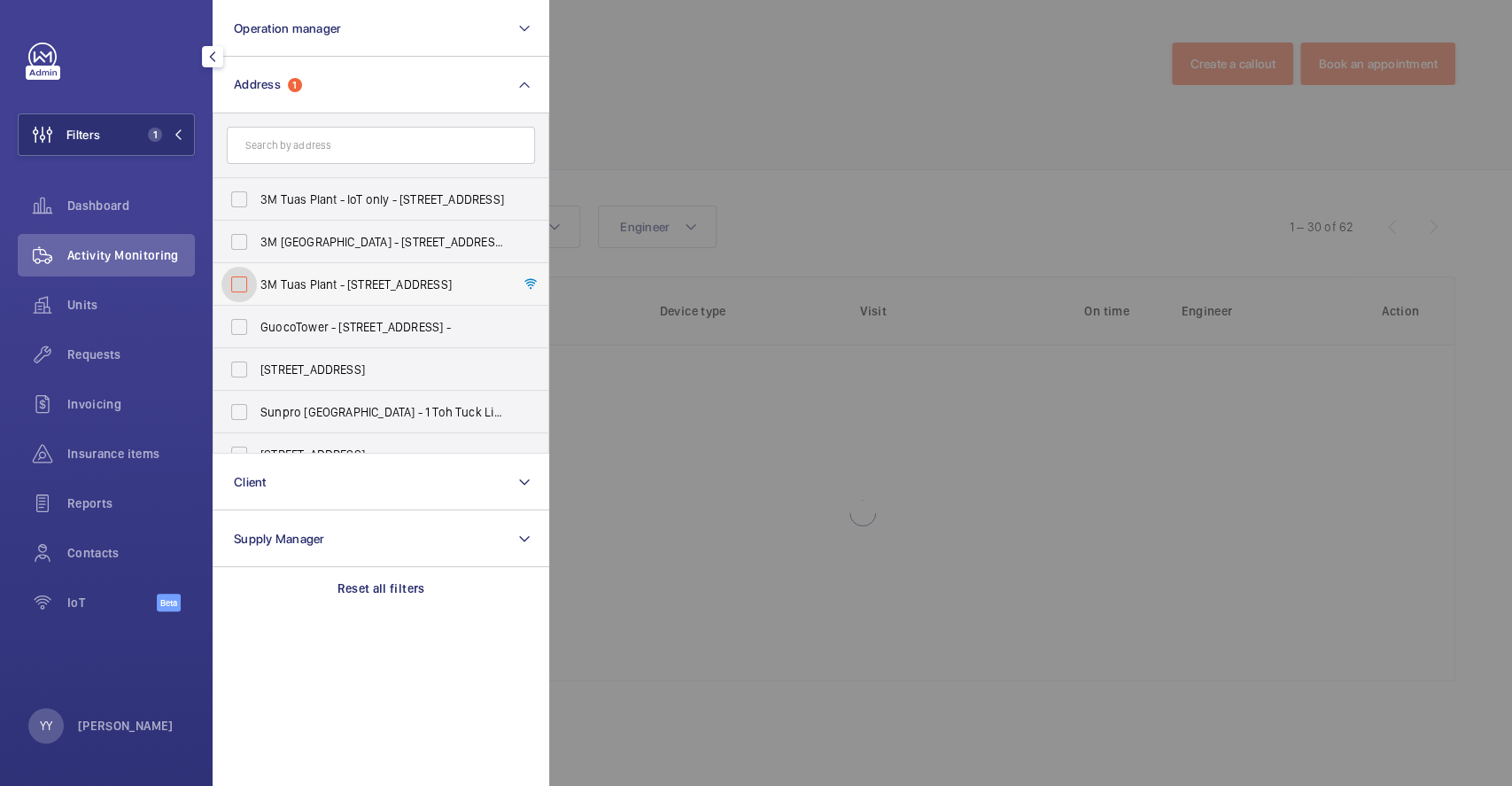 checkbox on "false" 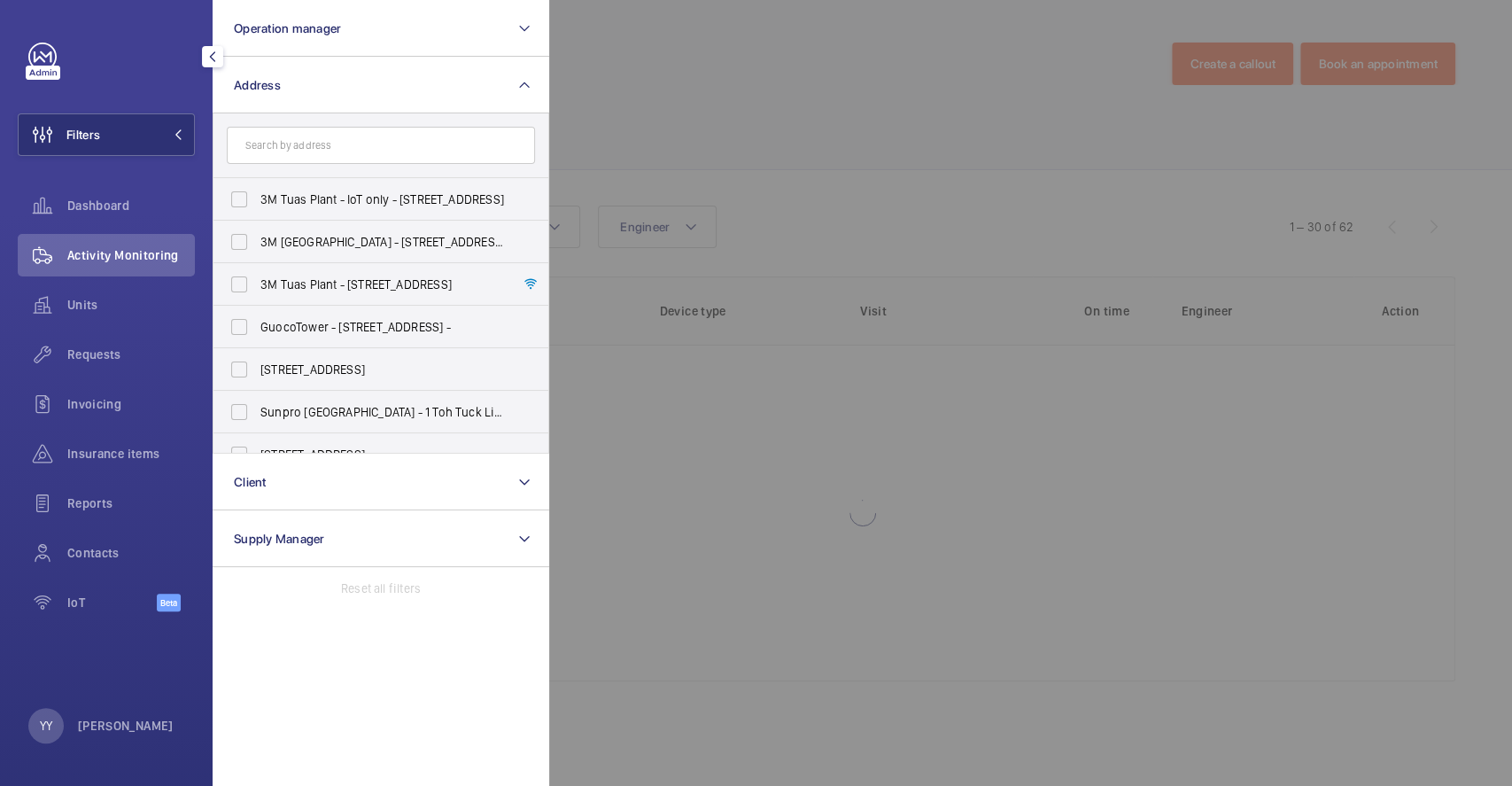 click 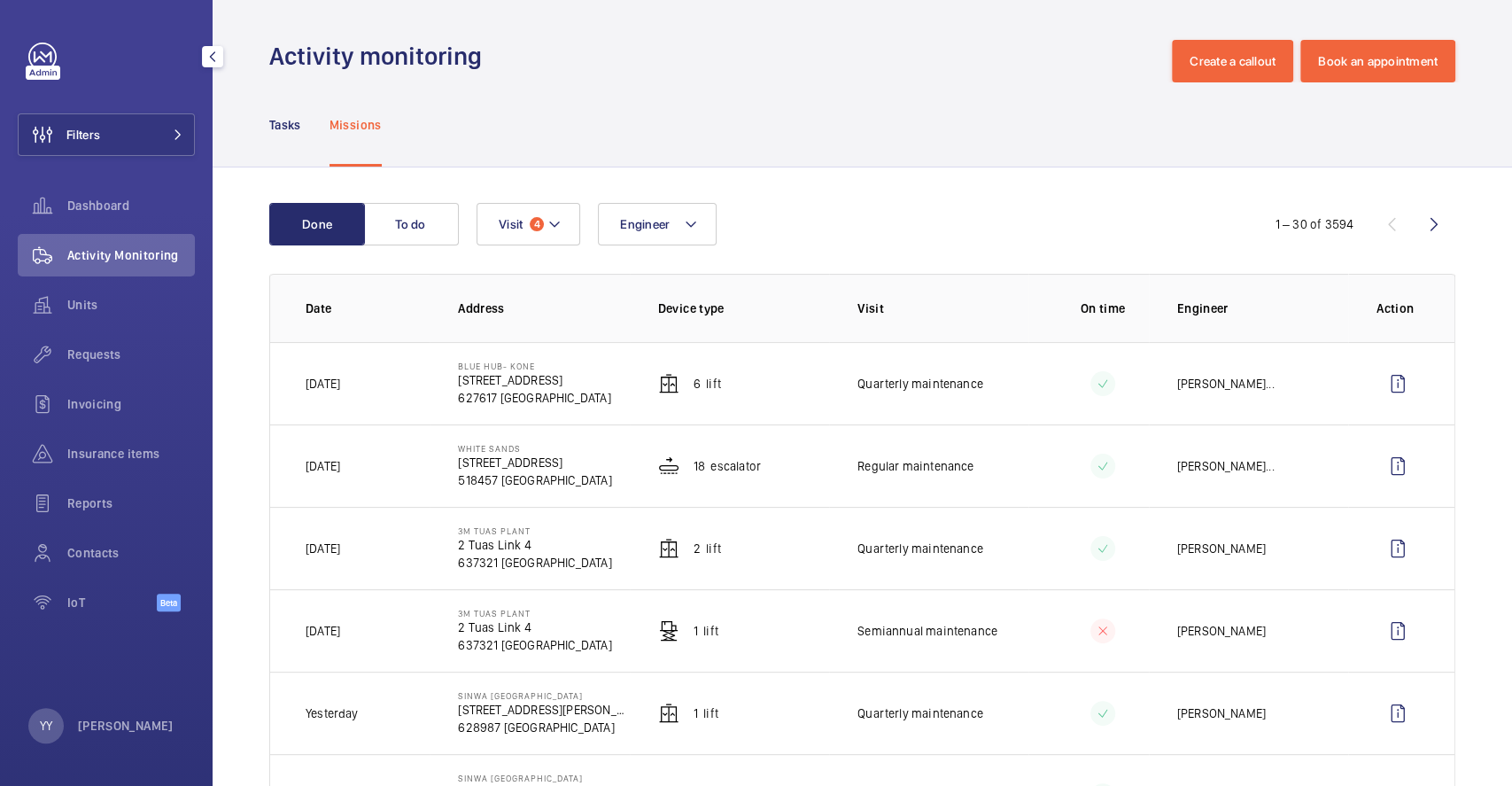 scroll, scrollTop: 0, scrollLeft: 0, axis: both 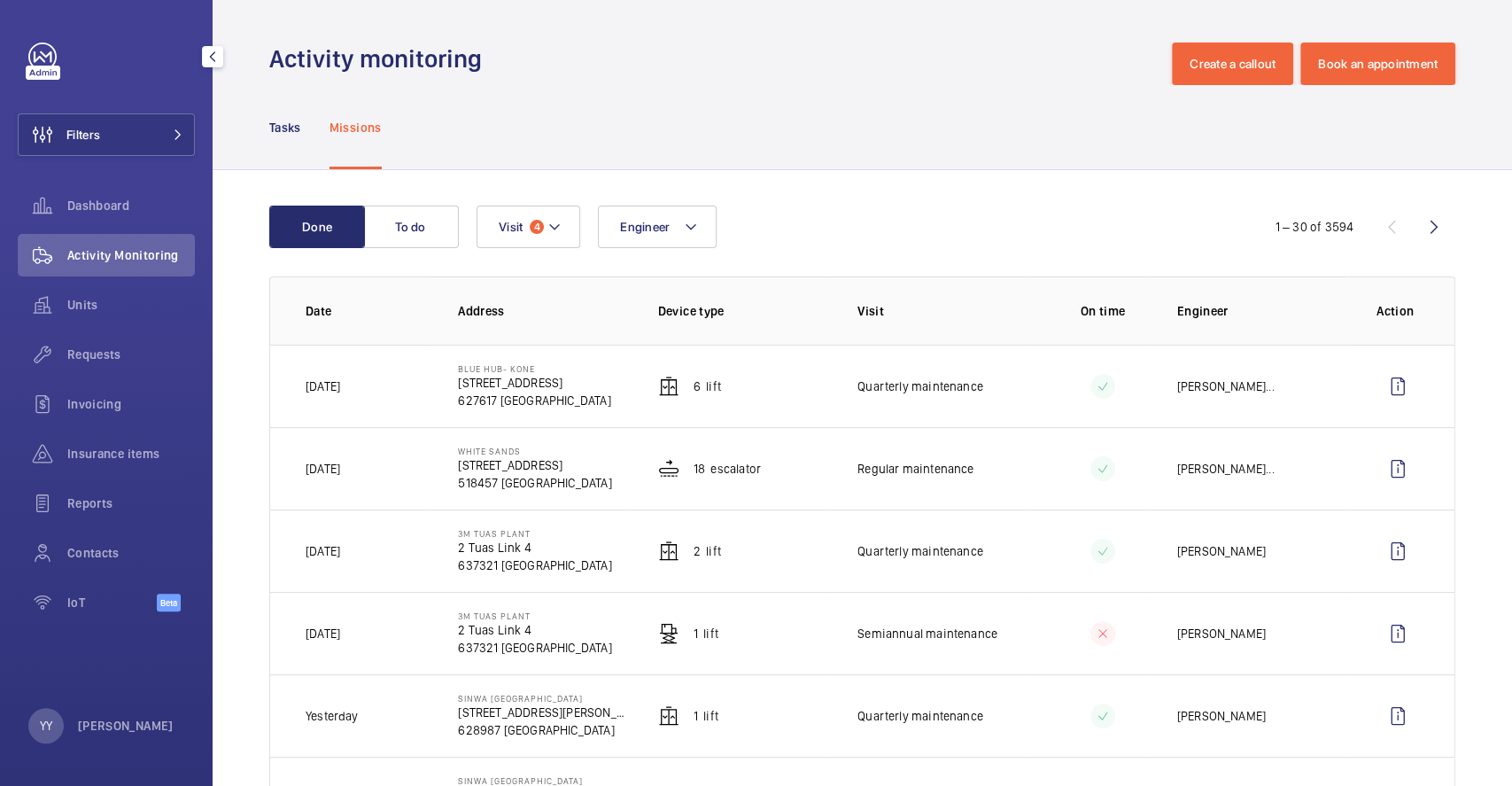 drag, startPoint x: 456, startPoint y: 449, endPoint x: 539, endPoint y: 448, distance: 83.00602 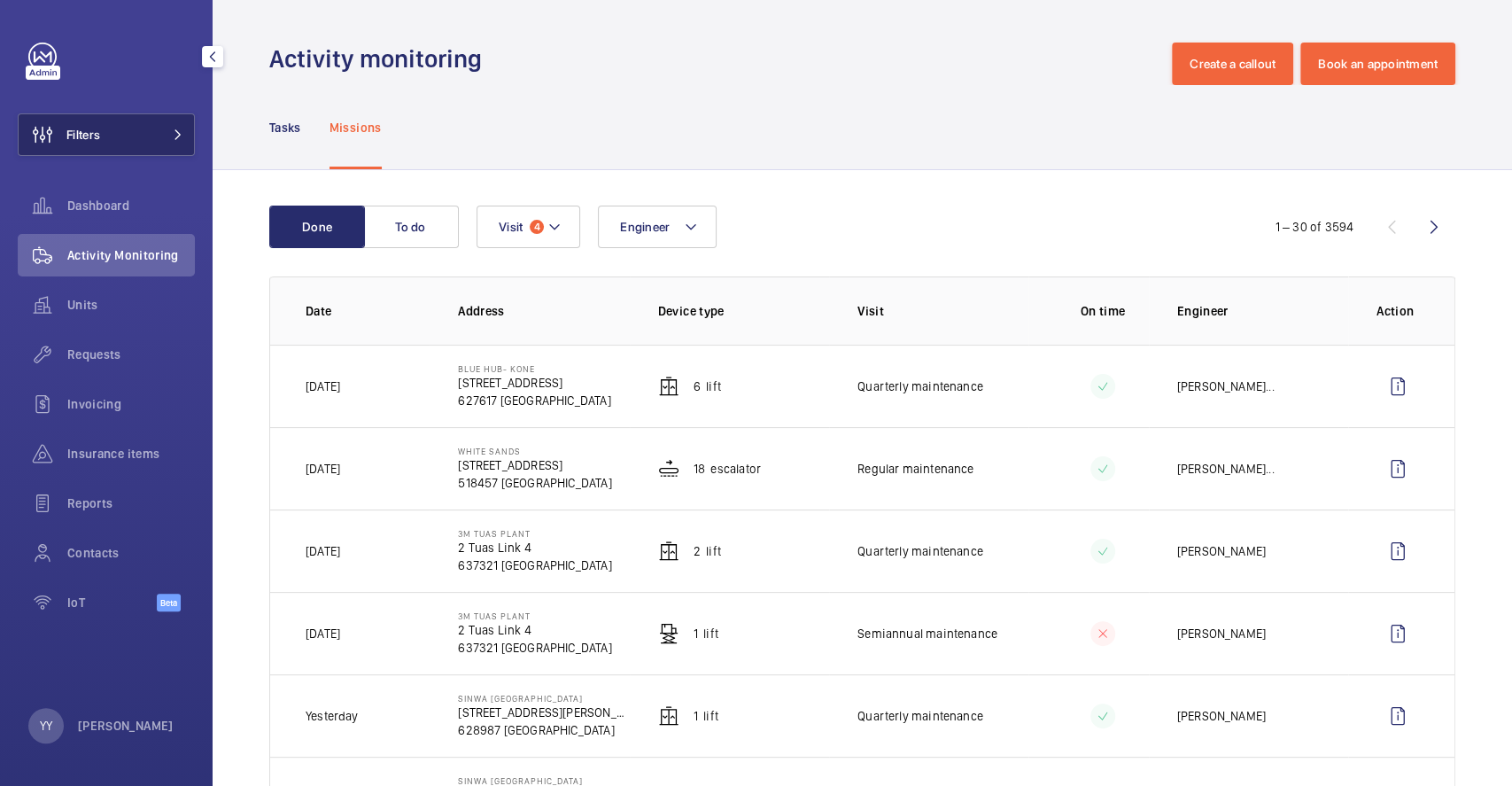 click on "Filters" 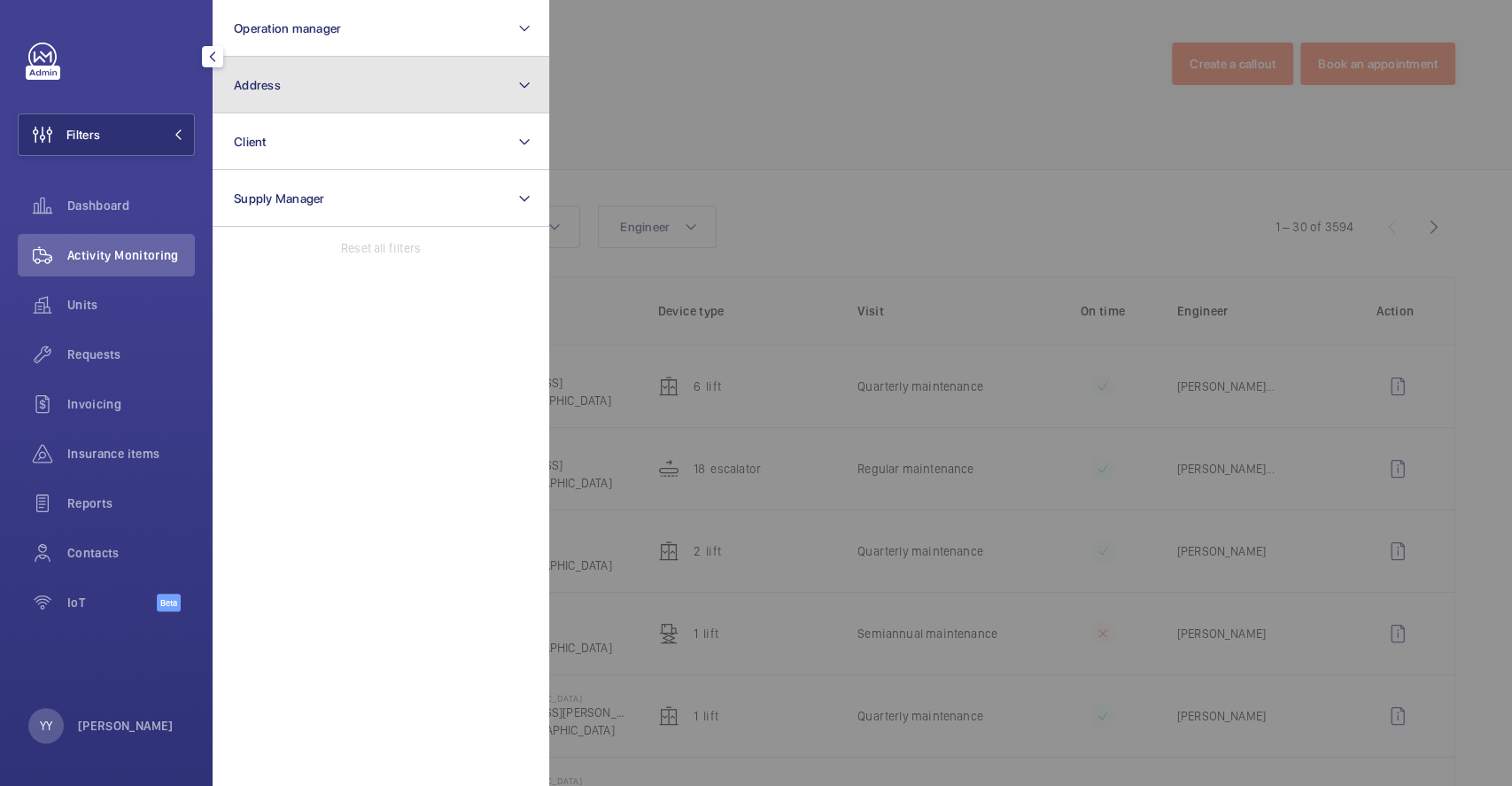 click on "Address" 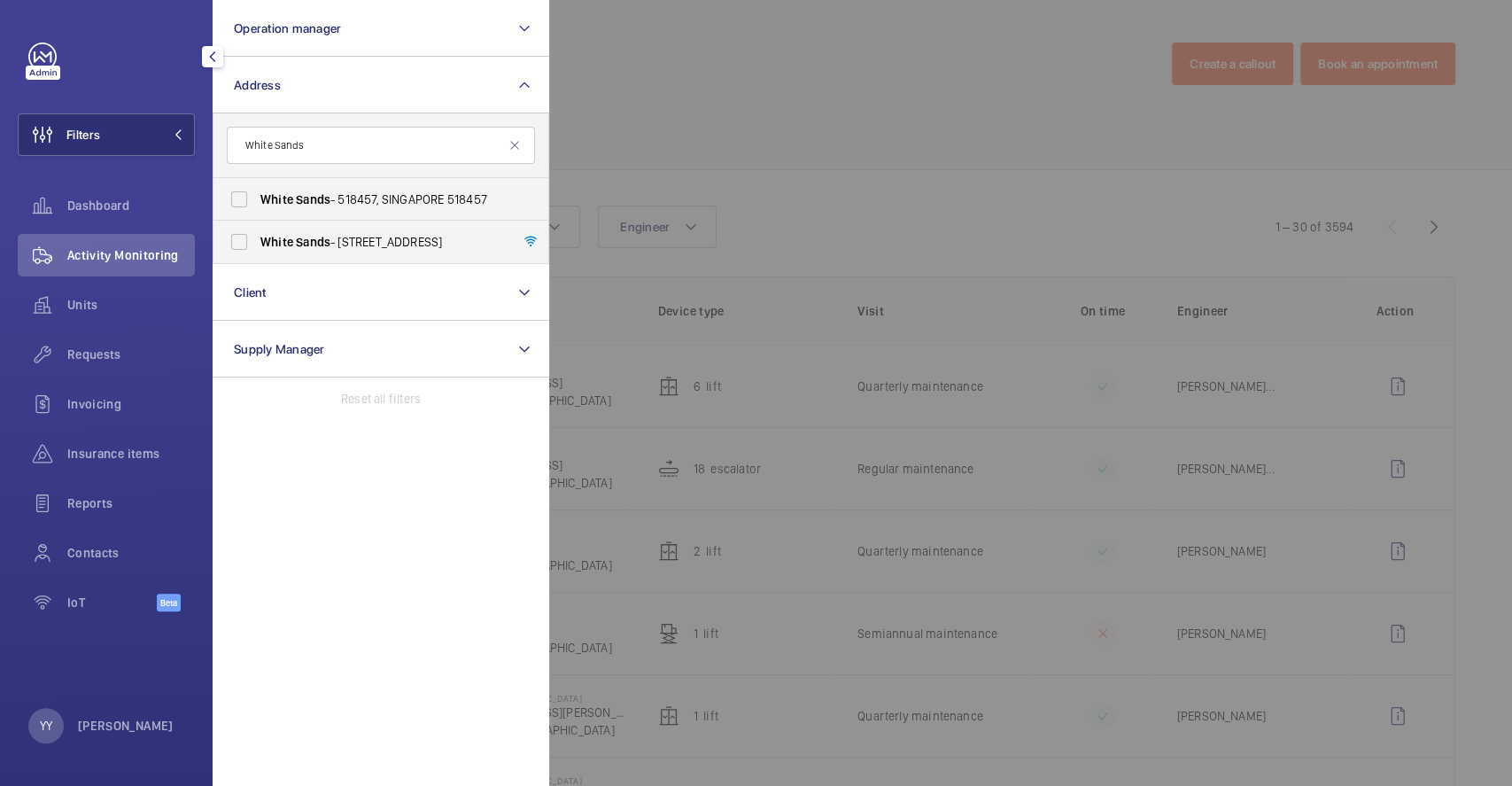 type on "White Sands" 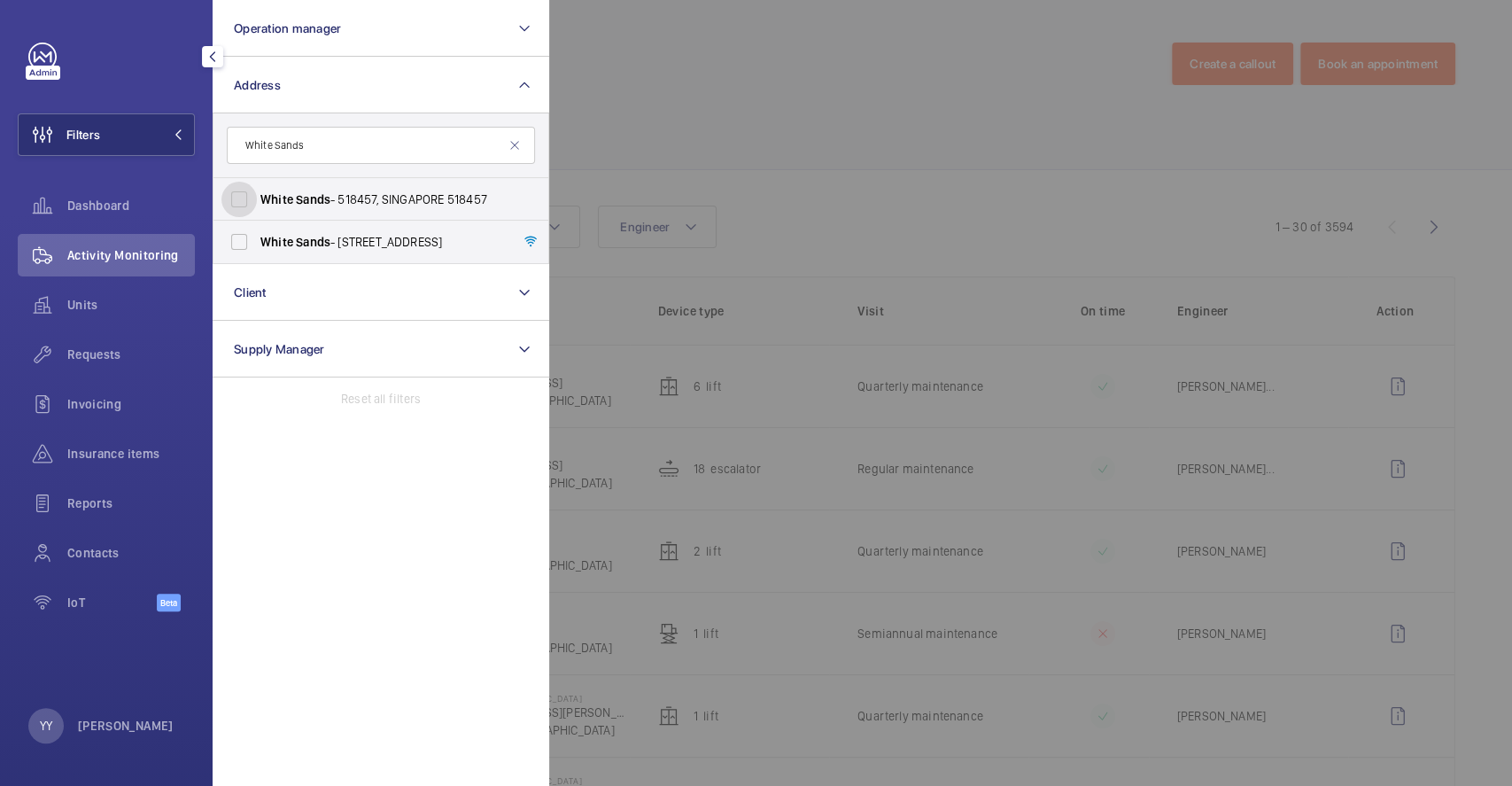 click on "White   Sands  - 518457, SINGAPORE 518457" at bounding box center [239, 199] 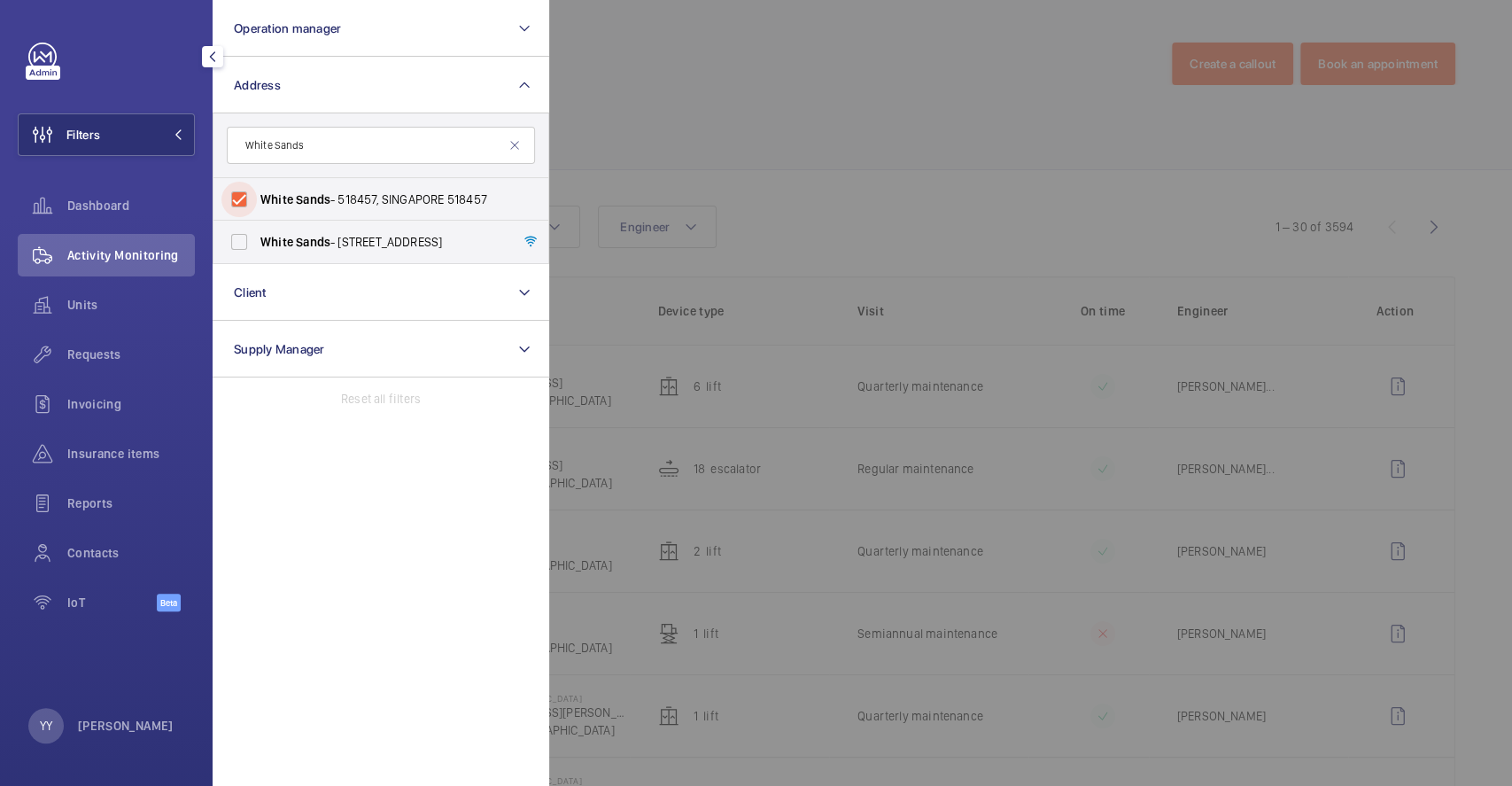checkbox on "true" 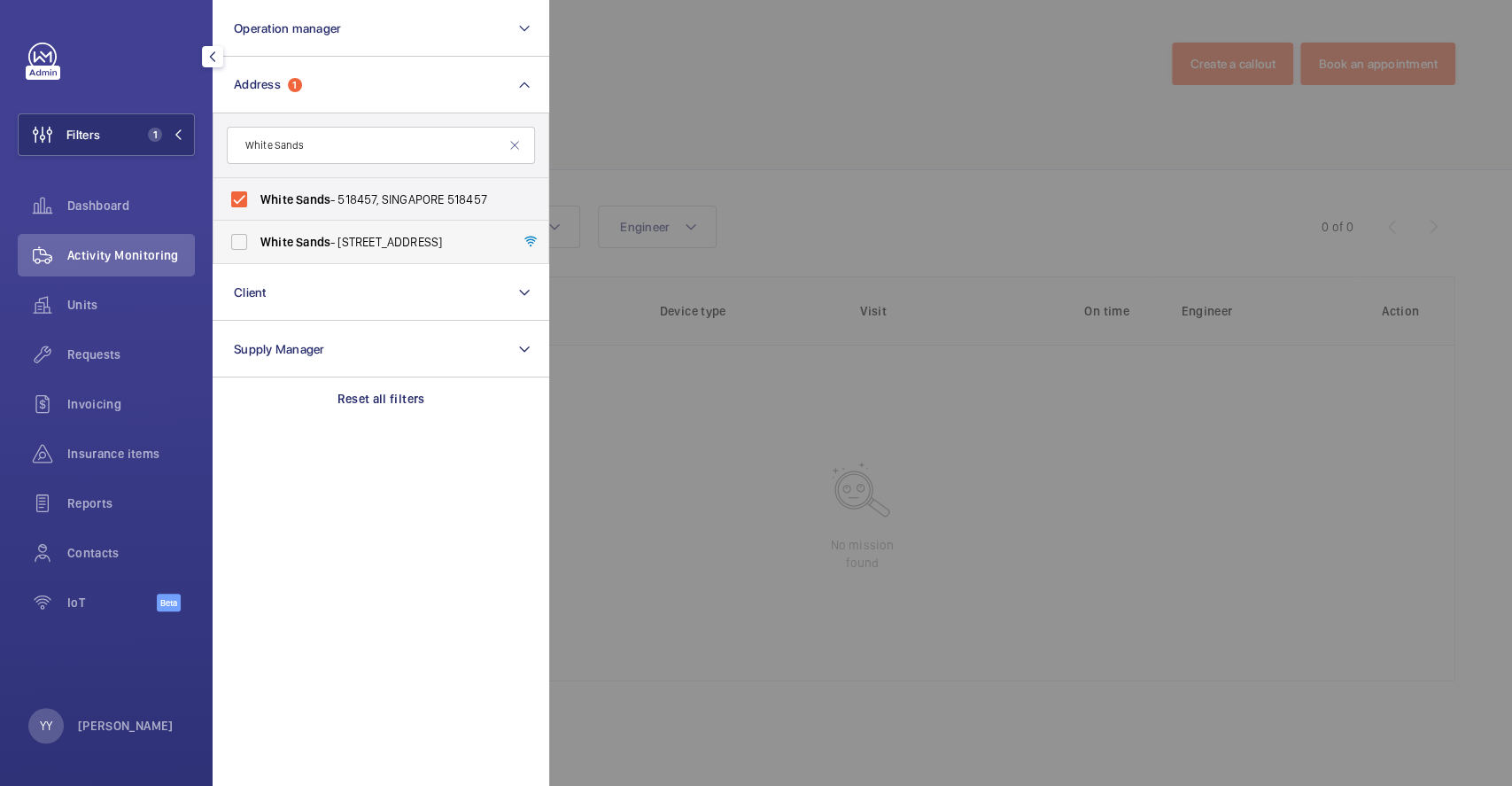 click on "[GEOGRAPHIC_DATA]  - [STREET_ADDRESS]" at bounding box center (382, 242) 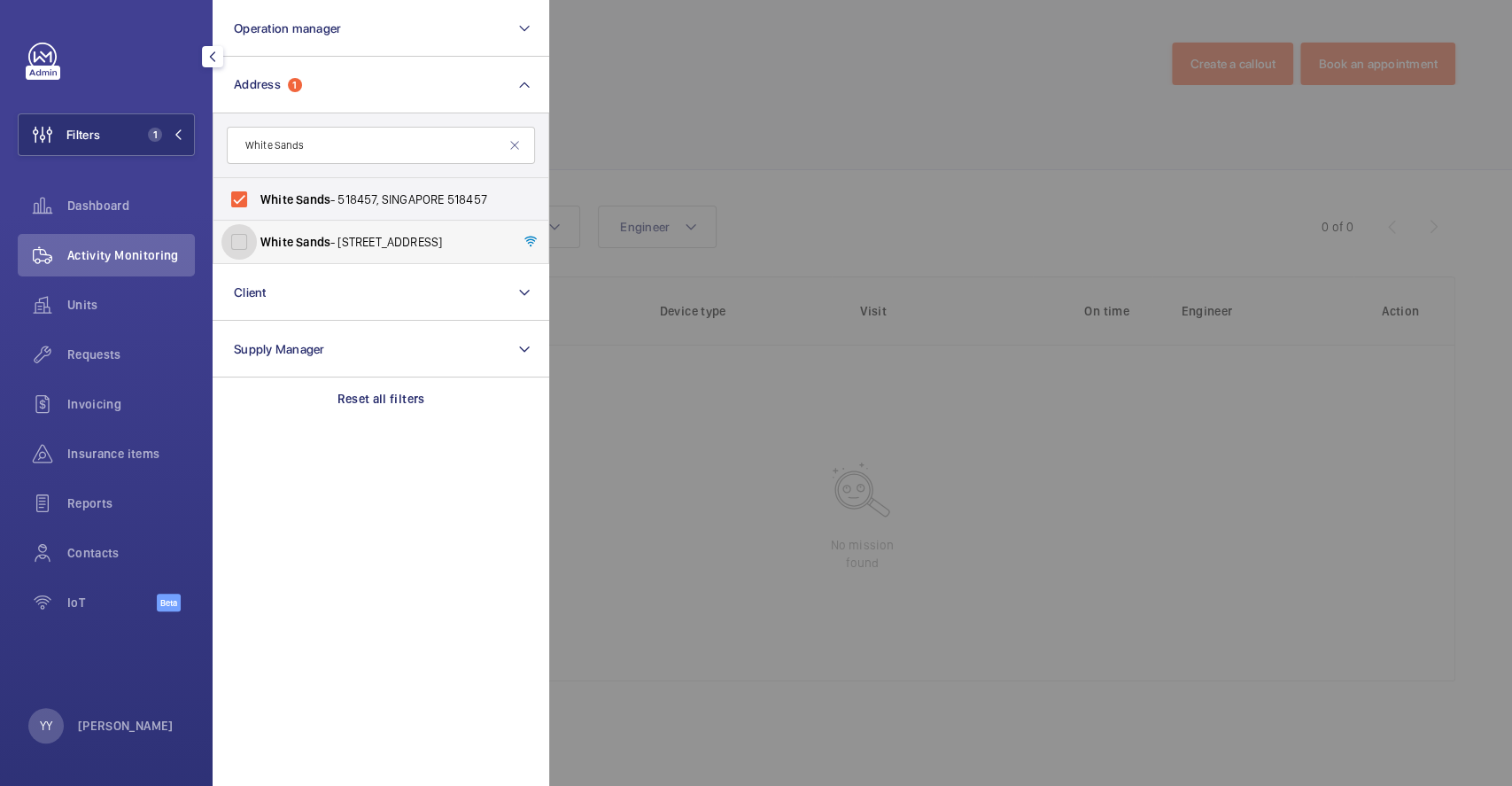 click on "[GEOGRAPHIC_DATA]  - [STREET_ADDRESS]" at bounding box center (239, 242) 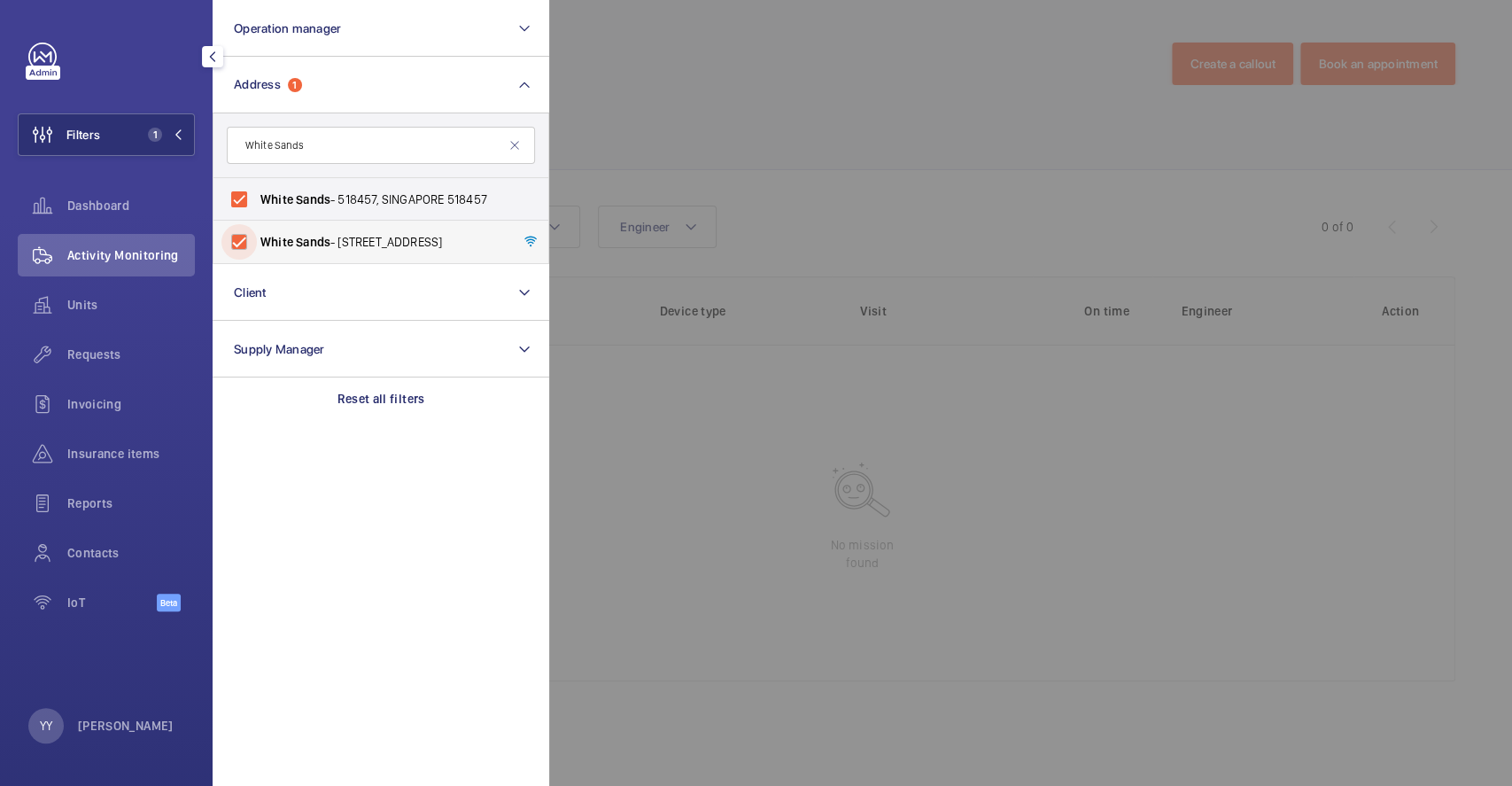 checkbox on "true" 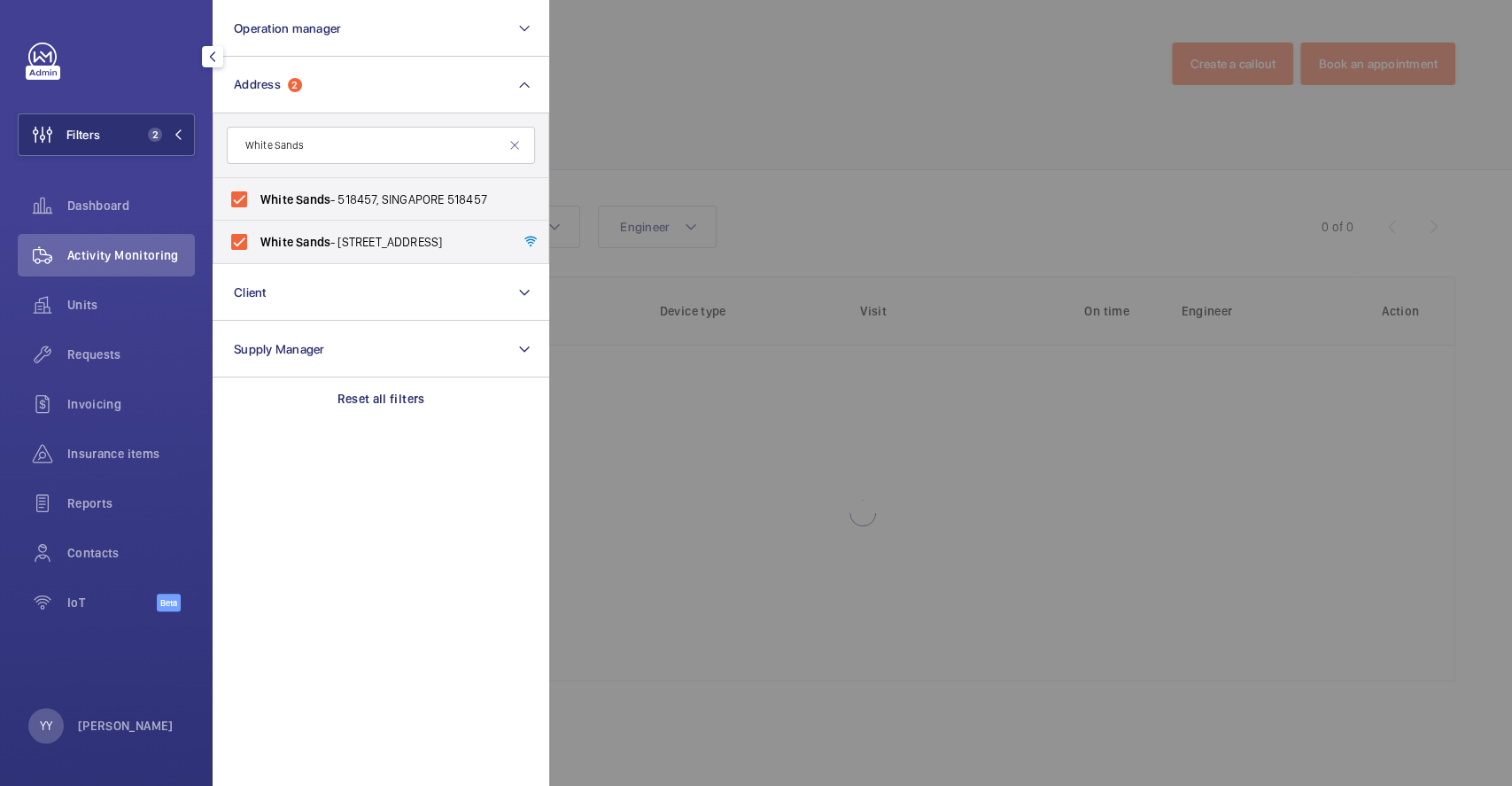 click 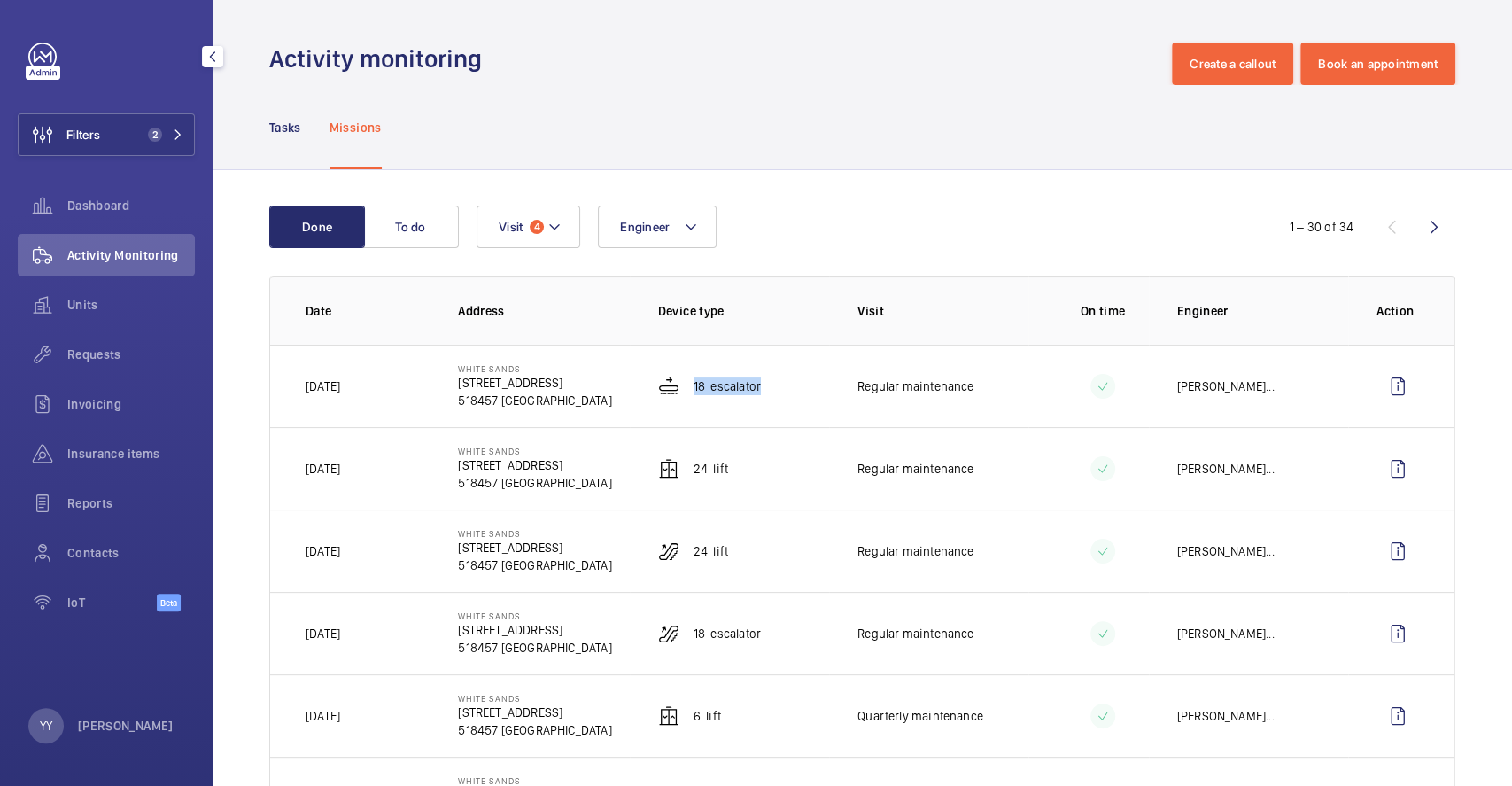 drag, startPoint x: 687, startPoint y: 389, endPoint x: 758, endPoint y: 391, distance: 71.028163 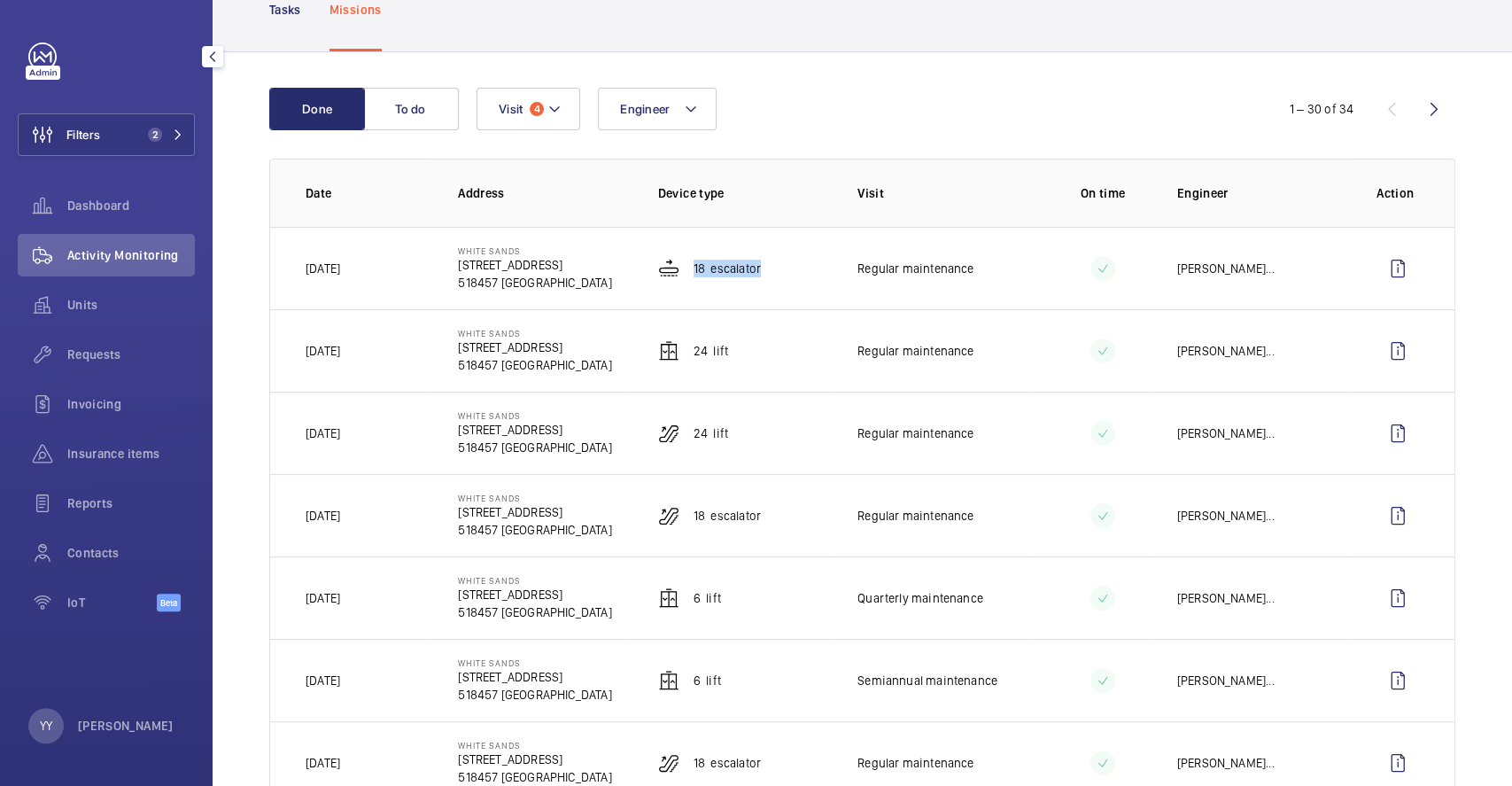scroll, scrollTop: 0, scrollLeft: 0, axis: both 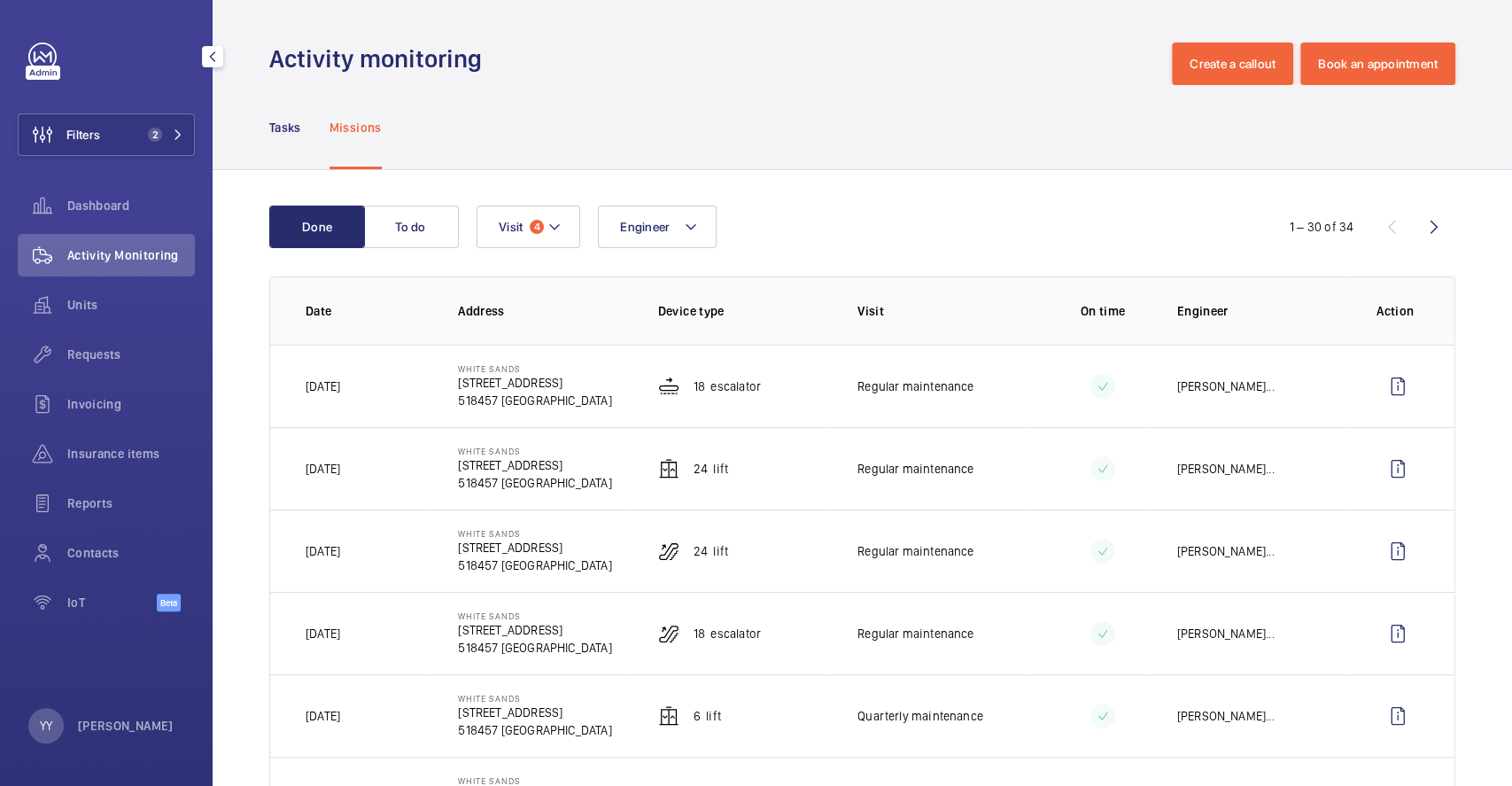 click on "Engineer Visit 4" 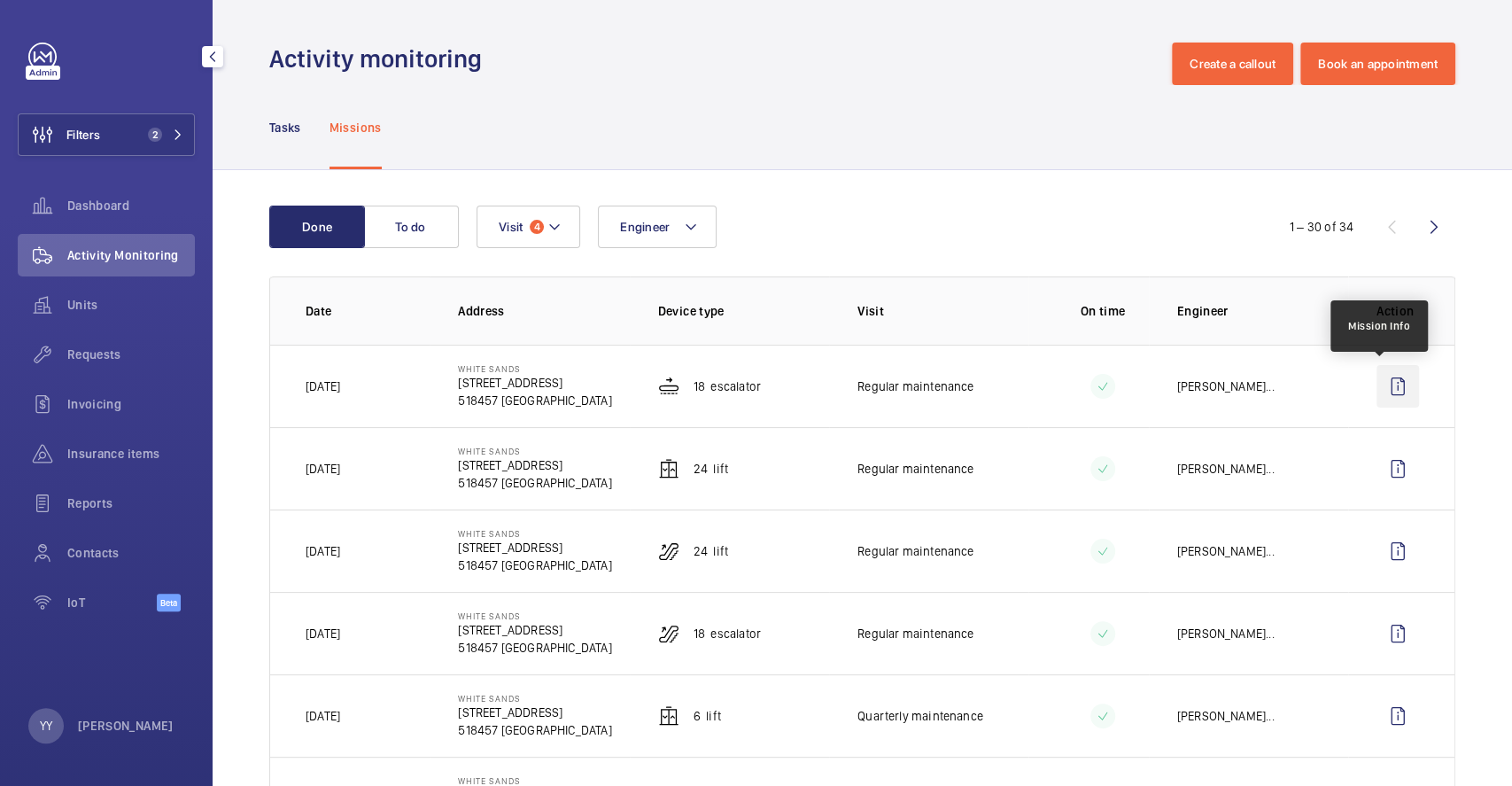 click 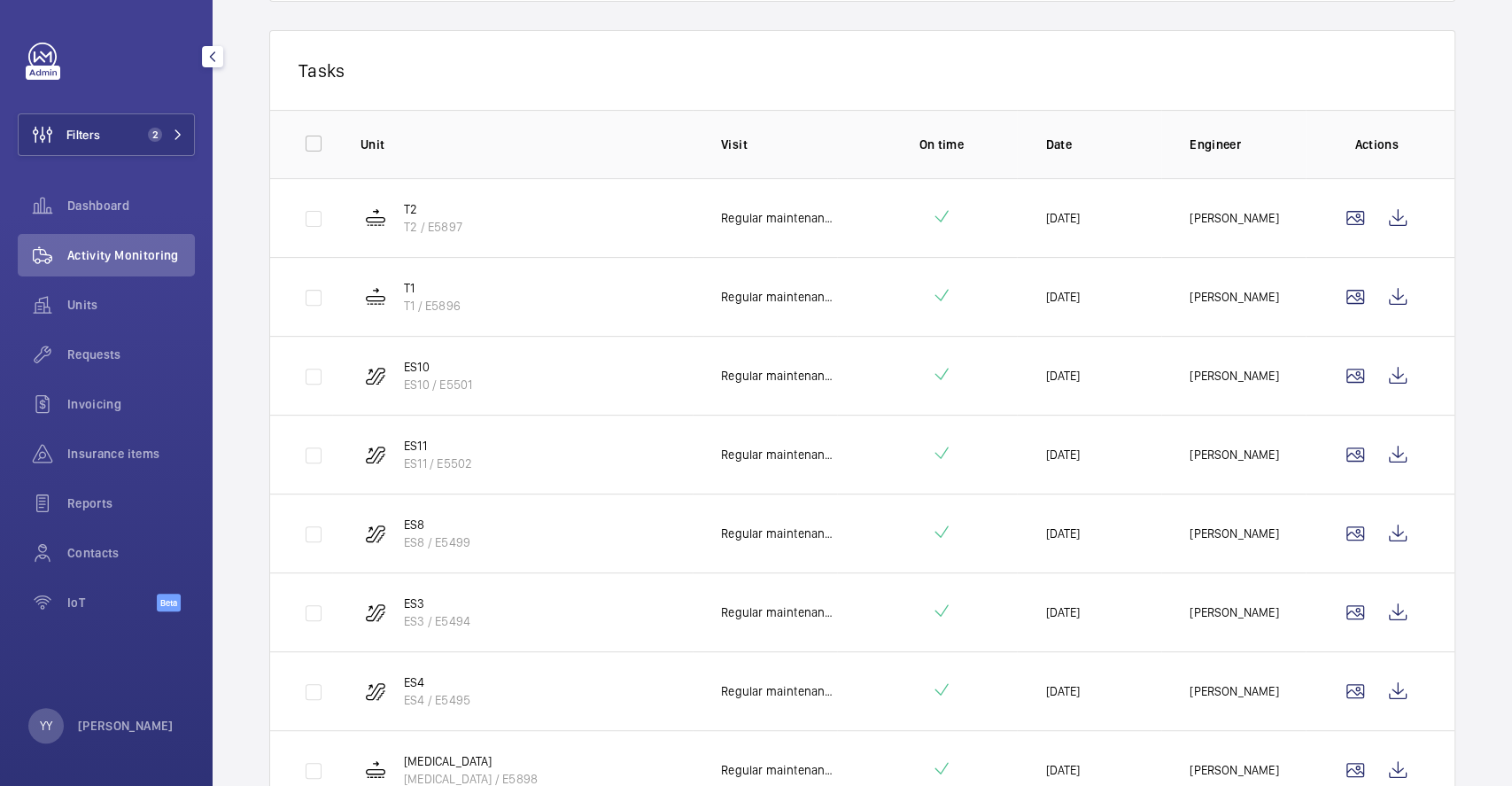 scroll, scrollTop: 354, scrollLeft: 0, axis: vertical 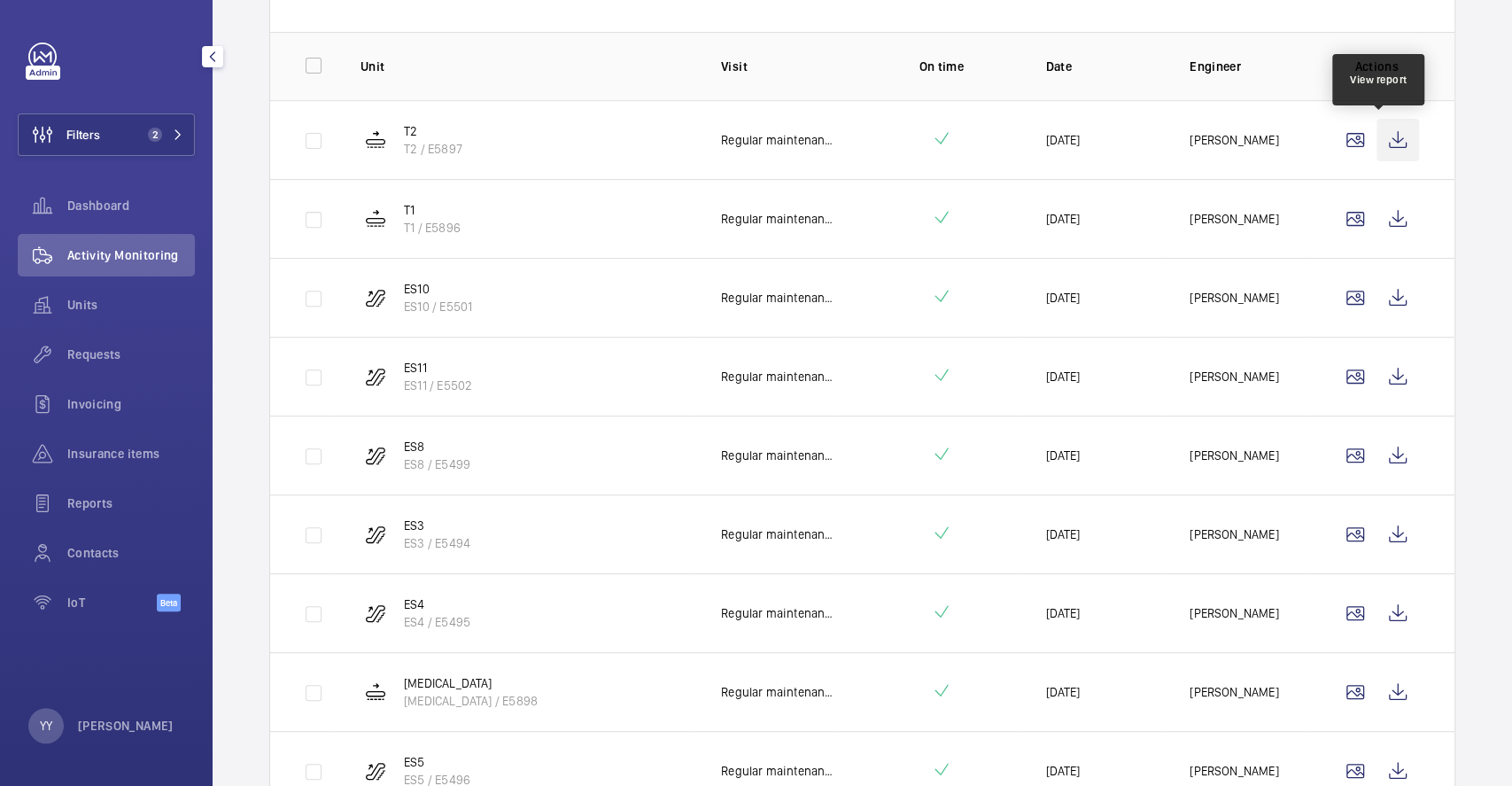 click 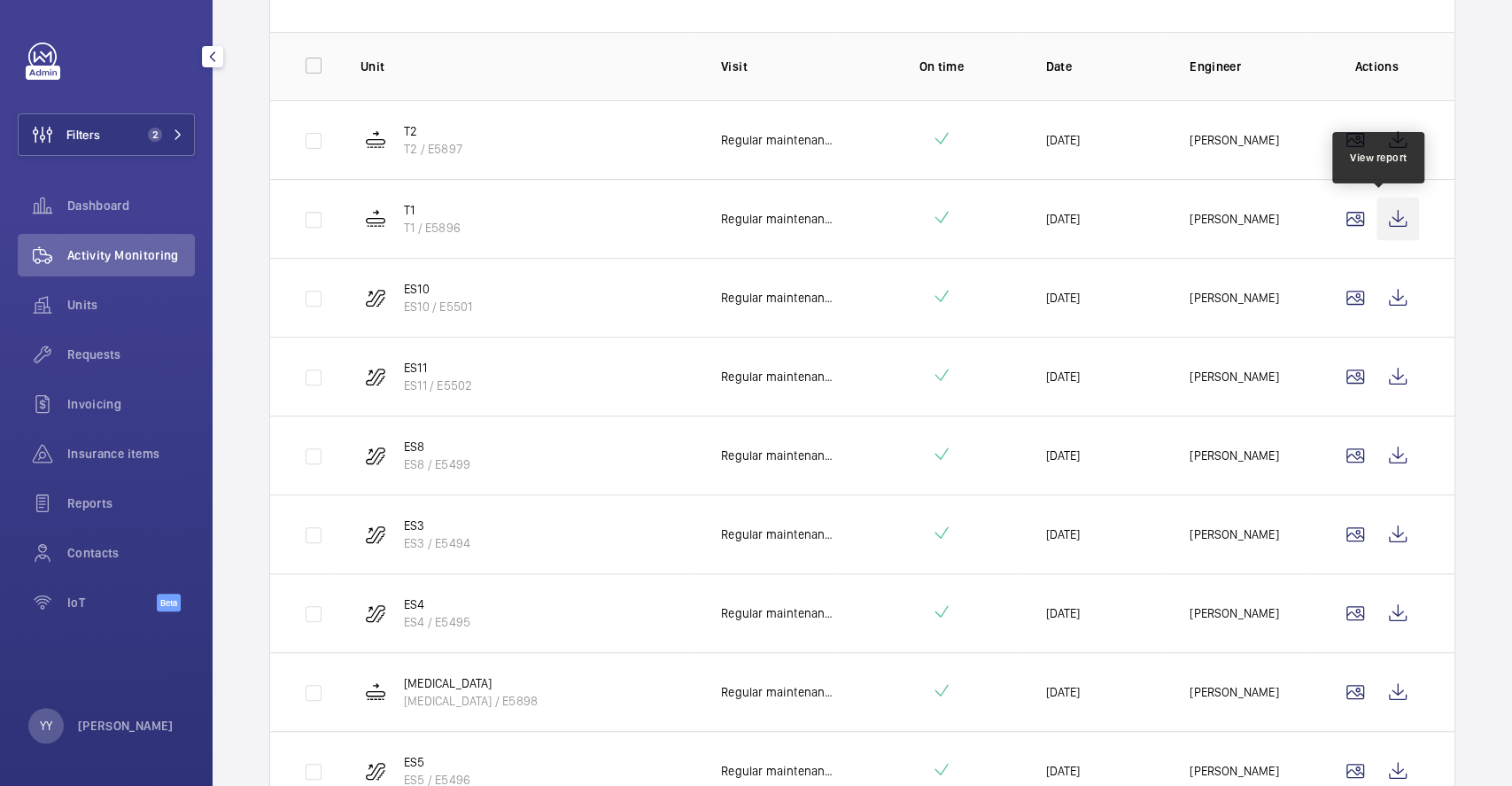 click 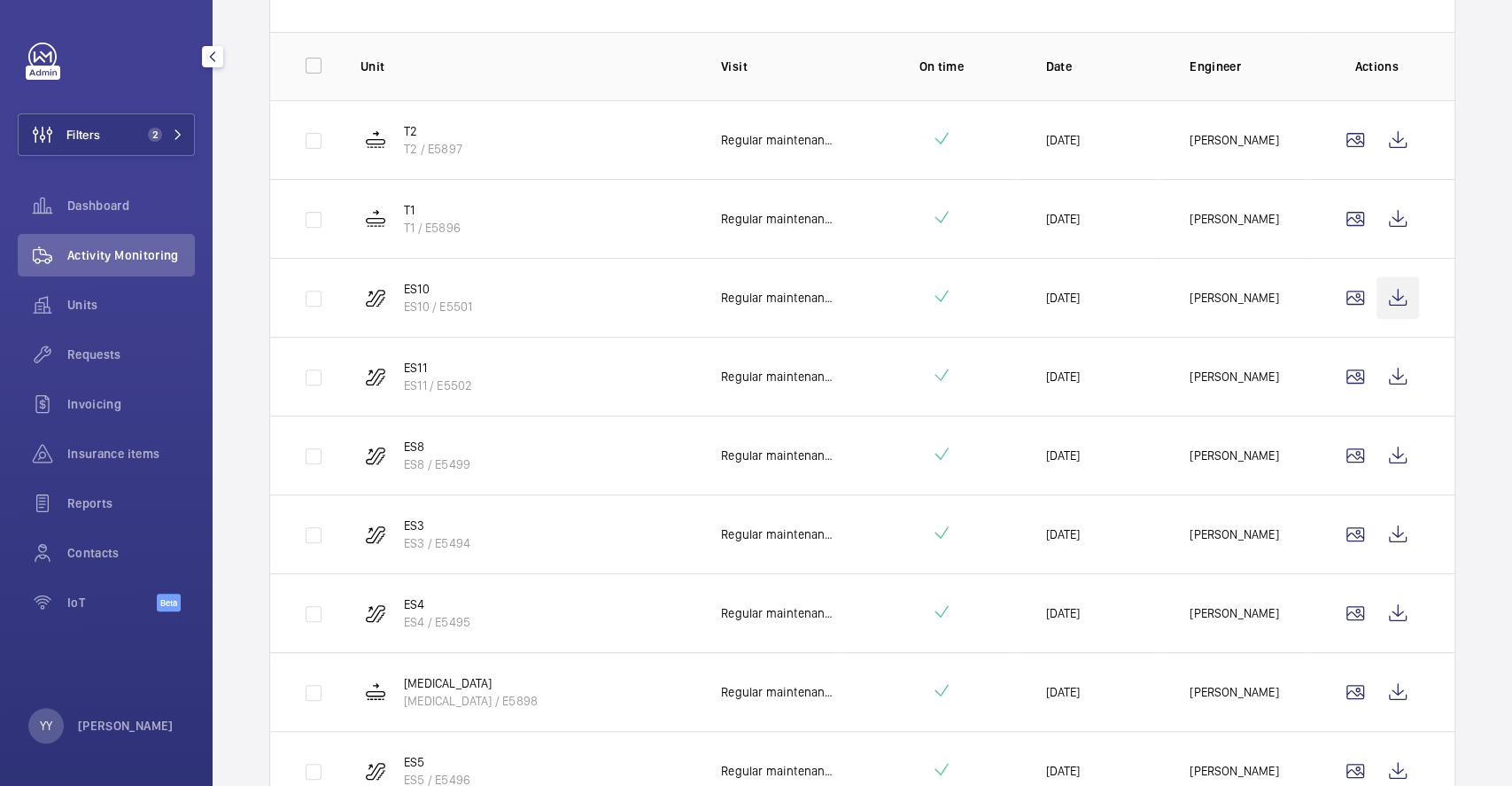 click 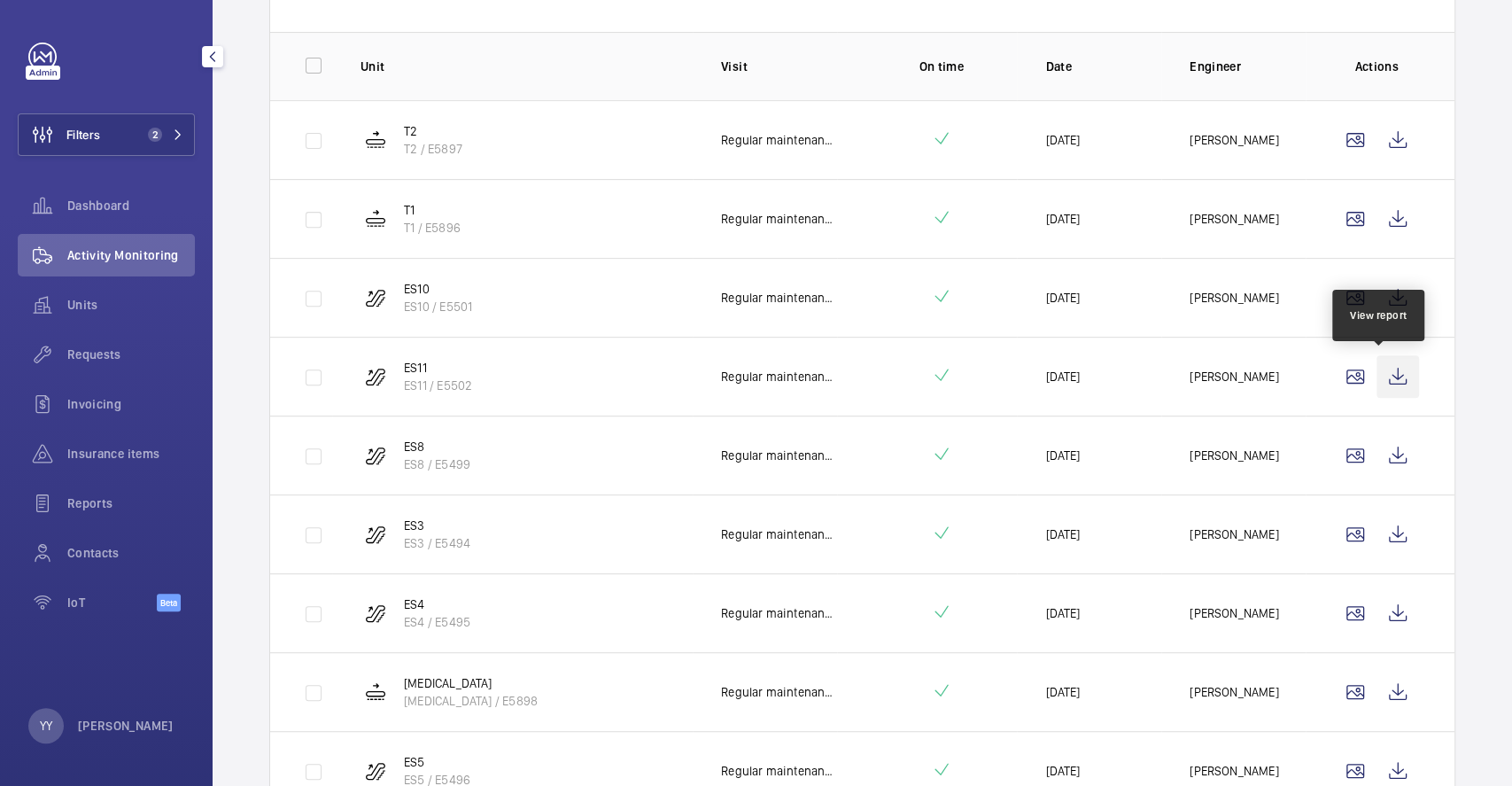 click 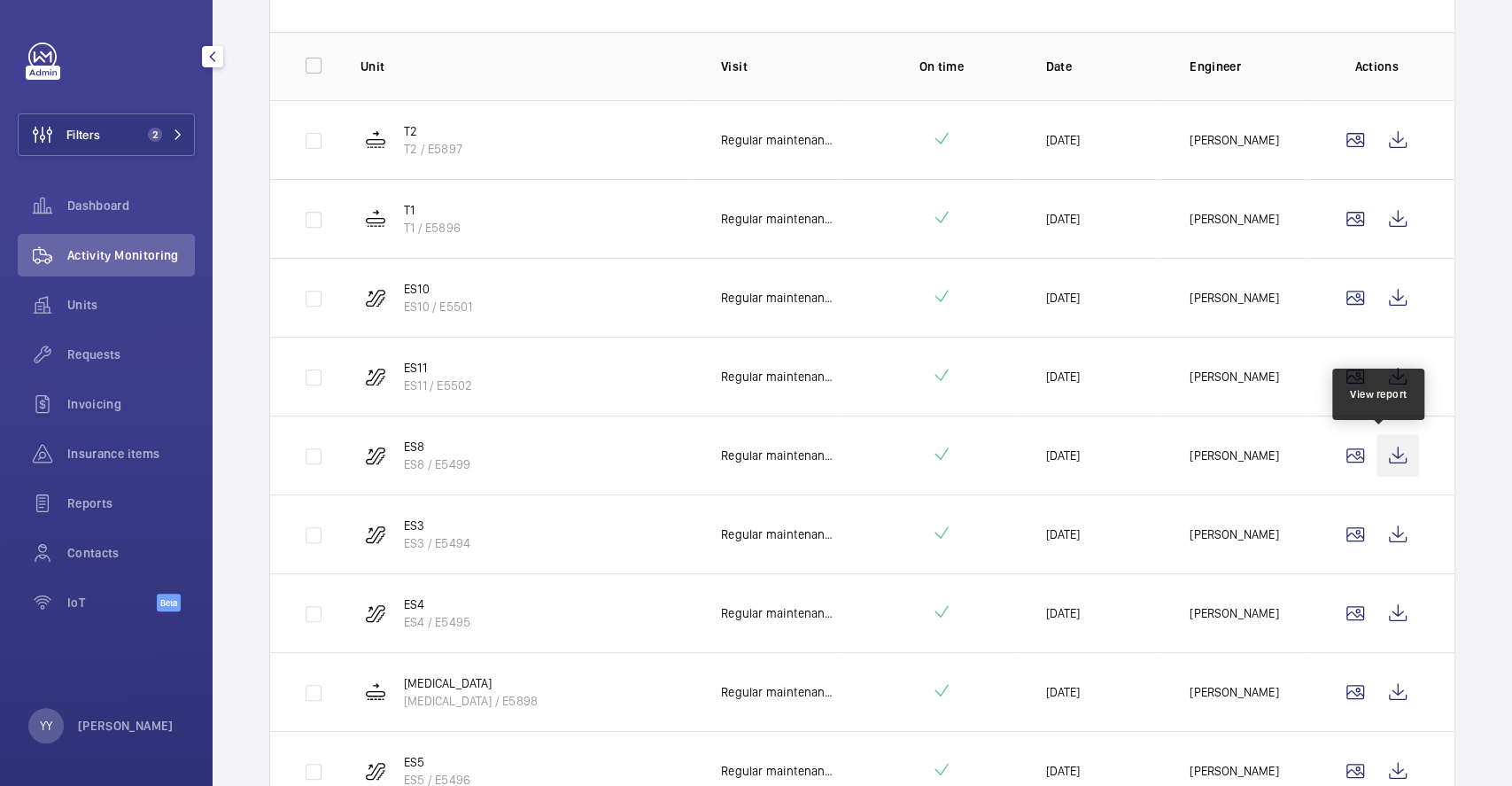 click 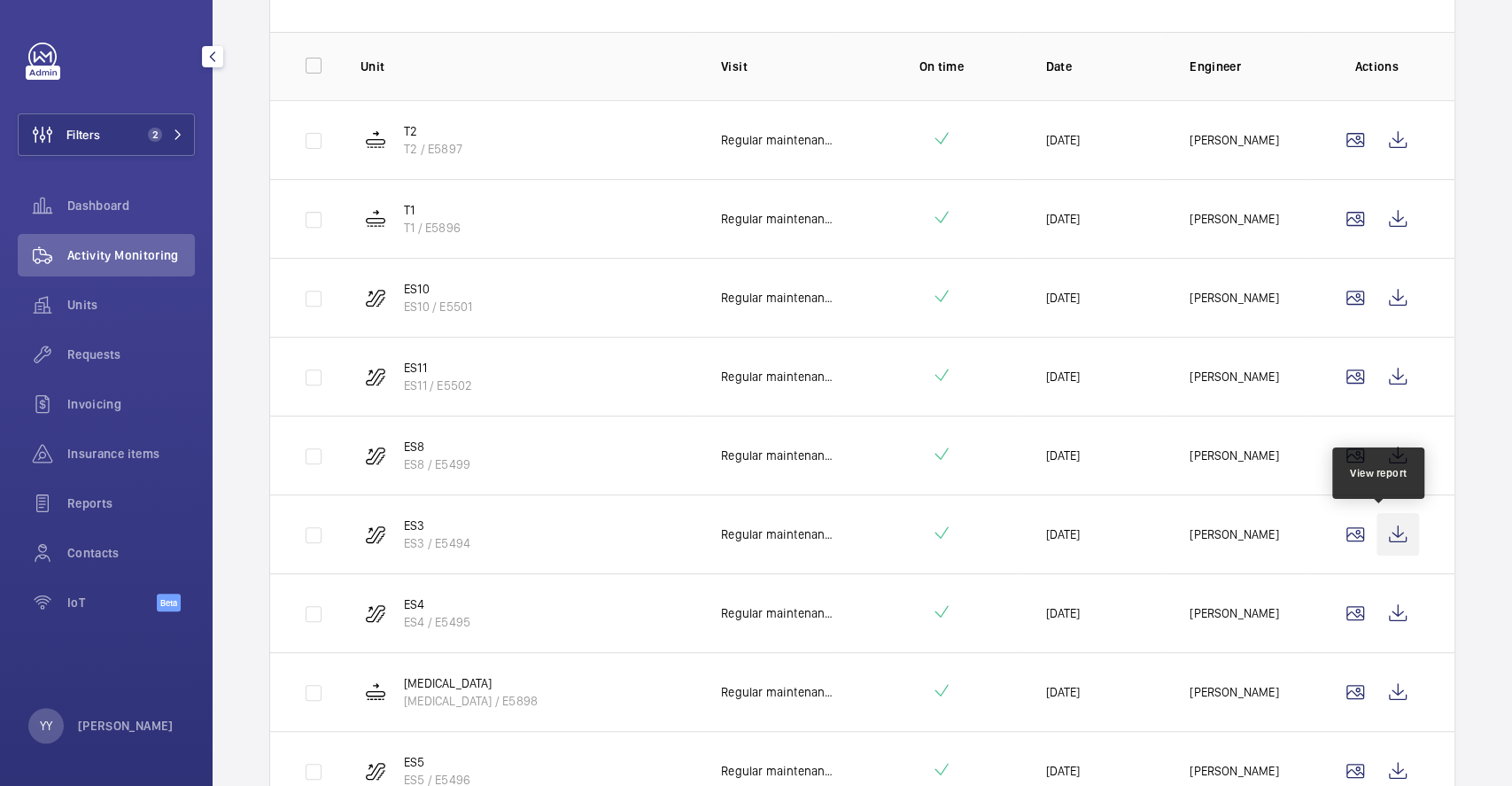click 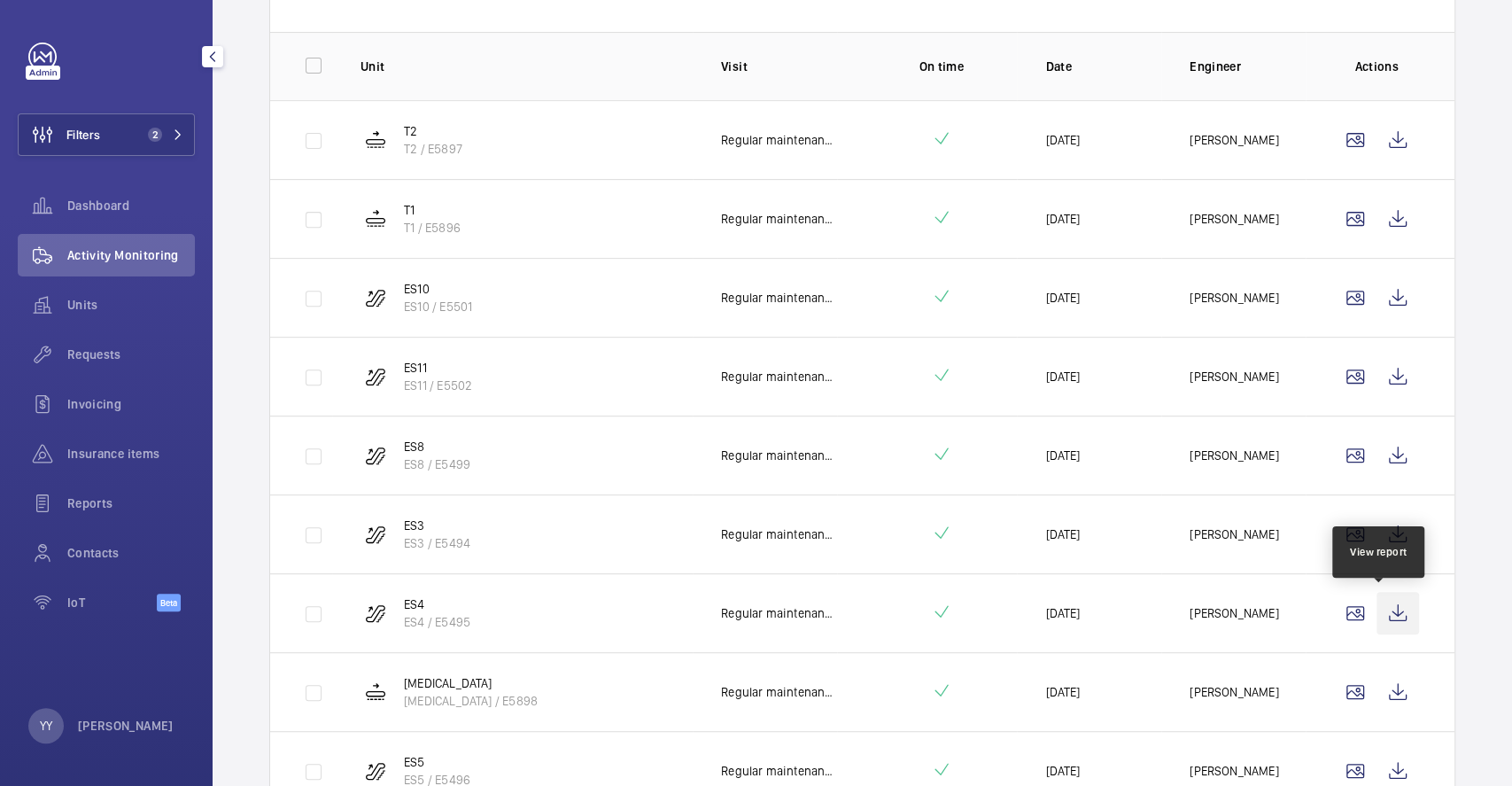 click 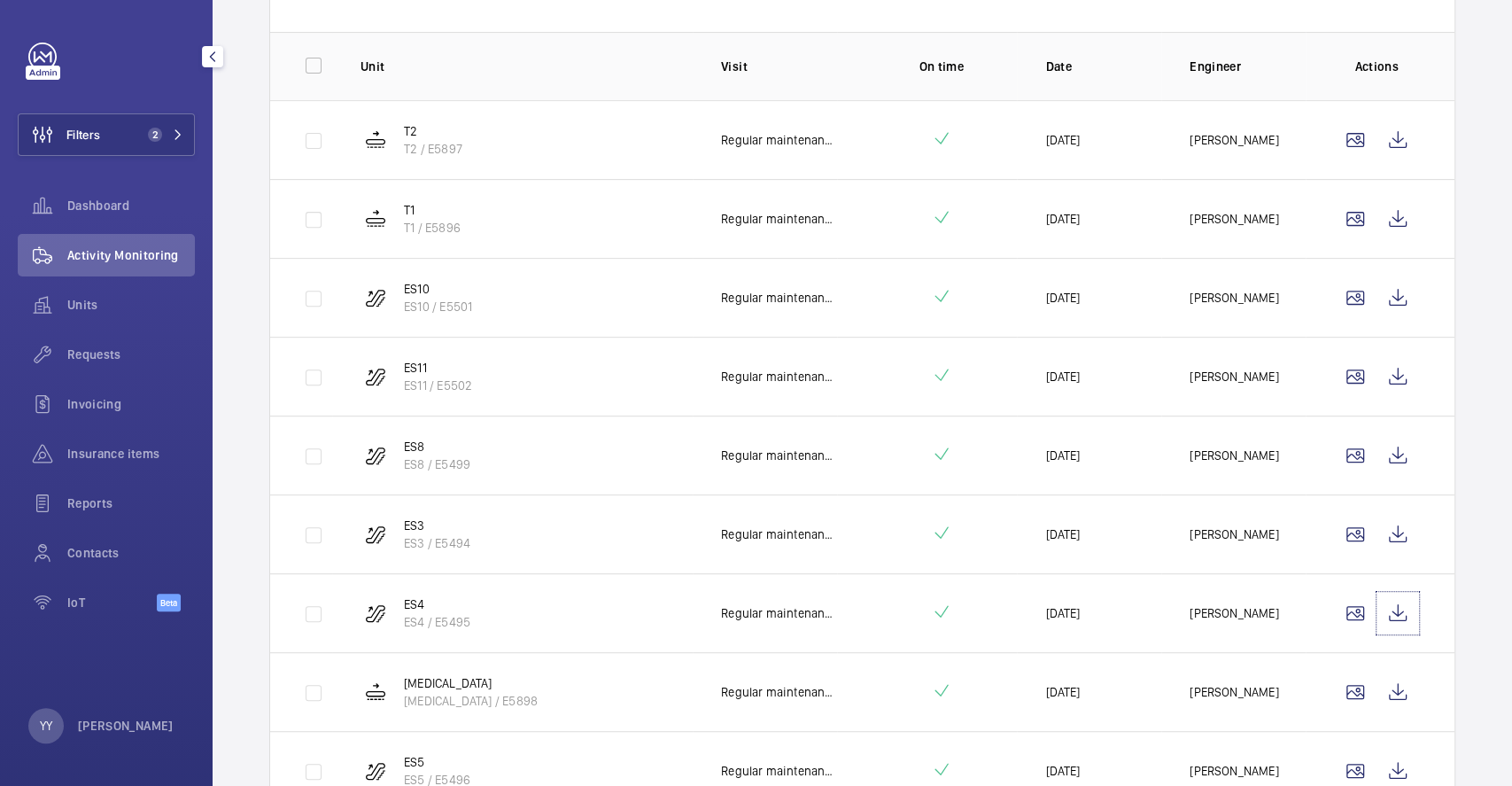 scroll, scrollTop: 590, scrollLeft: 0, axis: vertical 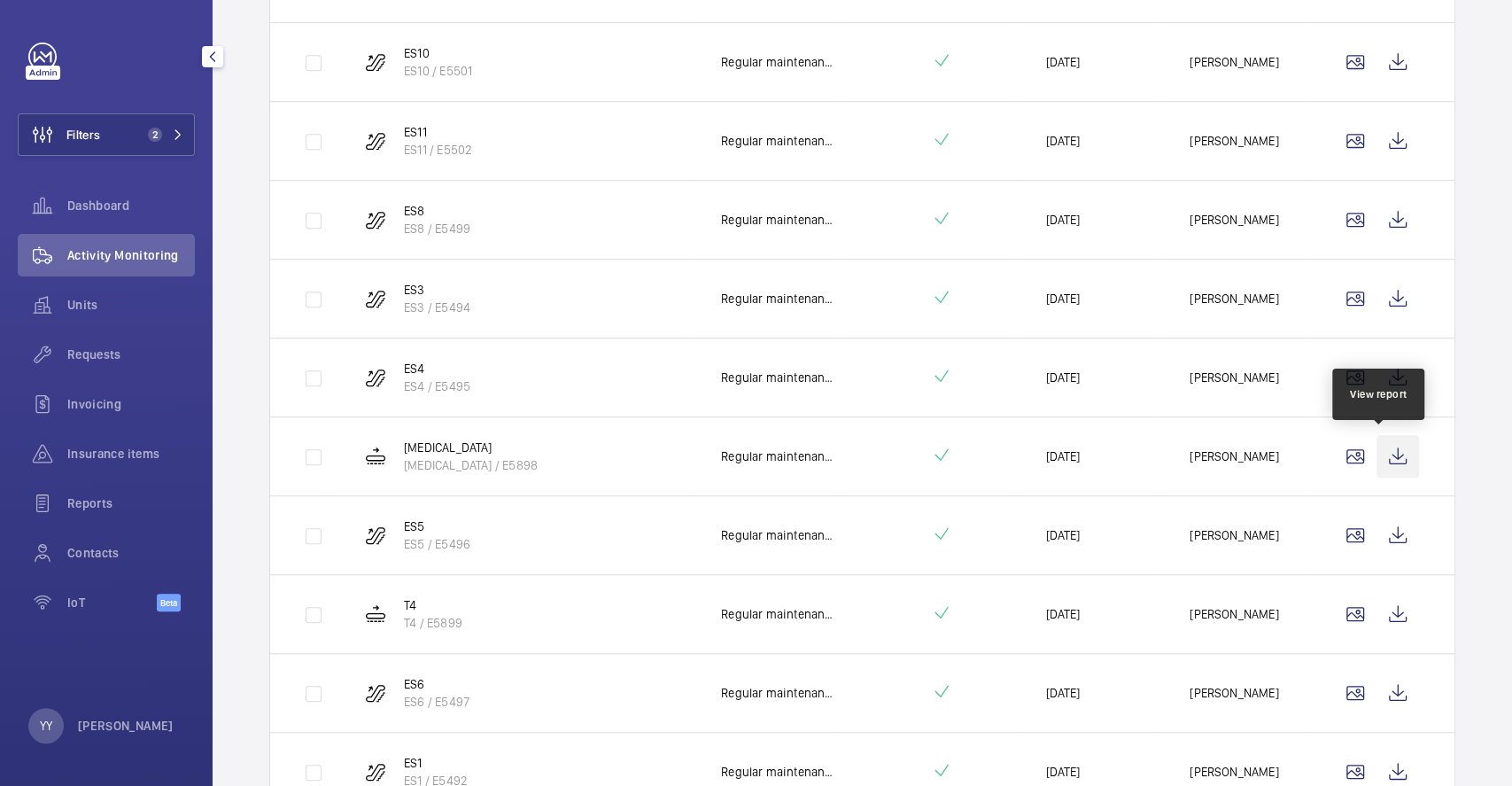 click 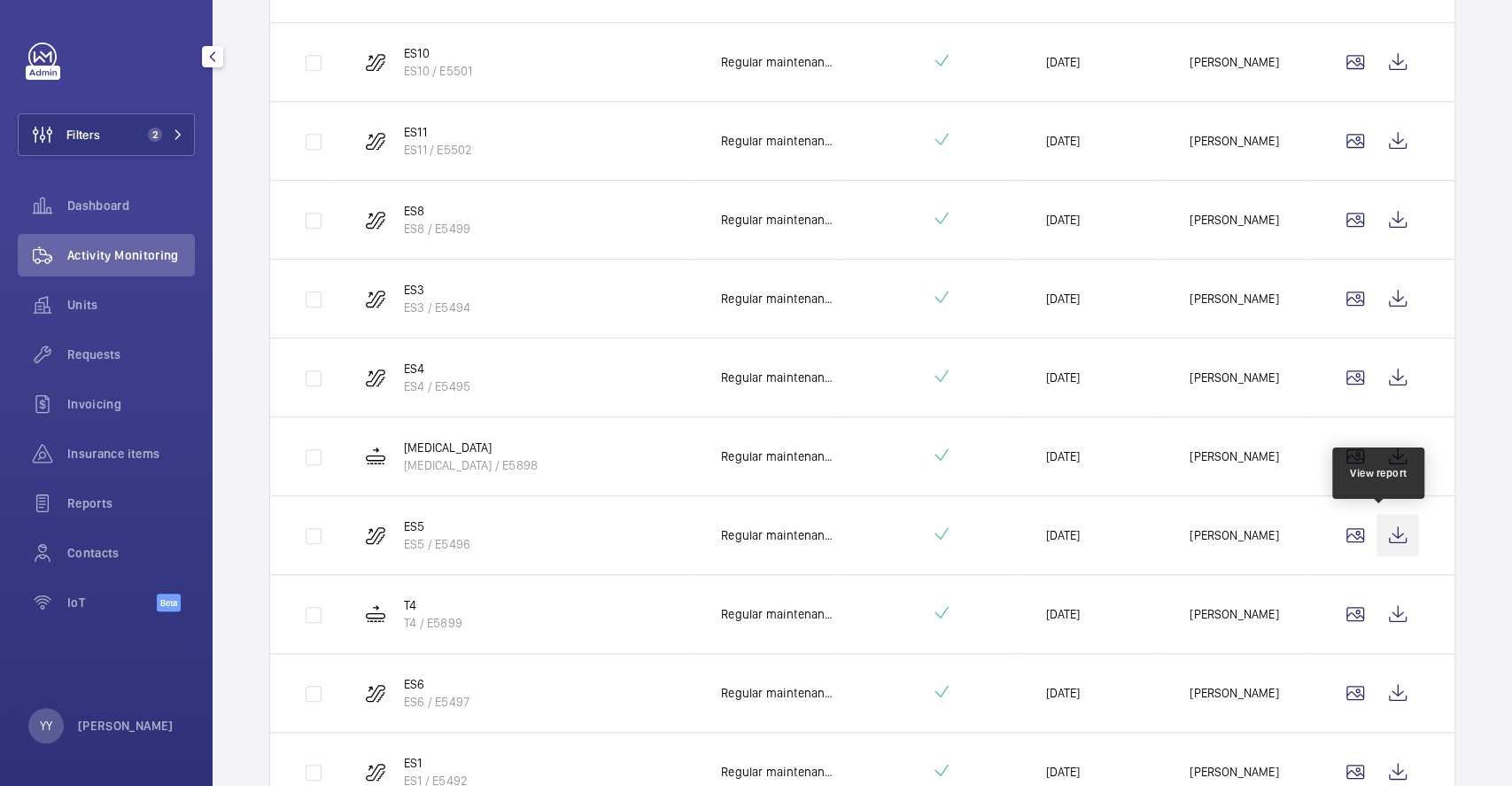 click 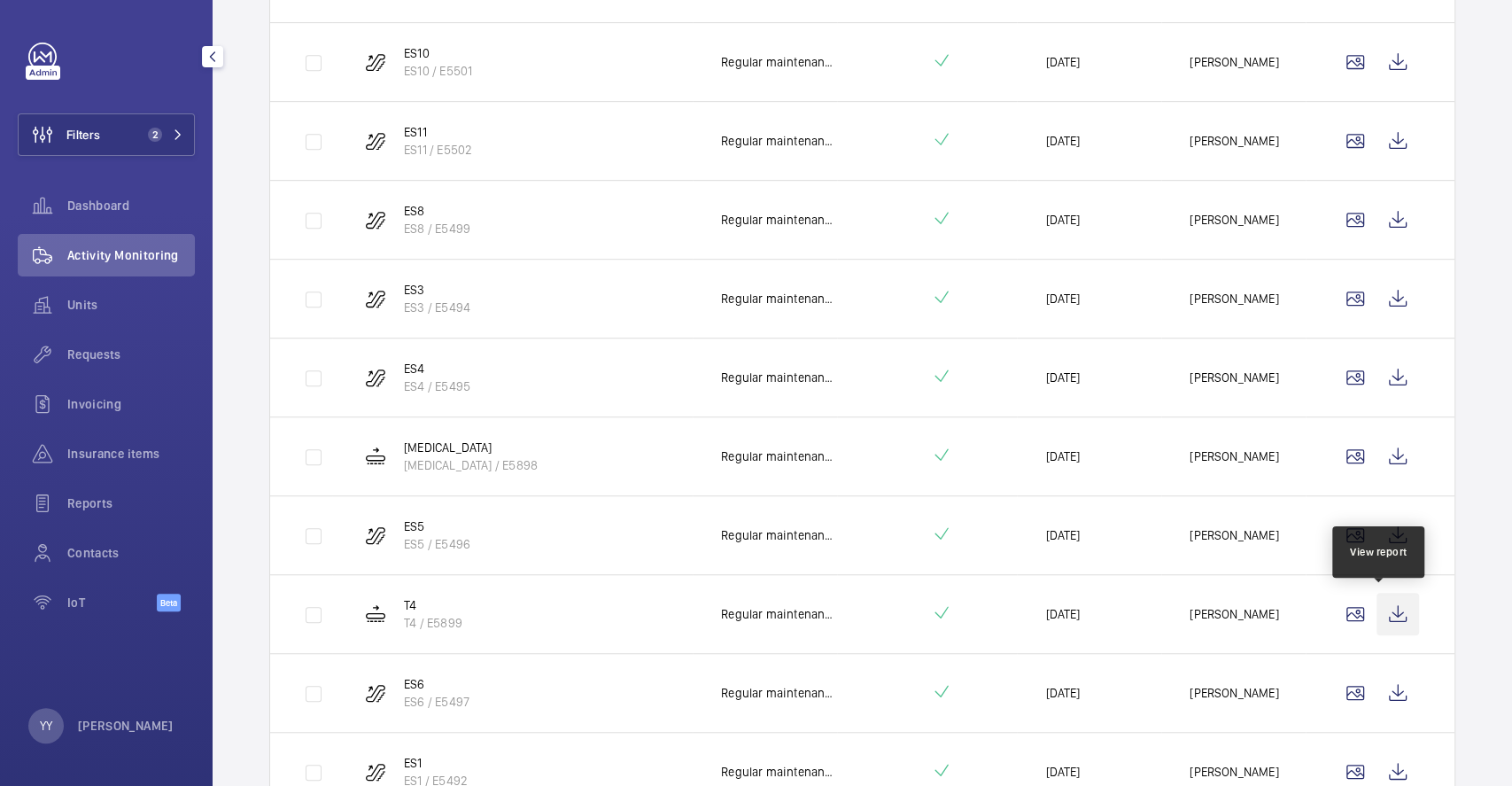 click 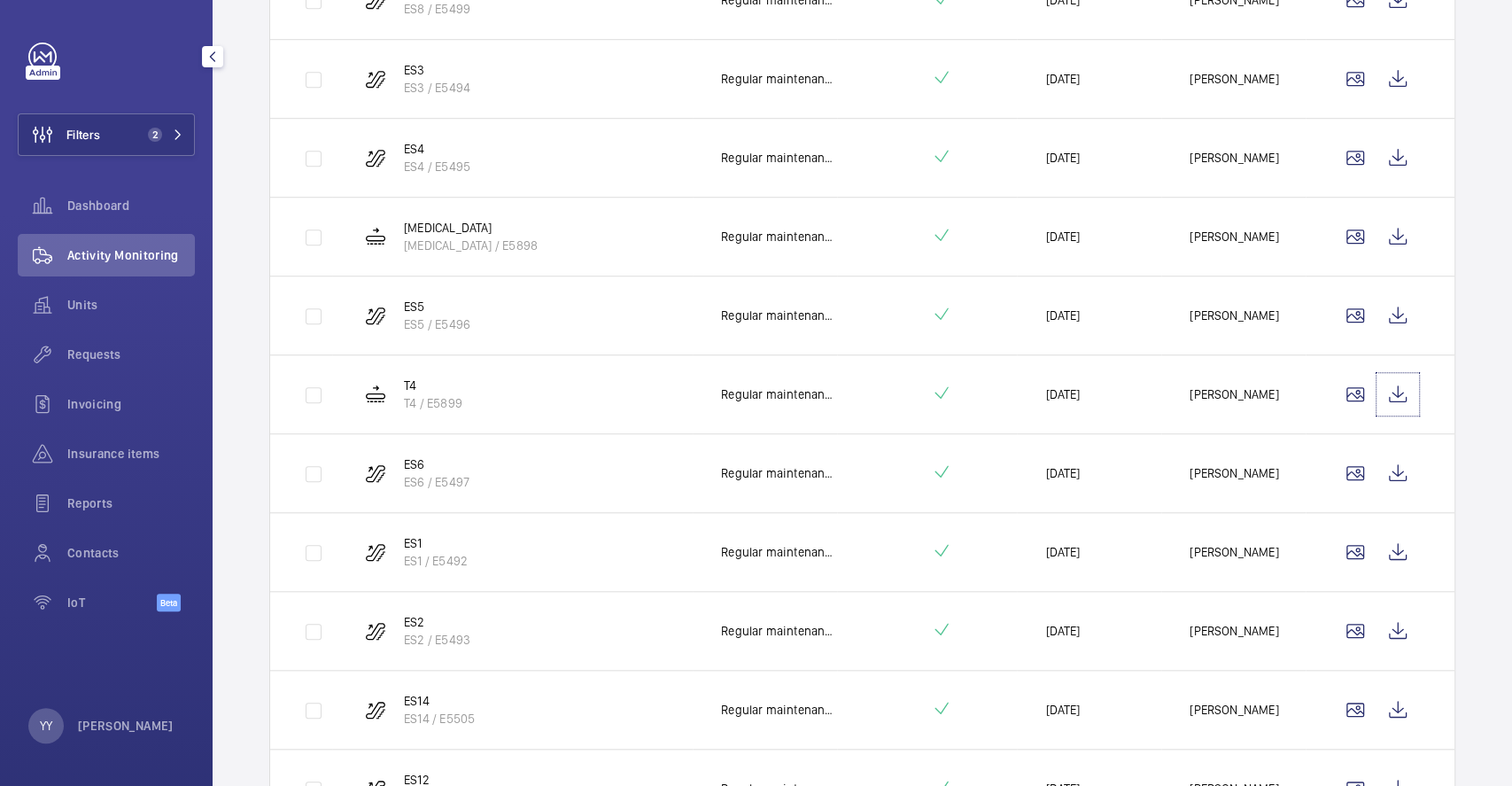 scroll, scrollTop: 1063, scrollLeft: 0, axis: vertical 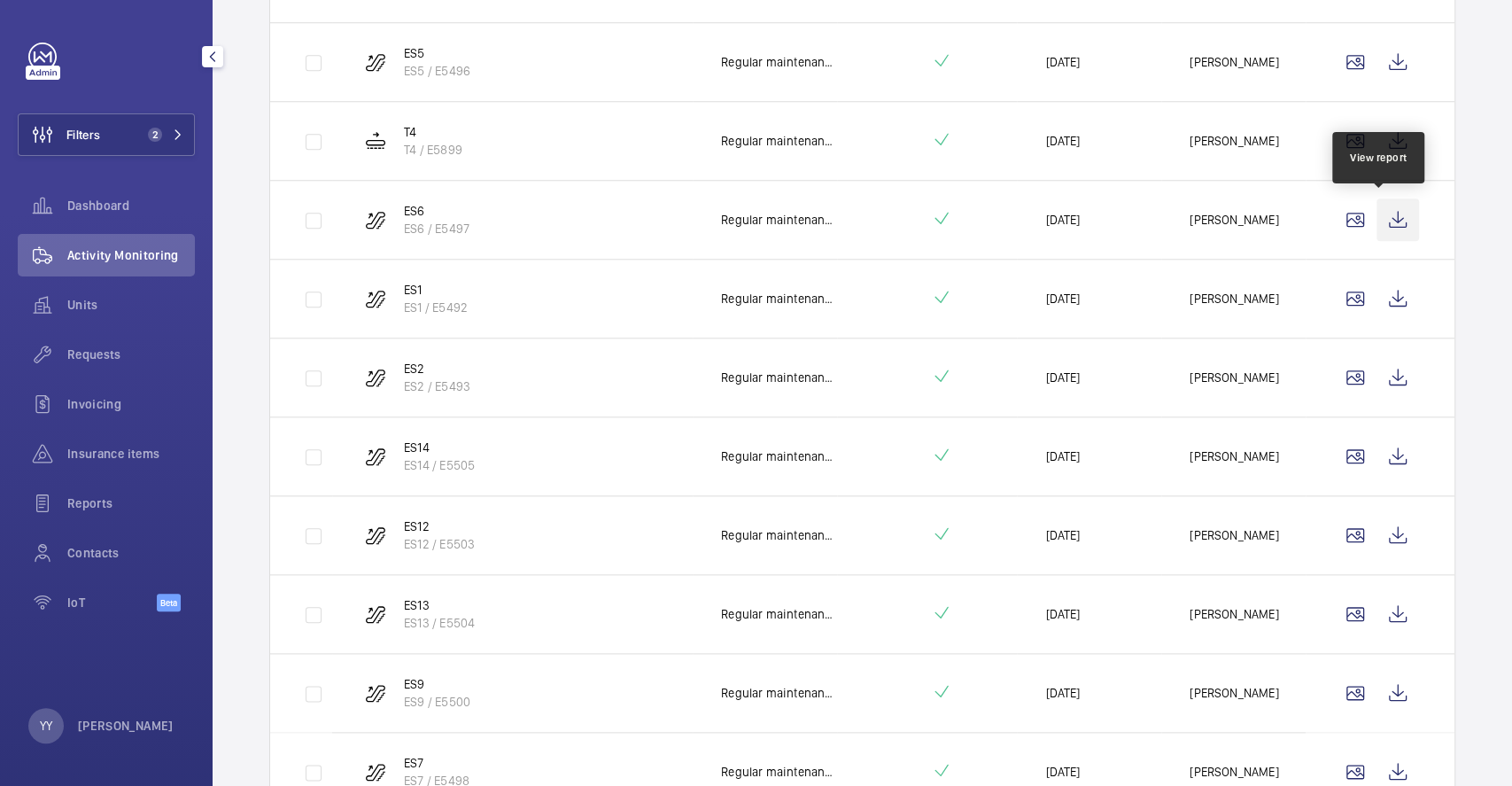 click 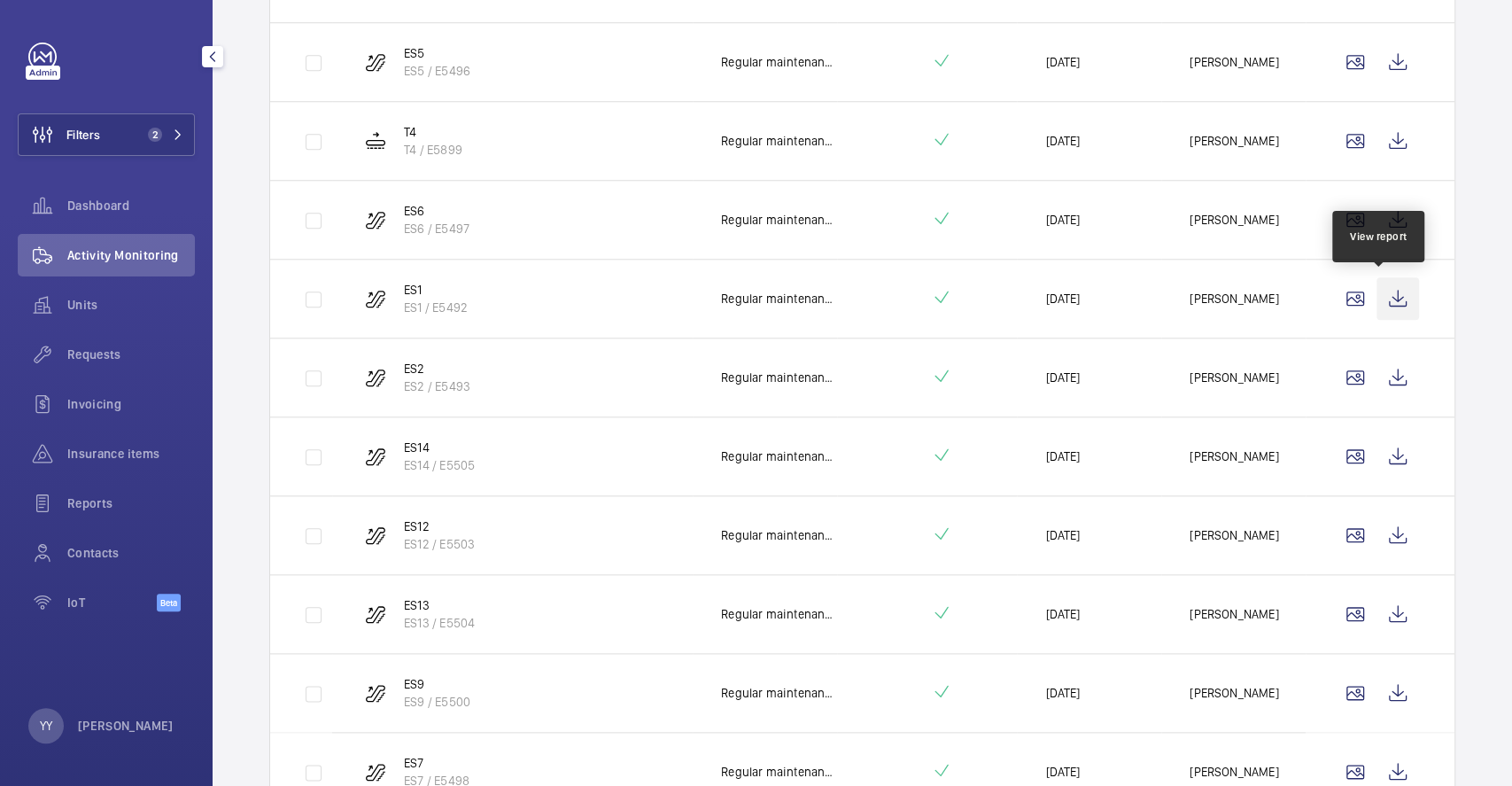 click 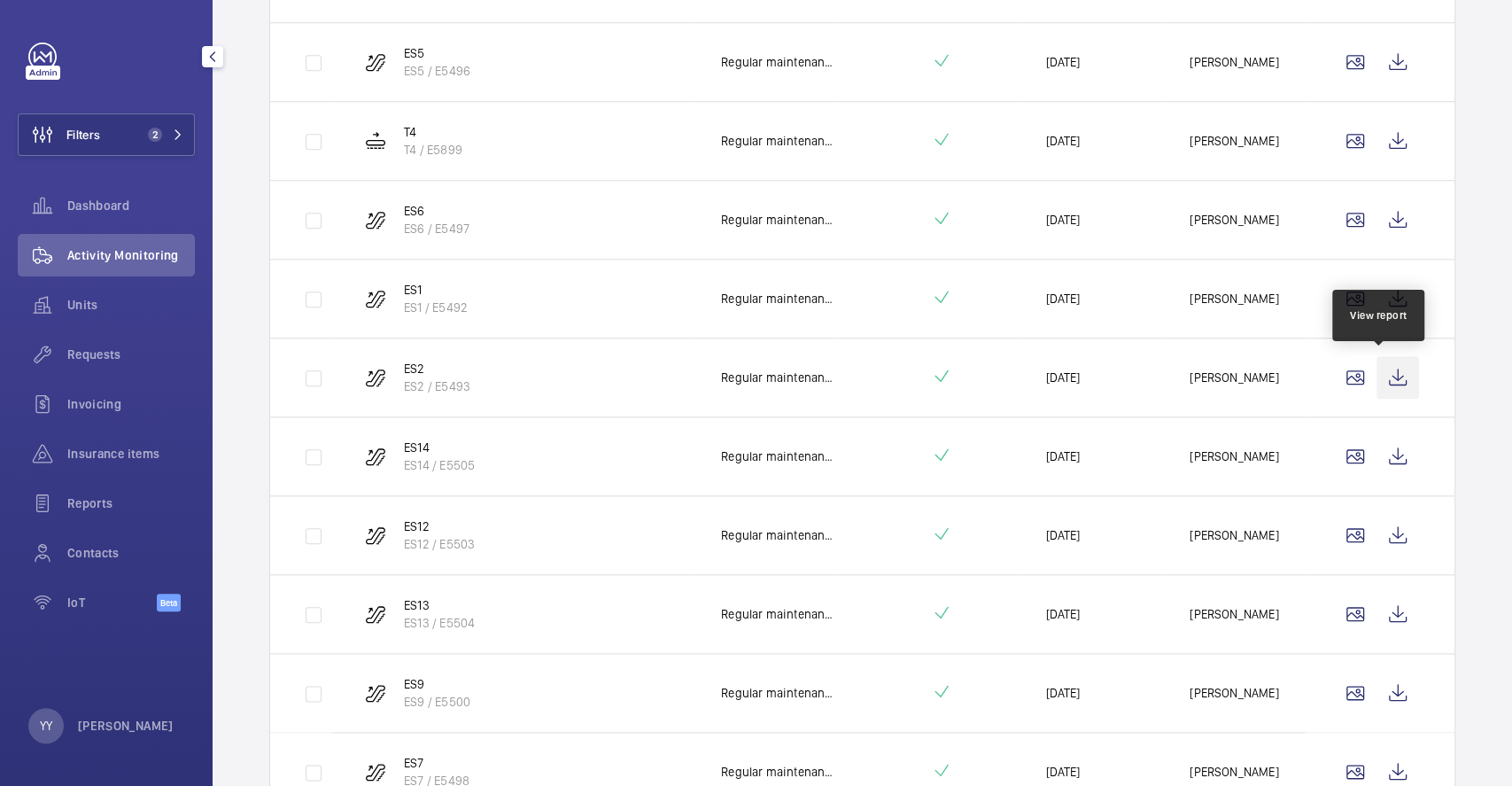 click 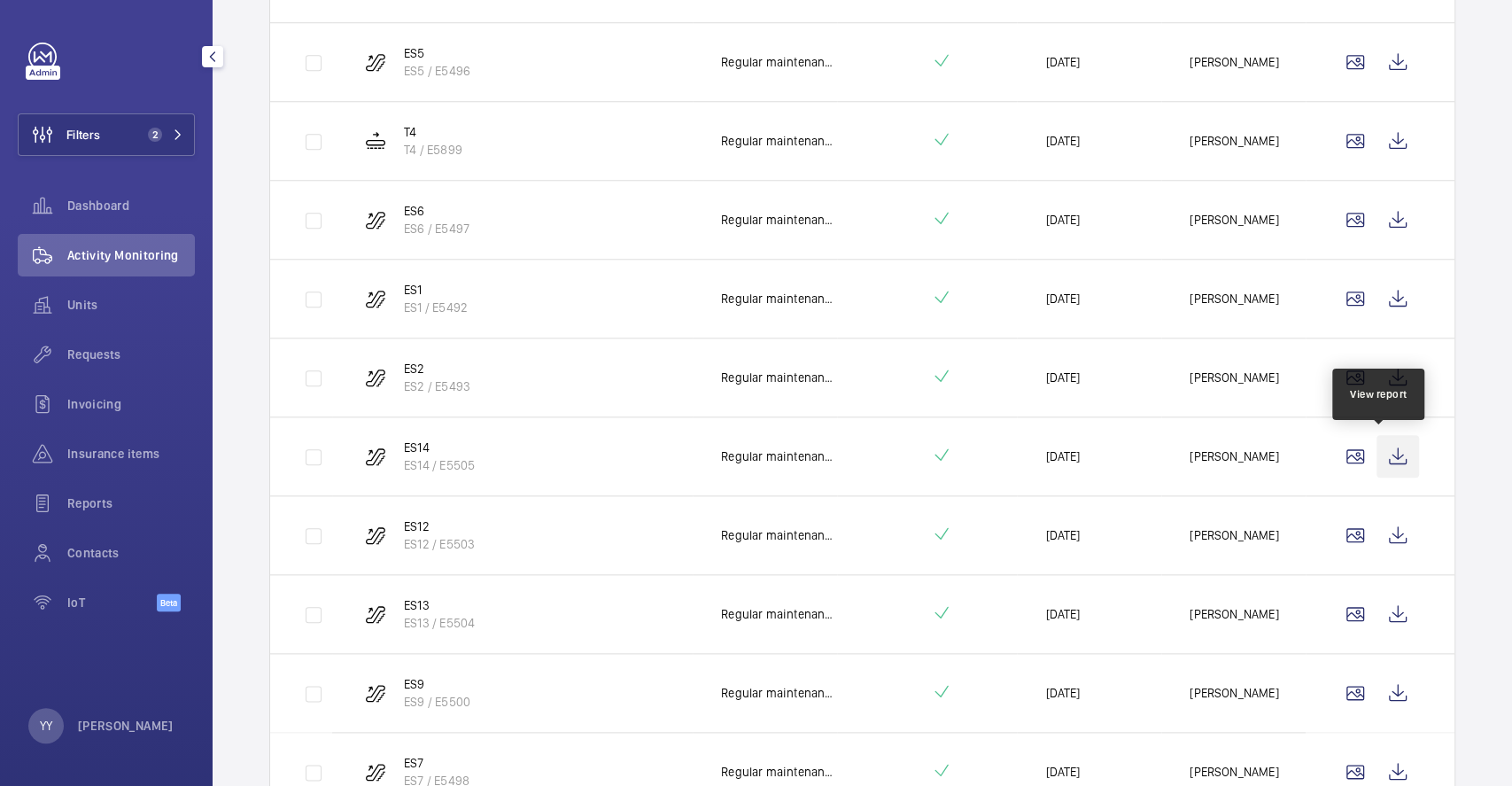 click 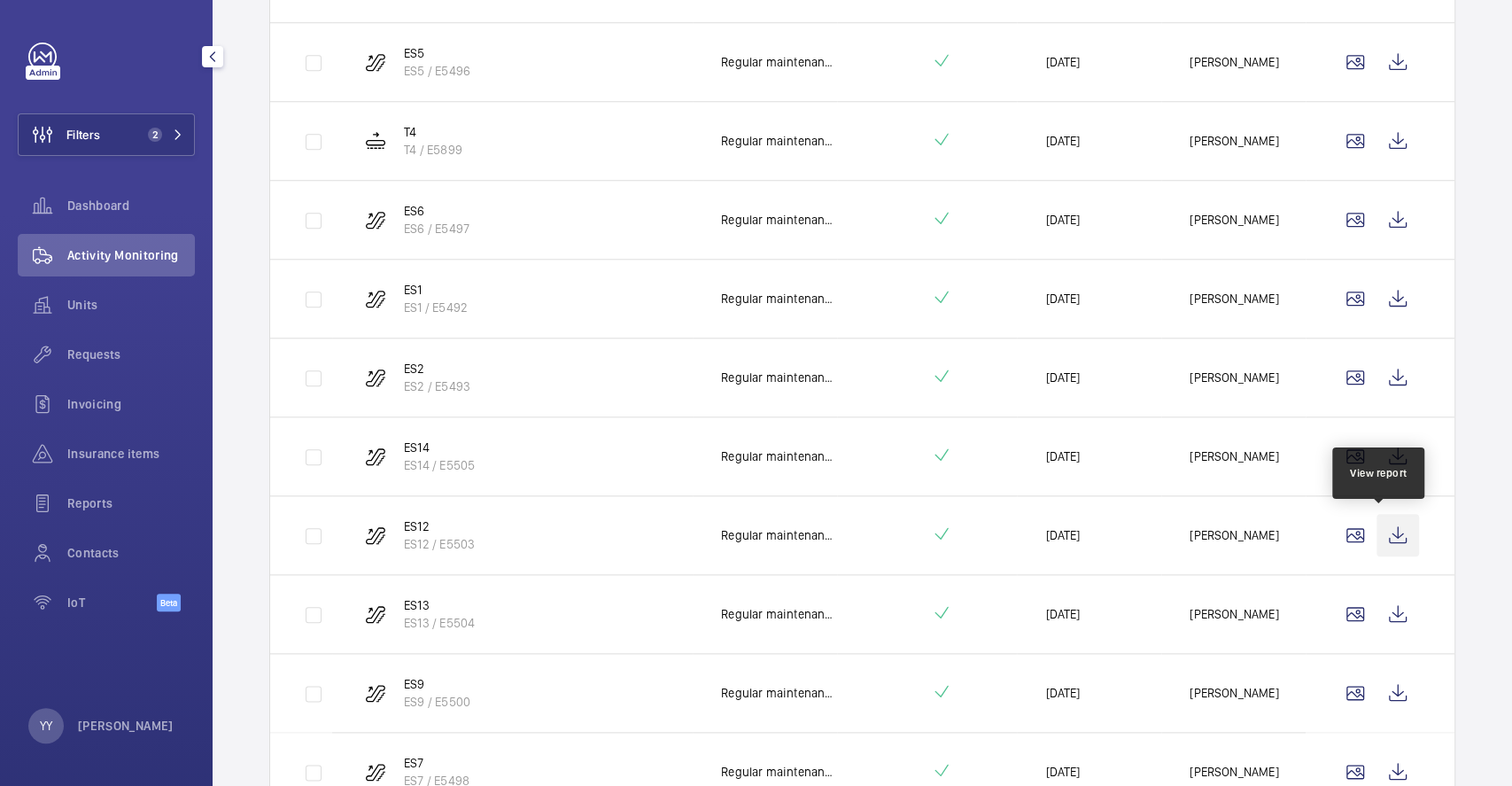 click 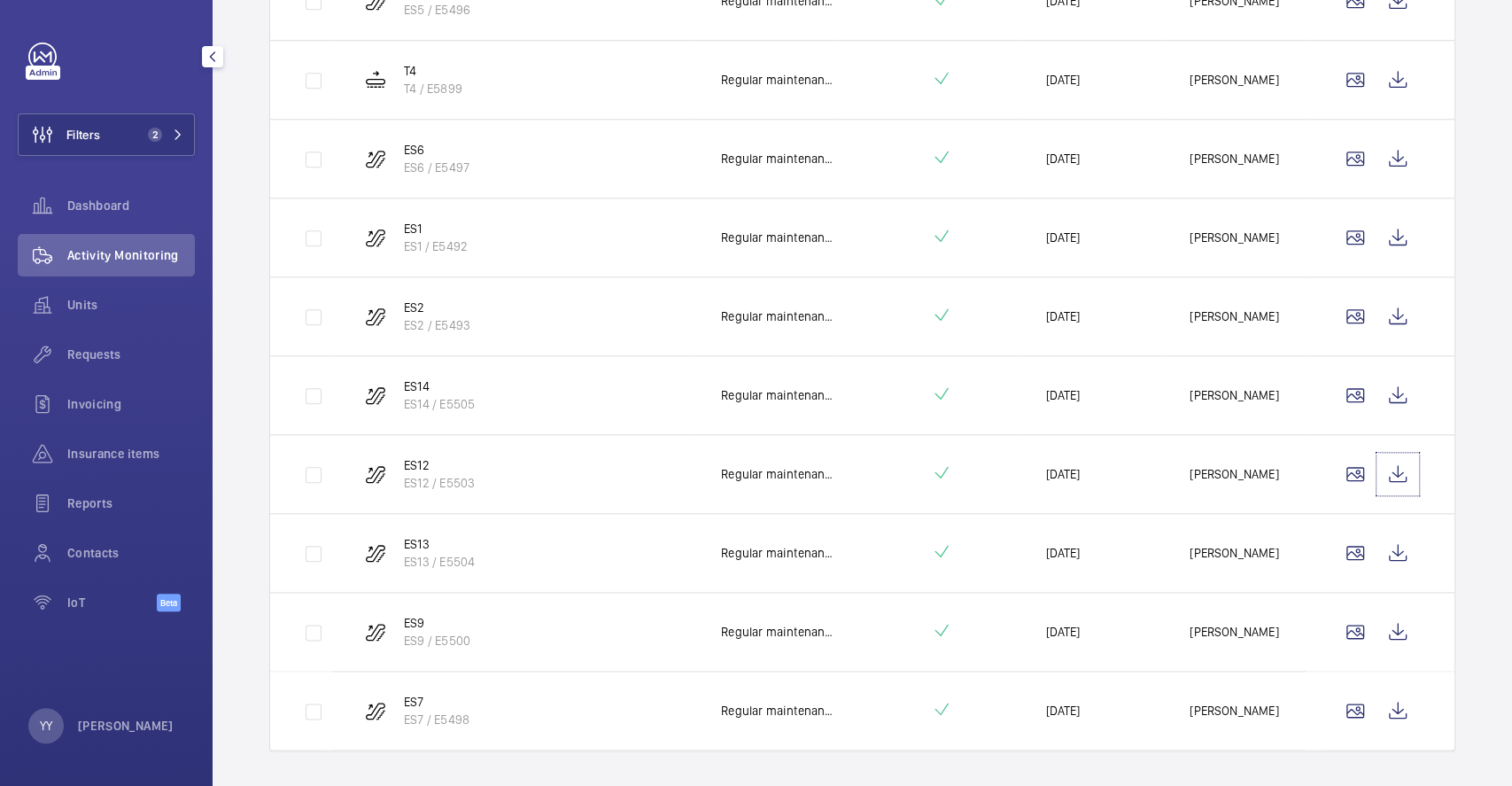 scroll, scrollTop: 1158, scrollLeft: 0, axis: vertical 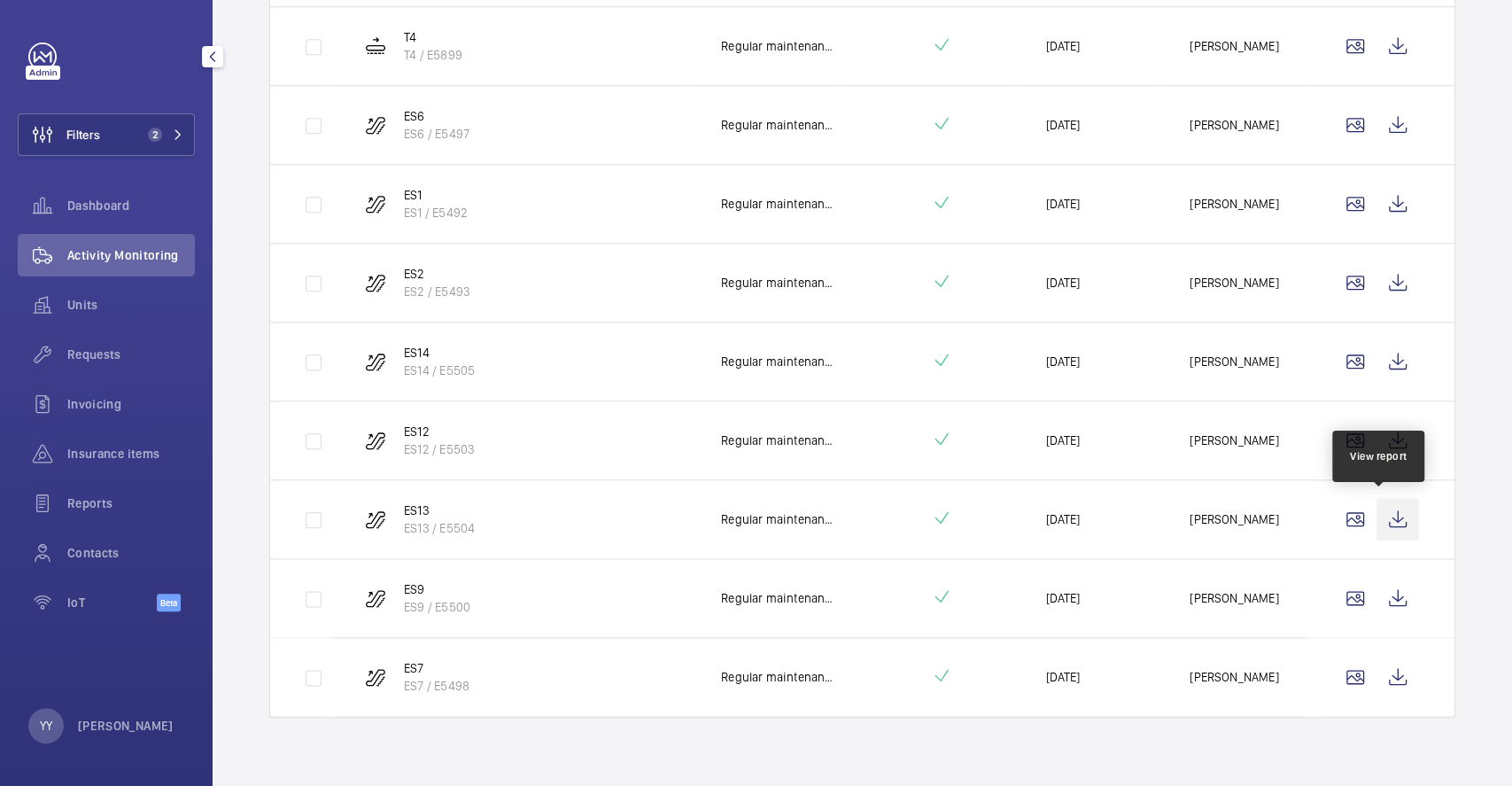 click 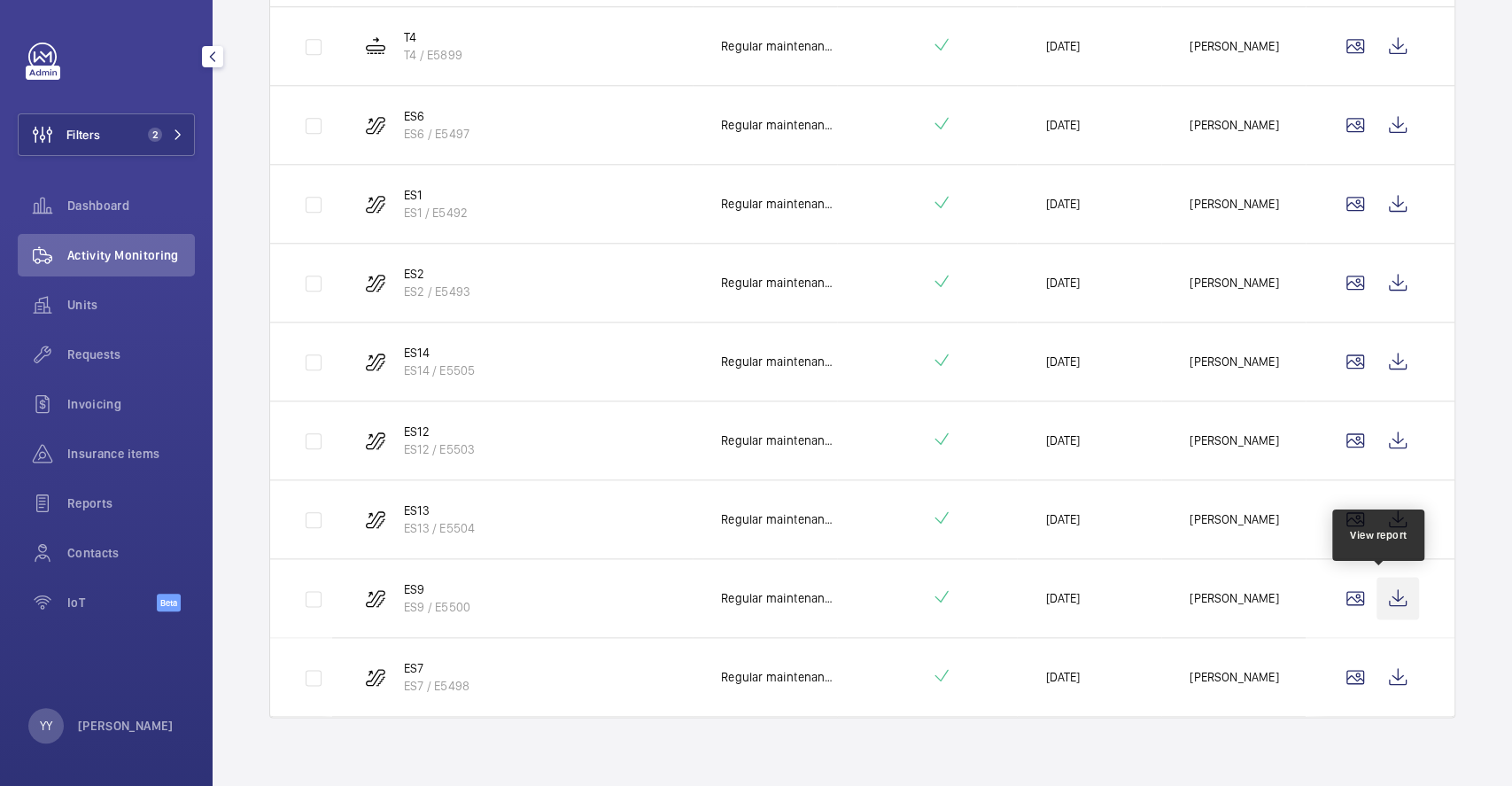 click 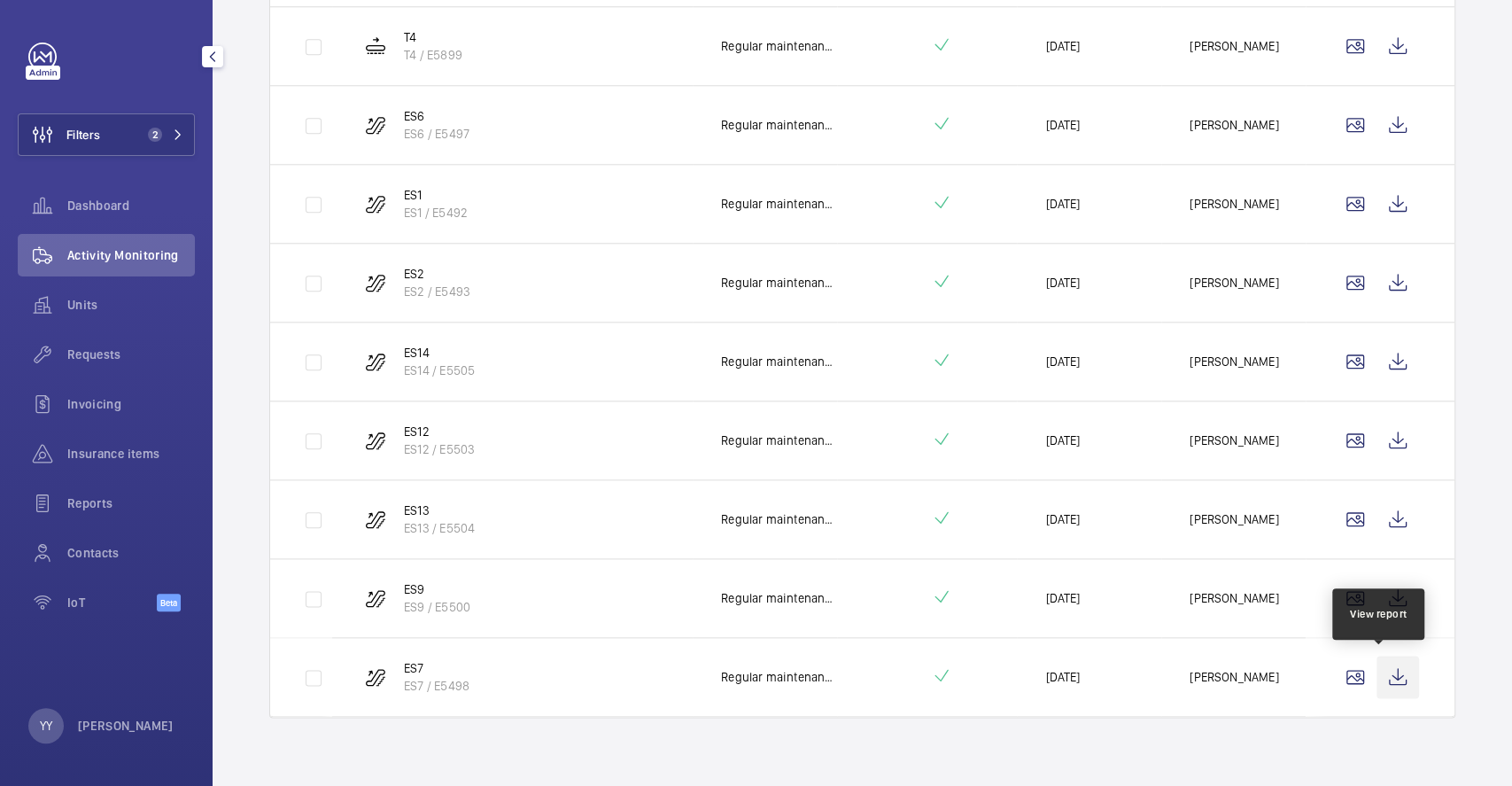 click 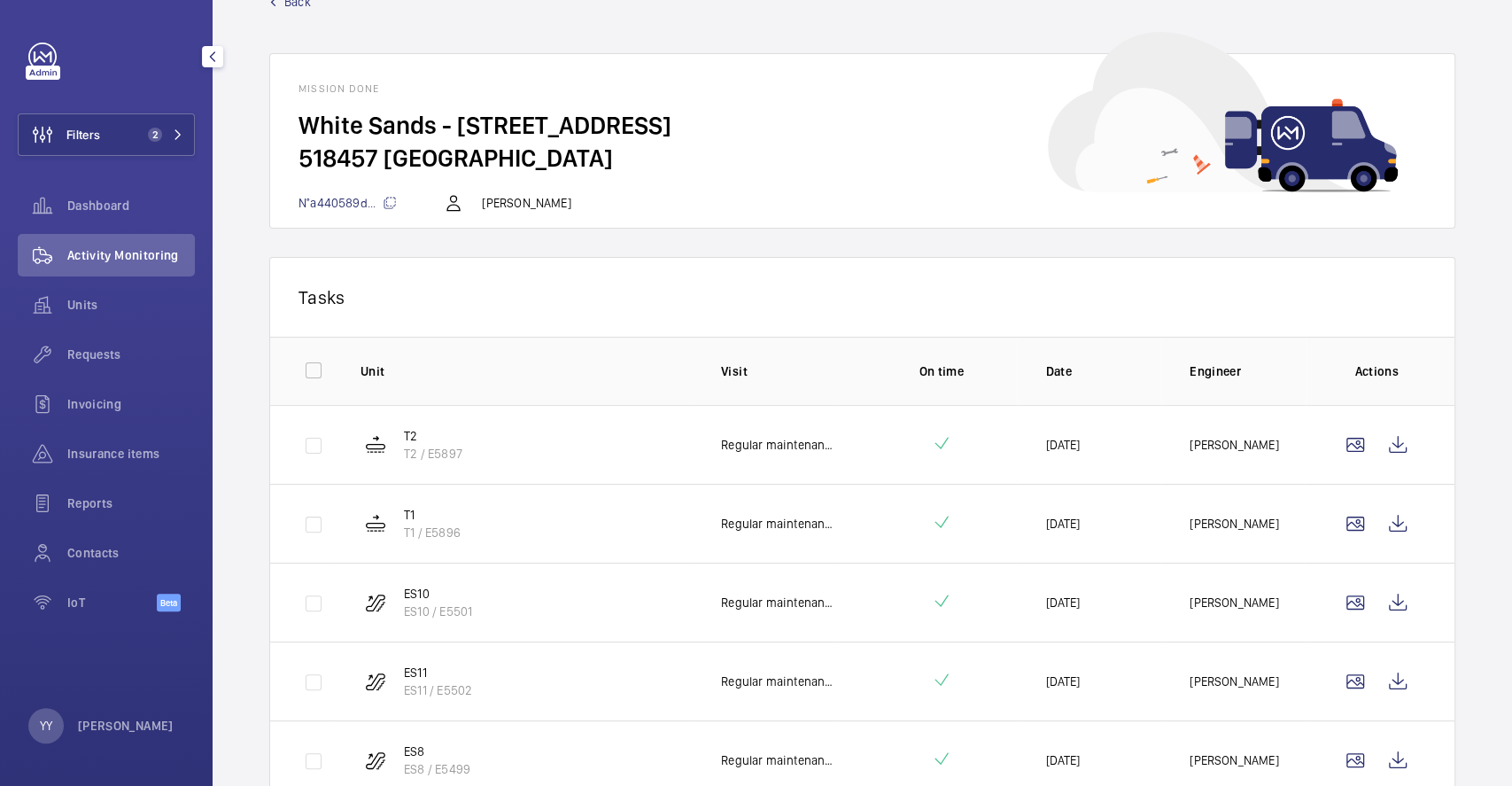 scroll, scrollTop: 0, scrollLeft: 0, axis: both 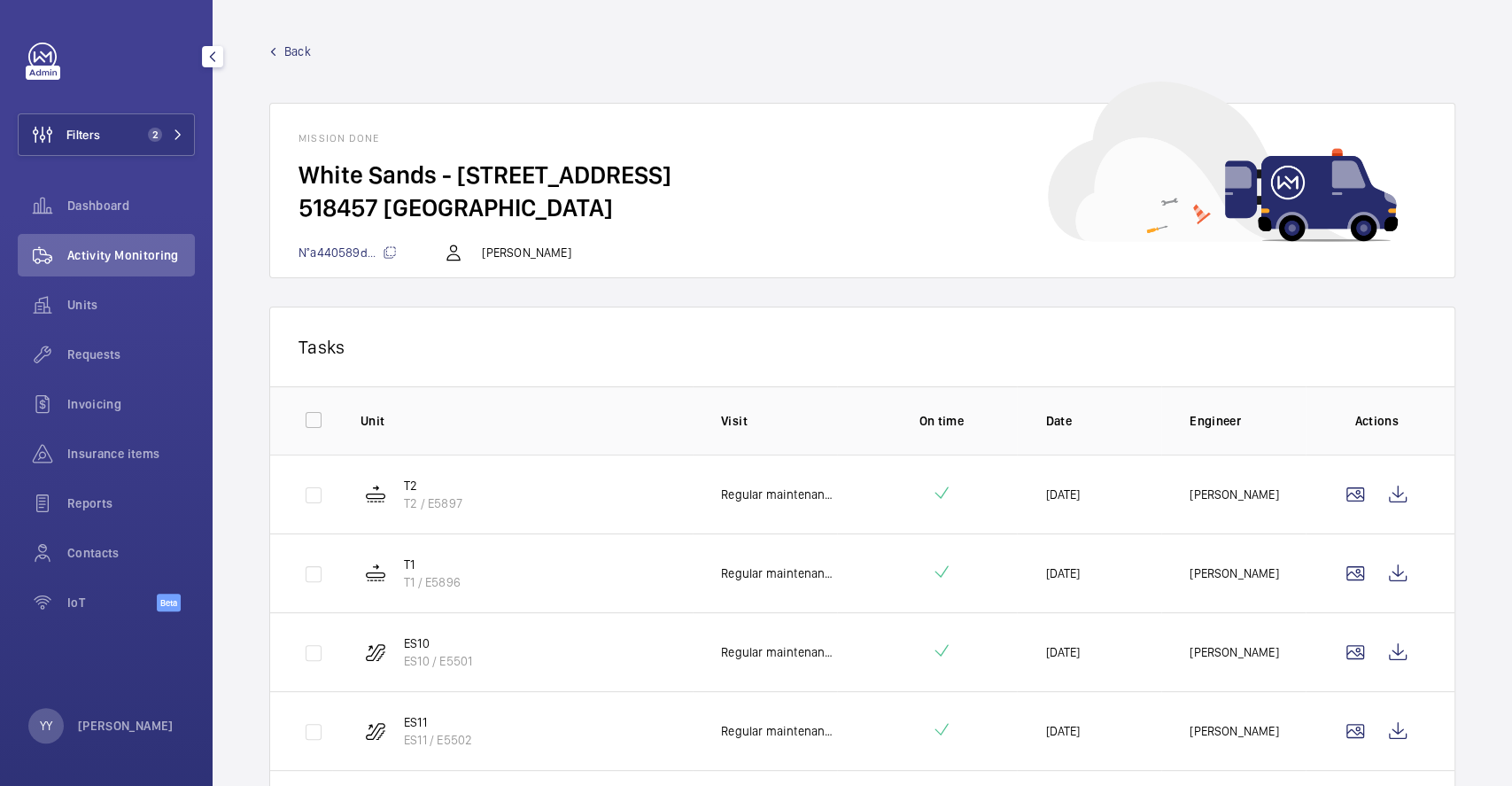 click on "Back" 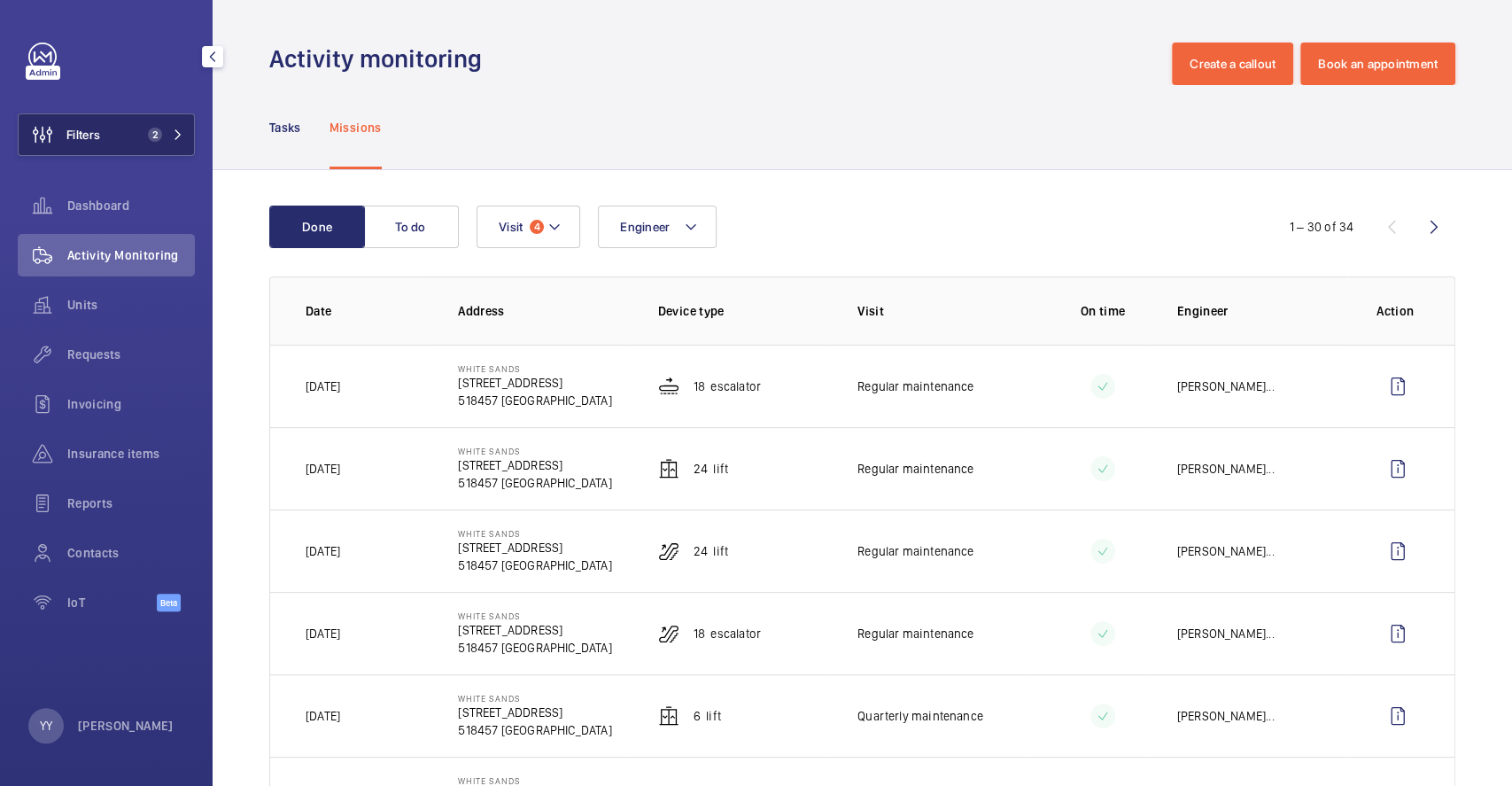 click on "Filters 2" 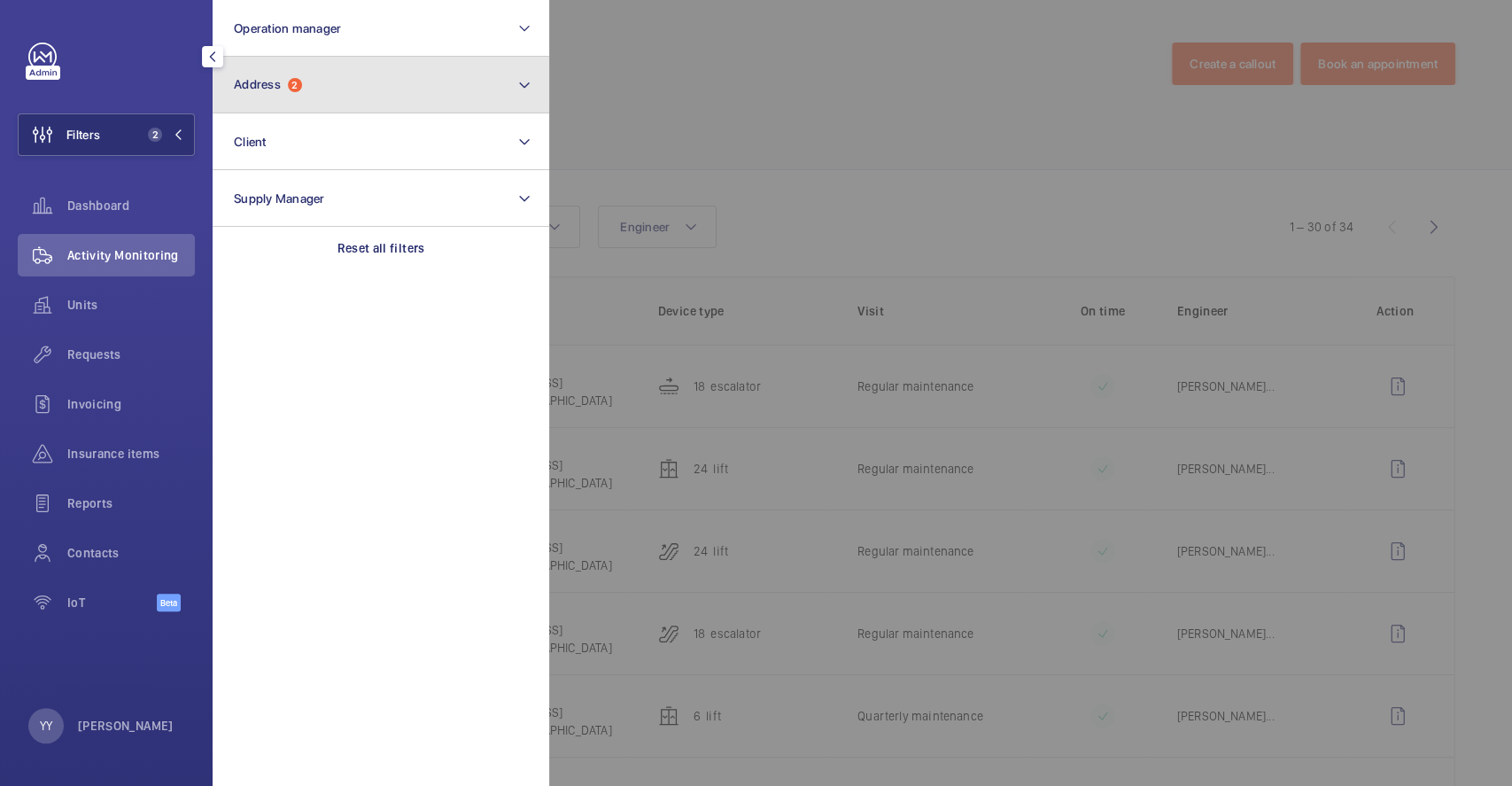 click on "Address  2" 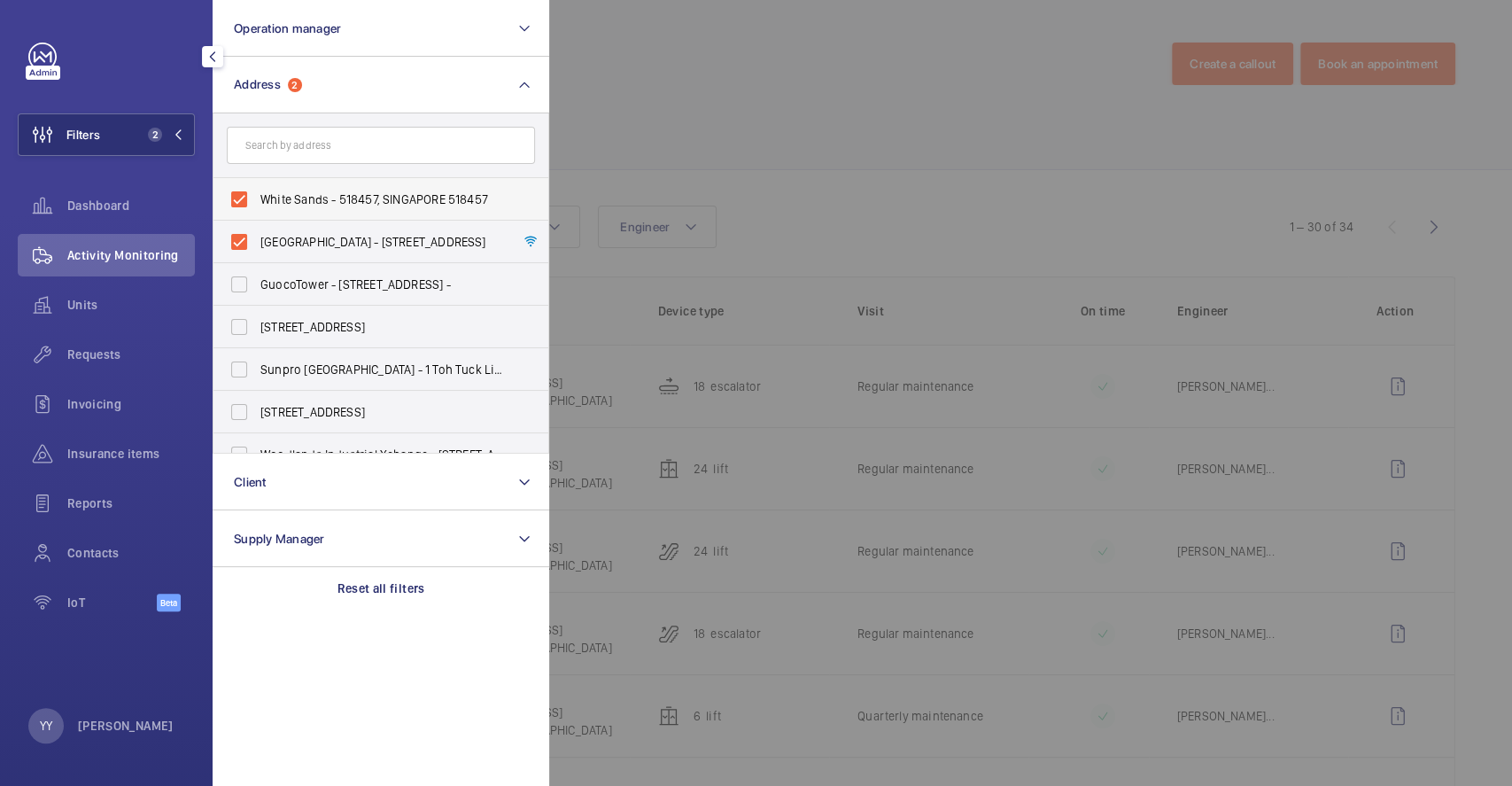 click on "White Sands - 518457, SINGAPORE 518457" at bounding box center [382, 199] 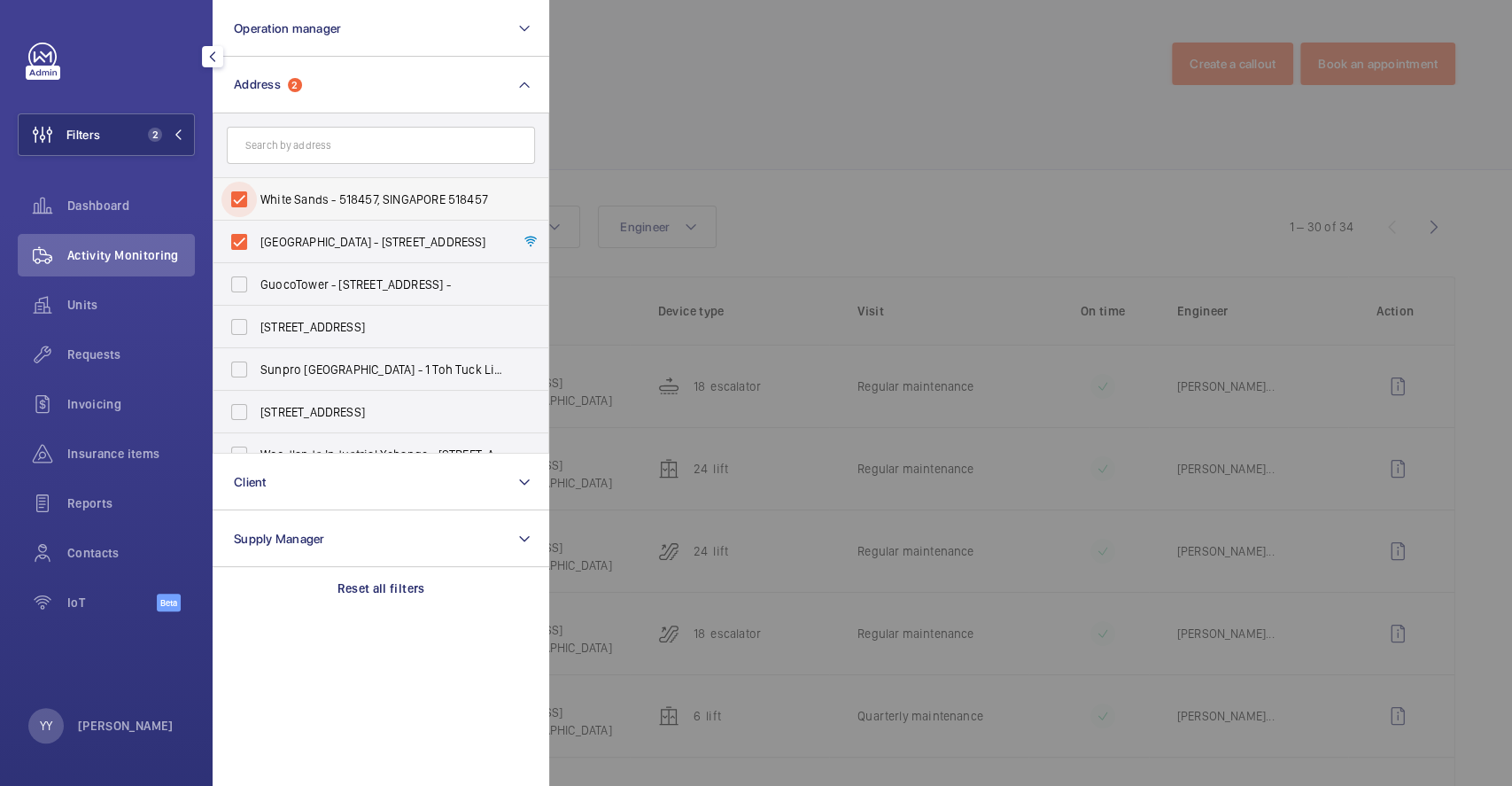click on "White Sands - 518457, SINGAPORE 518457" at bounding box center [239, 199] 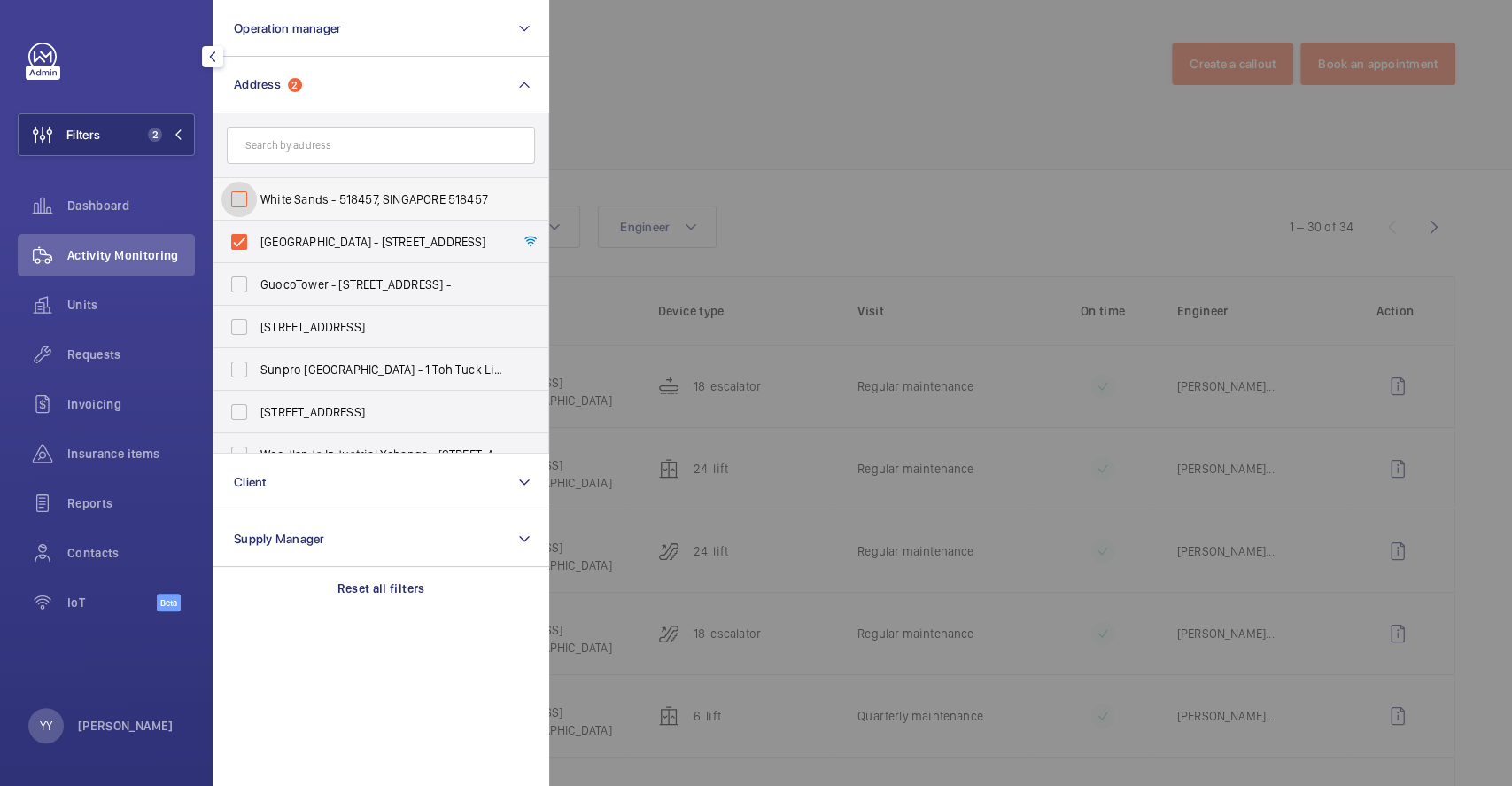 checkbox on "false" 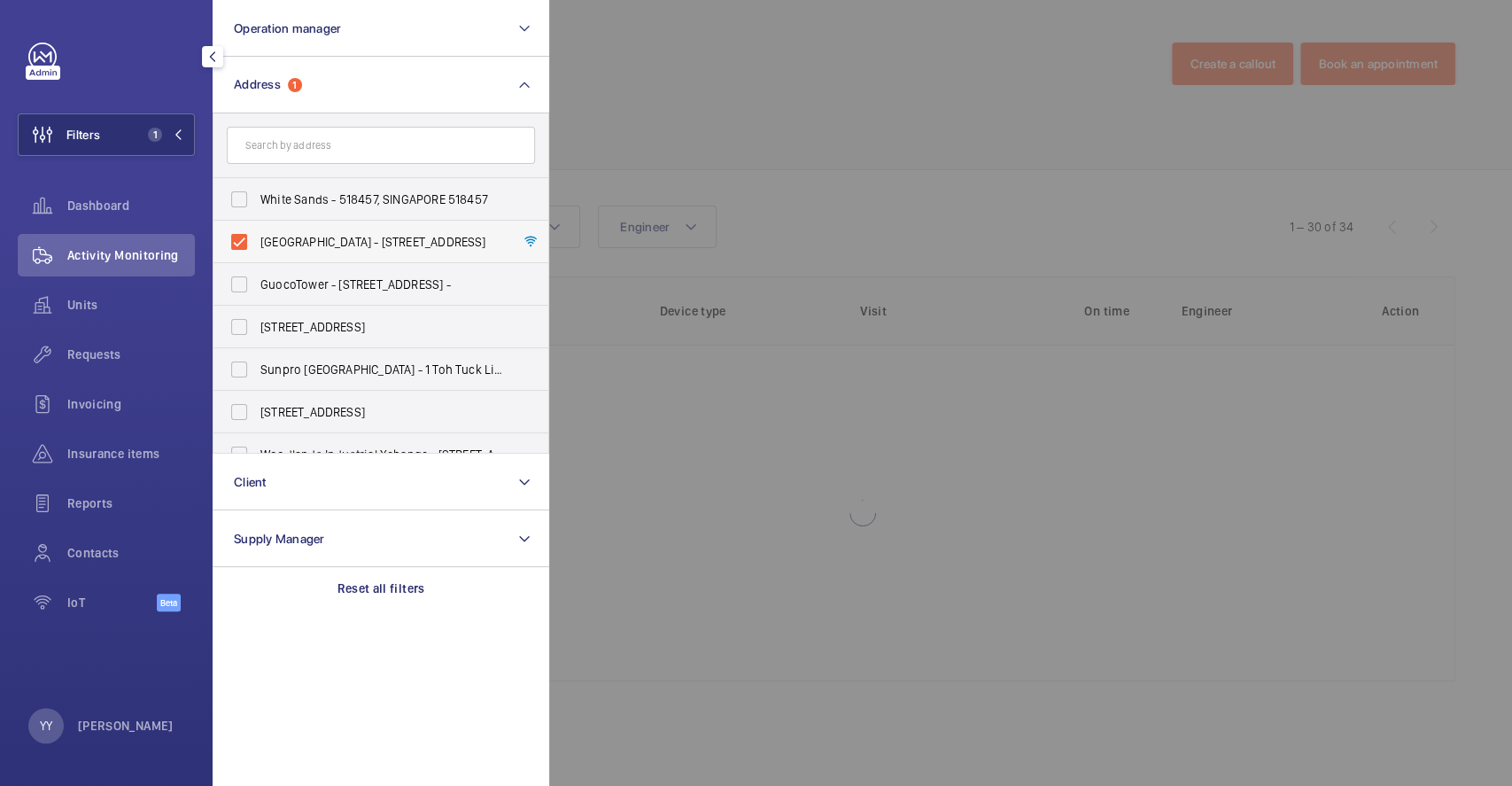 click on "[GEOGRAPHIC_DATA] - [STREET_ADDRESS]" at bounding box center [382, 242] 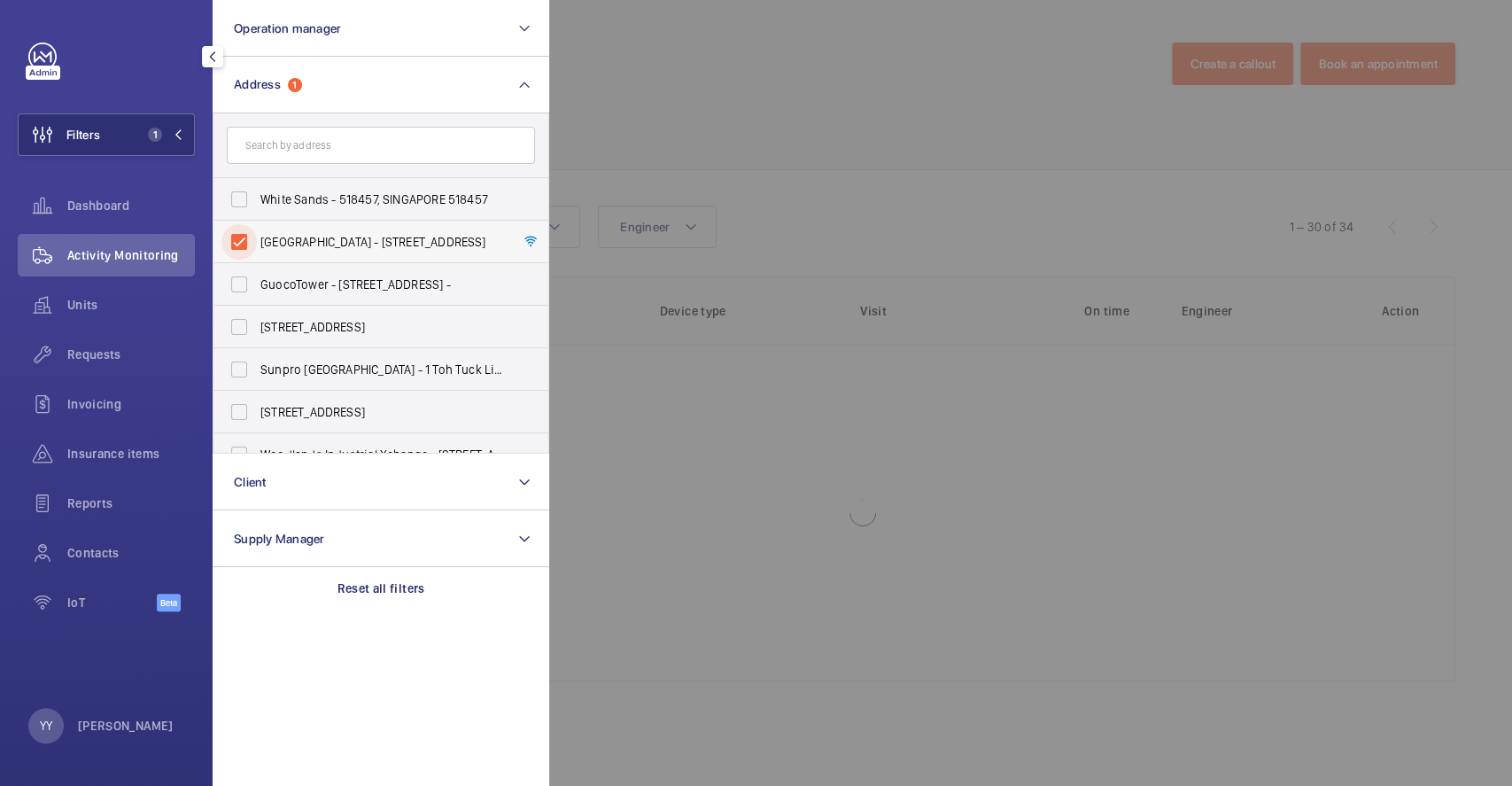 click on "[GEOGRAPHIC_DATA] - [STREET_ADDRESS]" at bounding box center [239, 242] 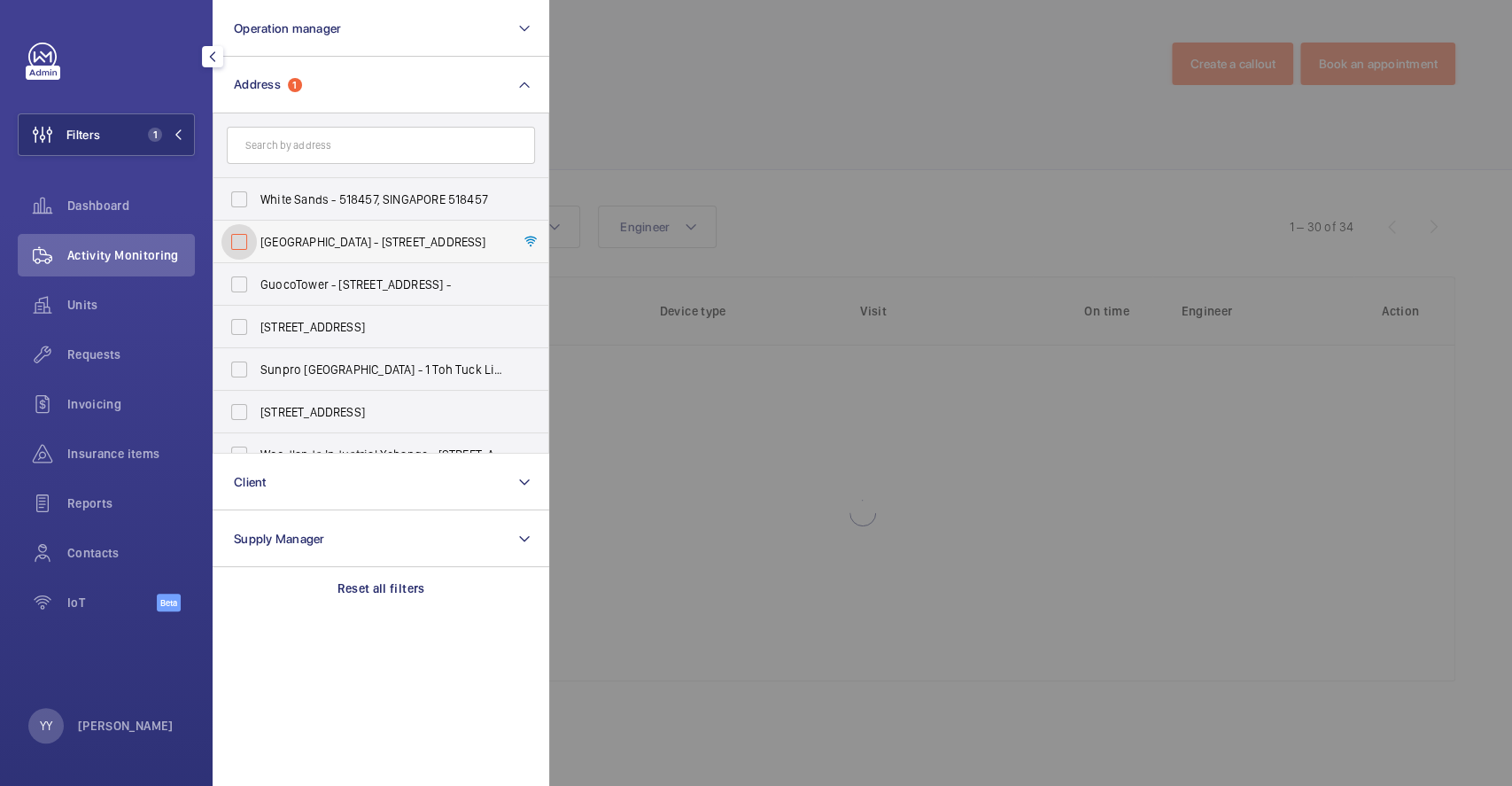 checkbox on "false" 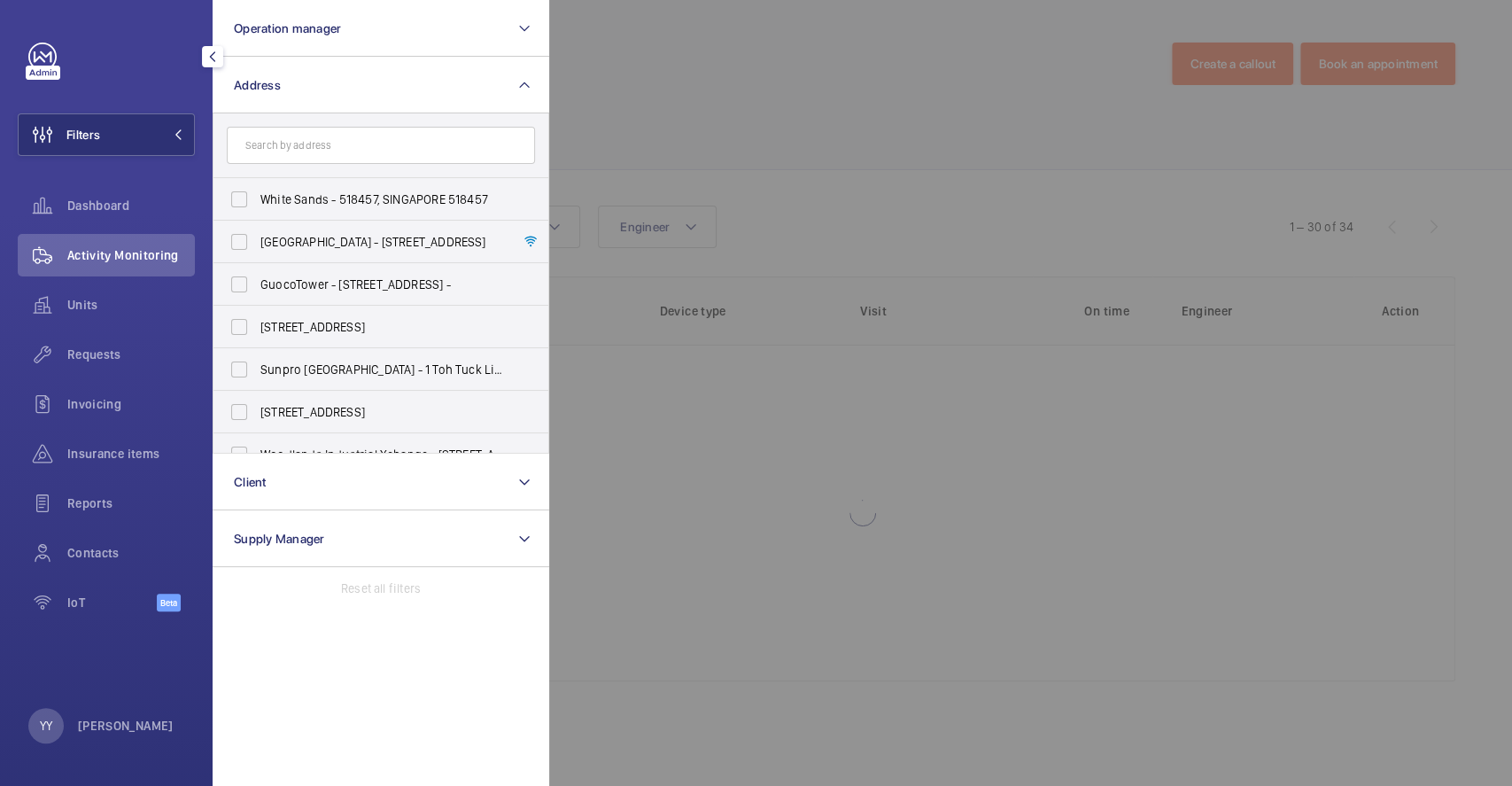 click 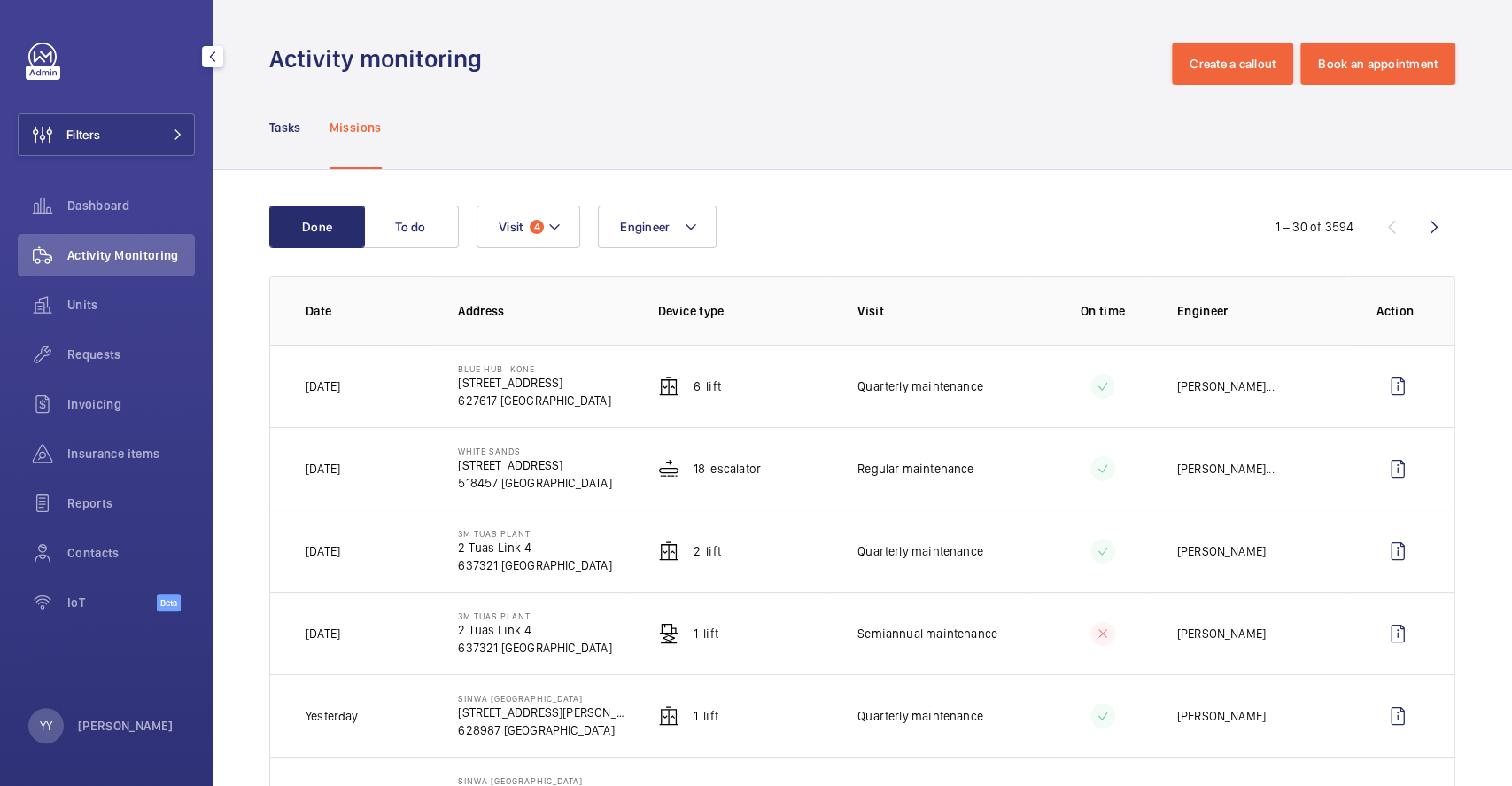 drag, startPoint x: 456, startPoint y: 369, endPoint x: 534, endPoint y: 362, distance: 78.313473 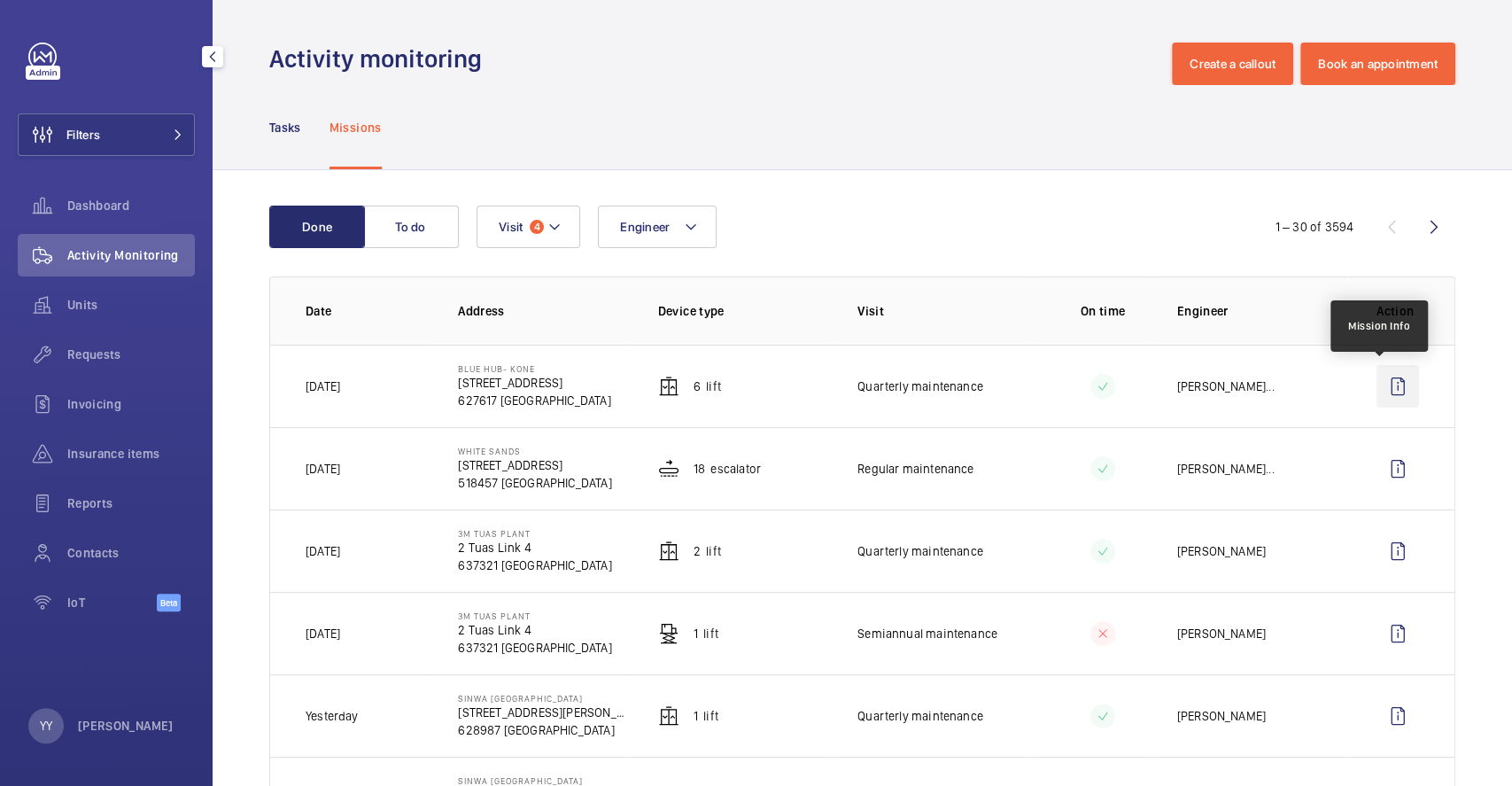click 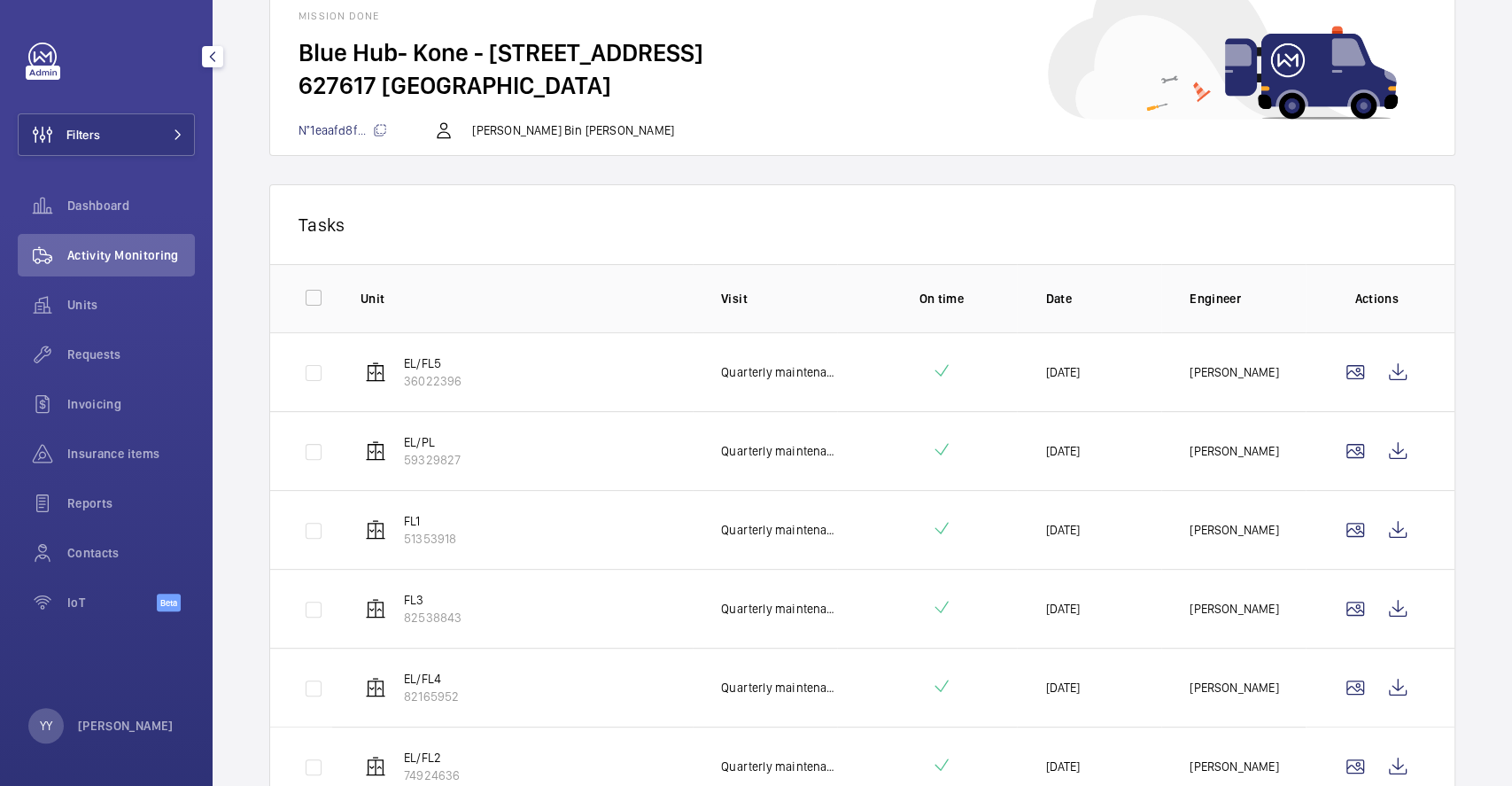 scroll, scrollTop: 213, scrollLeft: 0, axis: vertical 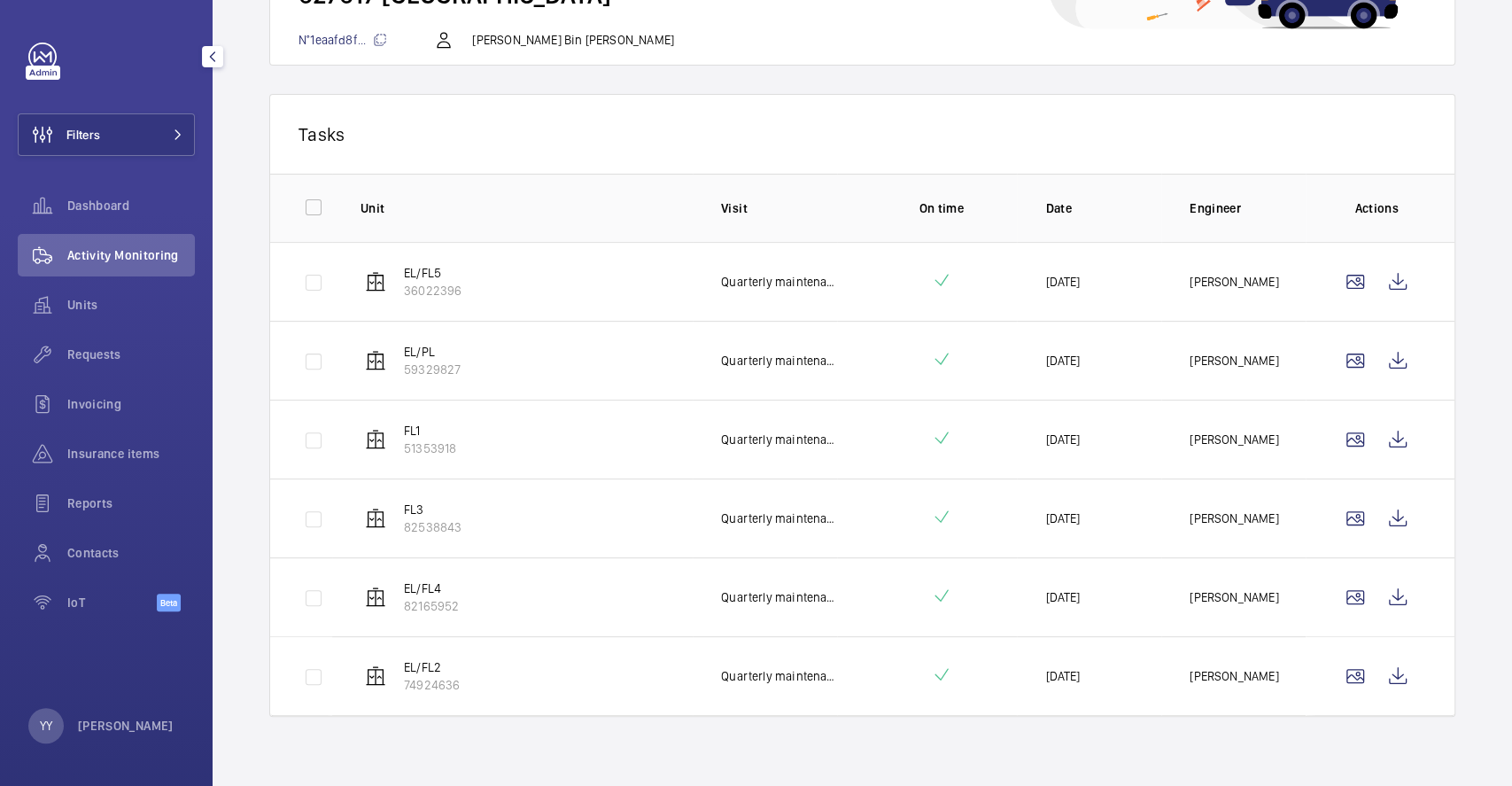click 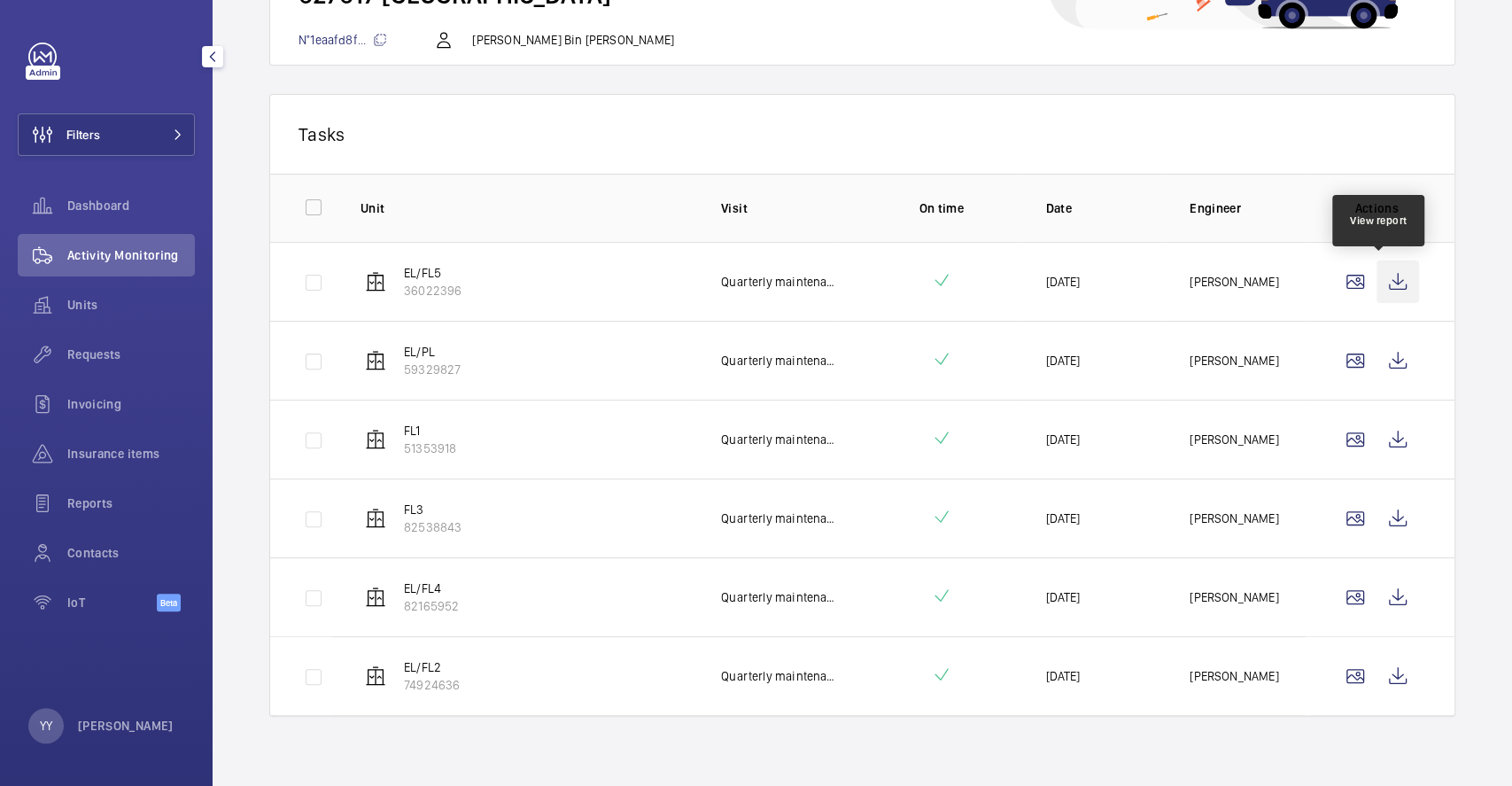 click 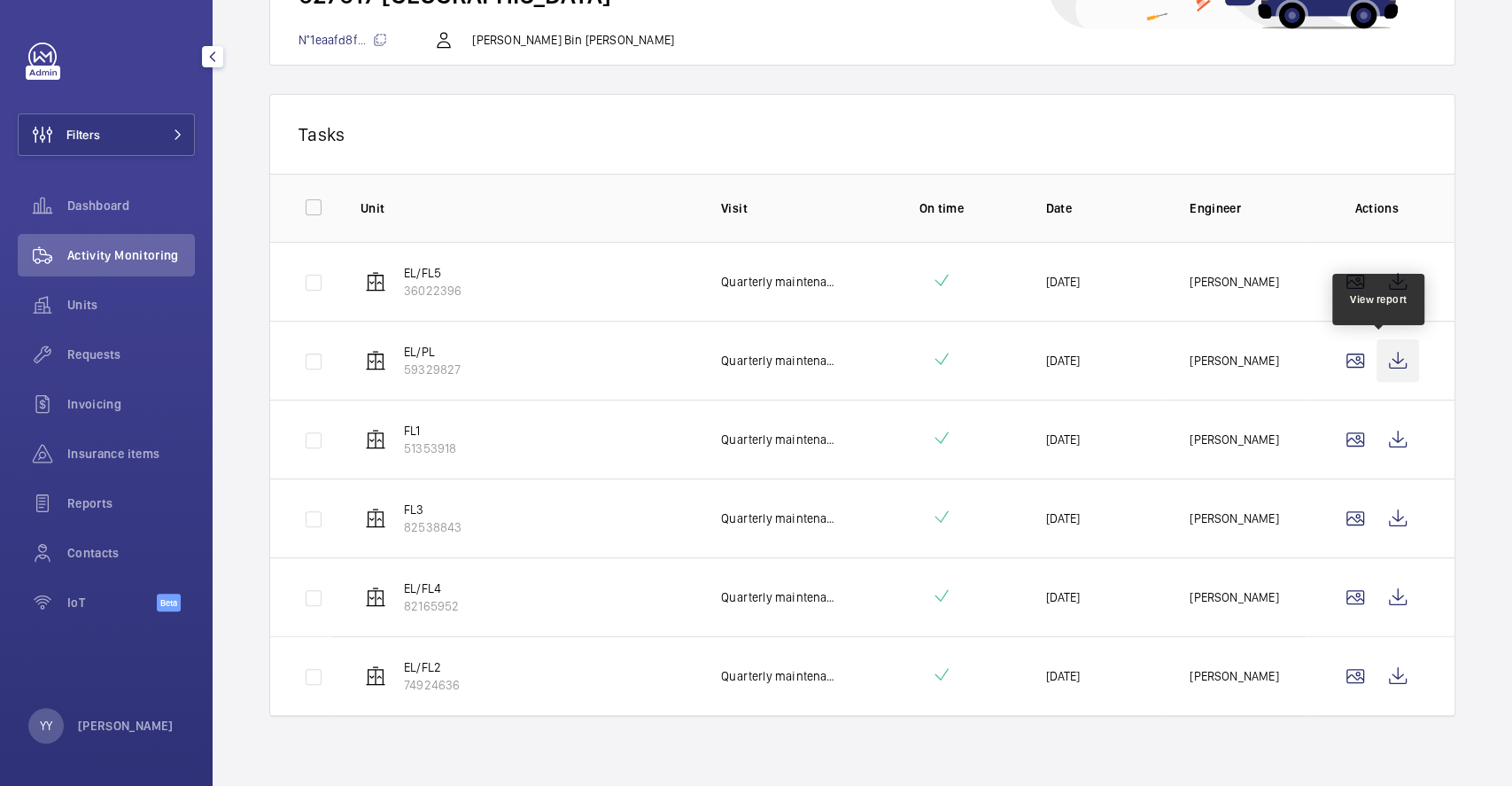 click 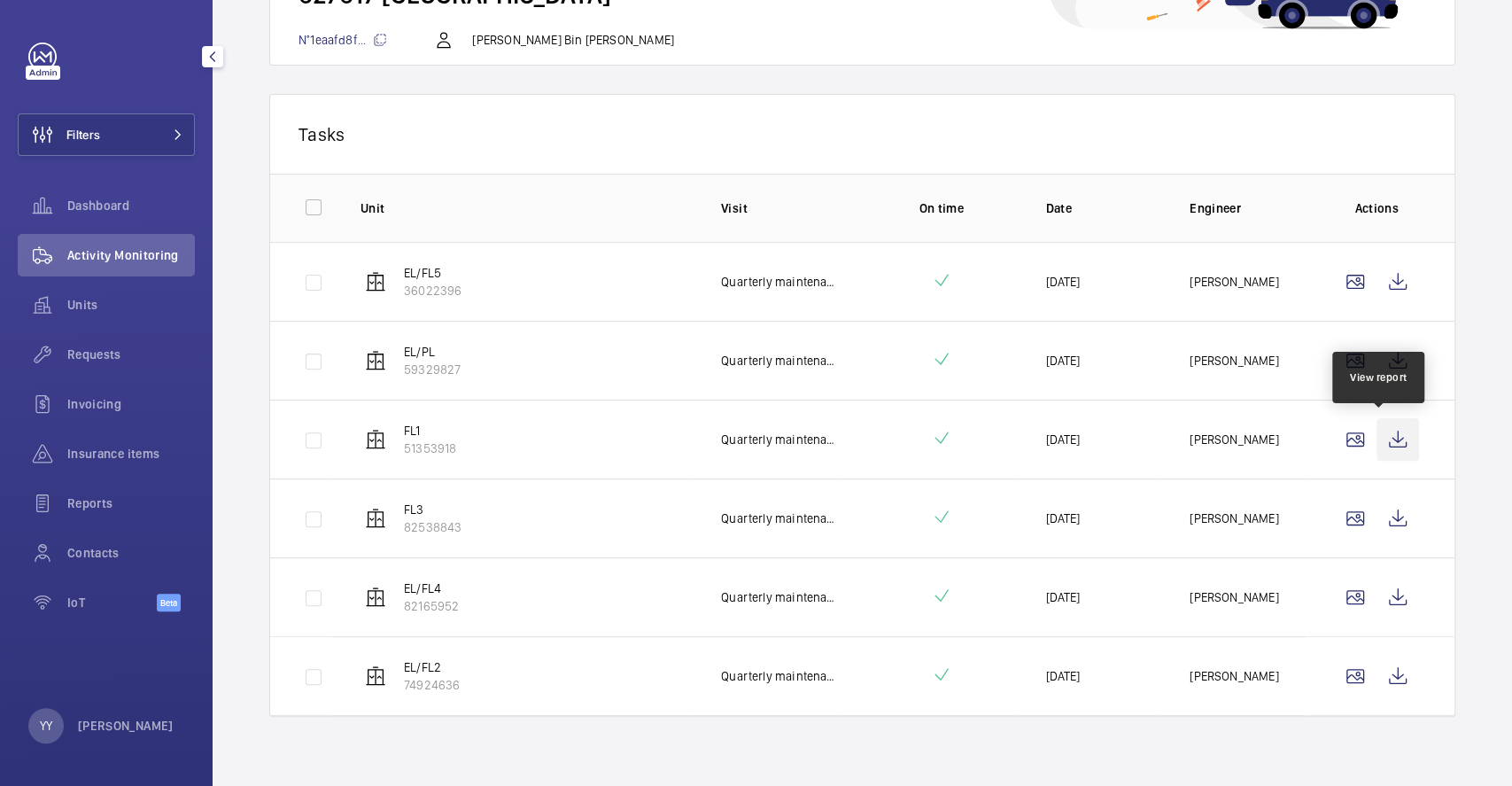 click 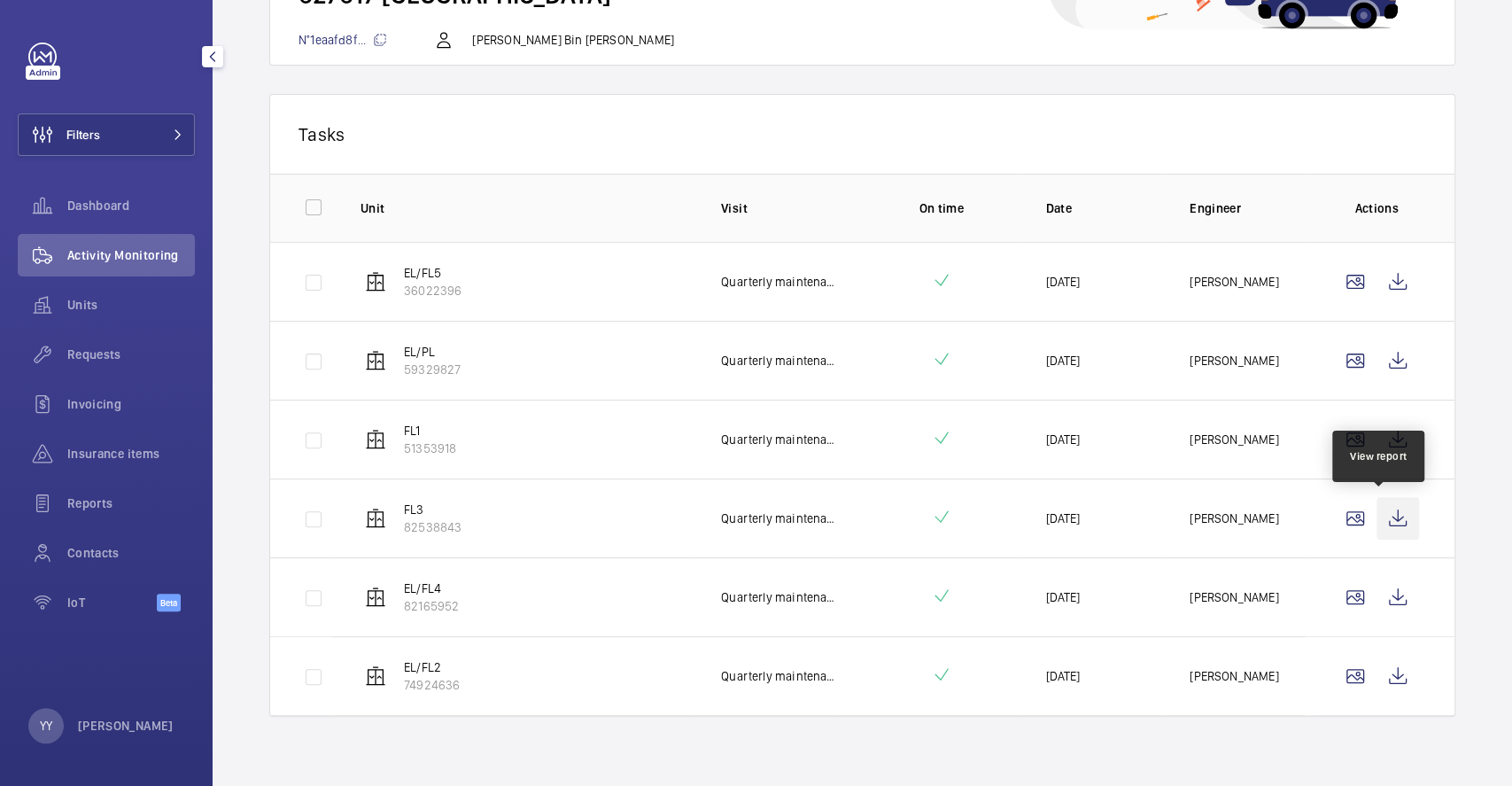 click 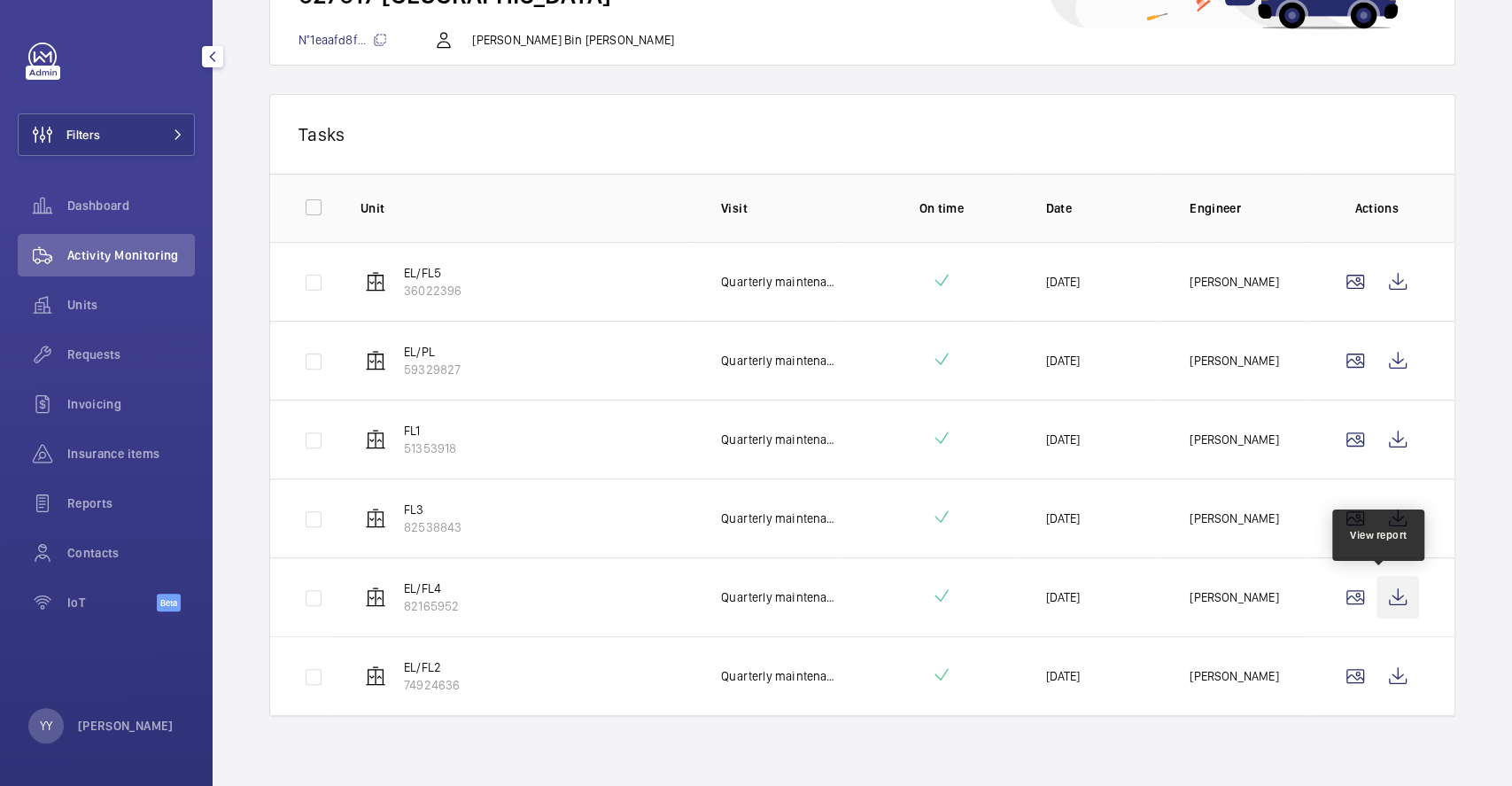 click 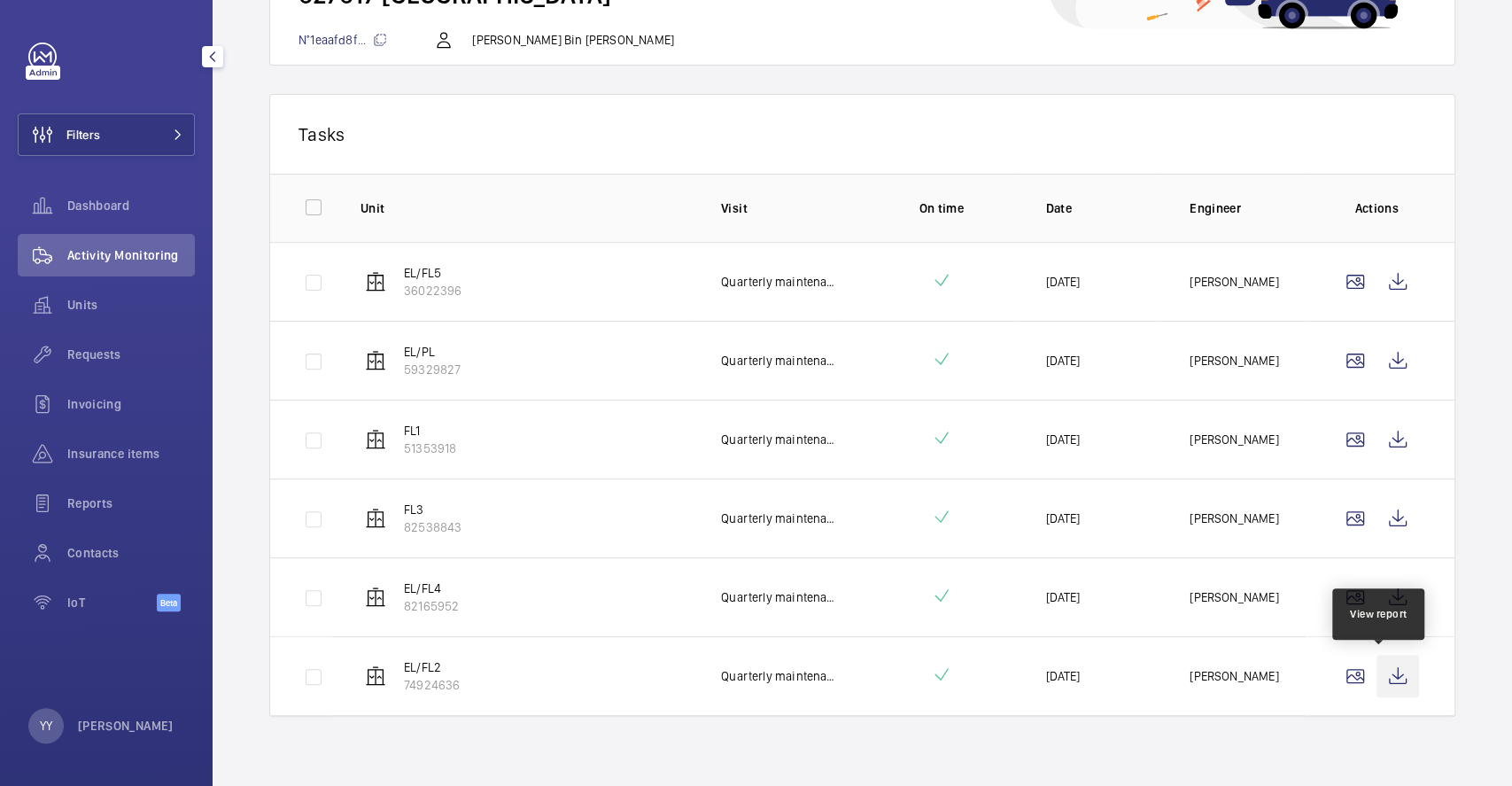 click 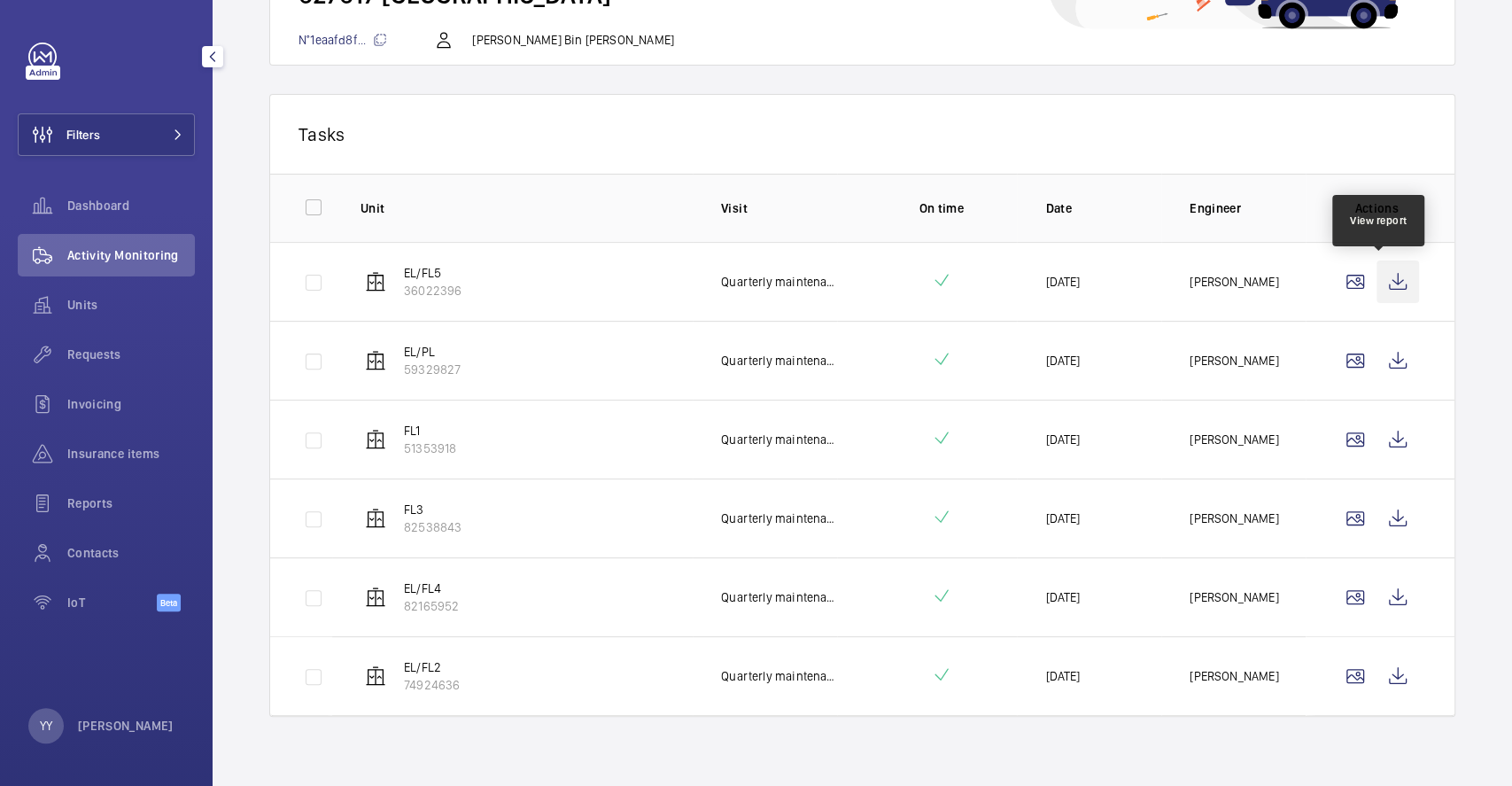 click 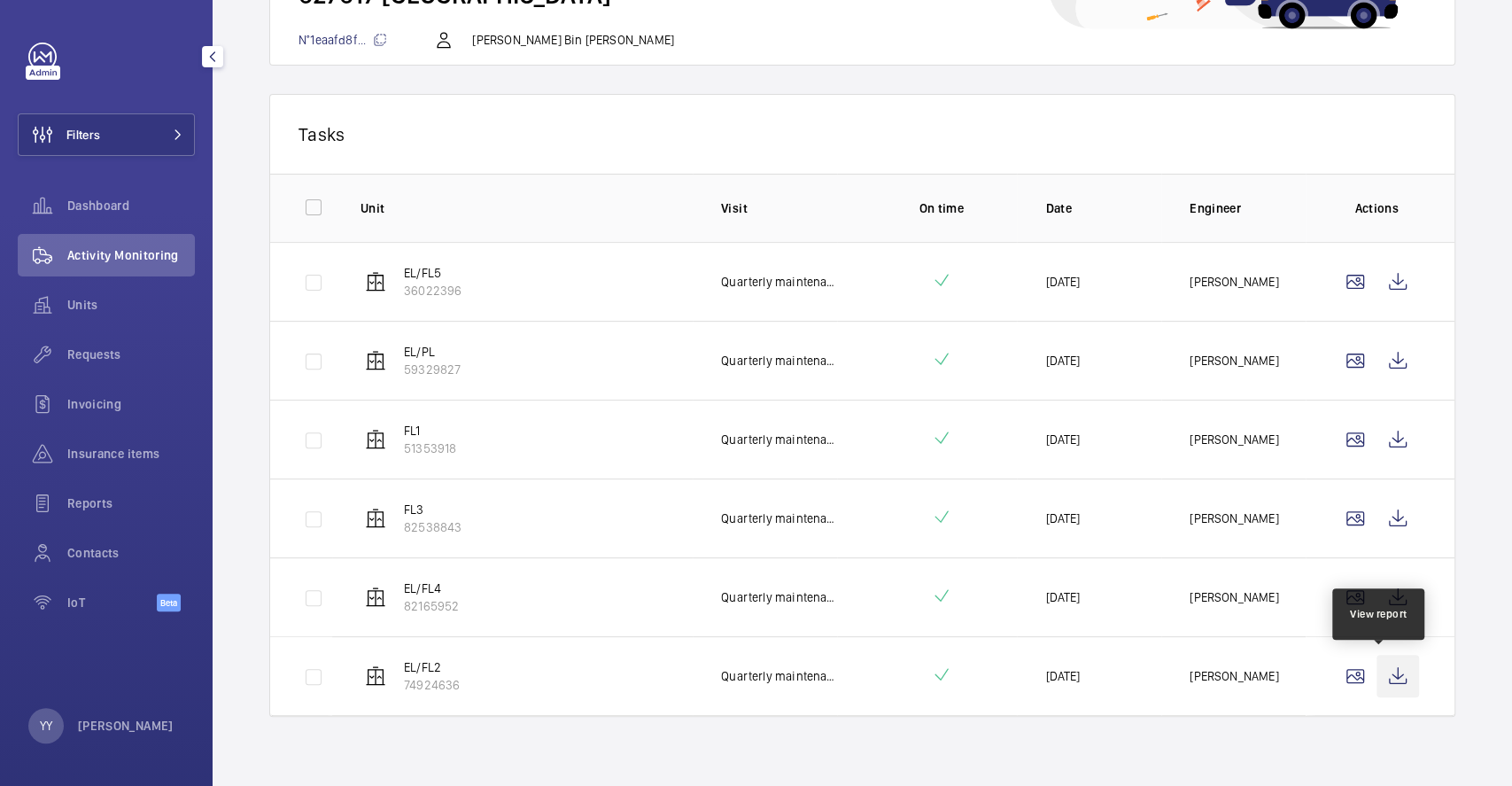 click 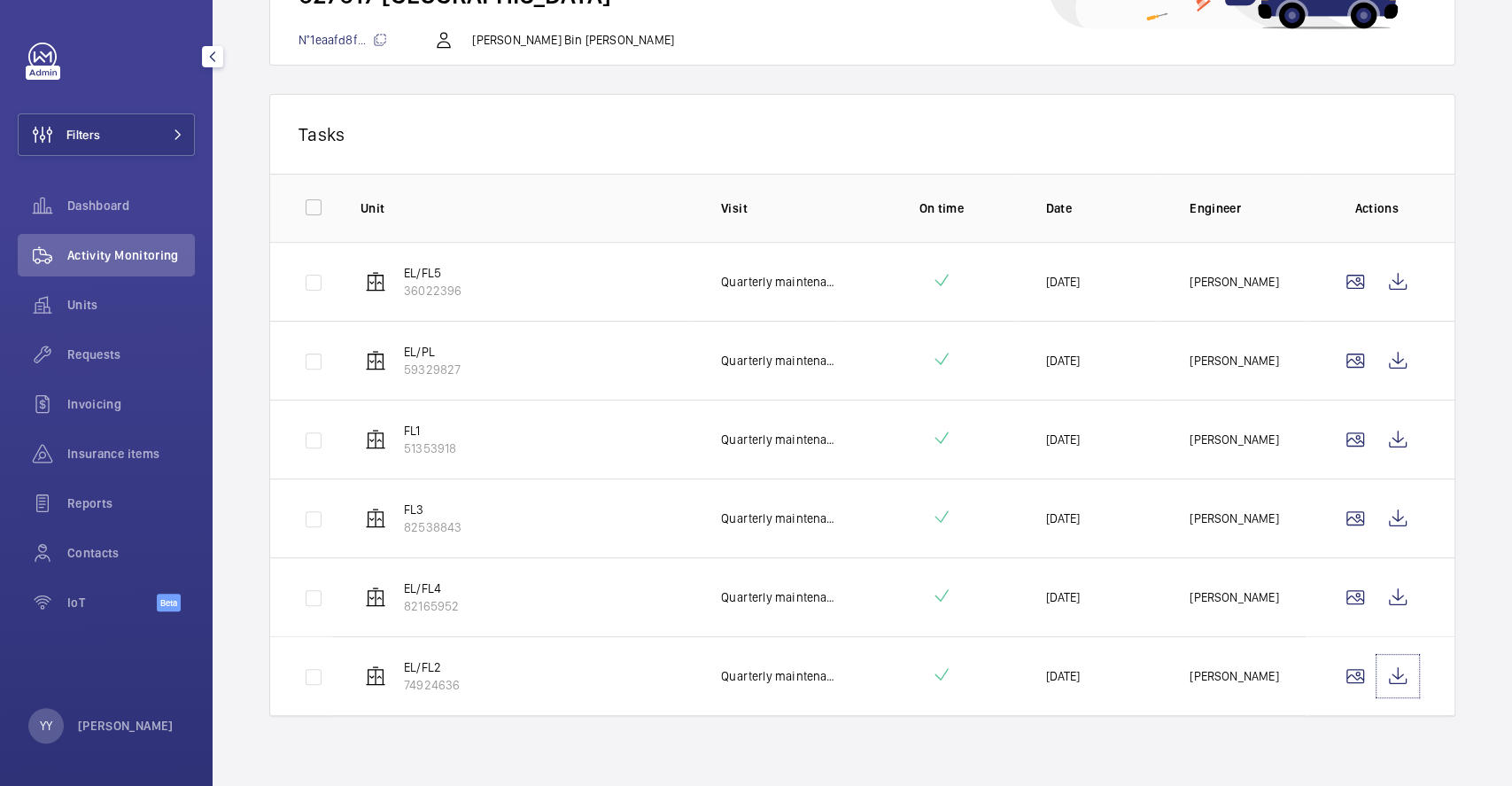 scroll, scrollTop: 0, scrollLeft: 0, axis: both 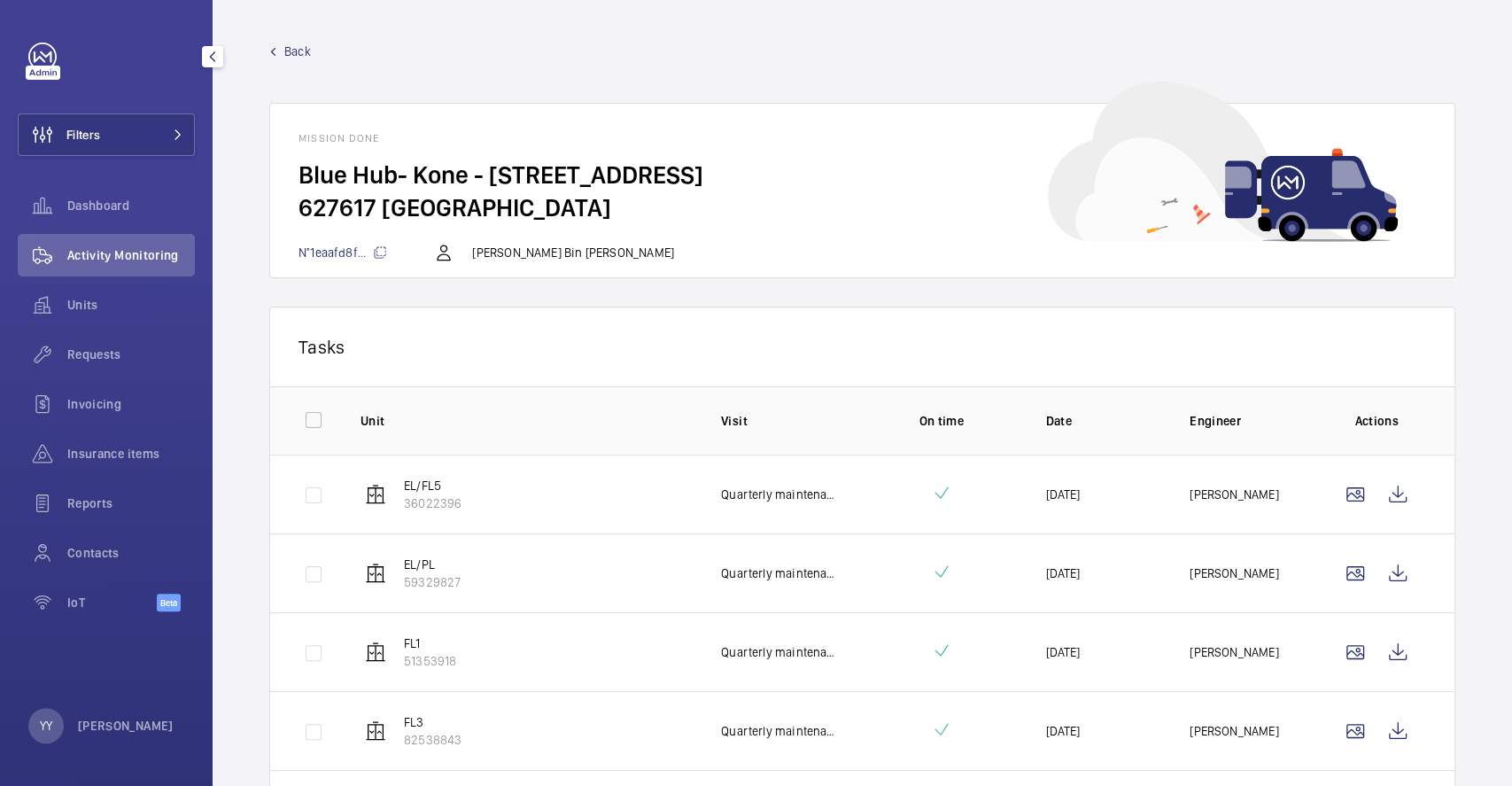 click on "Back" 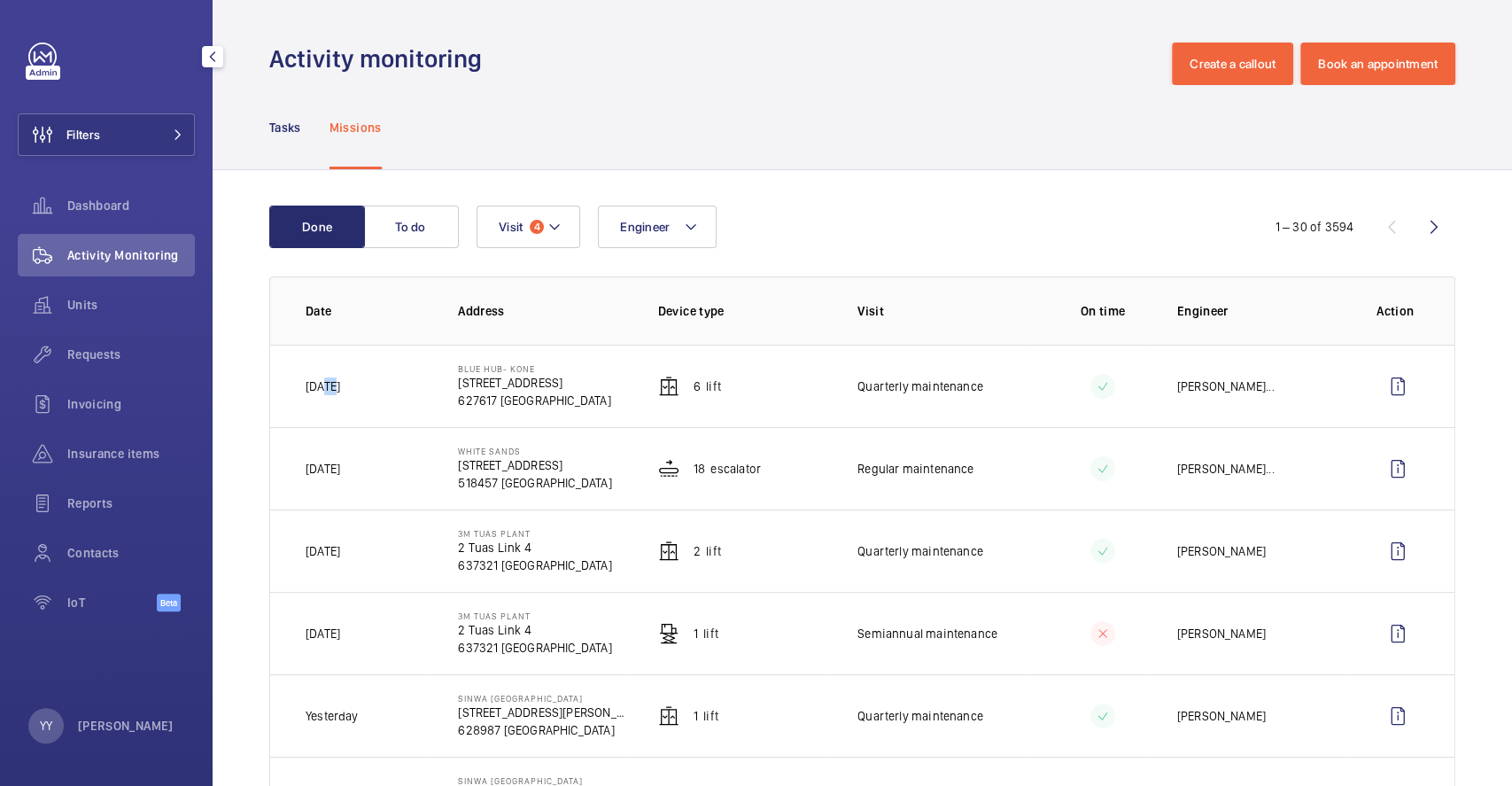 drag, startPoint x: 322, startPoint y: 386, endPoint x: 351, endPoint y: 386, distance: 29 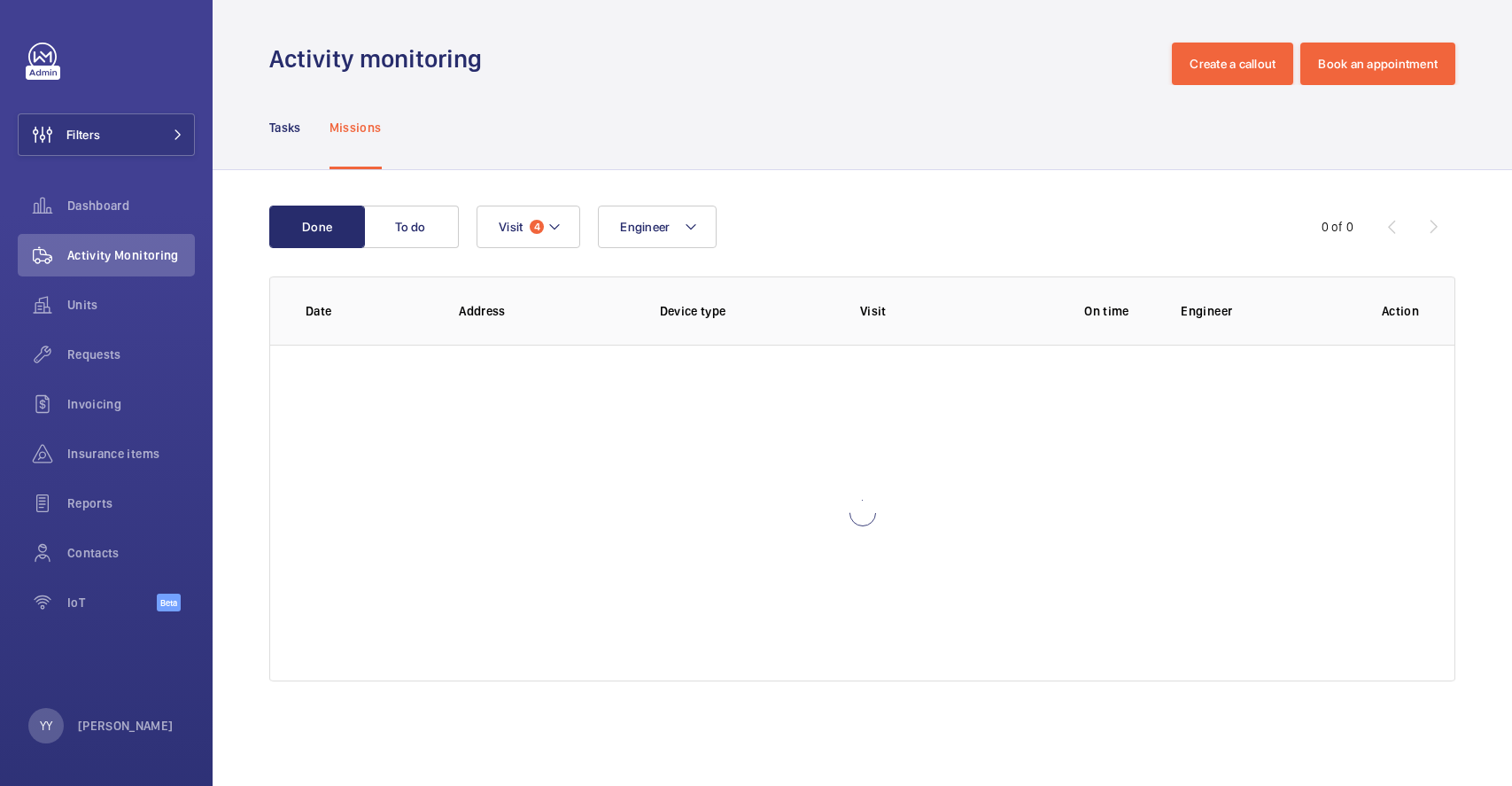 scroll, scrollTop: 0, scrollLeft: 0, axis: both 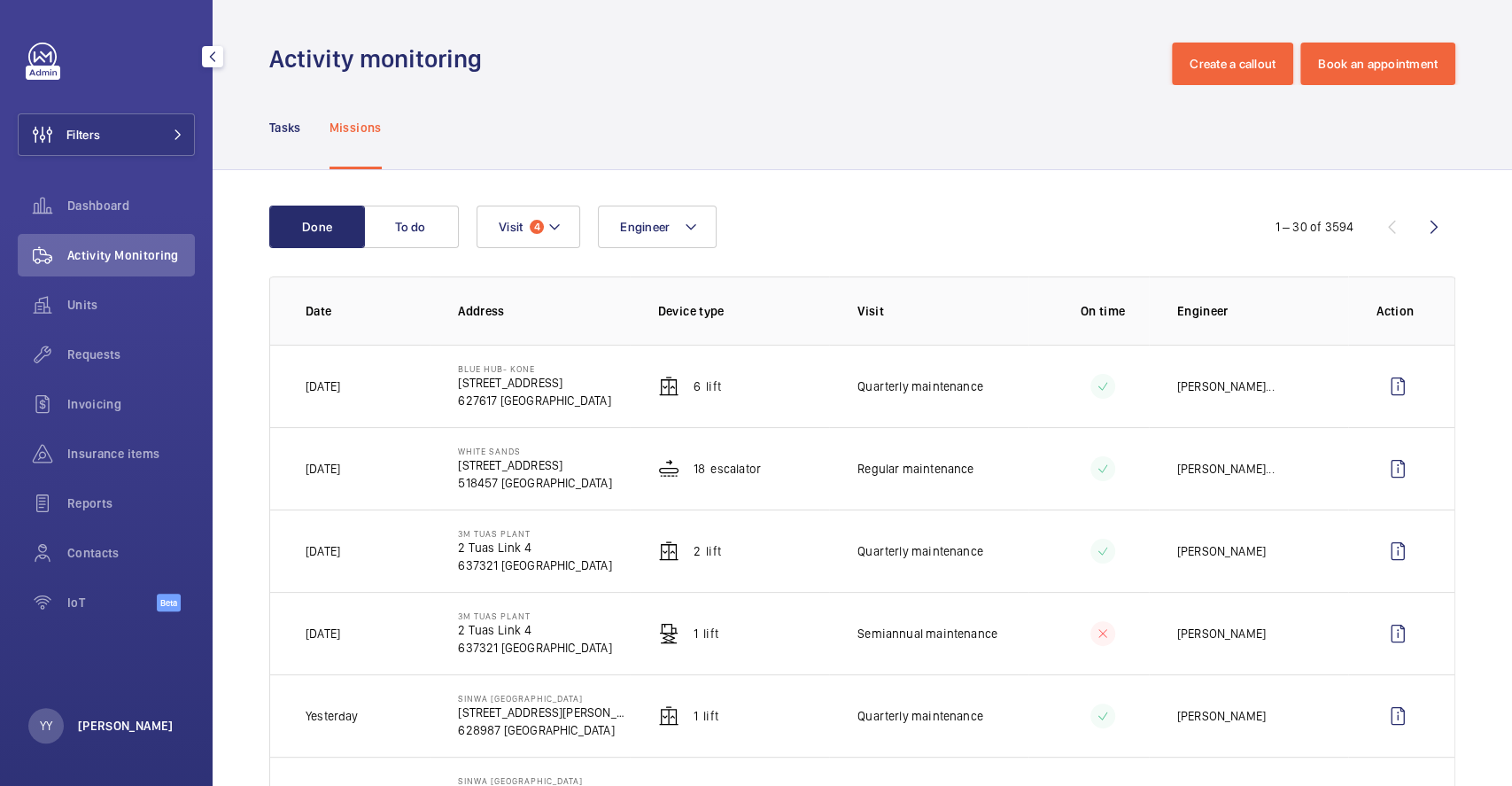 click on "[PERSON_NAME]" 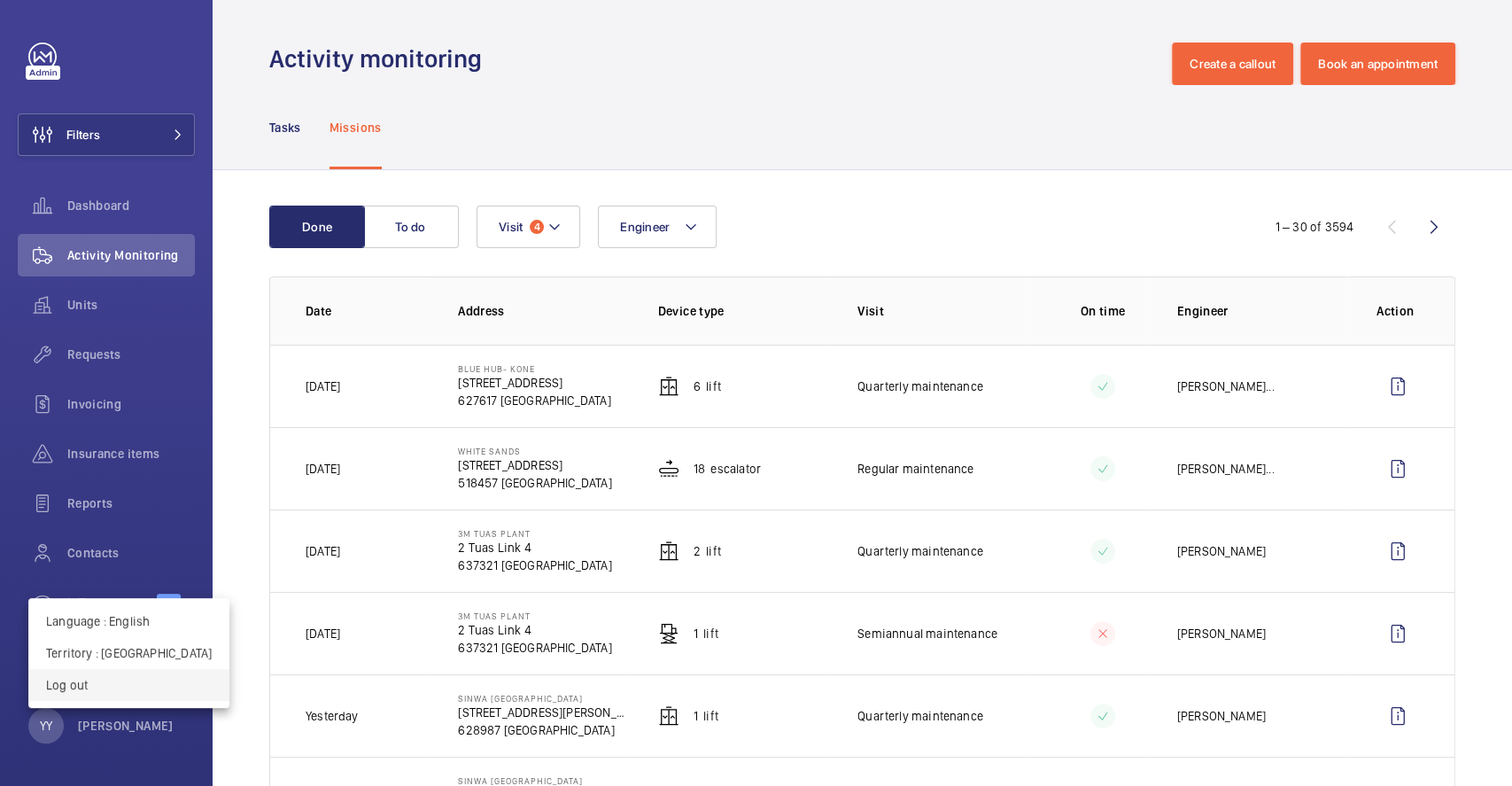 click on "Log out" at bounding box center (128, 685) 